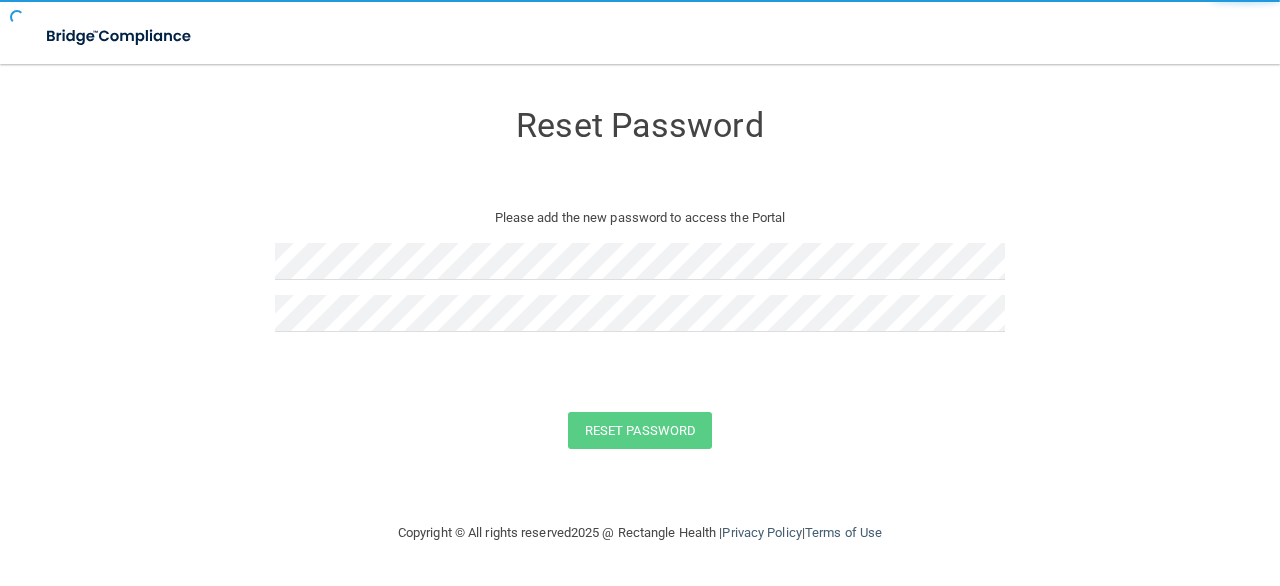 scroll, scrollTop: 0, scrollLeft: 0, axis: both 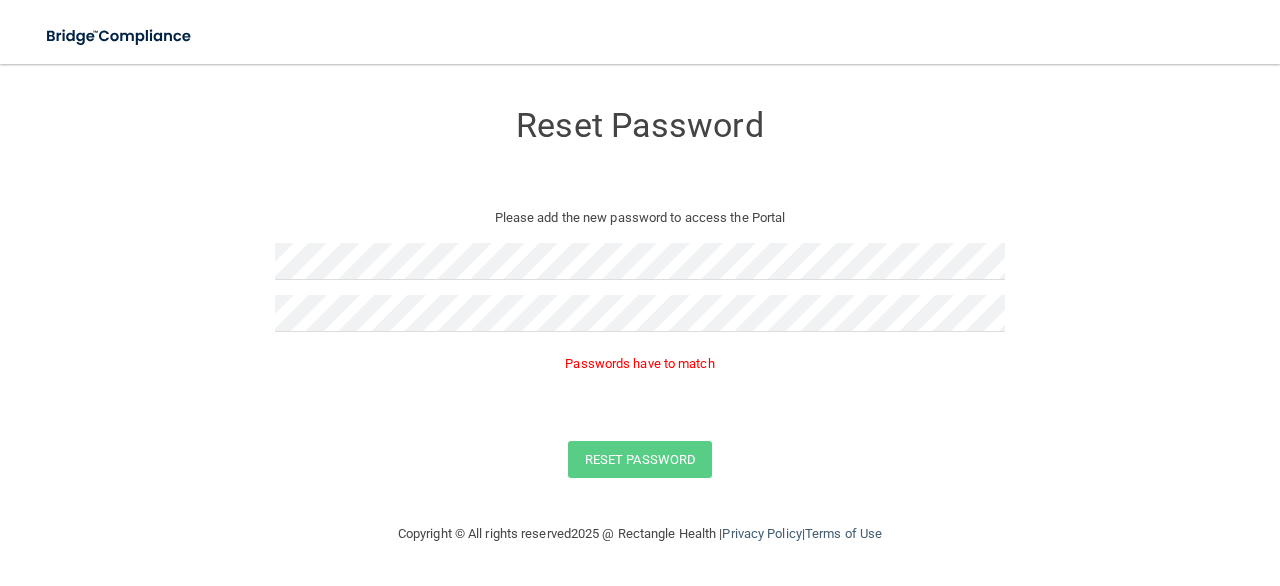 click at bounding box center [640, 269] 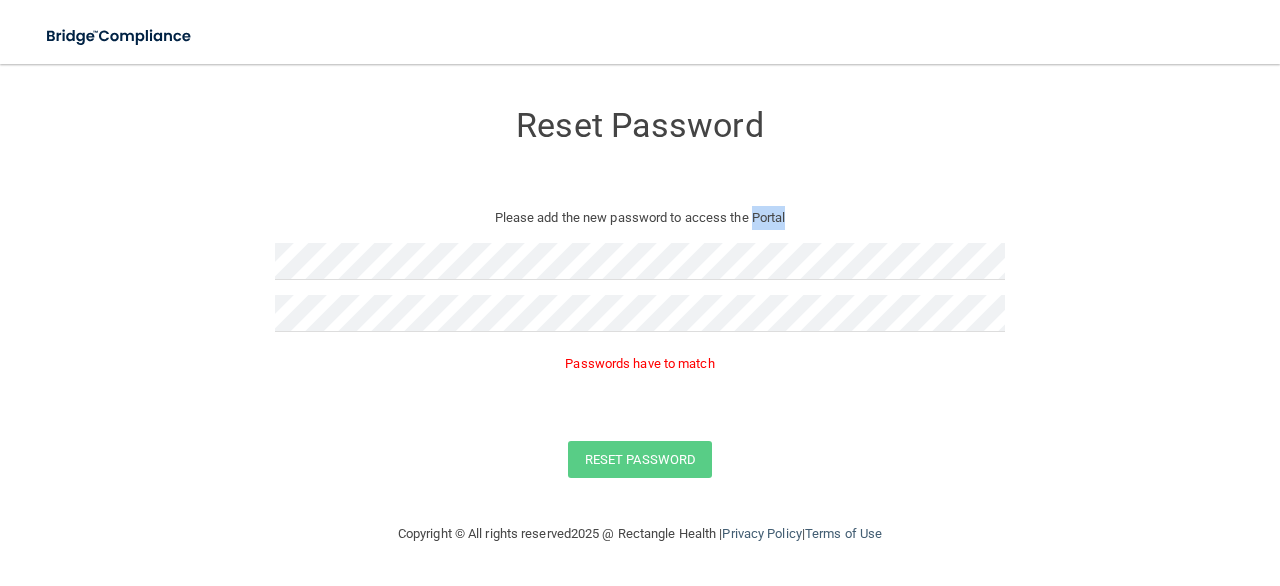 click at bounding box center [640, 269] 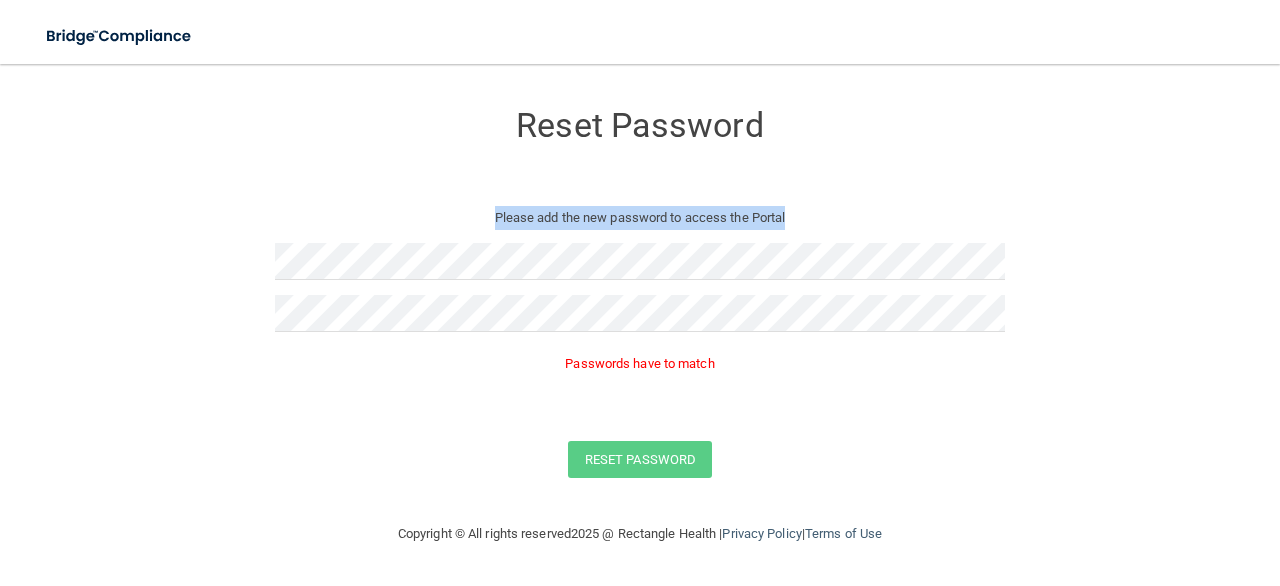 click at bounding box center [640, 269] 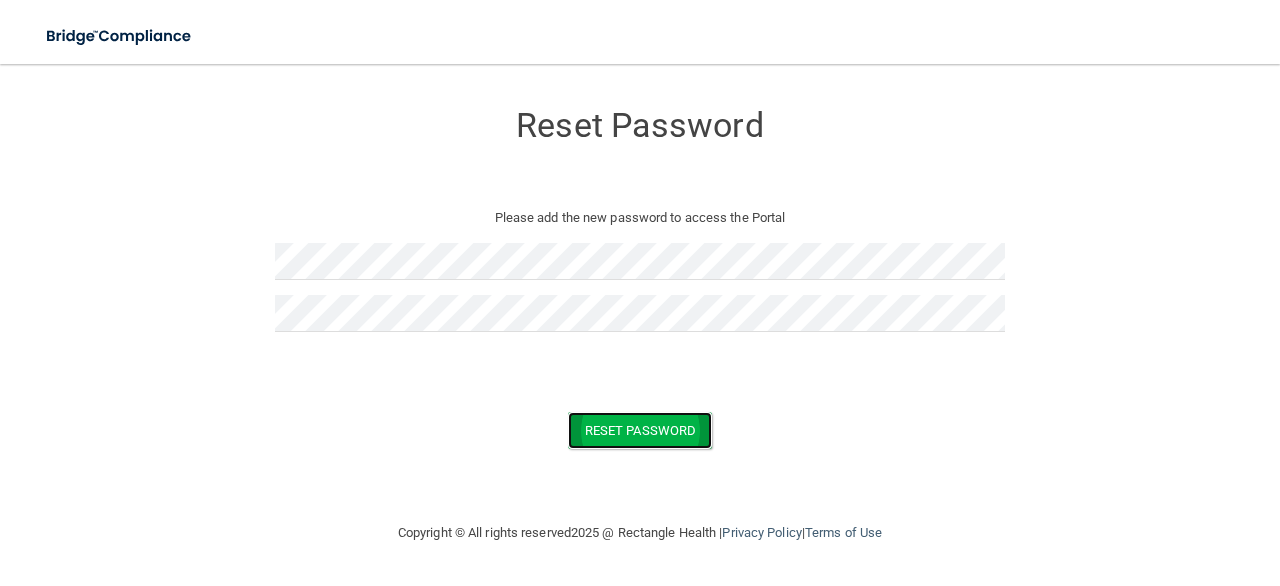 click on "Reset Password" at bounding box center [640, 430] 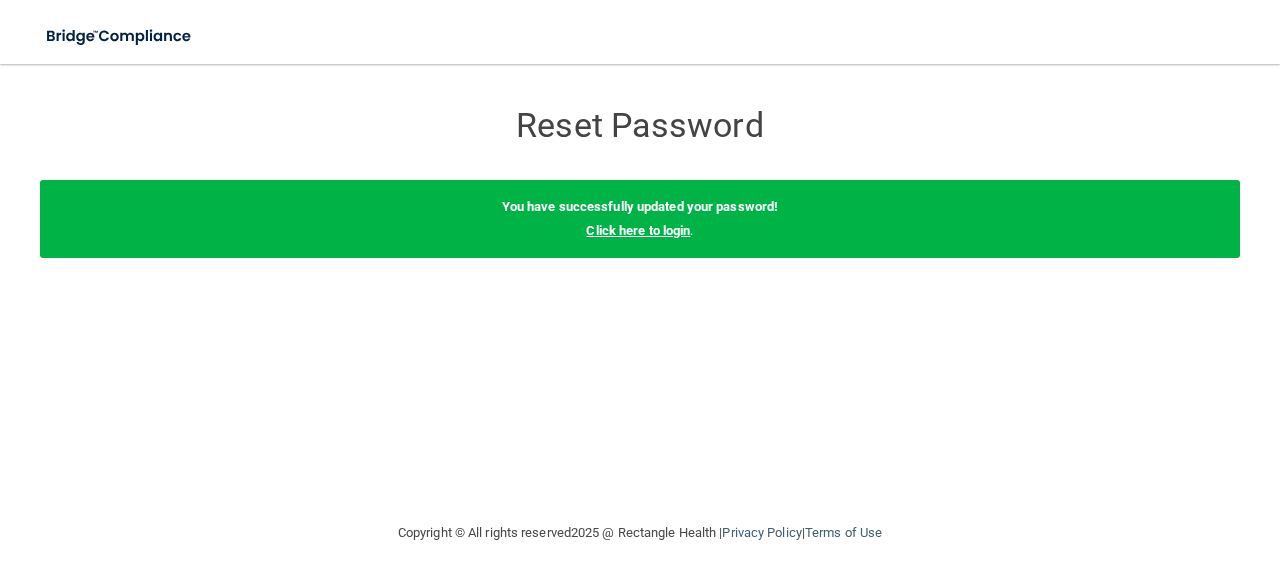 click on "Click here to login" at bounding box center [638, 230] 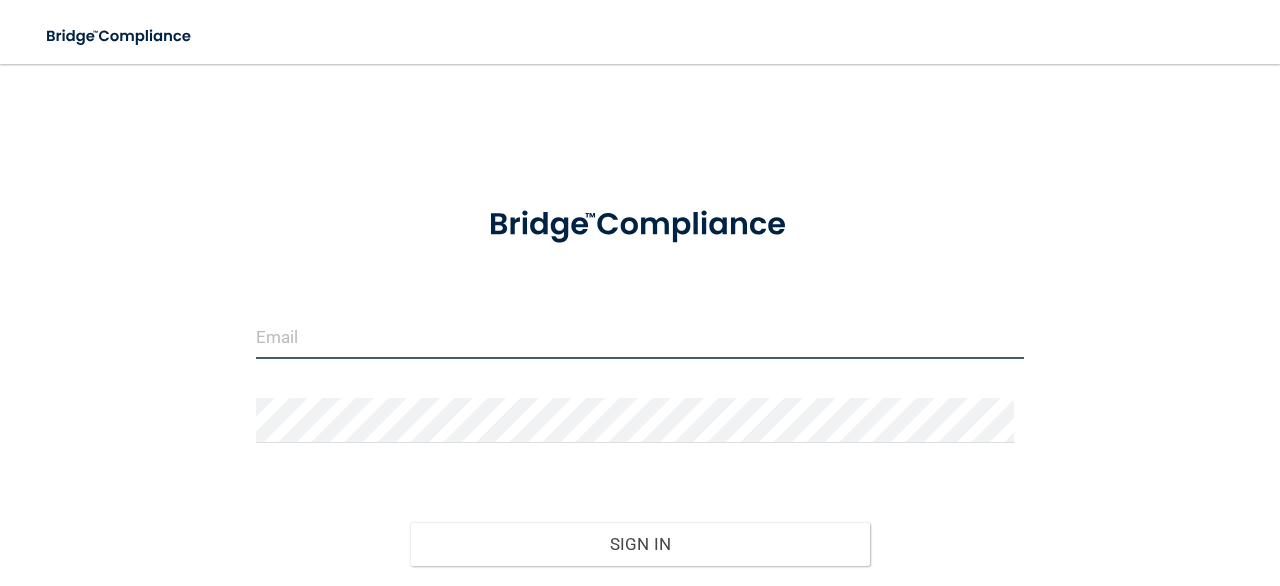 click at bounding box center [640, 336] 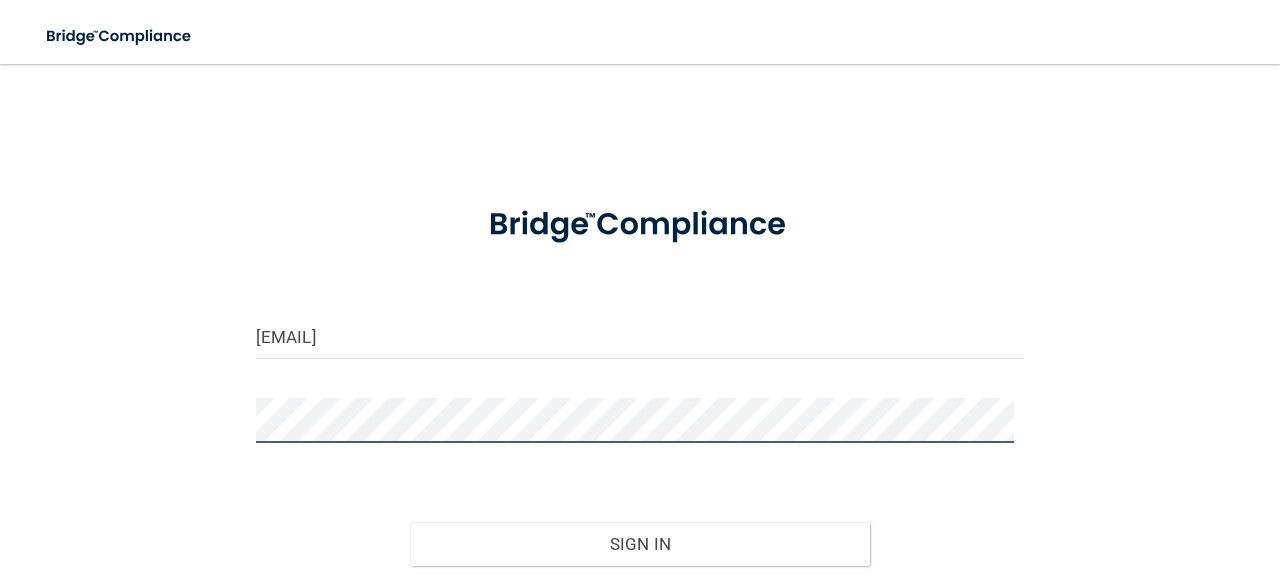 click on "Sign In" at bounding box center (640, 544) 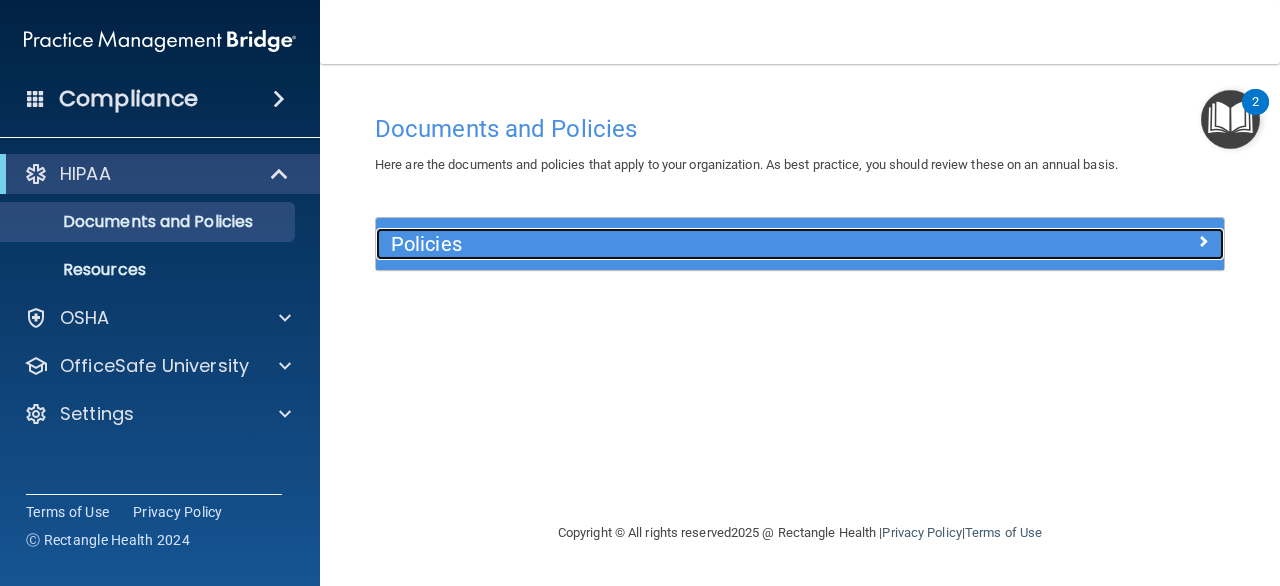 click at bounding box center (1118, 240) 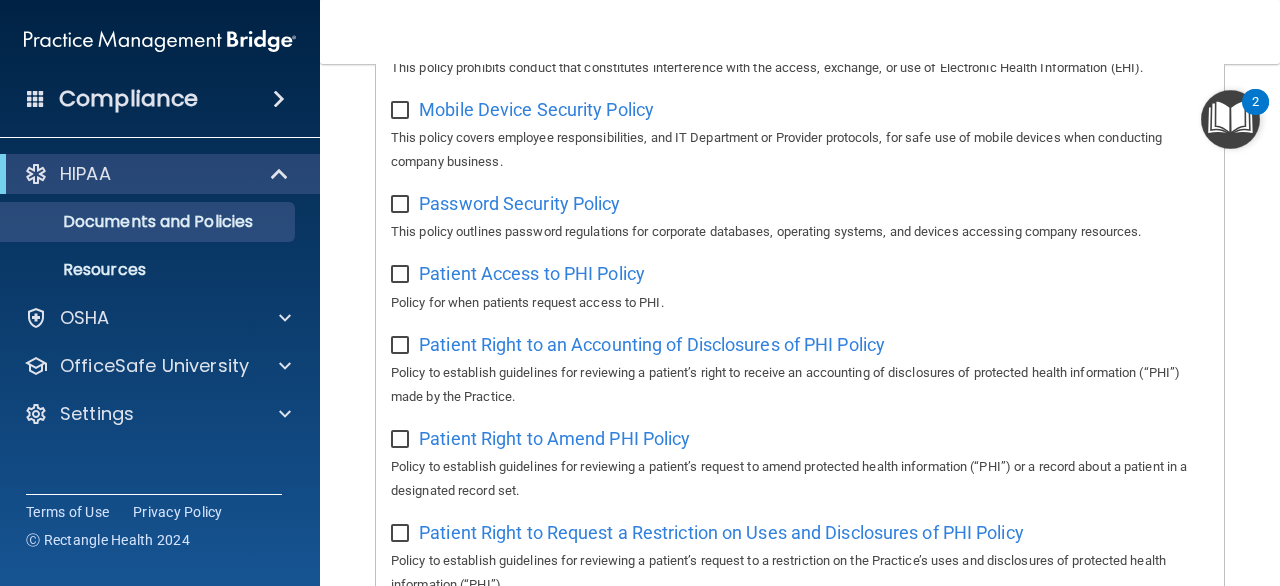 scroll, scrollTop: 884, scrollLeft: 0, axis: vertical 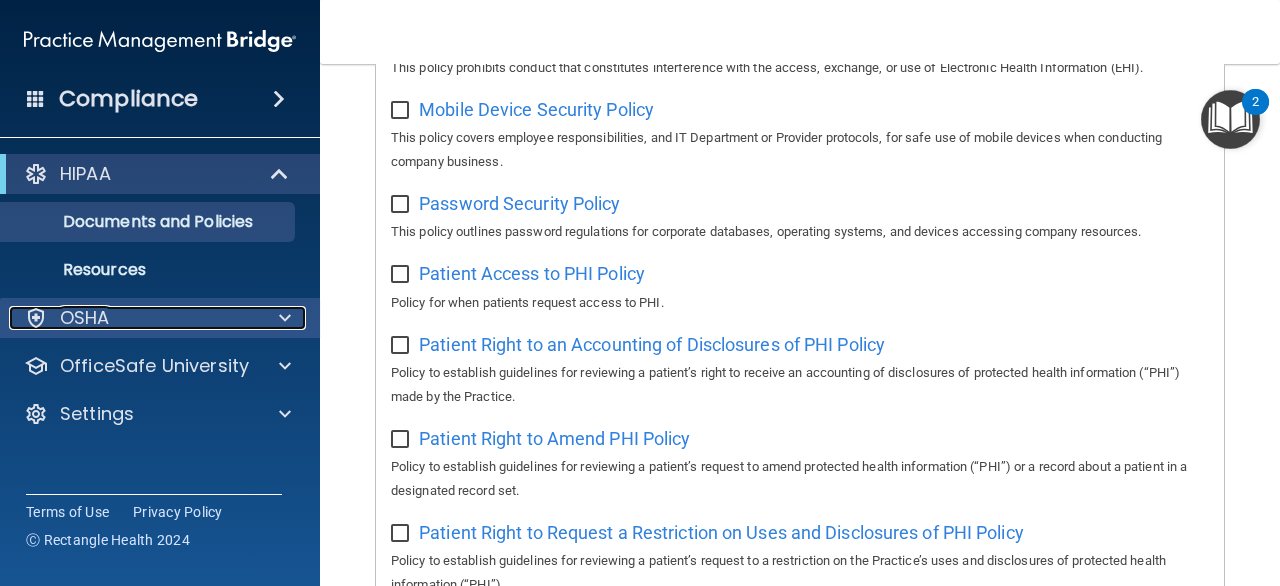 click on "OSHA" at bounding box center (133, 318) 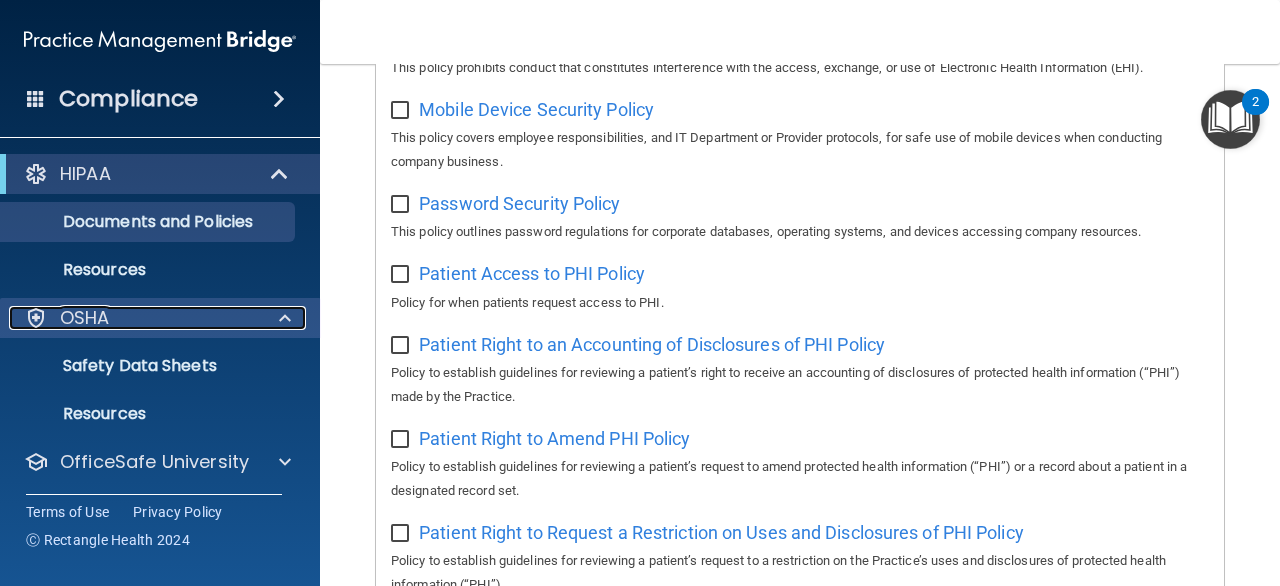 click on "OSHA" at bounding box center (133, 318) 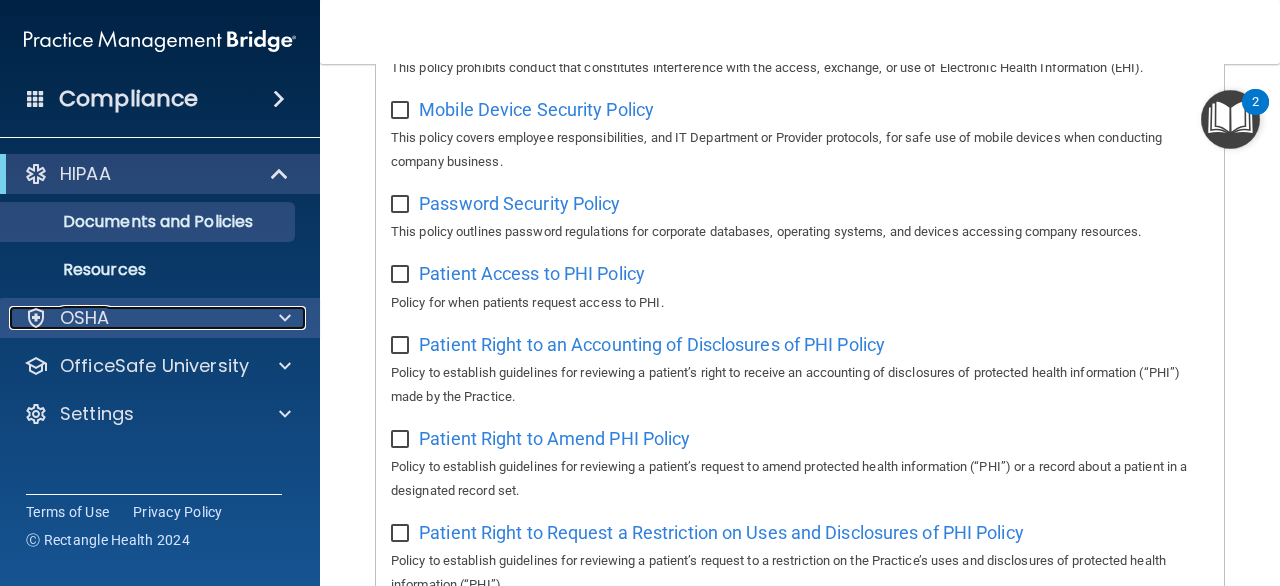 click on "OSHA" at bounding box center [133, 318] 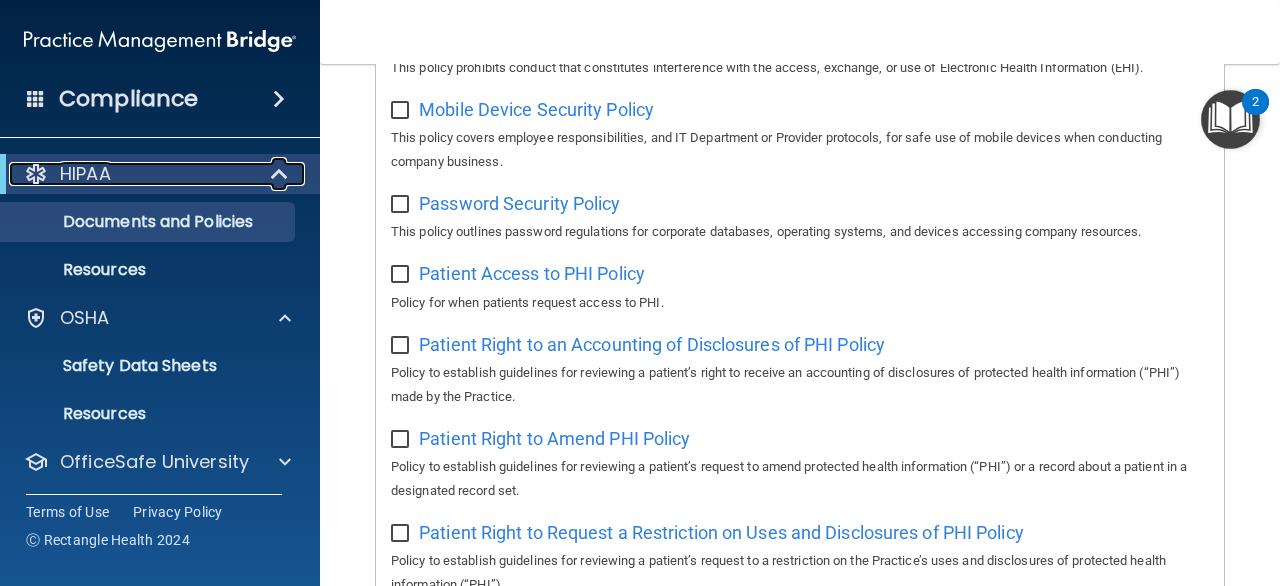 click on "HIPAA" at bounding box center [132, 174] 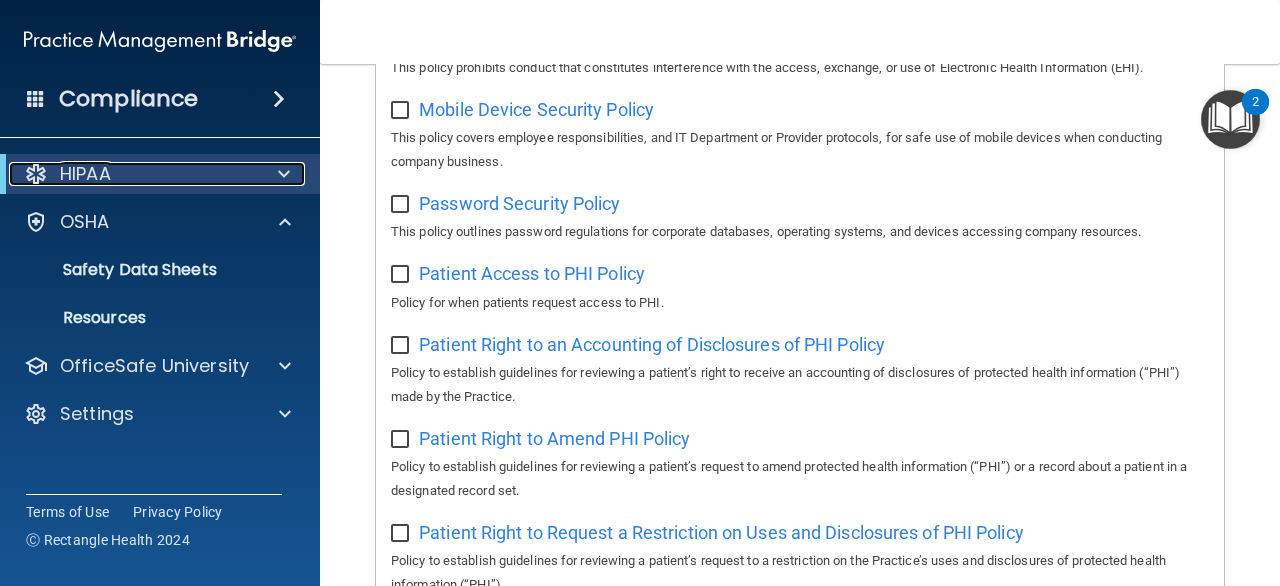 click on "HIPAA" at bounding box center [132, 174] 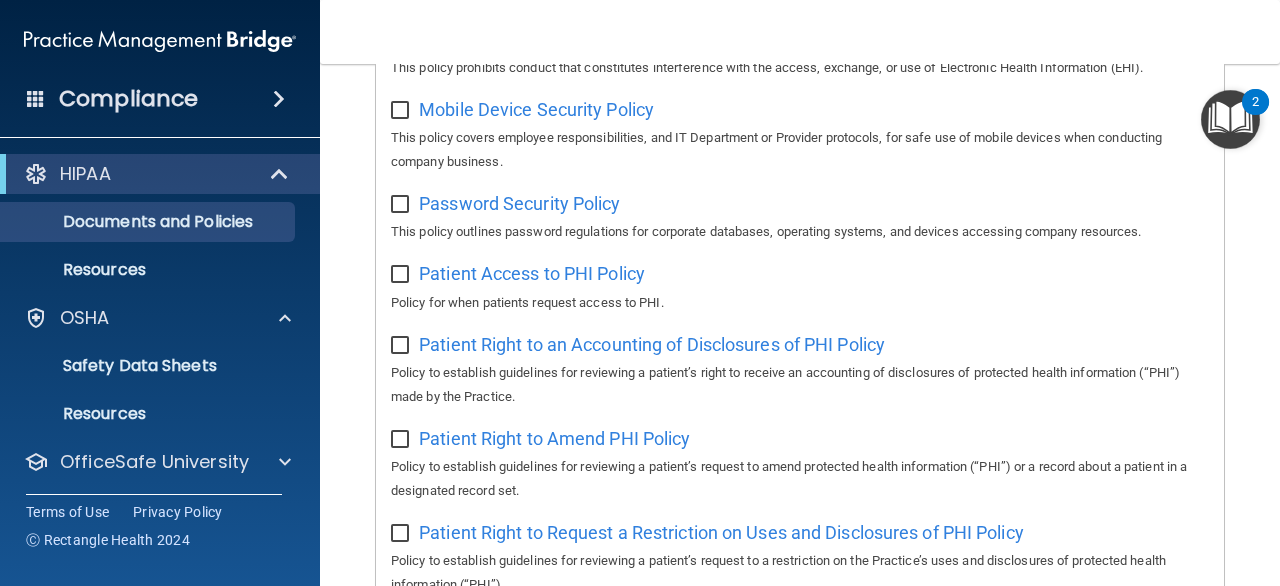 click on "Documents and Policies                 Report an Incident               Business Associates               Emergency Planning               Resources                 HIPAA Risk Assessment" at bounding box center [161, 242] 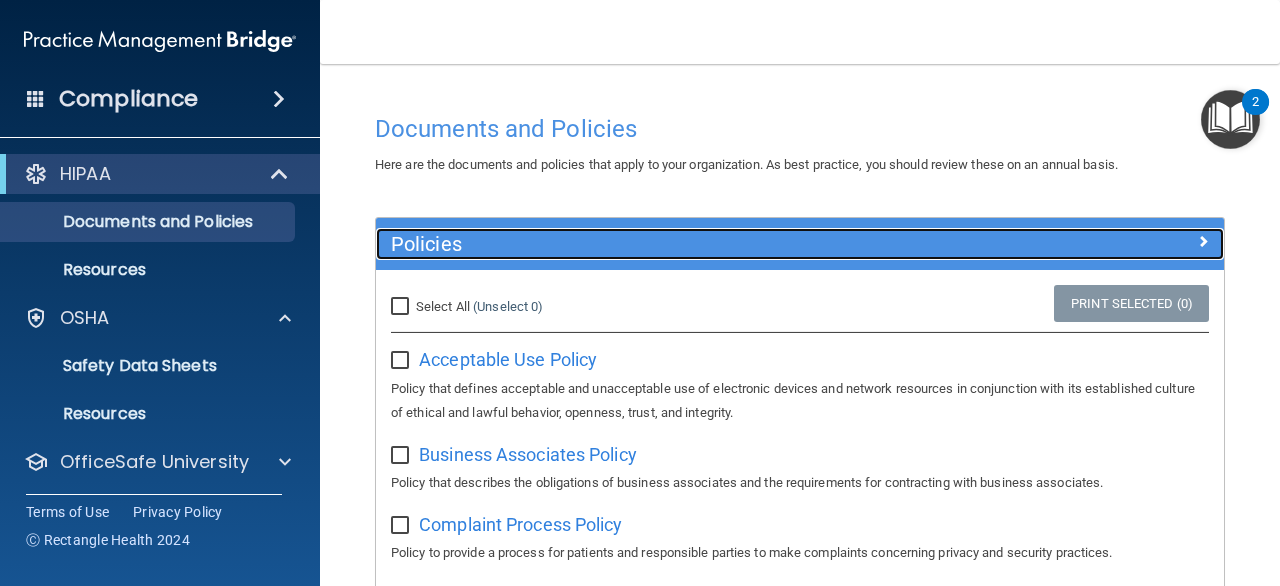 click on "Policies" at bounding box center (694, 244) 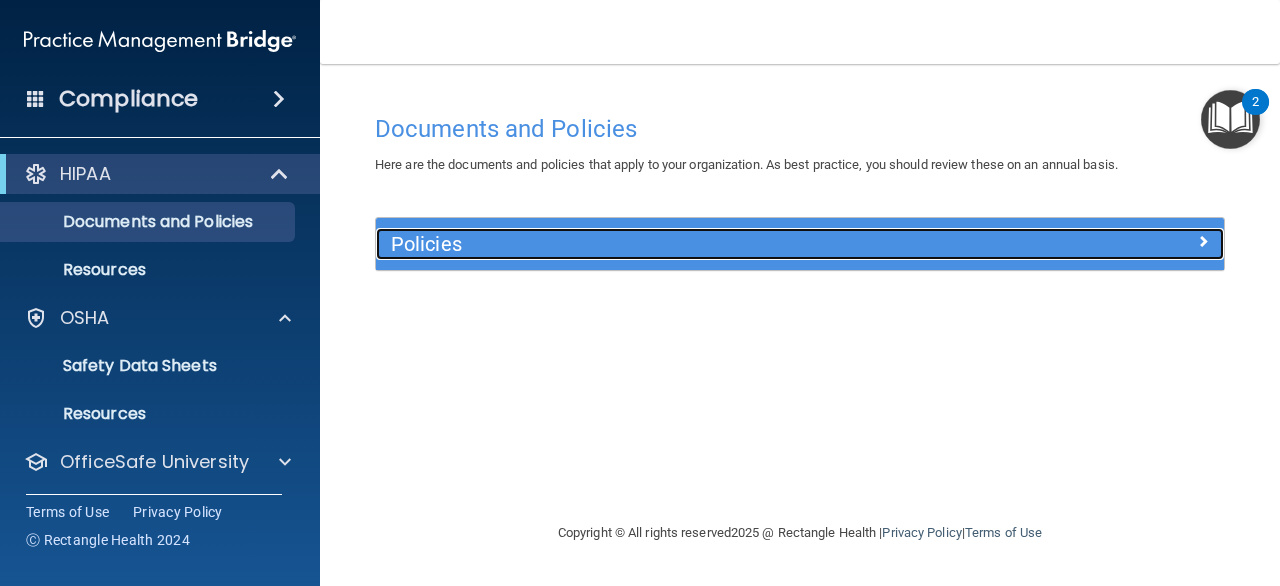 click on "Policies" at bounding box center [694, 244] 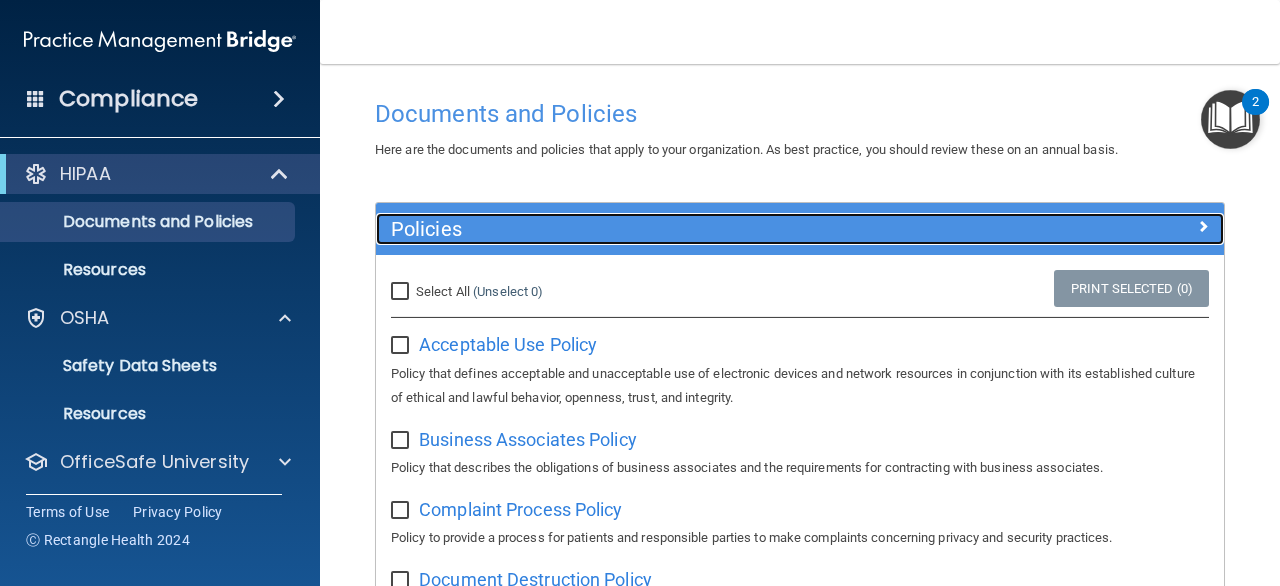 scroll, scrollTop: 0, scrollLeft: 0, axis: both 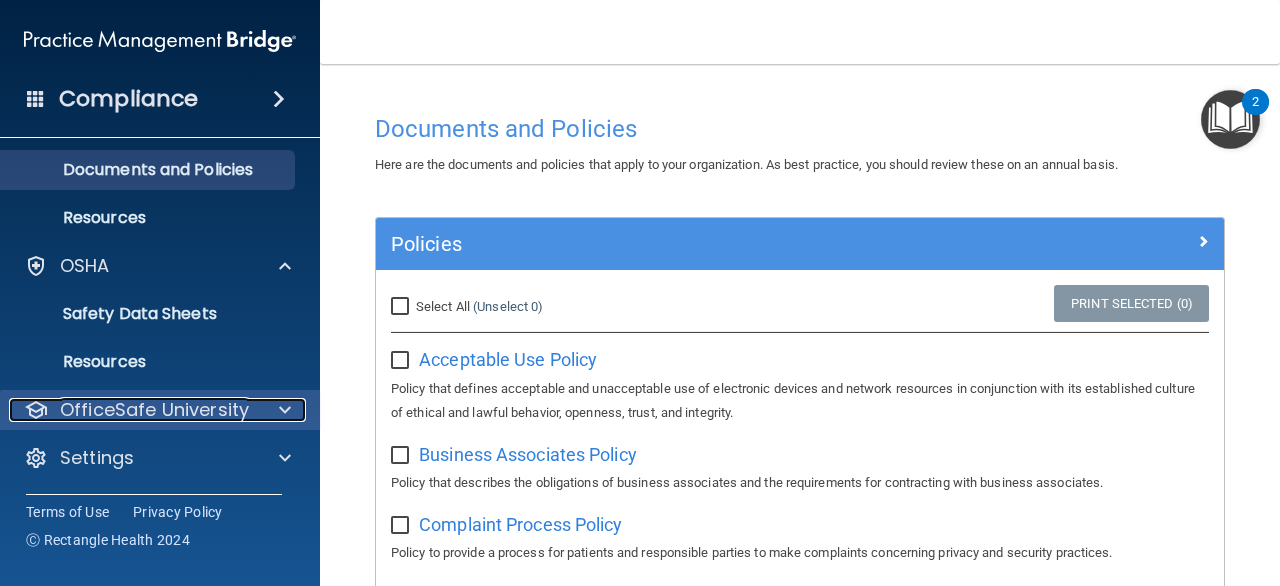 click on "OfficeSafe University" at bounding box center (154, 410) 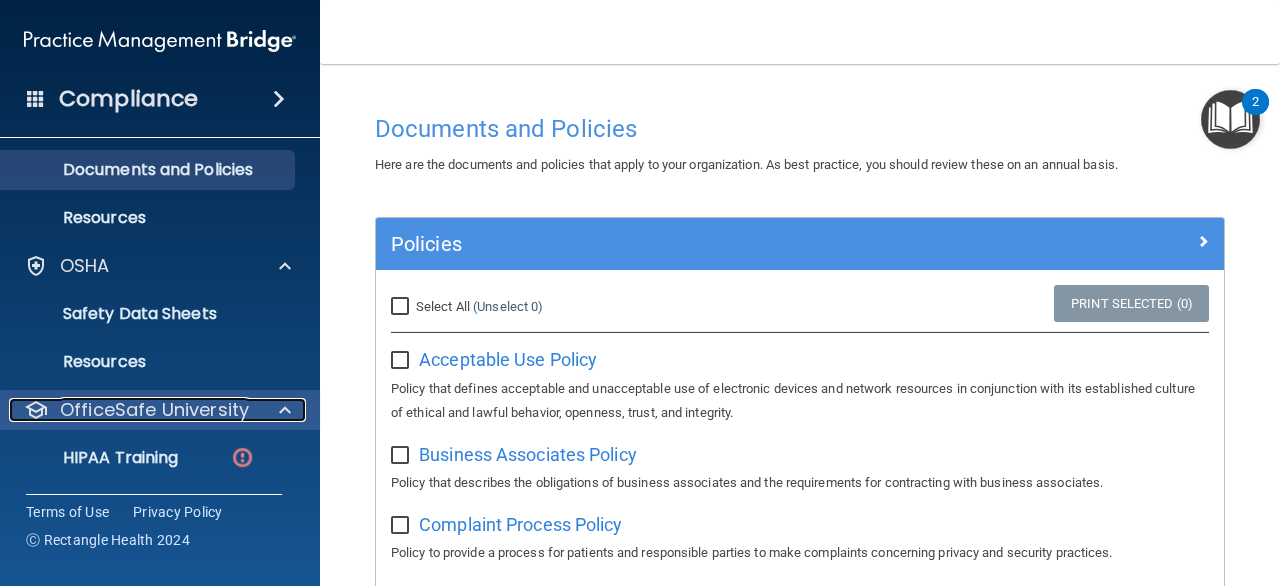 scroll, scrollTop: 196, scrollLeft: 0, axis: vertical 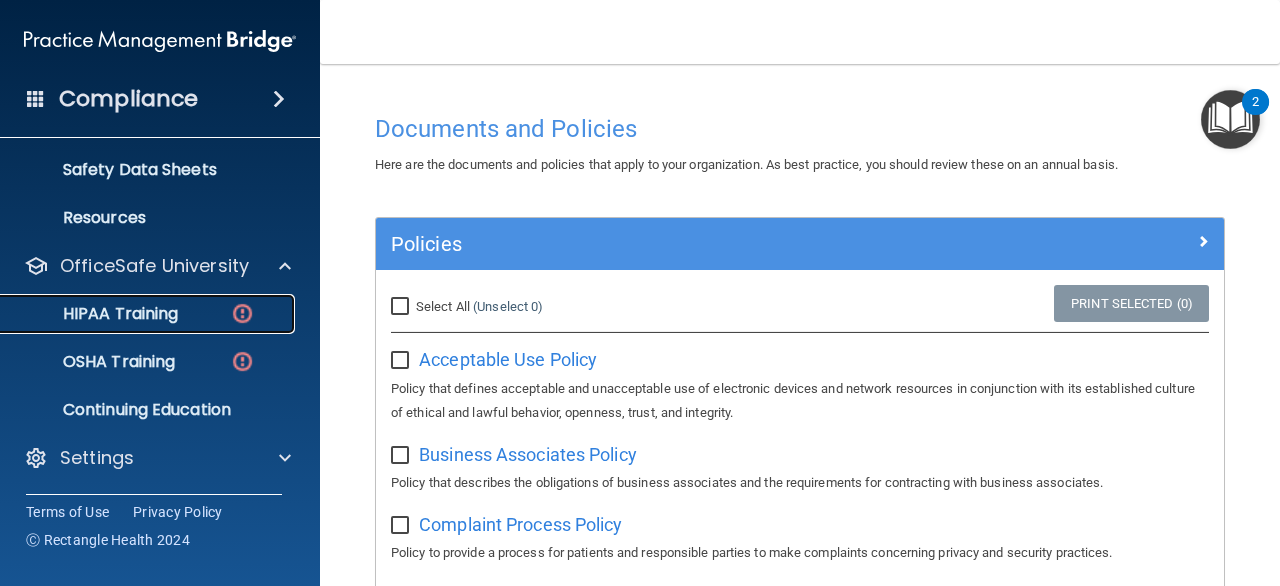 click on "HIPAA Training" at bounding box center (95, 314) 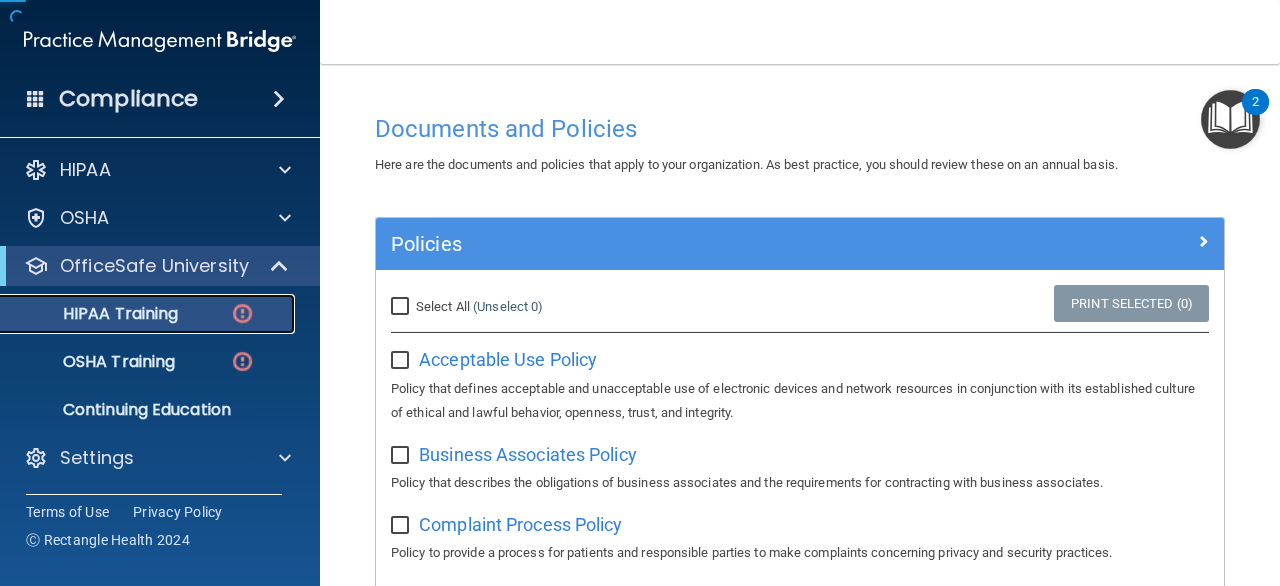 scroll, scrollTop: 4, scrollLeft: 0, axis: vertical 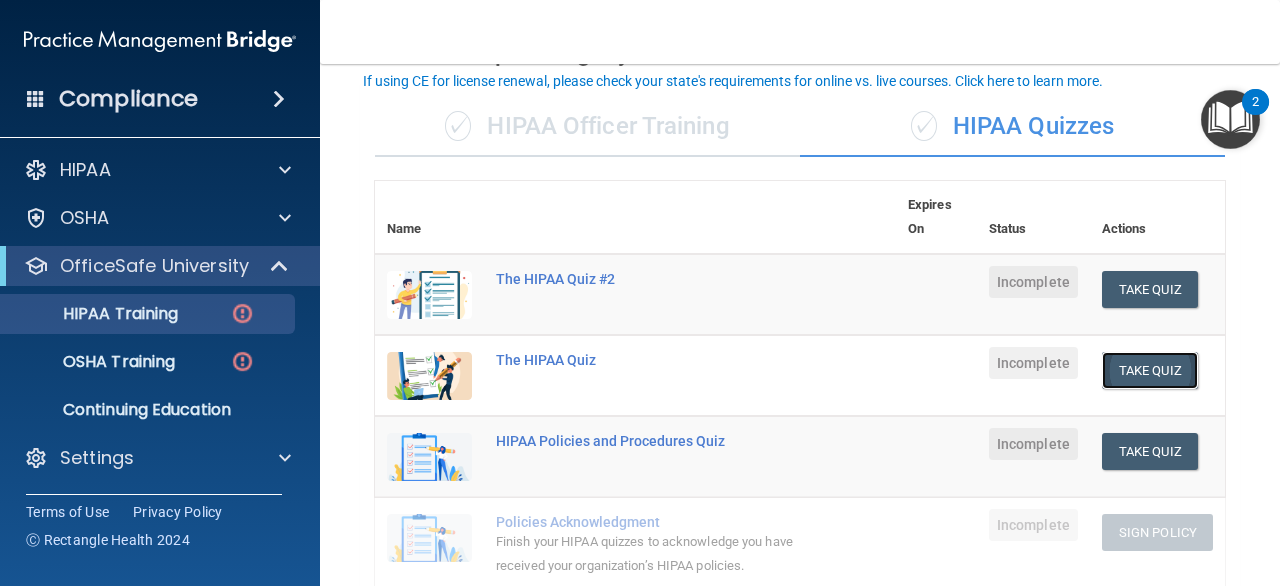 click on "Take Quiz" at bounding box center [1150, 370] 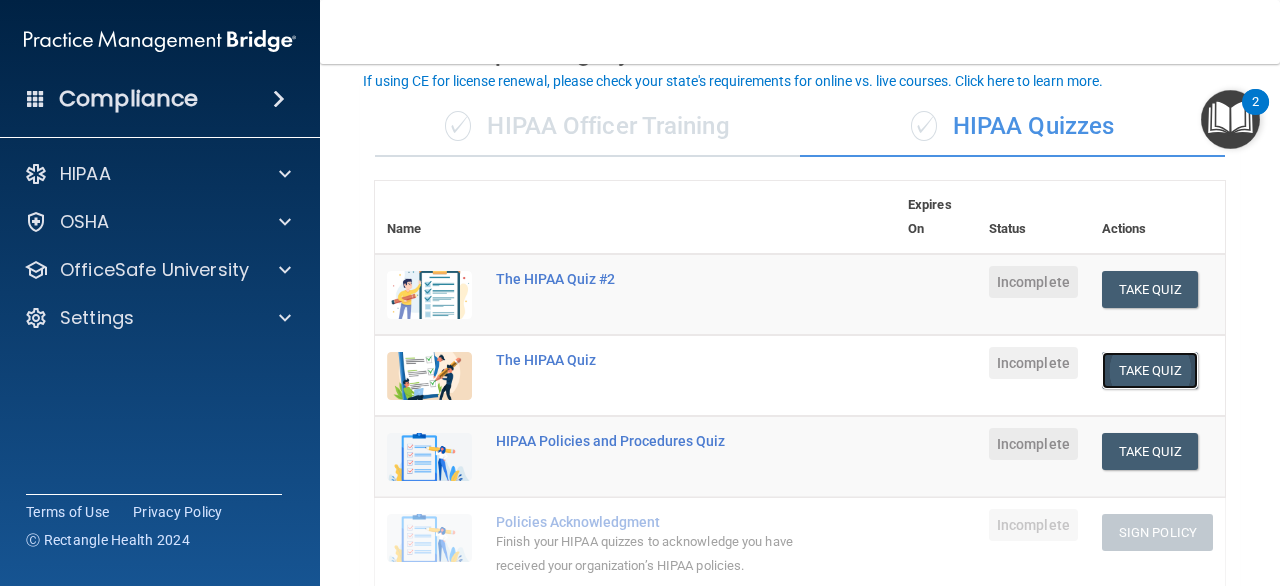 scroll, scrollTop: 0, scrollLeft: 0, axis: both 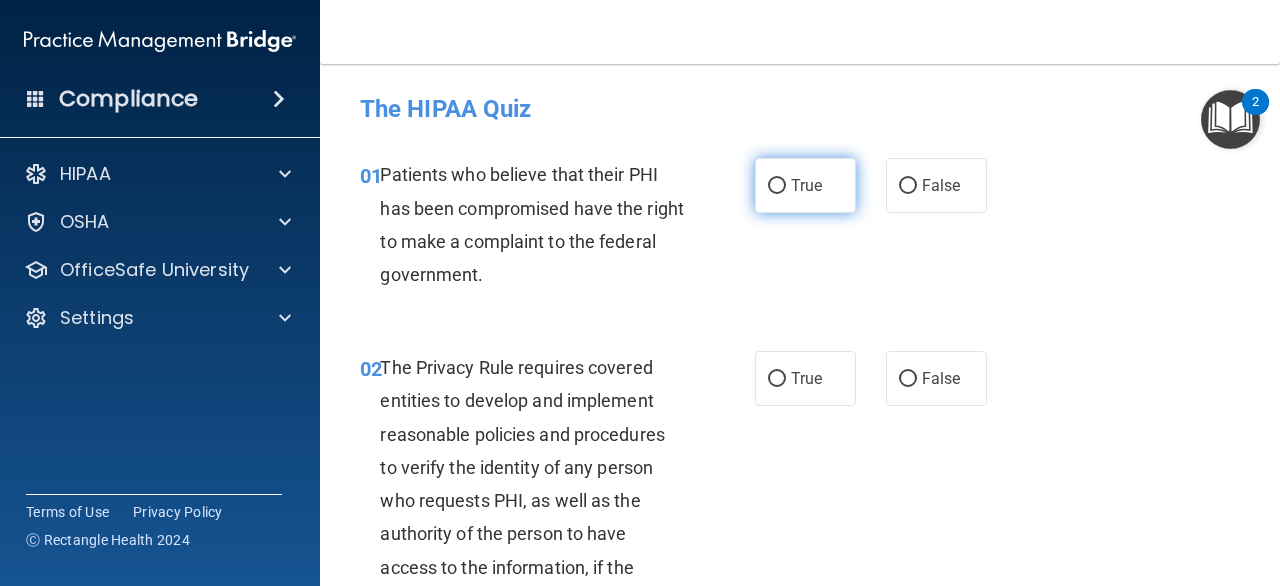 click on "True" at bounding box center [805, 185] 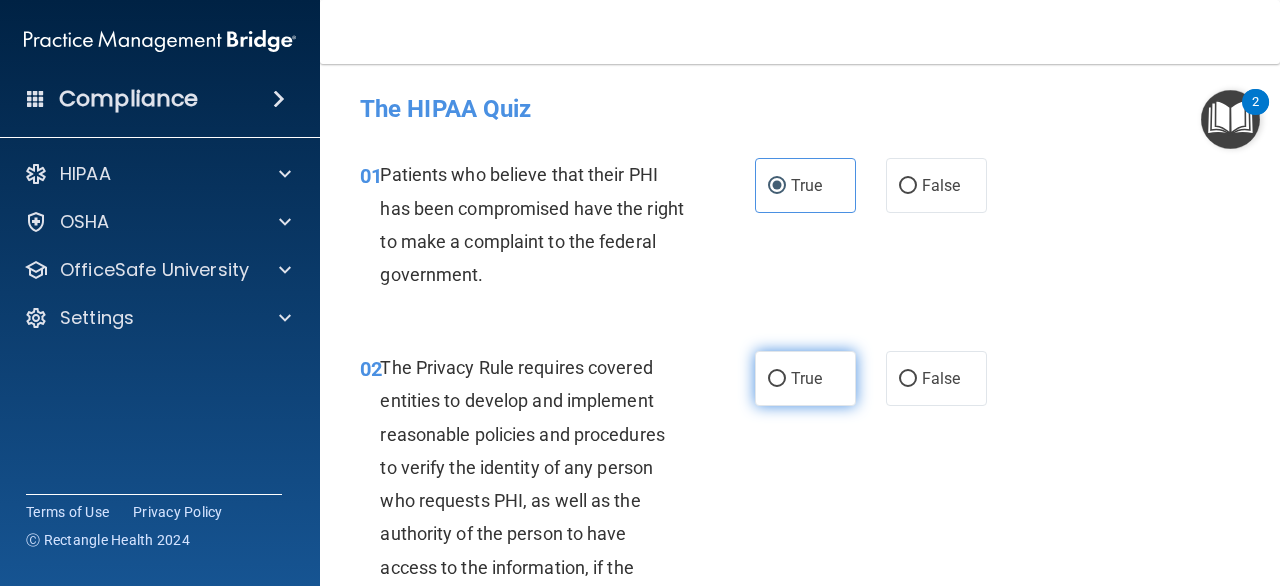 click on "True" at bounding box center [806, 378] 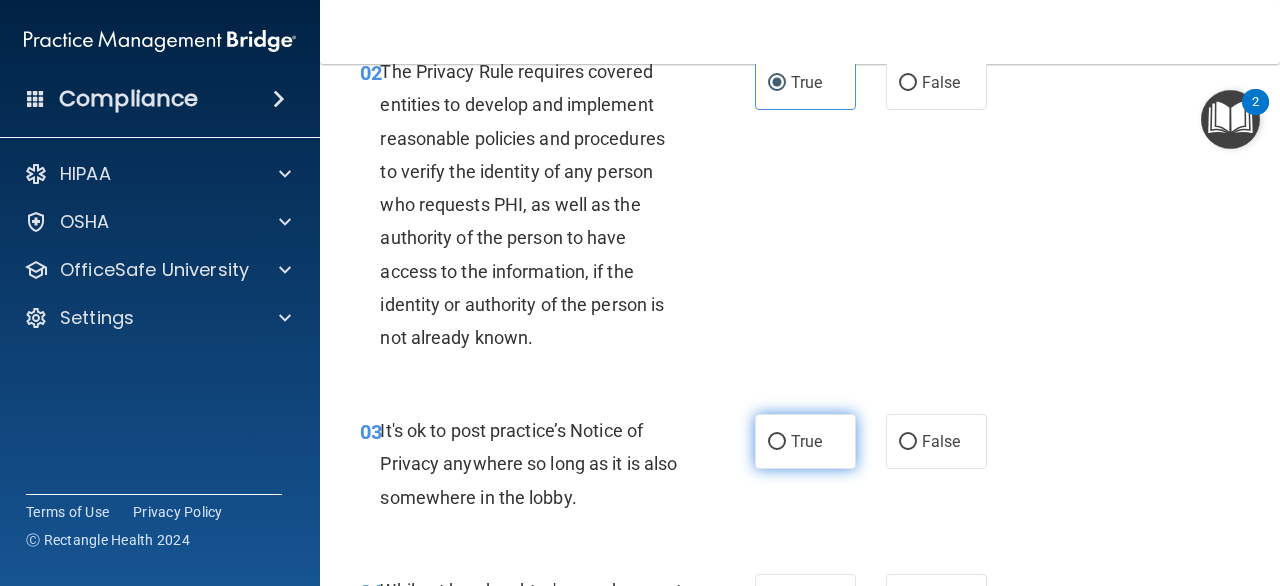 click on "True" at bounding box center (805, 441) 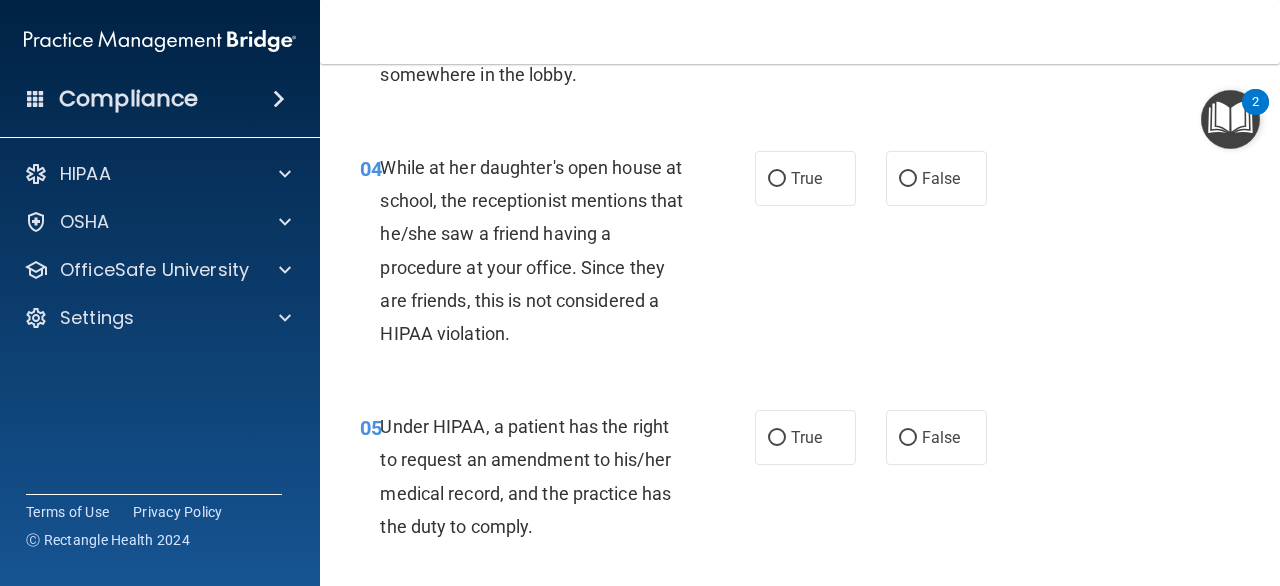 scroll, scrollTop: 723, scrollLeft: 0, axis: vertical 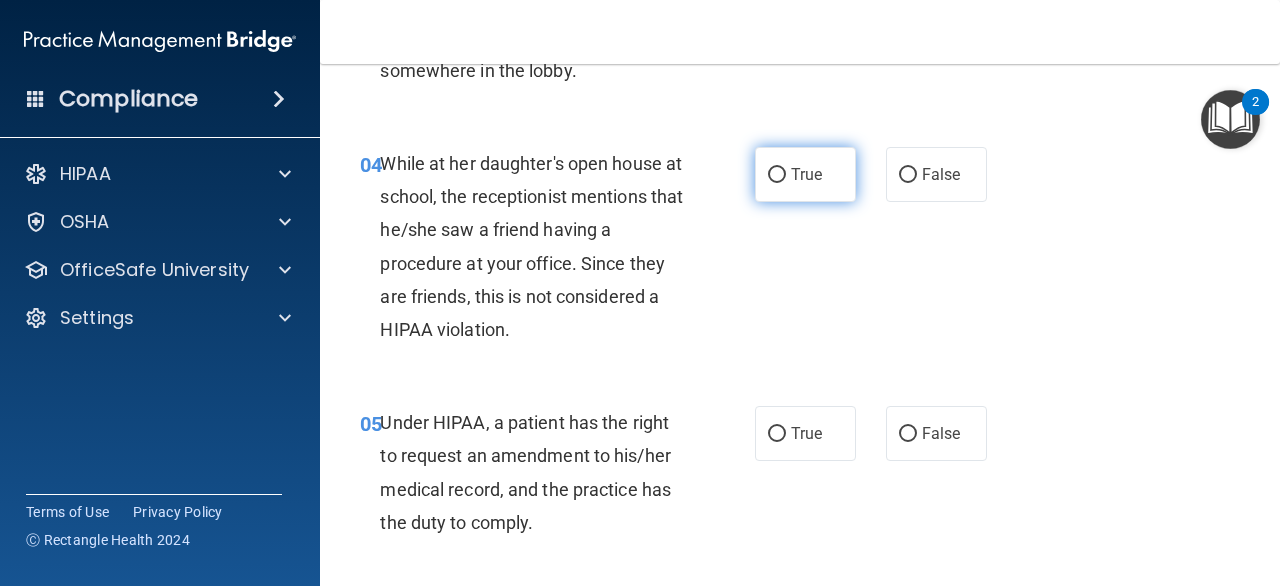 click on "True" at bounding box center [805, 174] 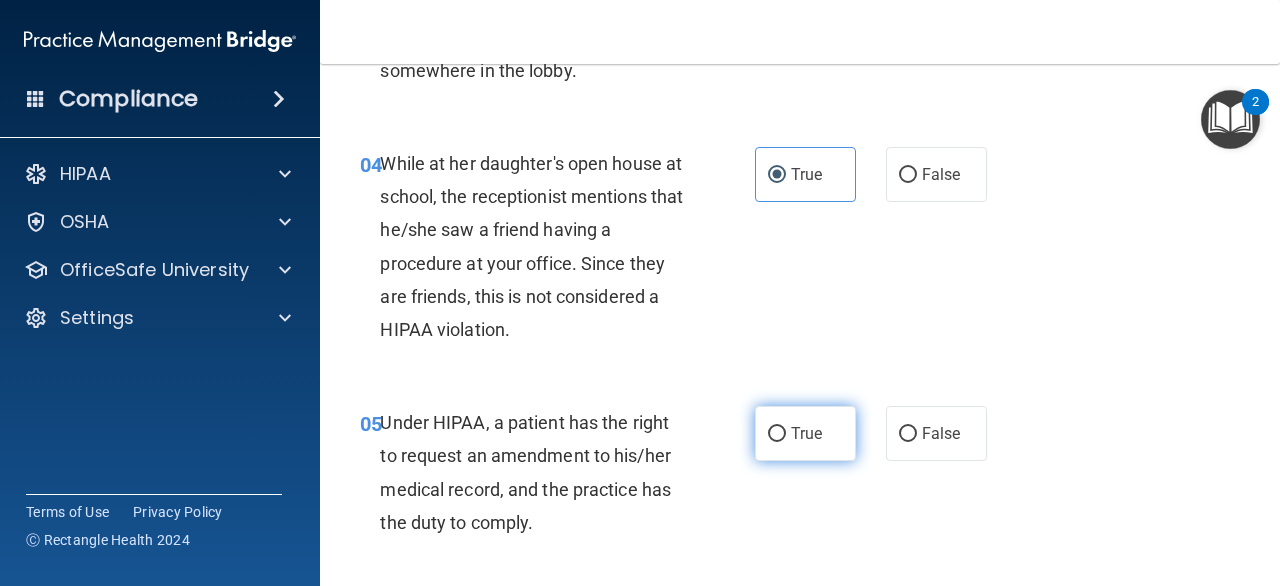 click on "True" at bounding box center (806, 433) 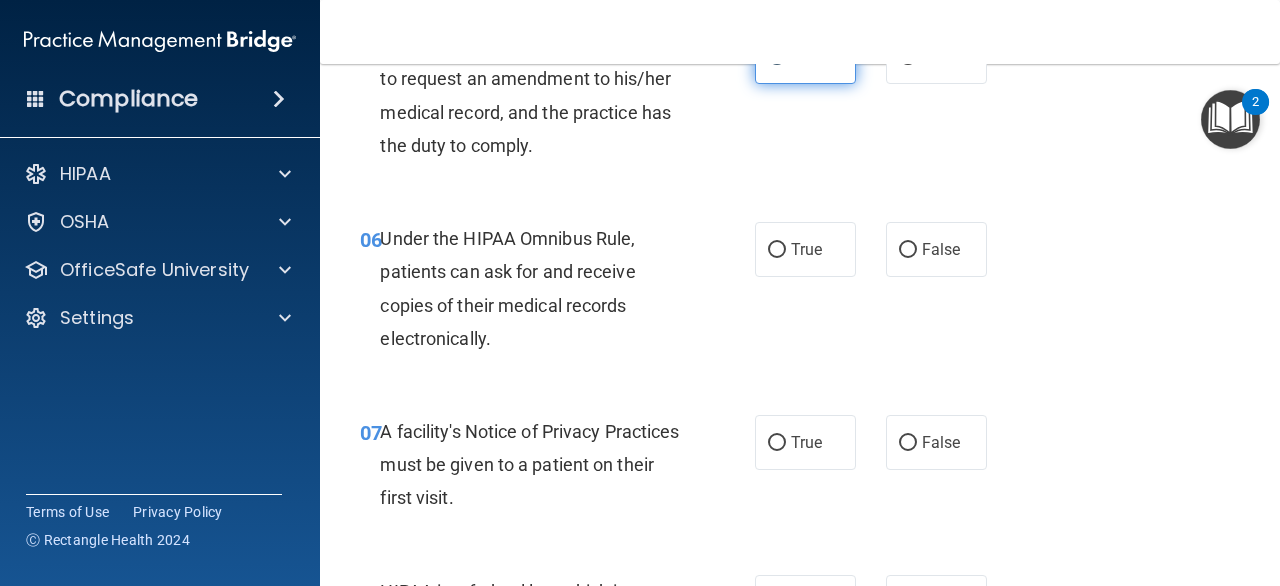 scroll, scrollTop: 1122, scrollLeft: 0, axis: vertical 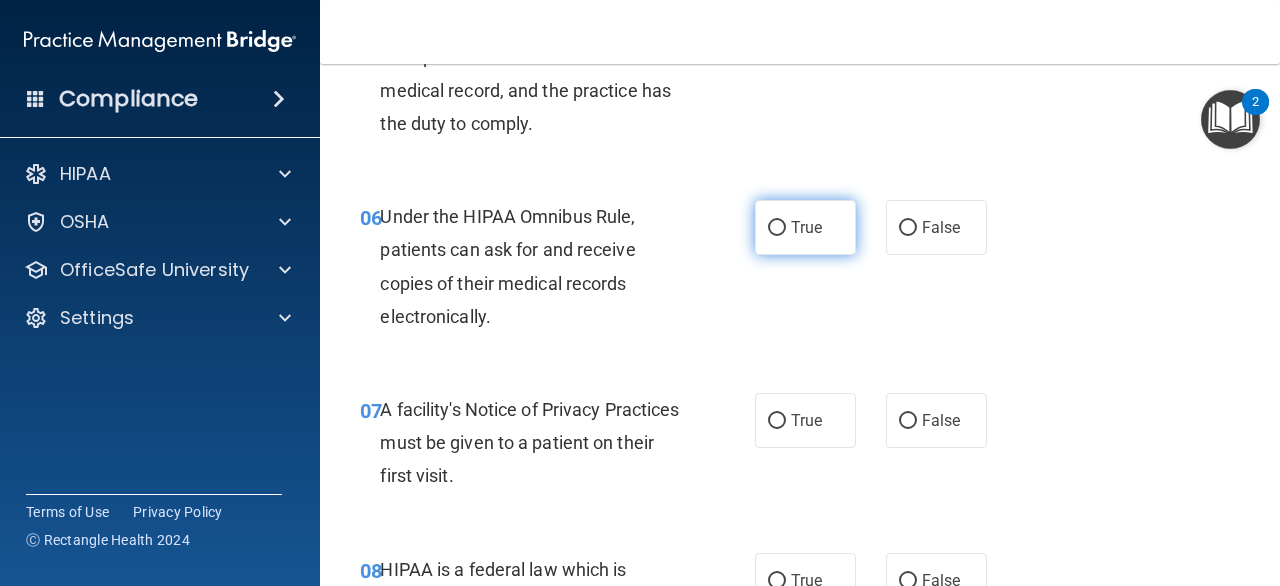 click on "True" at bounding box center (805, 227) 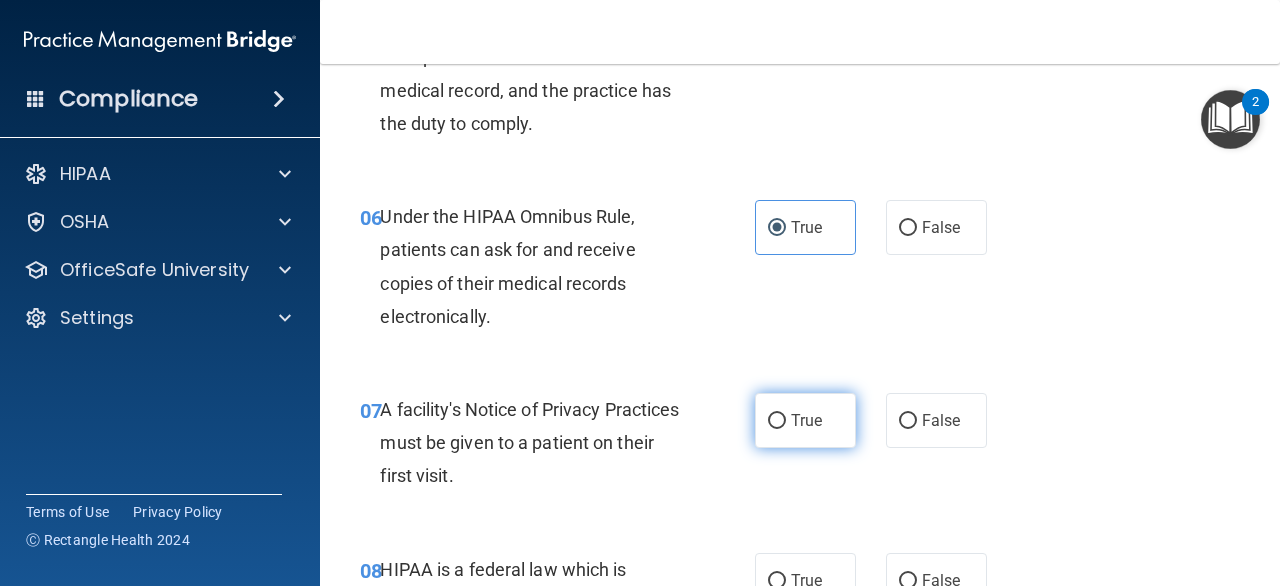 click on "True" at bounding box center (806, 420) 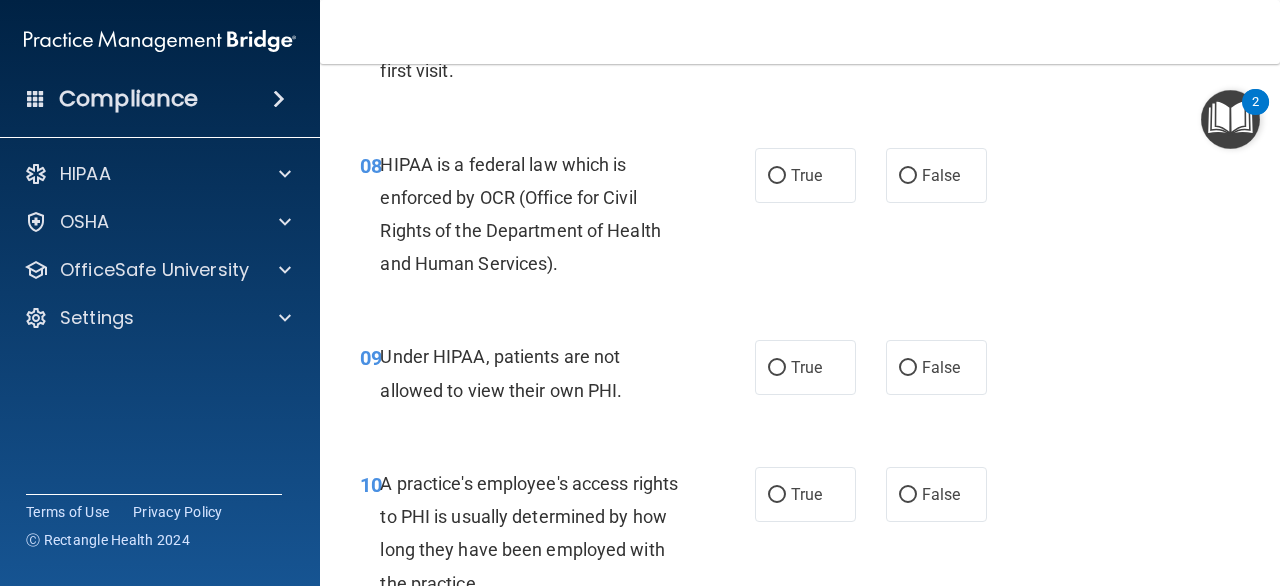 scroll, scrollTop: 1551, scrollLeft: 0, axis: vertical 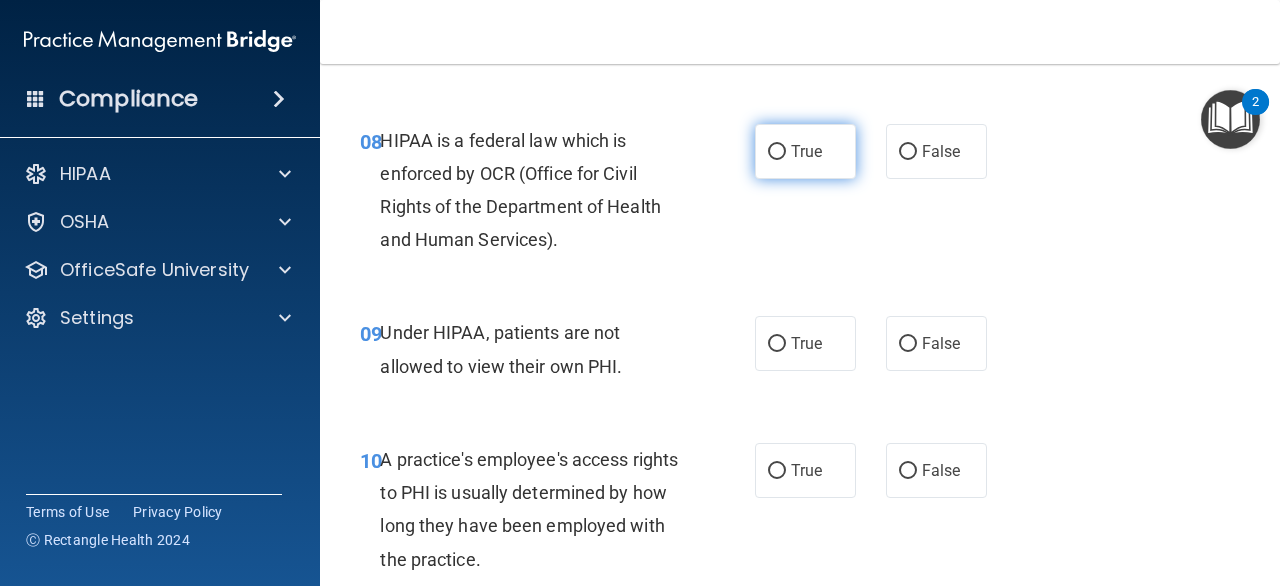 click on "True" at bounding box center (806, 151) 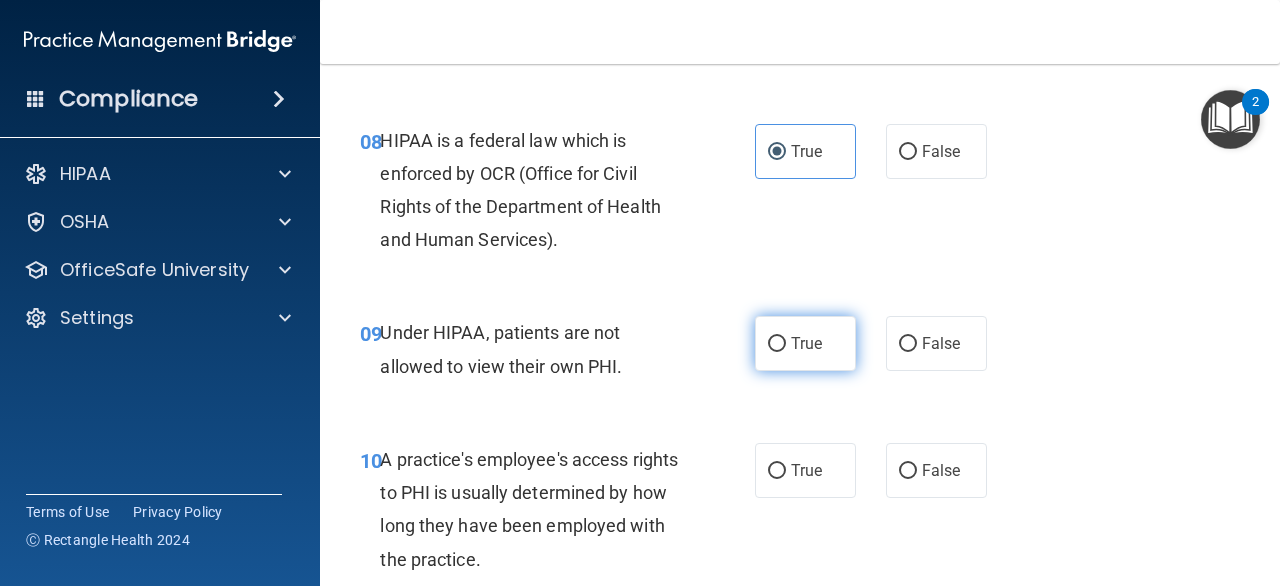 click on "True" at bounding box center (805, 343) 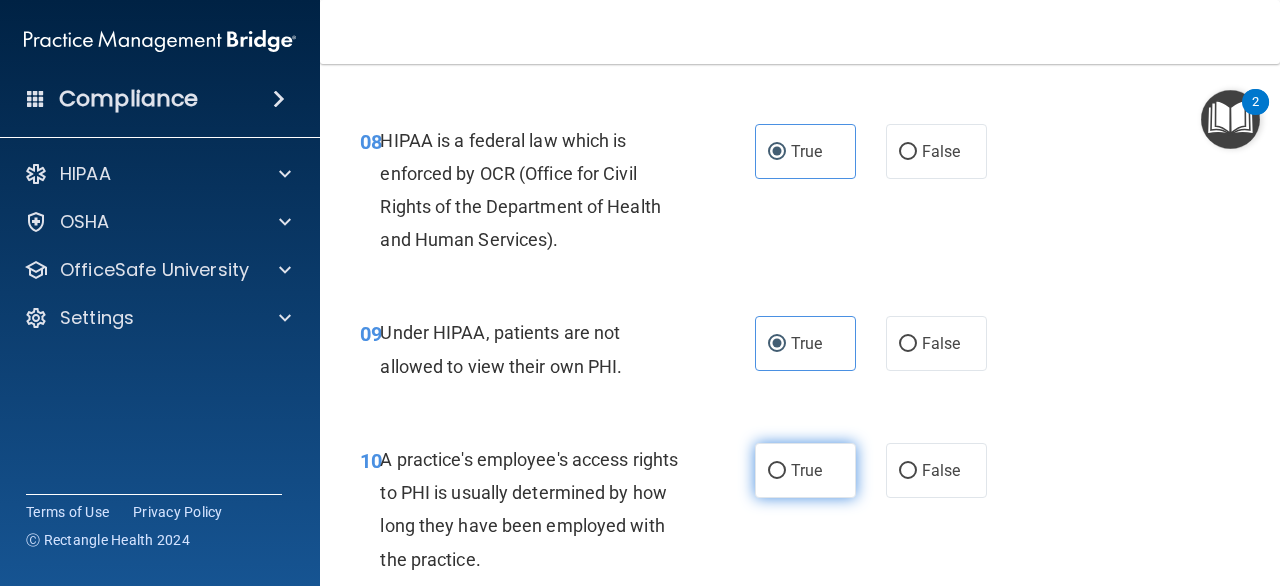 click on "True" at bounding box center [805, 470] 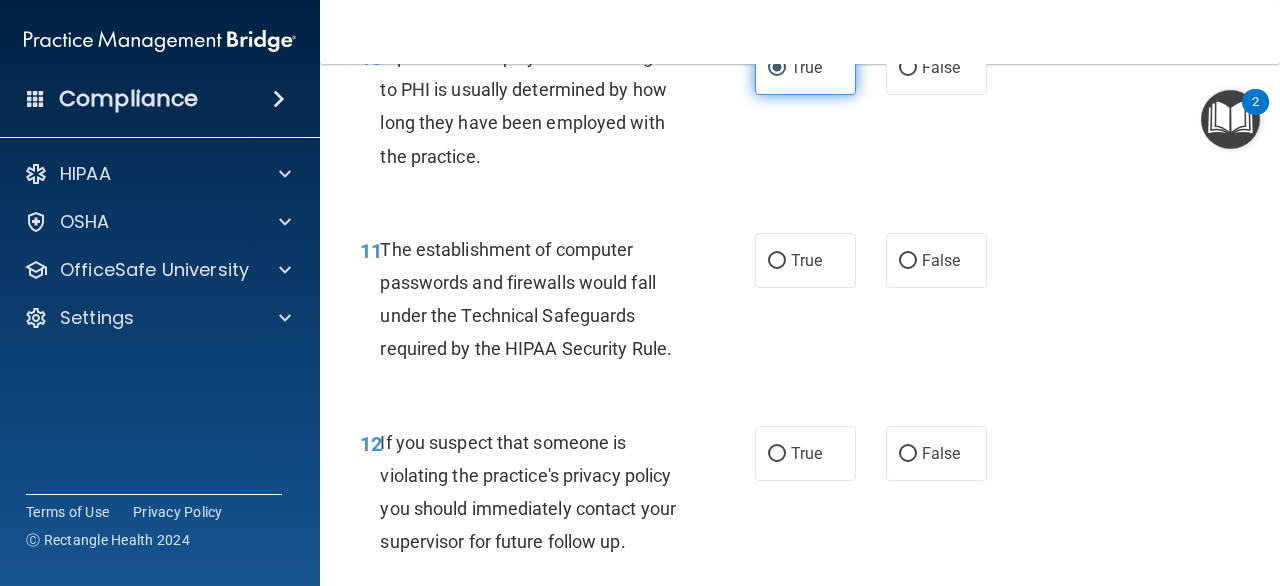 scroll, scrollTop: 1966, scrollLeft: 0, axis: vertical 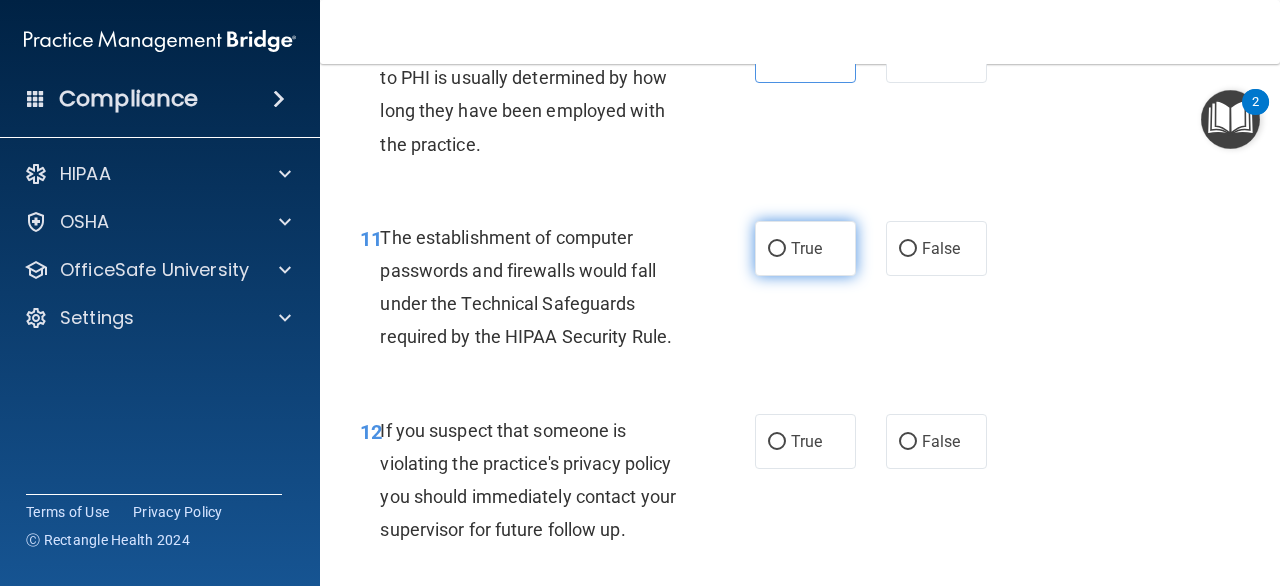 click on "True" at bounding box center (806, 248) 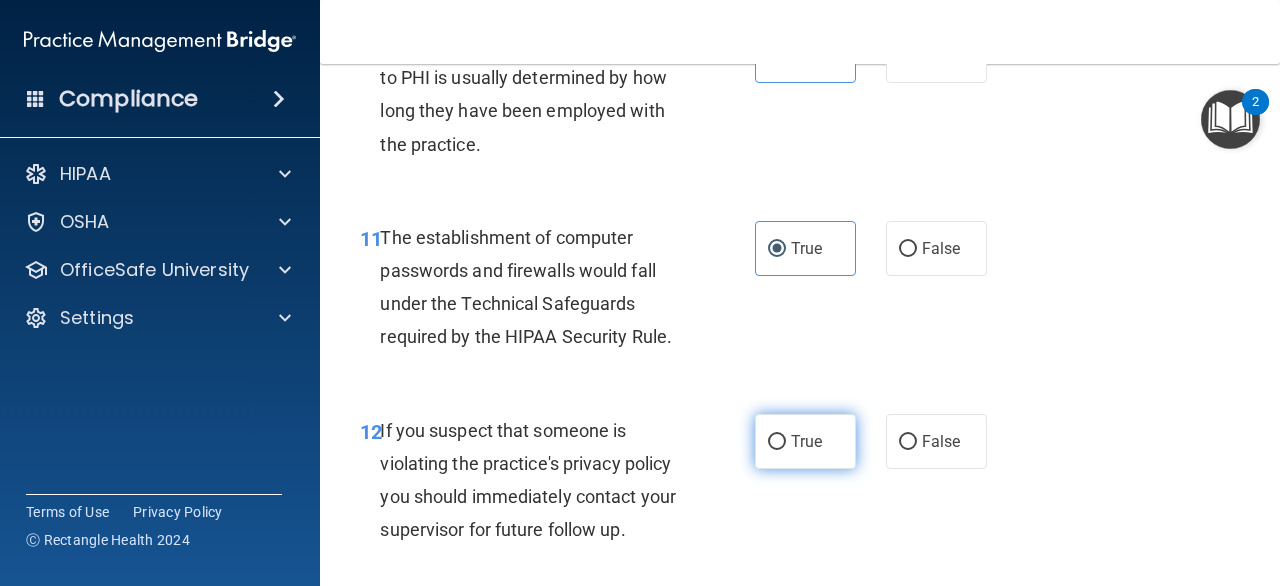 click on "True" at bounding box center (806, 441) 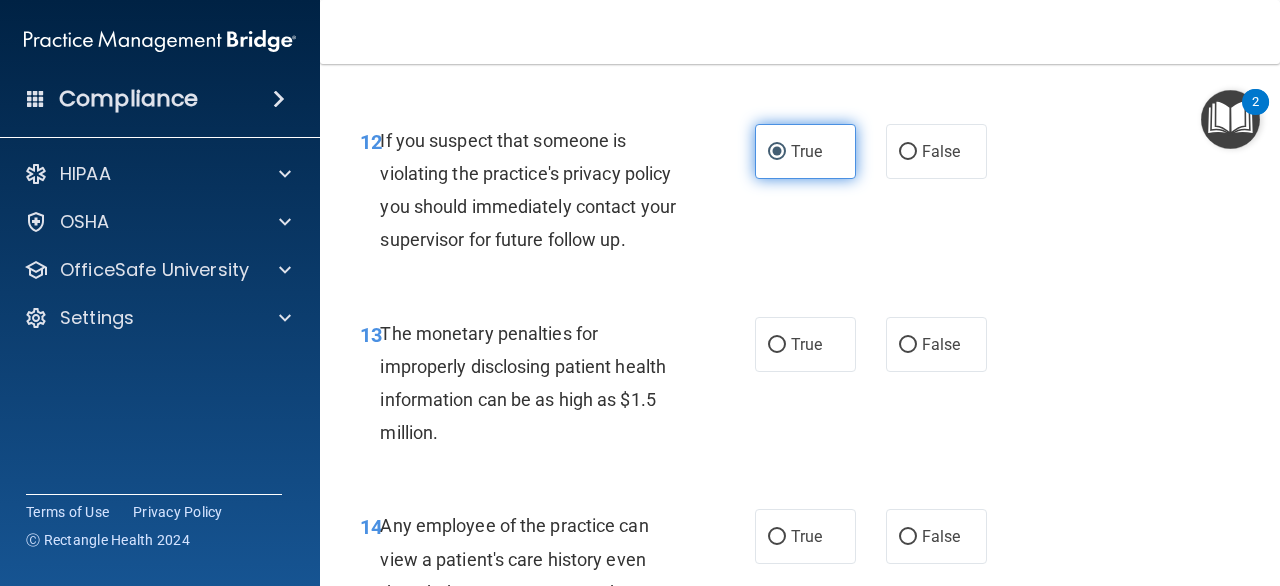 scroll, scrollTop: 2270, scrollLeft: 0, axis: vertical 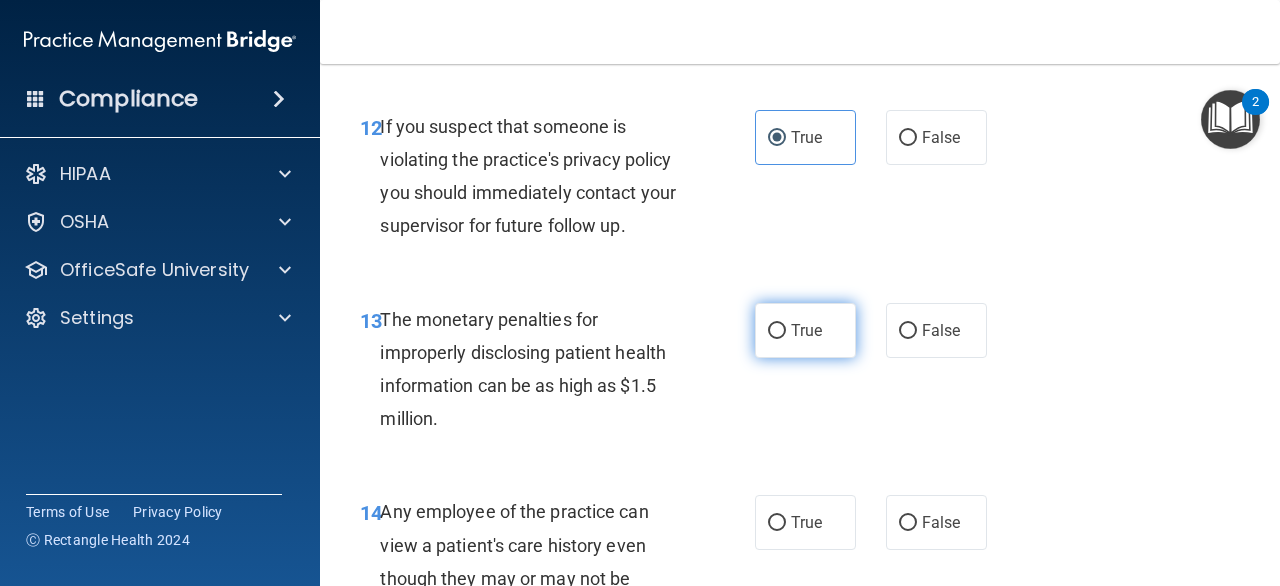 click on "True" at bounding box center (805, 330) 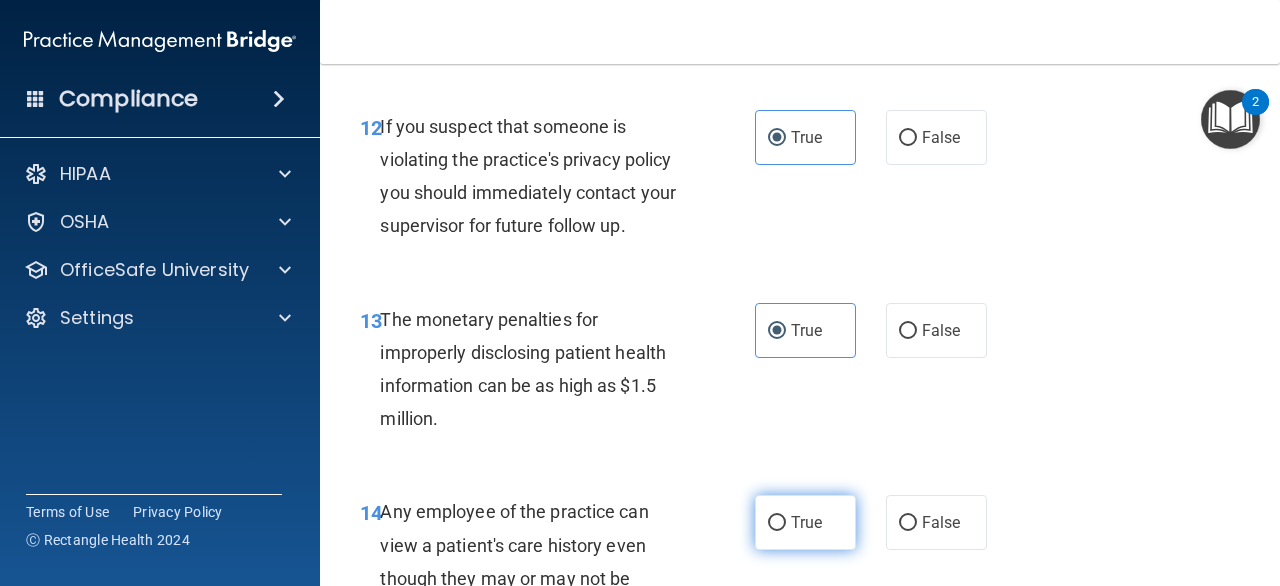 click on "True" at bounding box center [805, 522] 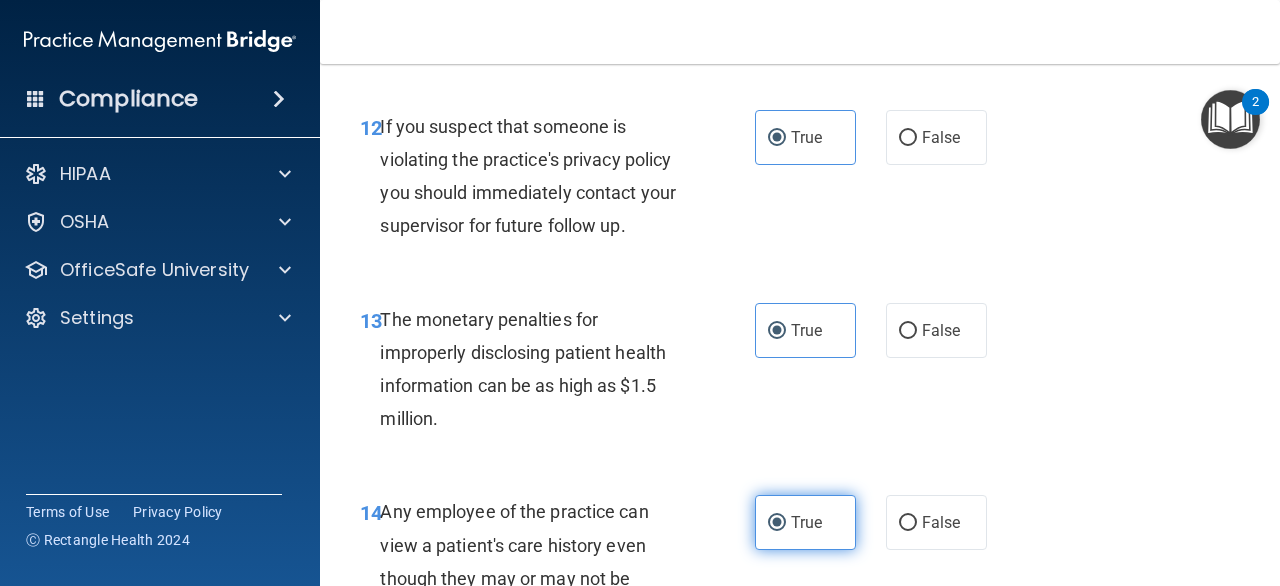 scroll, scrollTop: 2720, scrollLeft: 0, axis: vertical 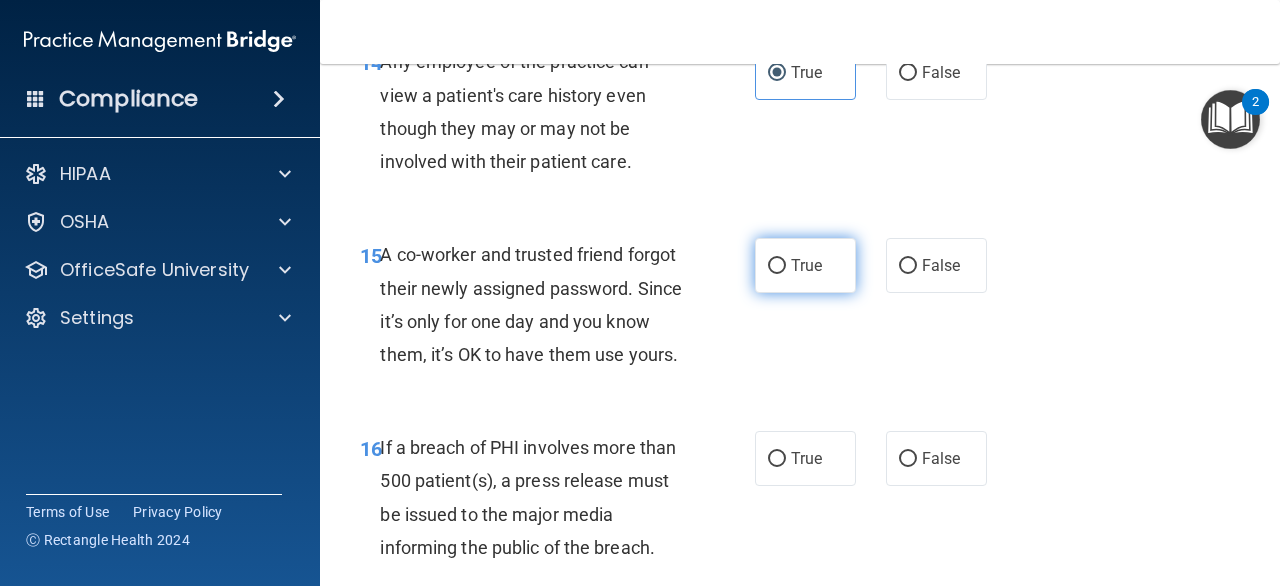 click on "True" at bounding box center [806, 265] 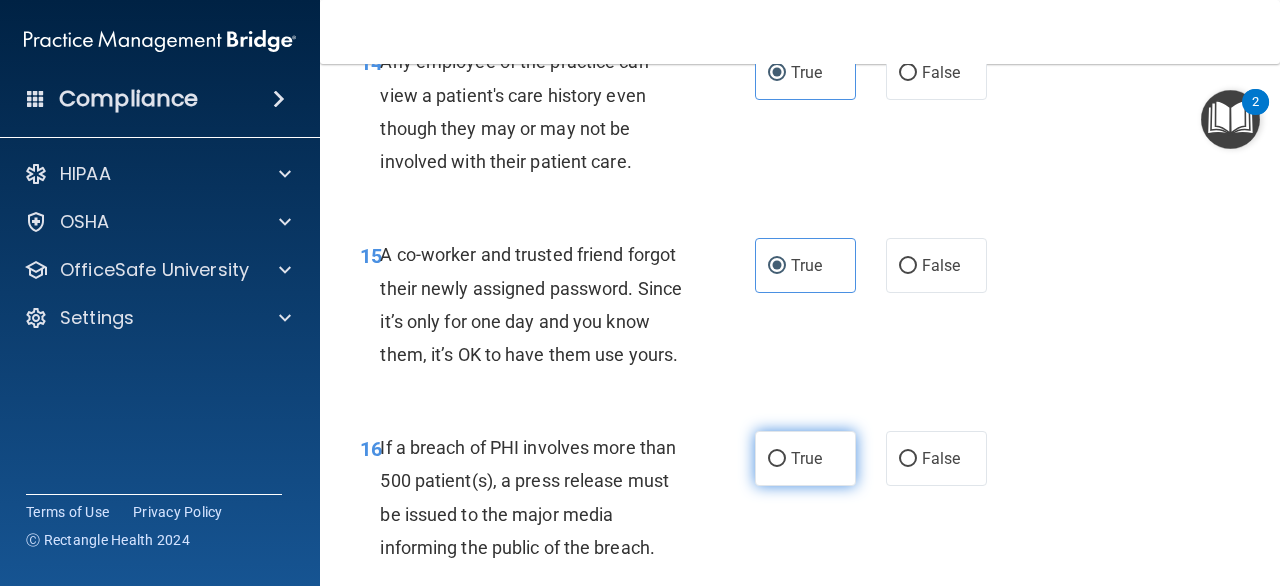 click on "True" at bounding box center [806, 458] 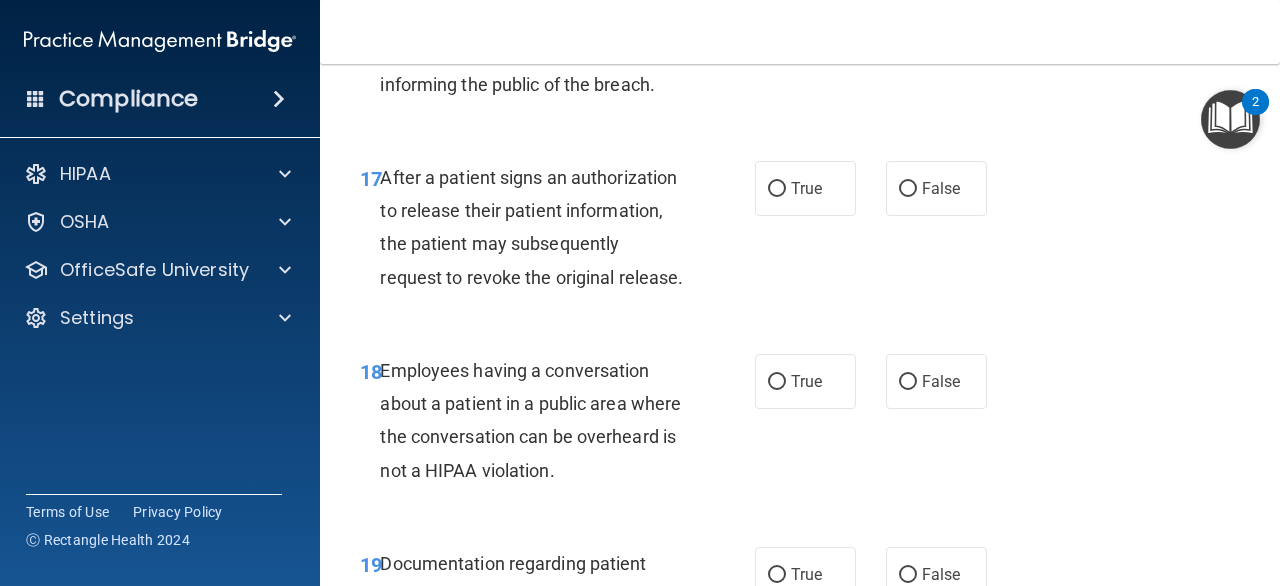 scroll, scrollTop: 3256, scrollLeft: 0, axis: vertical 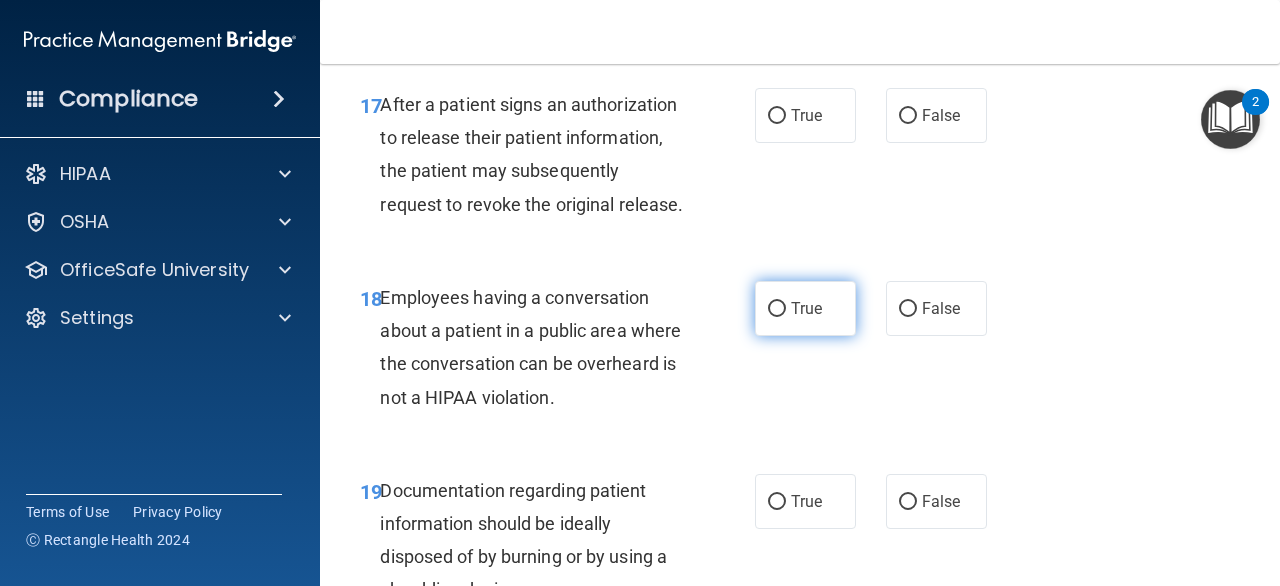 click on "True" at bounding box center [806, 308] 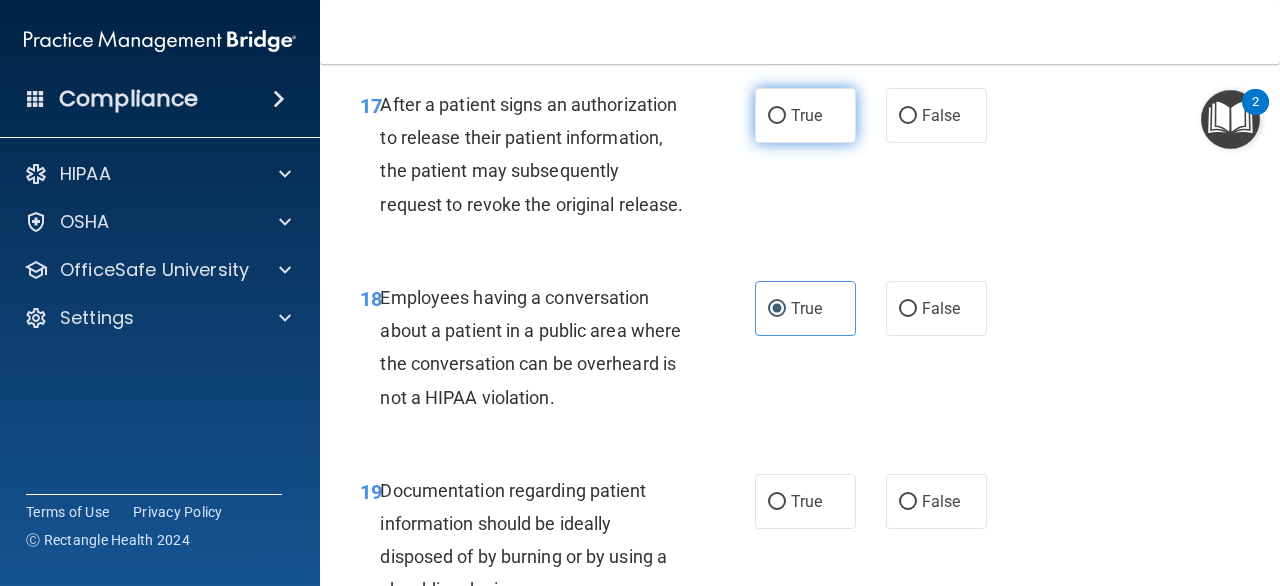 click on "True" at bounding box center (806, 115) 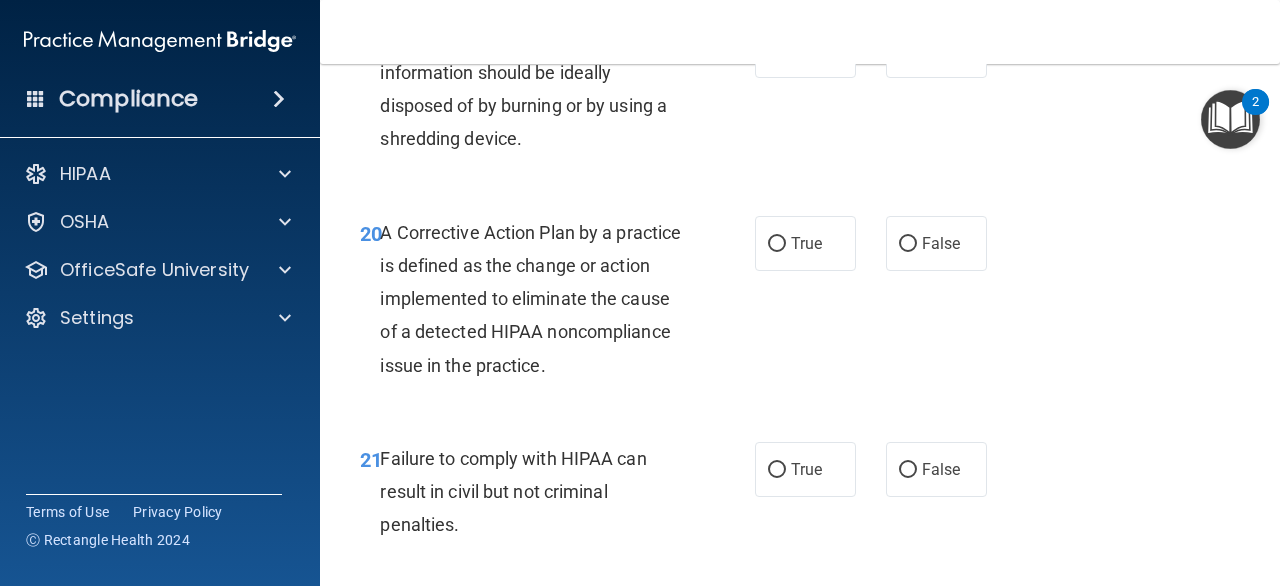 scroll, scrollTop: 3732, scrollLeft: 0, axis: vertical 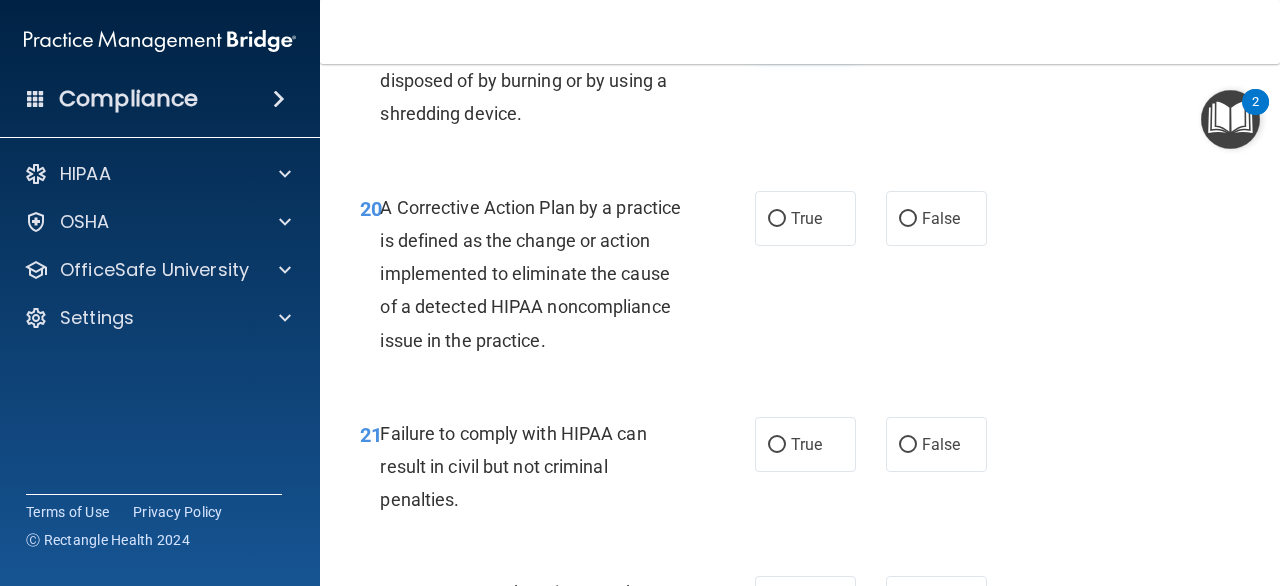 click on "True" at bounding box center (805, 25) 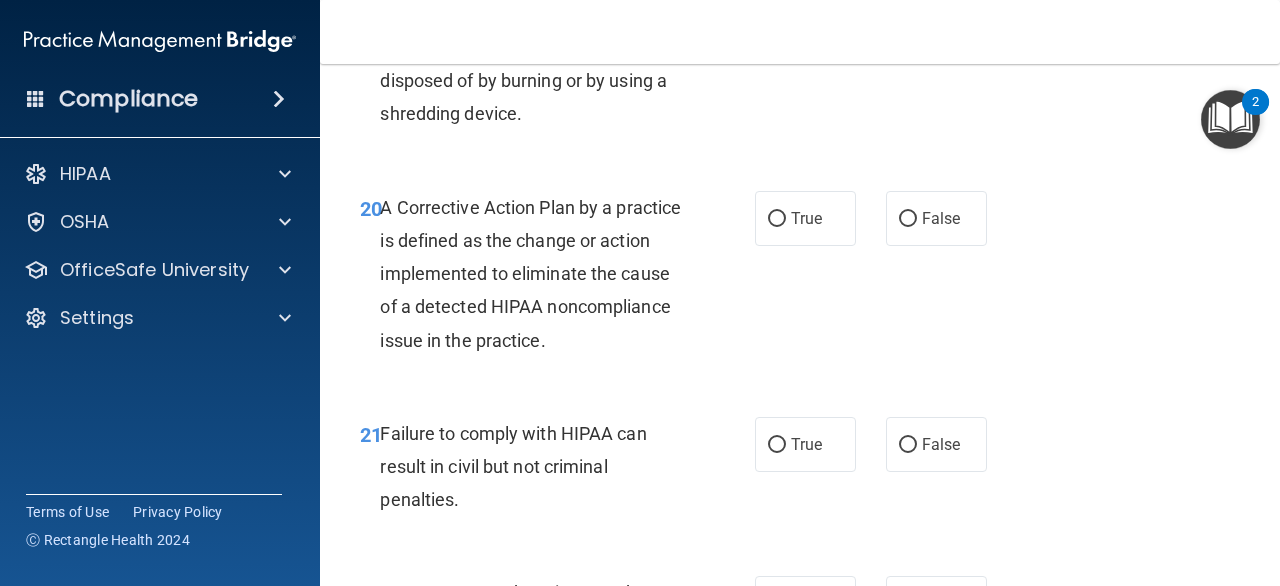 click on "19       Documentation regarding patient information should be ideally disposed of by burning or by using a shredding device.                 True           False" at bounding box center (800, 69) 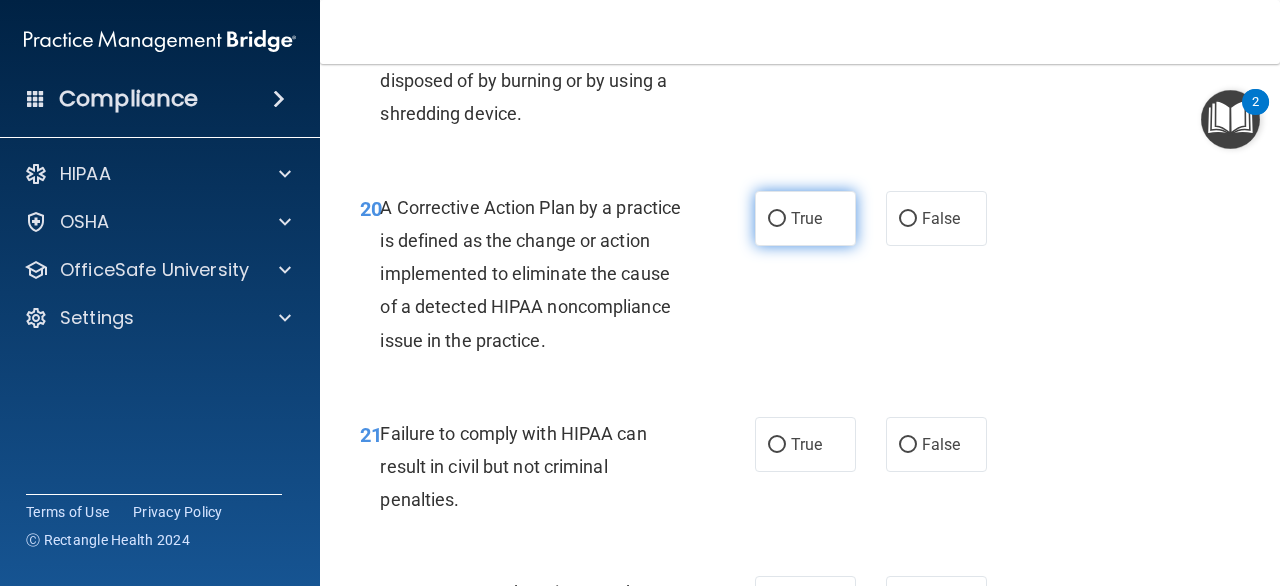click on "True" at bounding box center [805, 218] 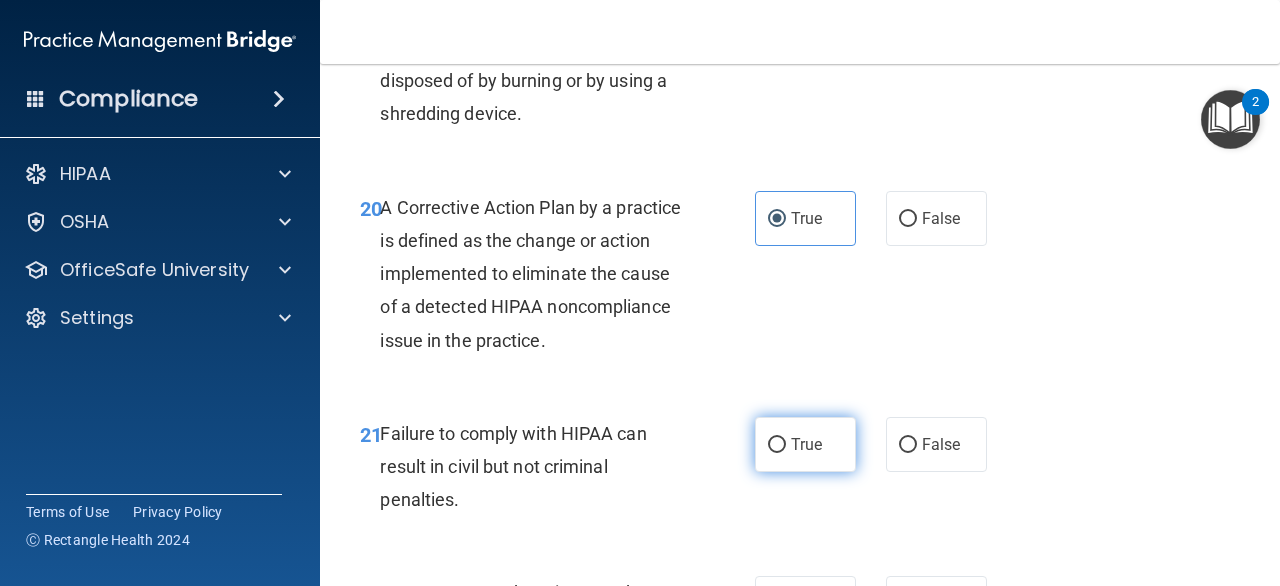 click on "True" at bounding box center [806, 444] 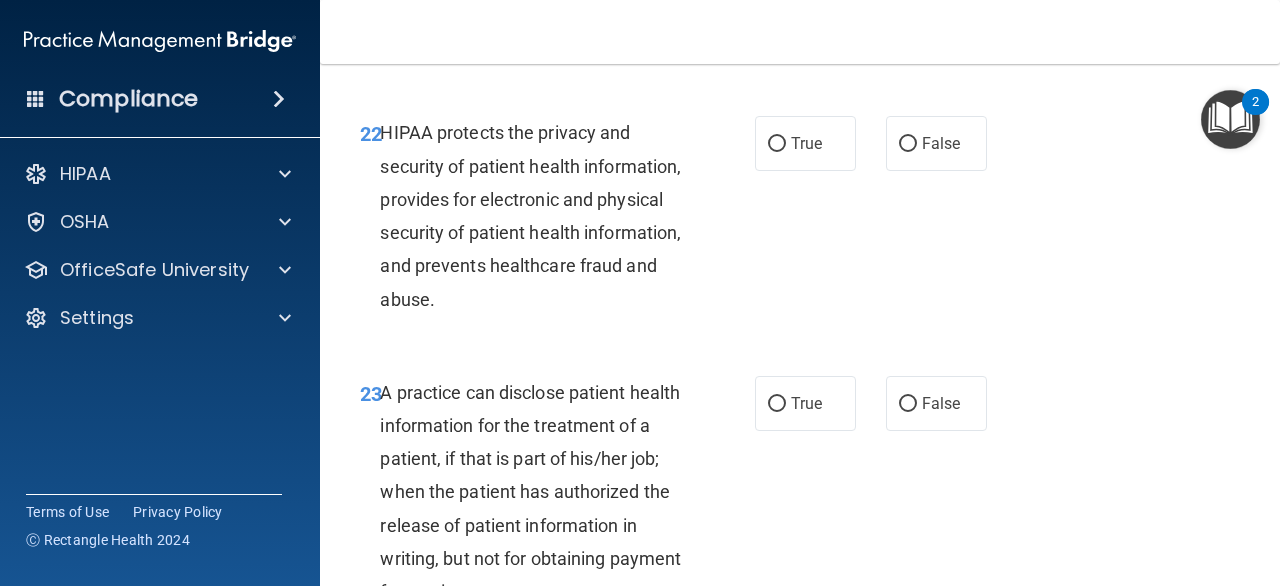 scroll, scrollTop: 4196, scrollLeft: 0, axis: vertical 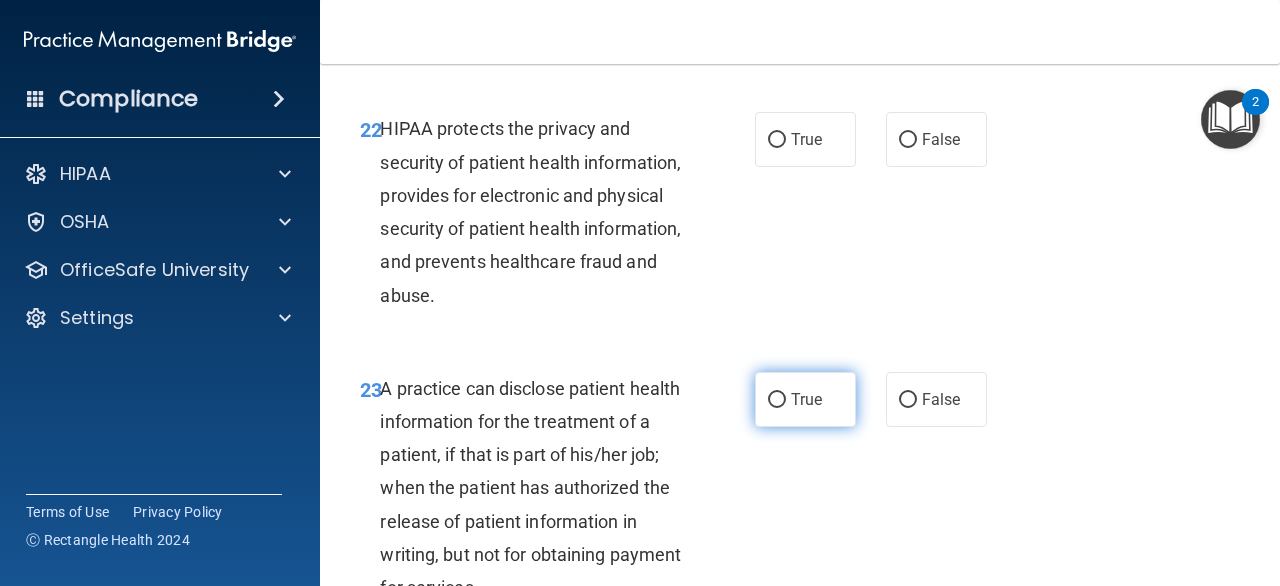 click on "True" at bounding box center (806, 399) 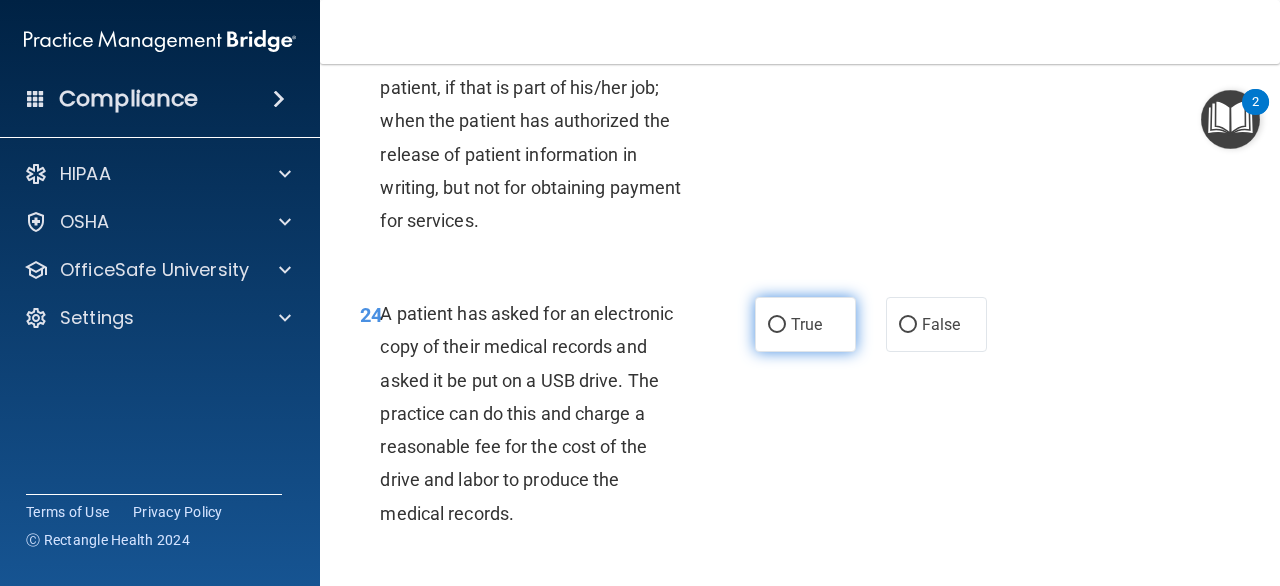 click on "True" at bounding box center (805, 324) 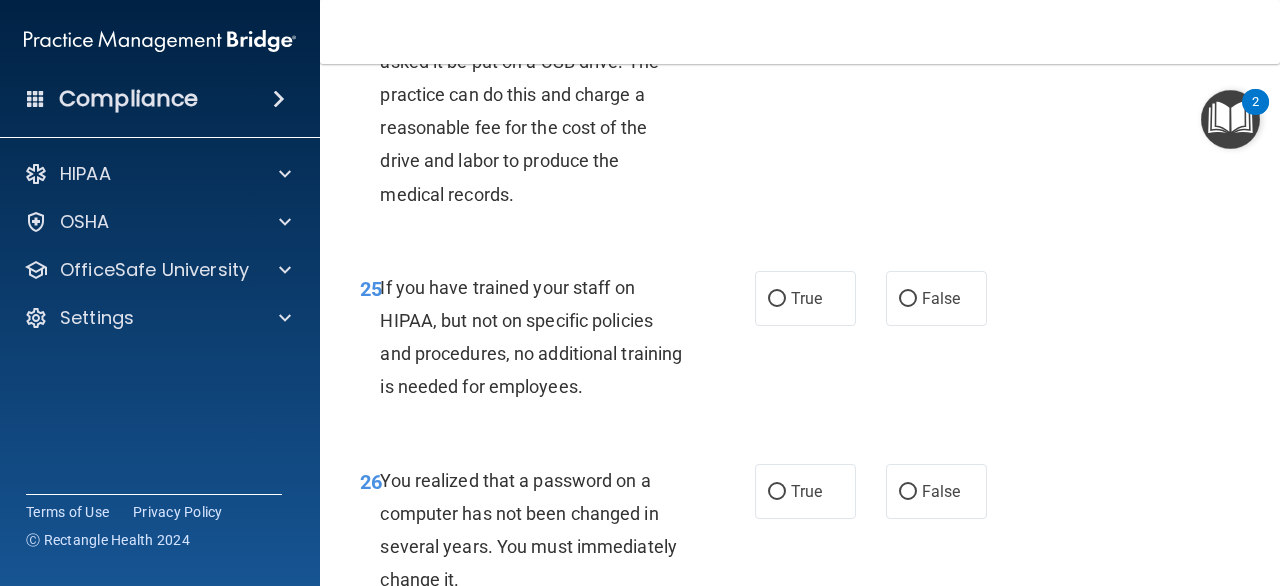 click on "True" at bounding box center [805, 298] 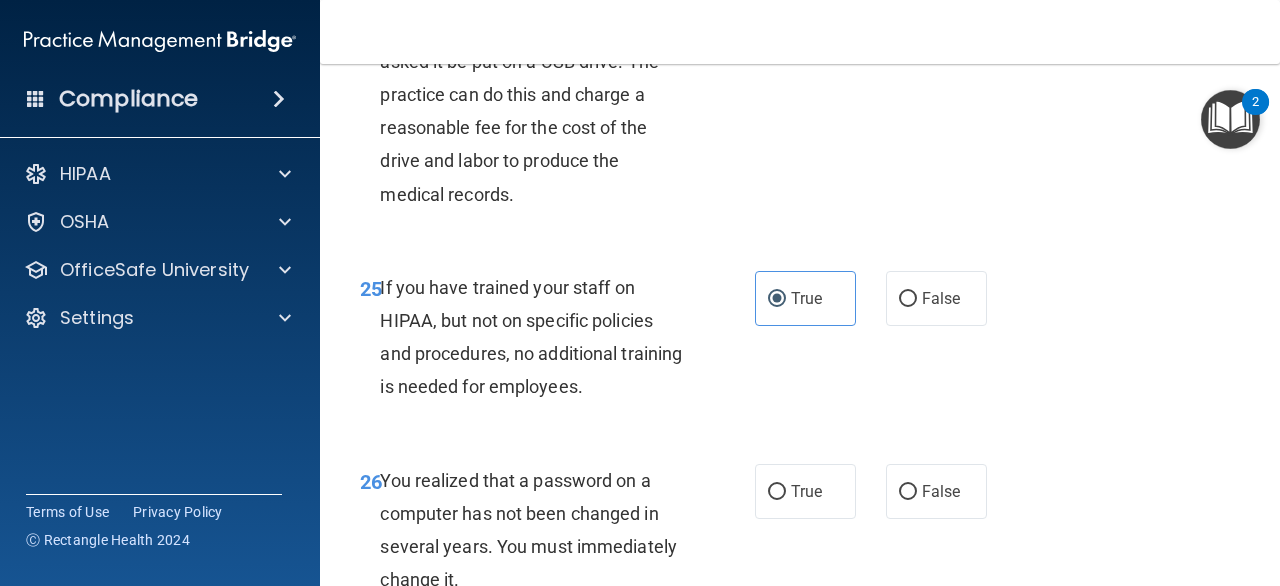 scroll, scrollTop: 5174, scrollLeft: 0, axis: vertical 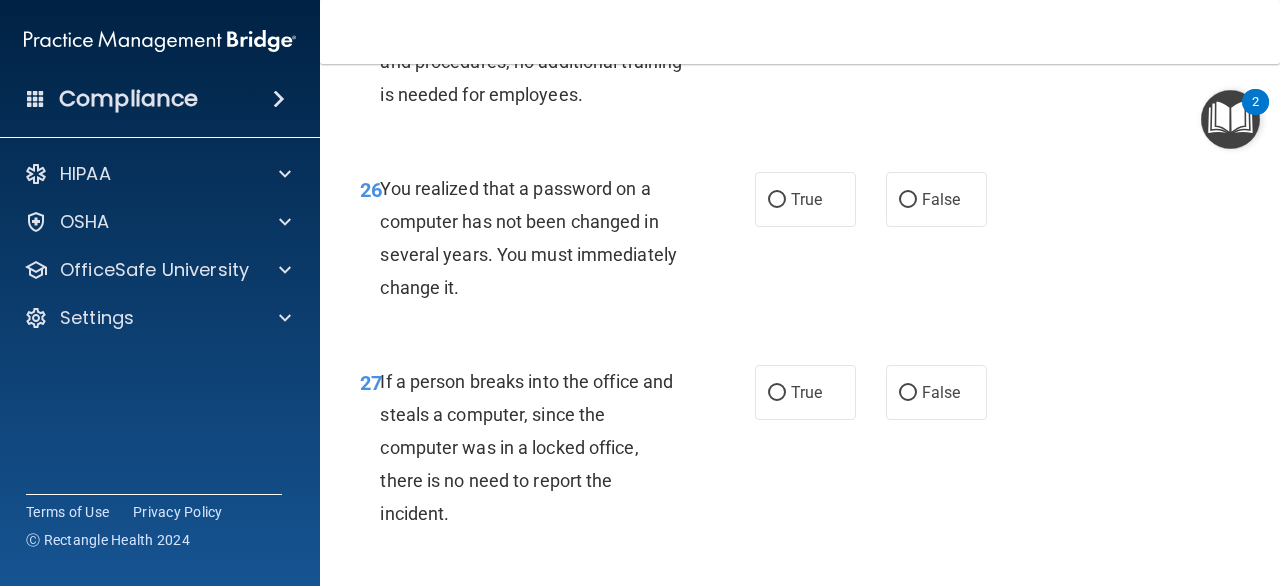 click on "26       You realized that a password on a computer has not been changed in several years.  You must immediately change it.                 True           False" at bounding box center [800, 243] 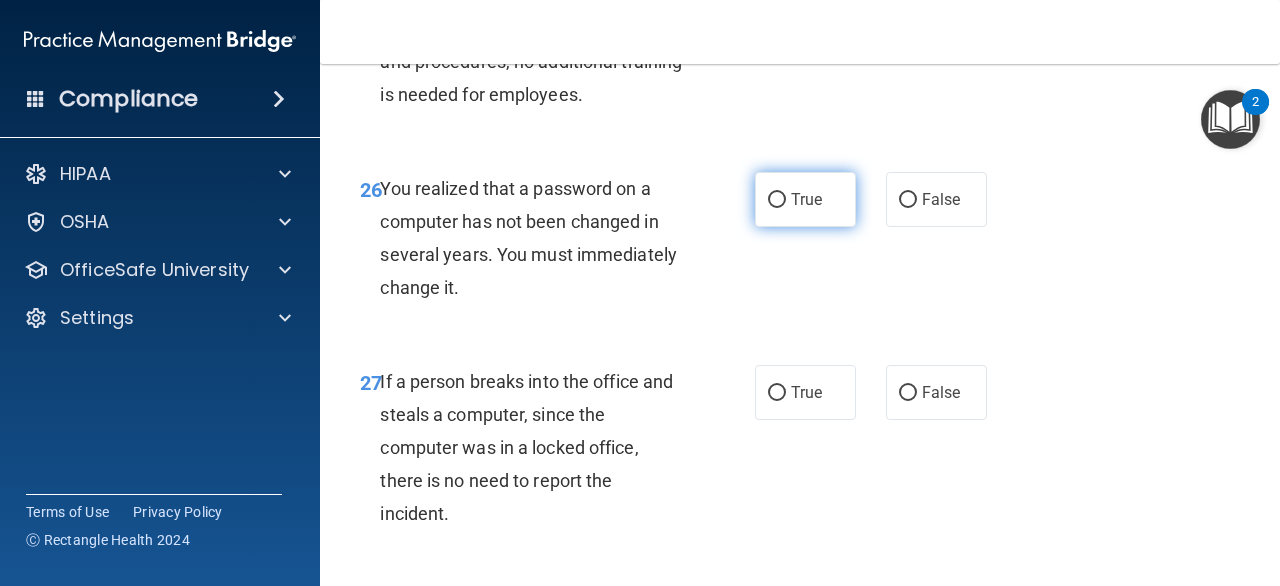 click on "True" at bounding box center [805, 199] 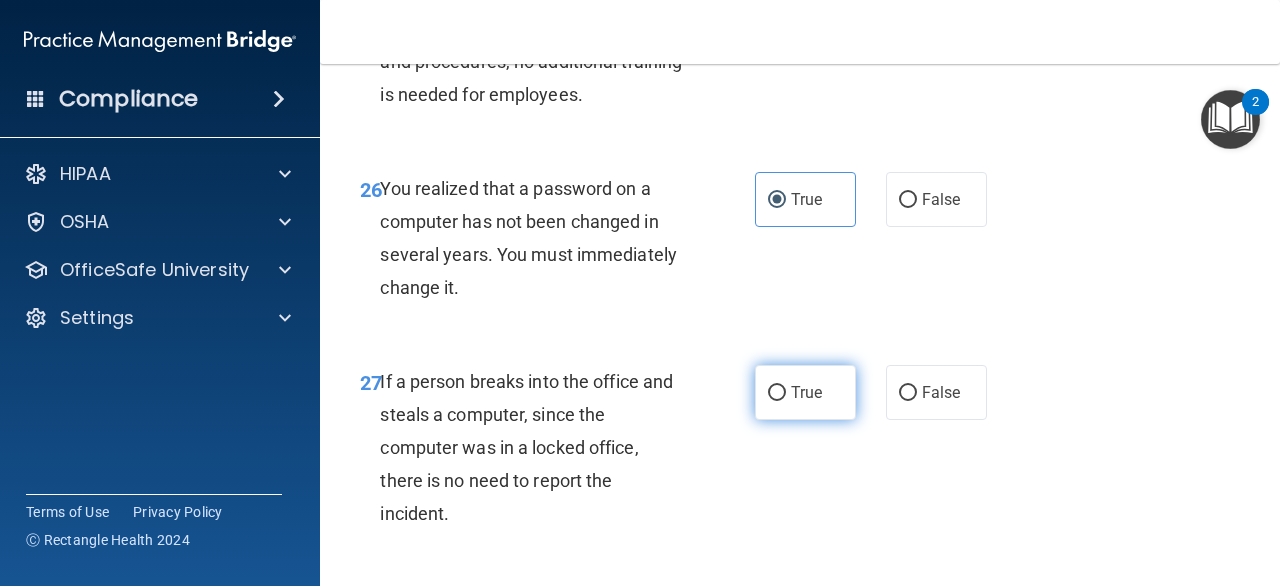click on "True" at bounding box center [806, 392] 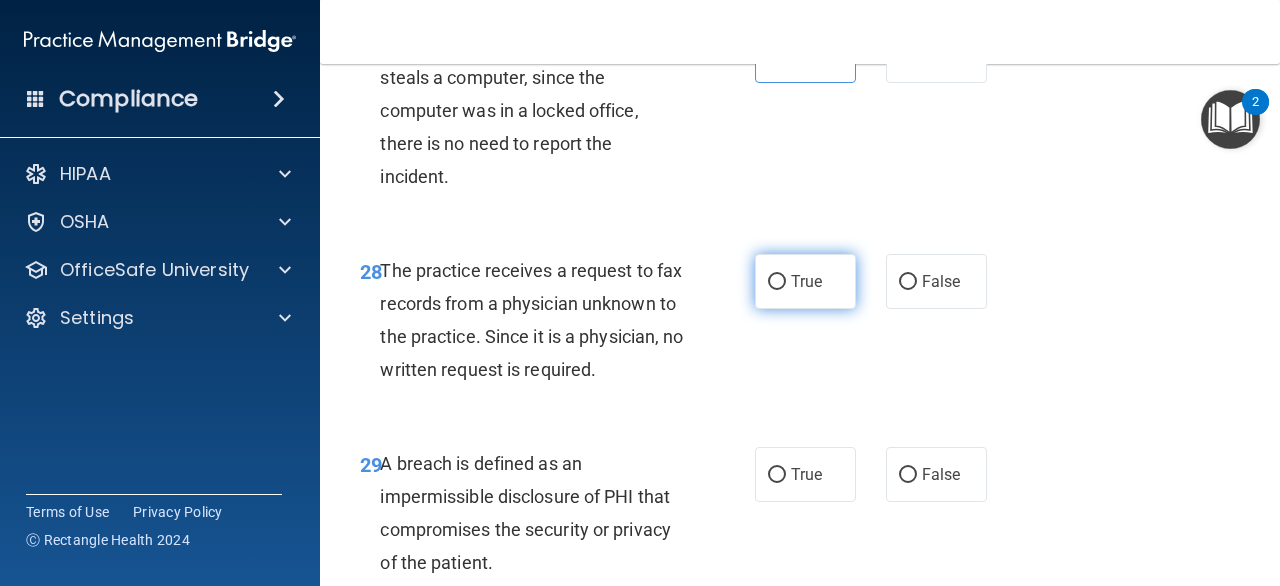 click on "True" at bounding box center [806, 281] 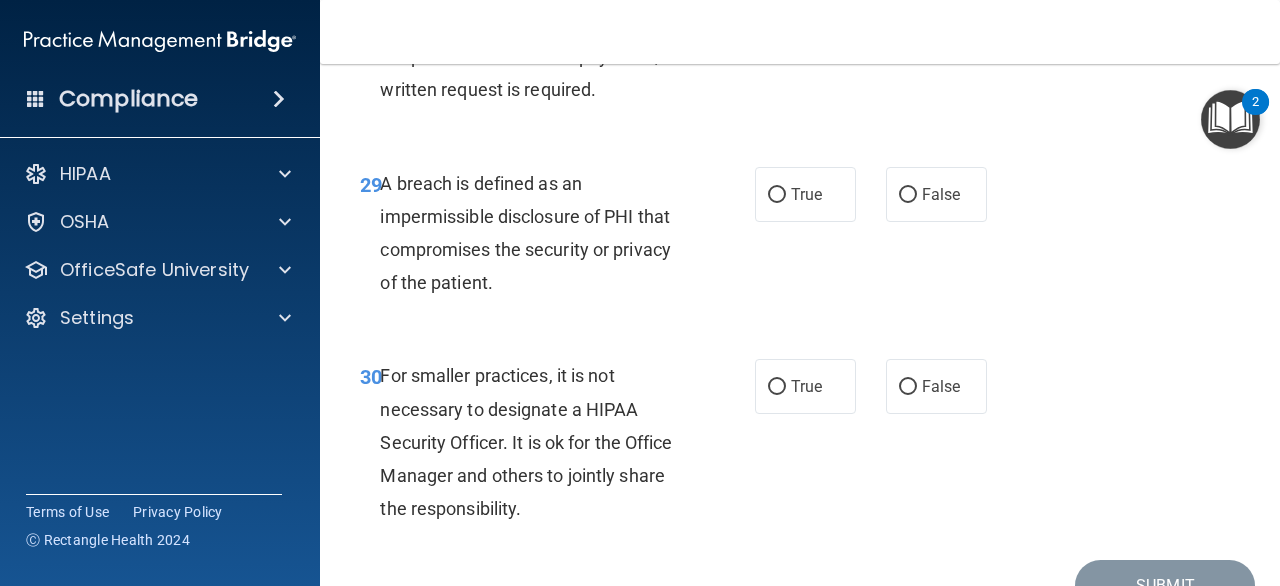 scroll, scrollTop: 5882, scrollLeft: 0, axis: vertical 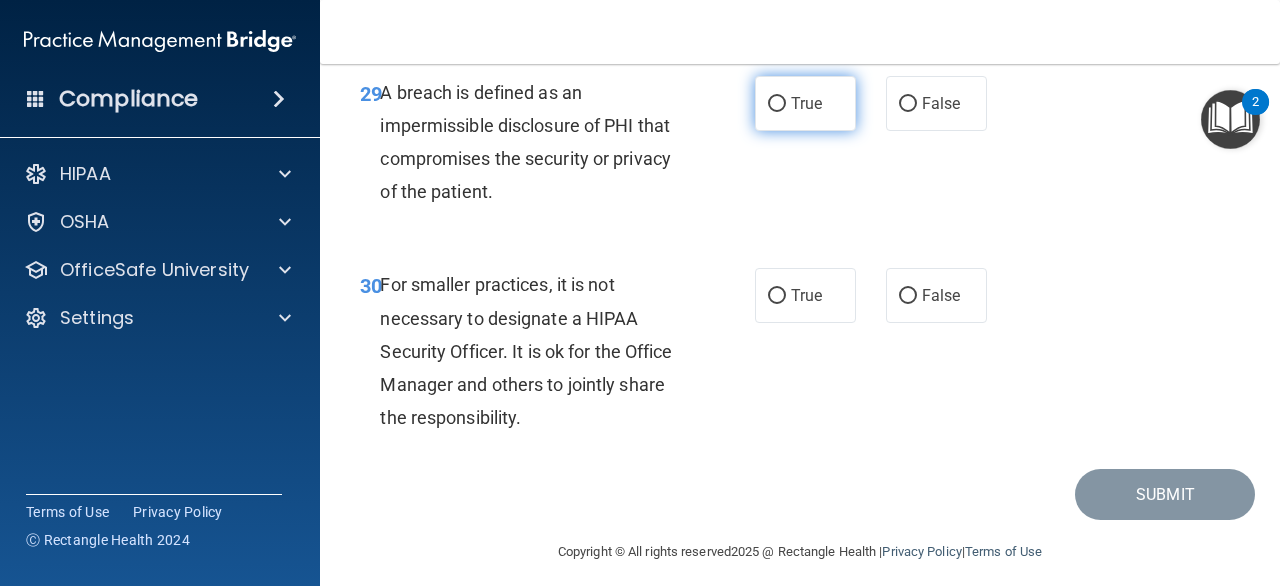click on "True" at bounding box center (805, 103) 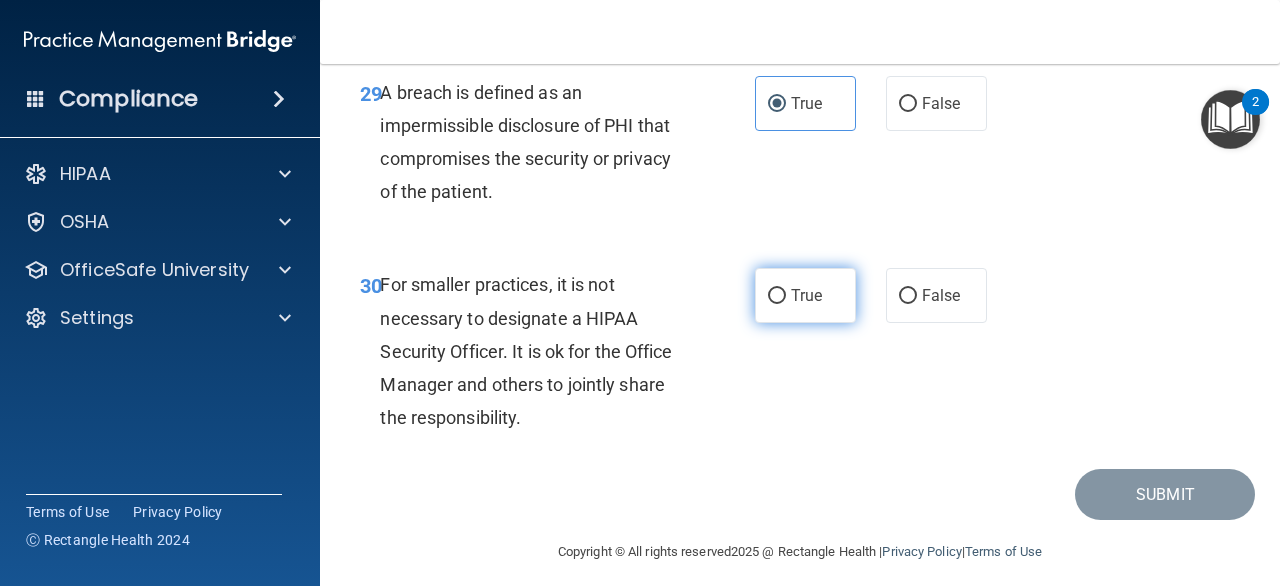 click on "True" at bounding box center [805, 295] 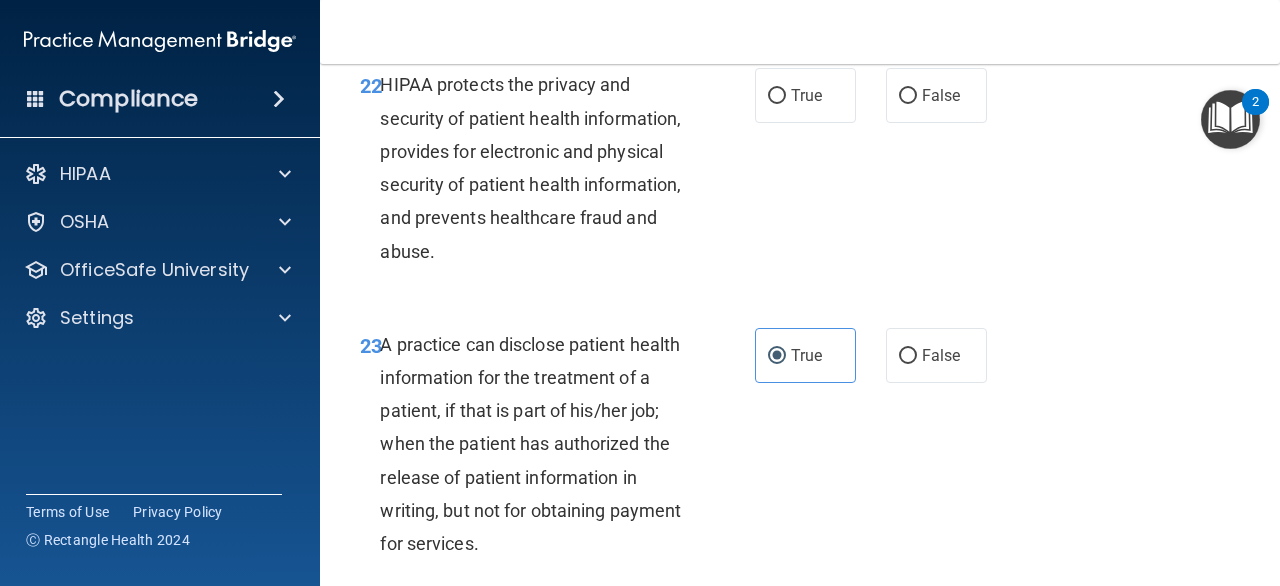 scroll, scrollTop: 4169, scrollLeft: 0, axis: vertical 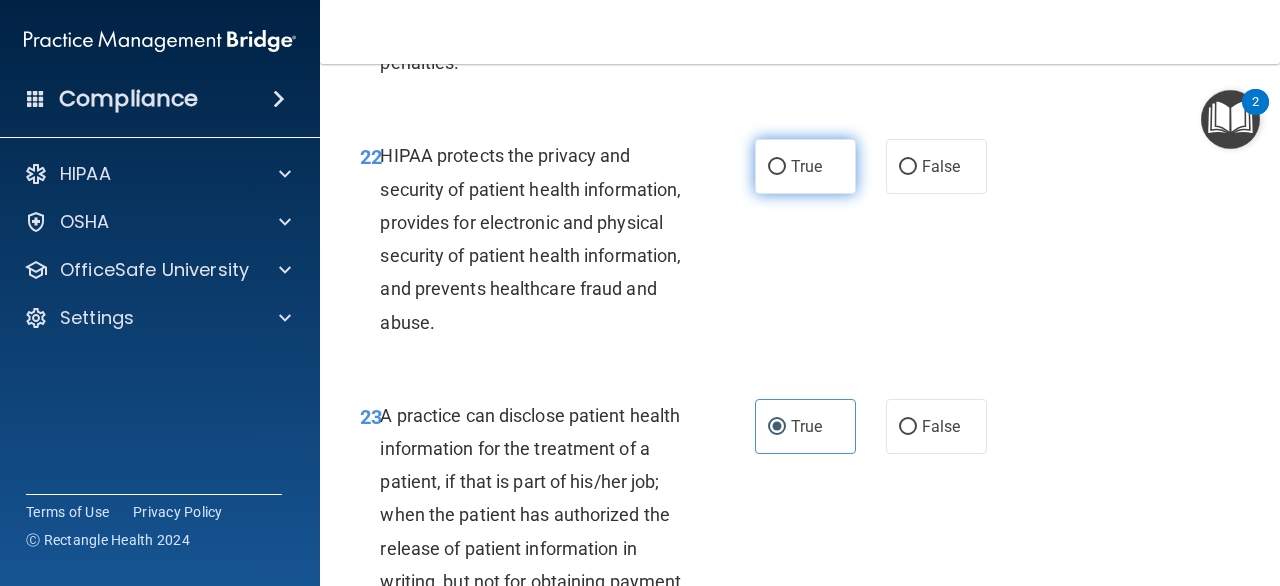 click on "True" at bounding box center (805, 166) 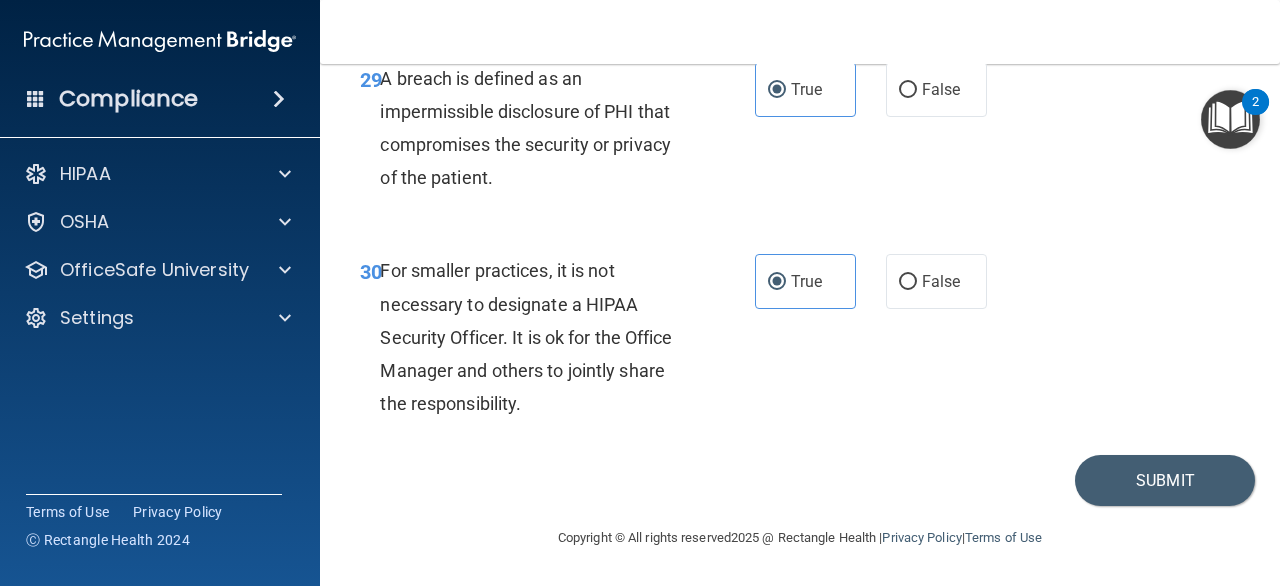 scroll, scrollTop: 5944, scrollLeft: 0, axis: vertical 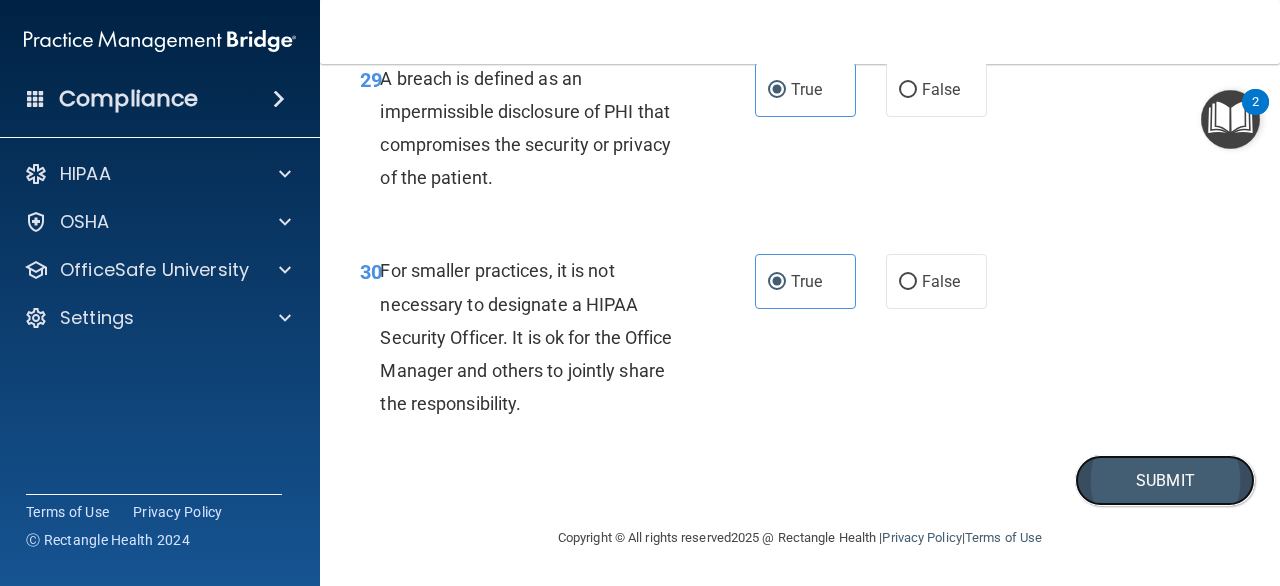 click on "Submit" at bounding box center (1165, 480) 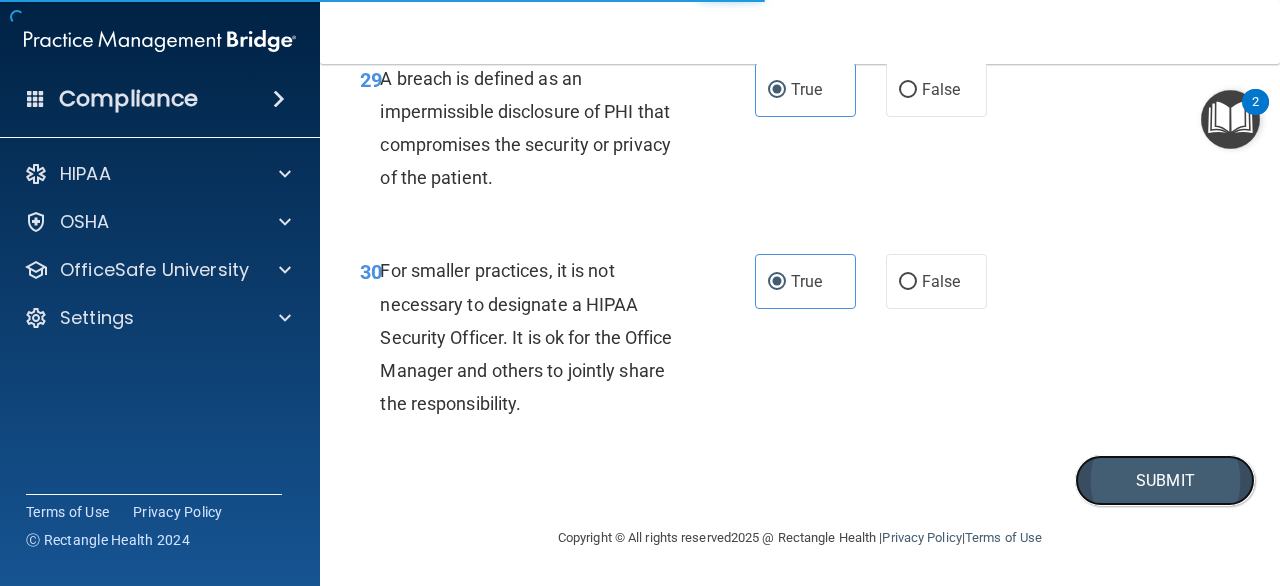 click on "Submit" at bounding box center [1165, 480] 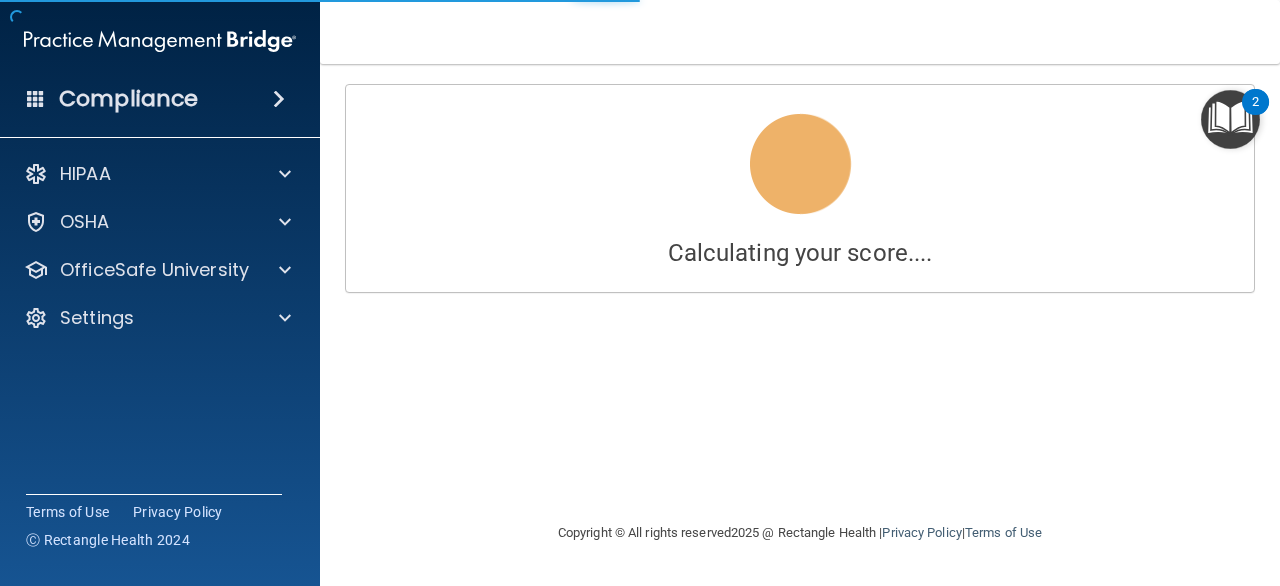 scroll, scrollTop: 0, scrollLeft: 0, axis: both 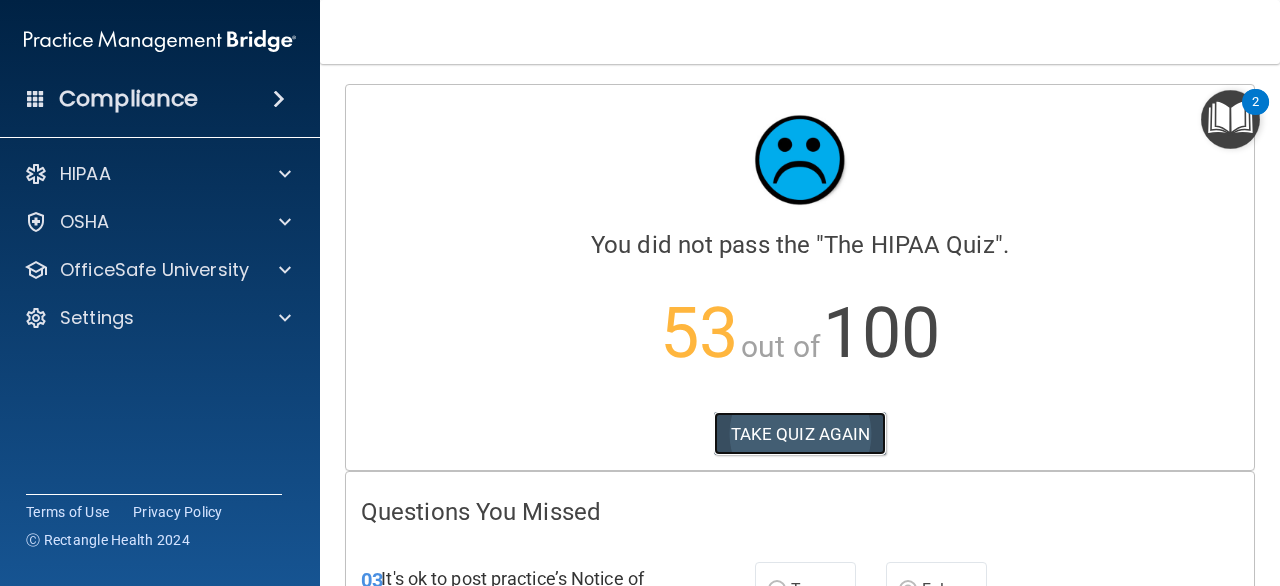 click on "TAKE QUIZ AGAIN" at bounding box center [800, 434] 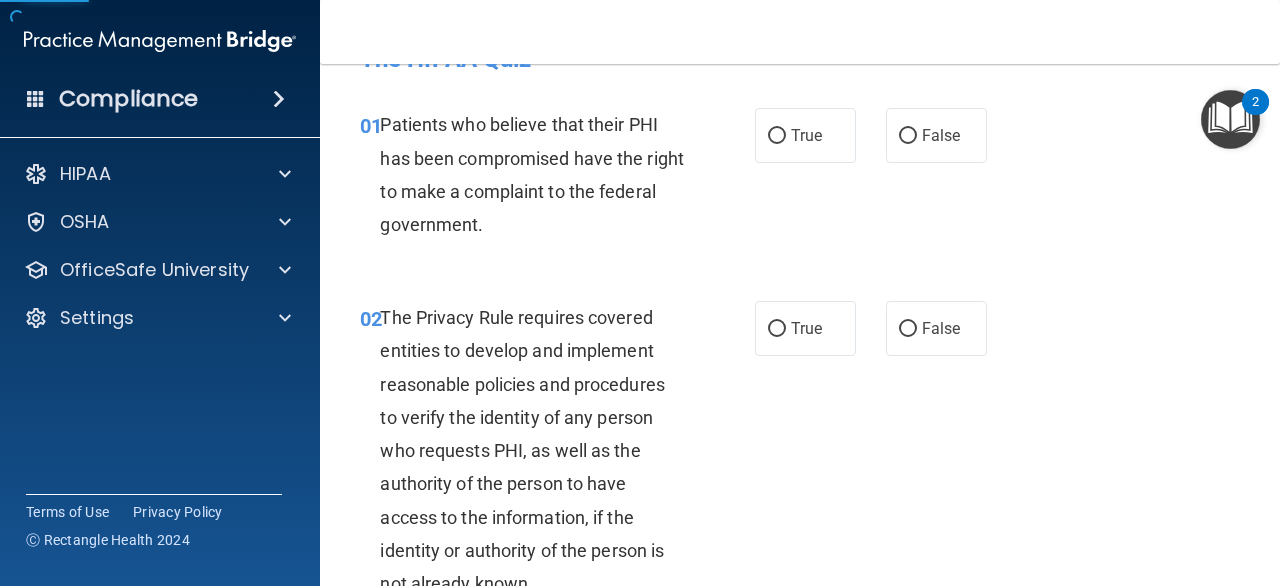 scroll, scrollTop: 52, scrollLeft: 0, axis: vertical 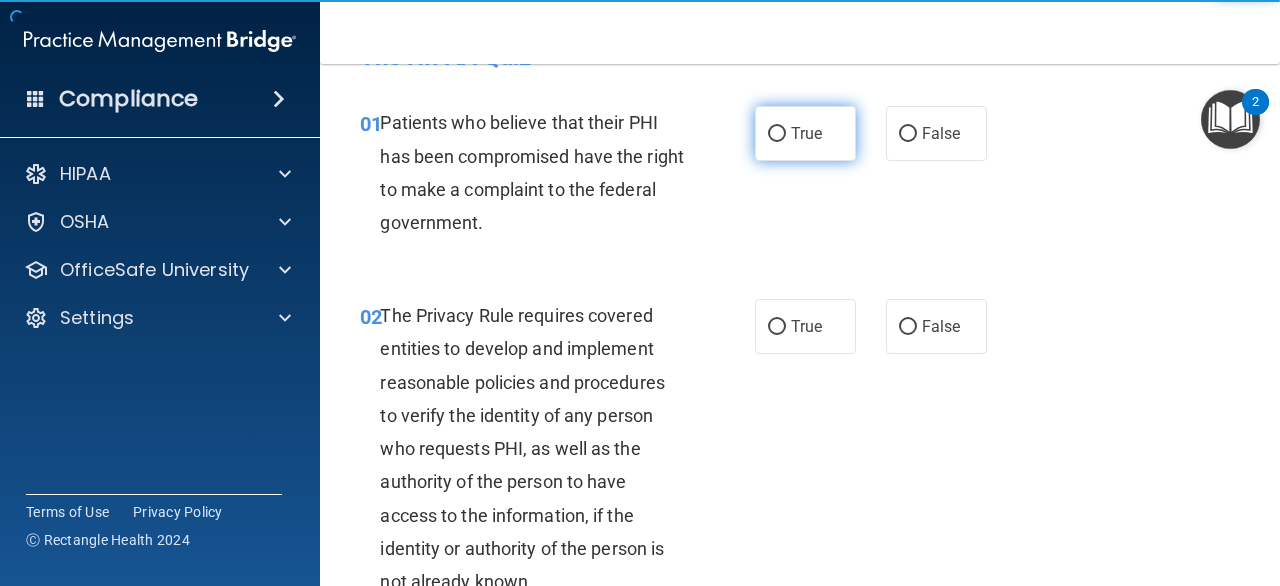 click on "True" at bounding box center [805, 133] 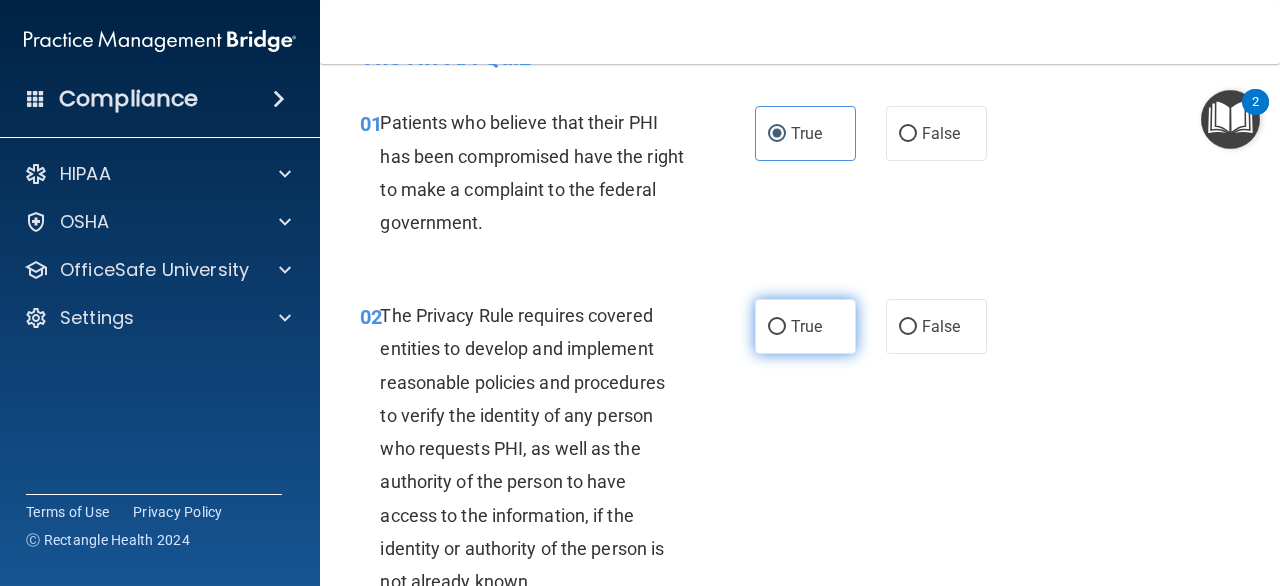 click on "True" at bounding box center [805, 326] 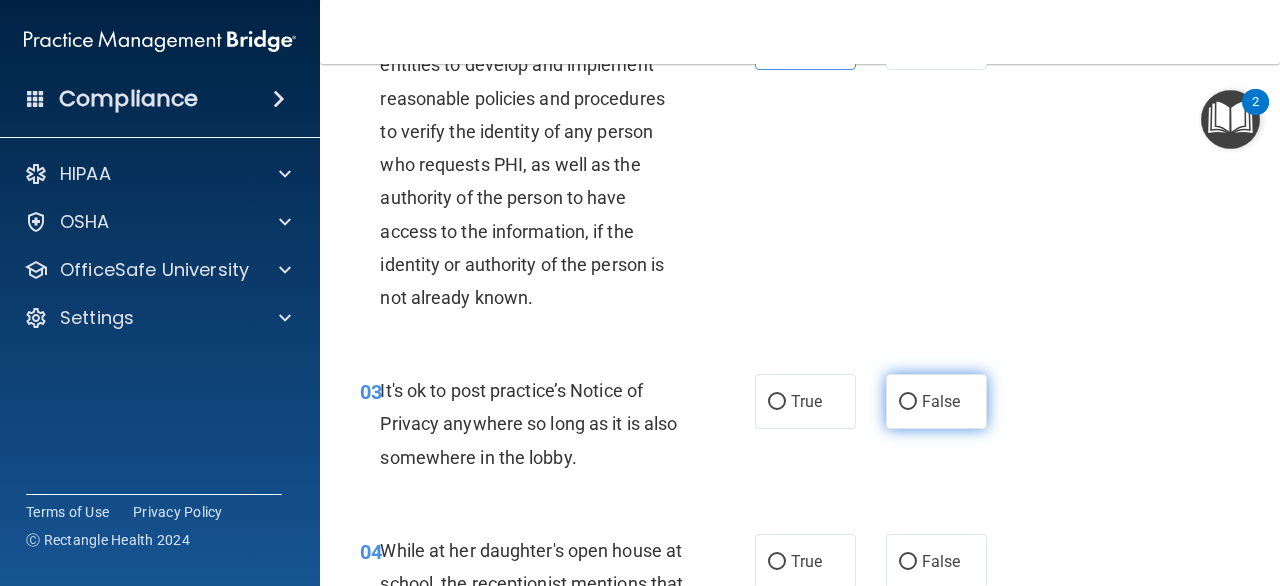 click on "False" at bounding box center [936, 401] 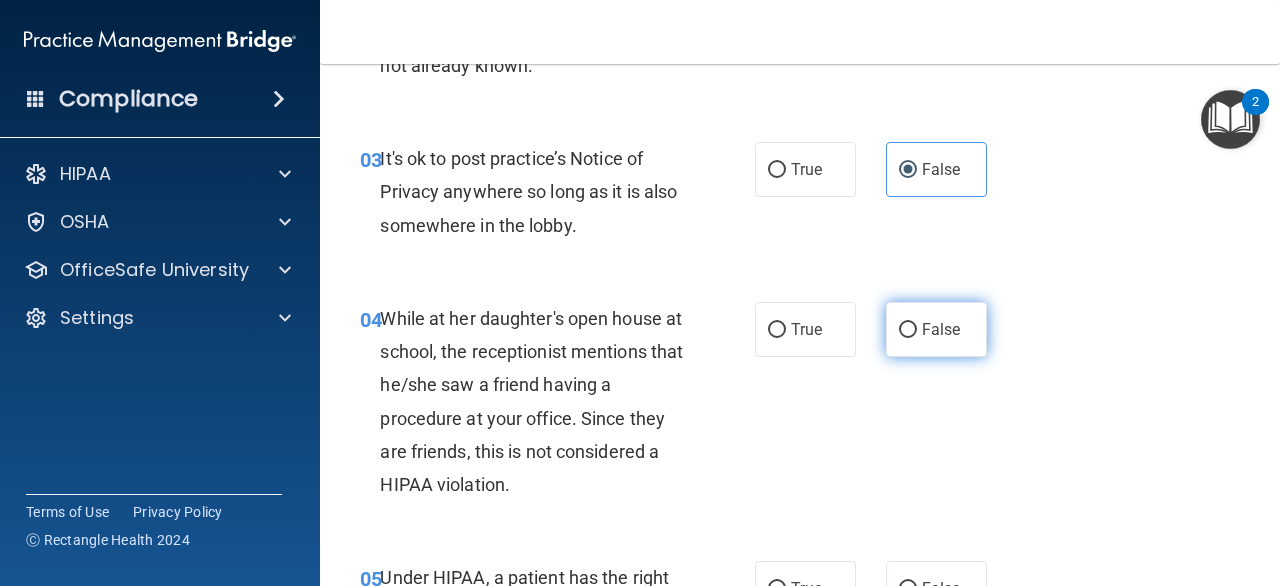 click on "False" at bounding box center [936, 329] 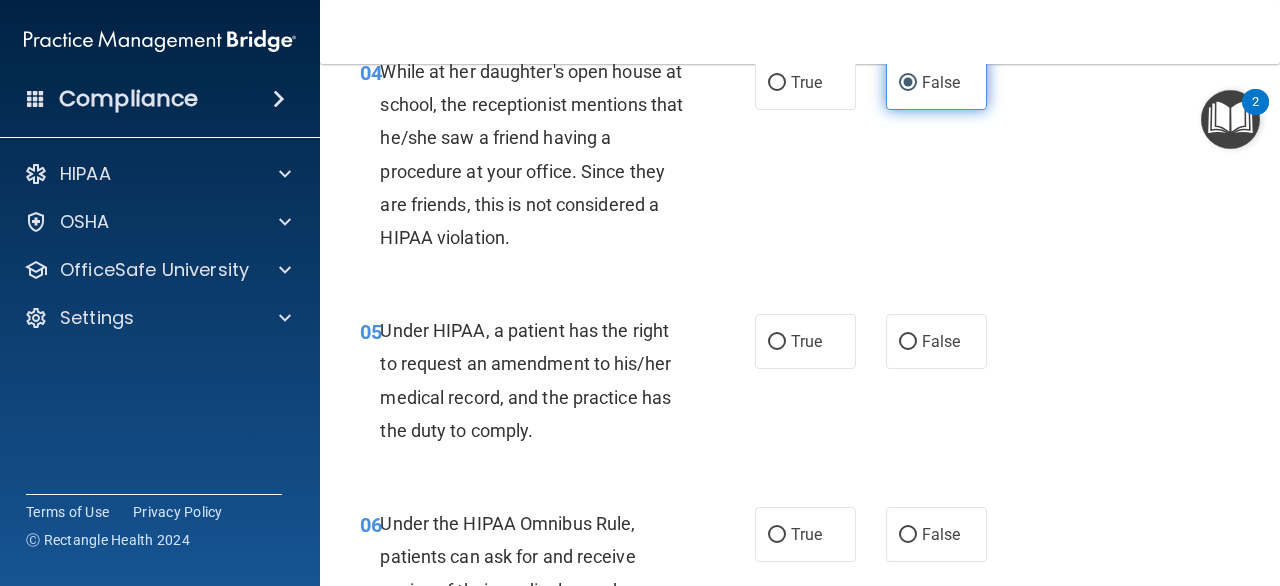 scroll, scrollTop: 816, scrollLeft: 0, axis: vertical 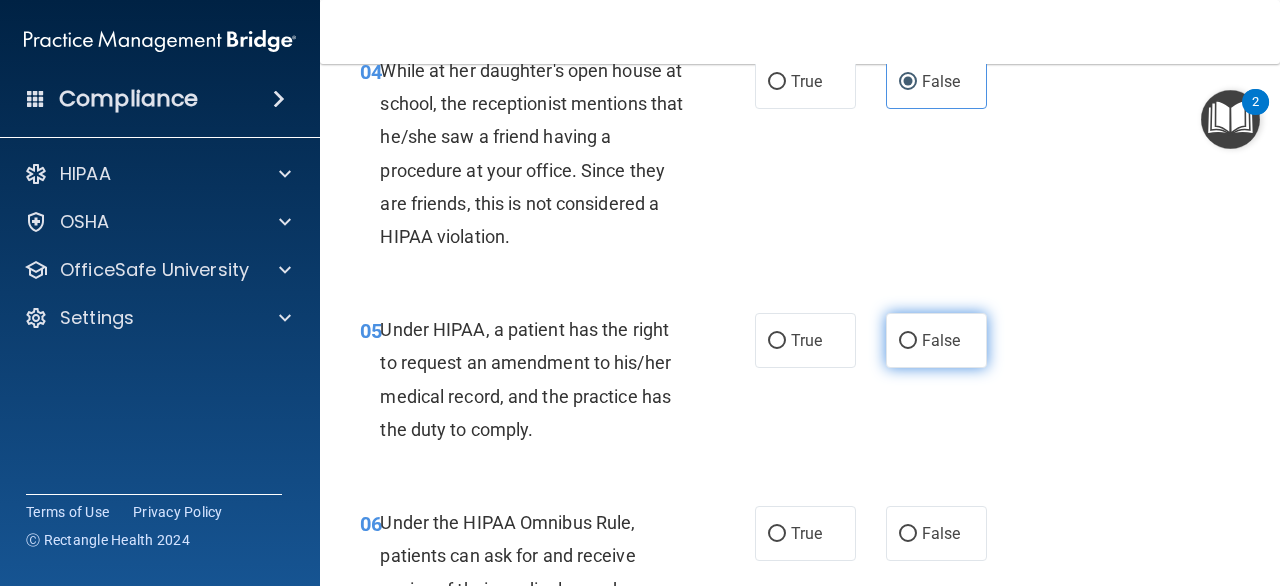 click on "False" at bounding box center (936, 340) 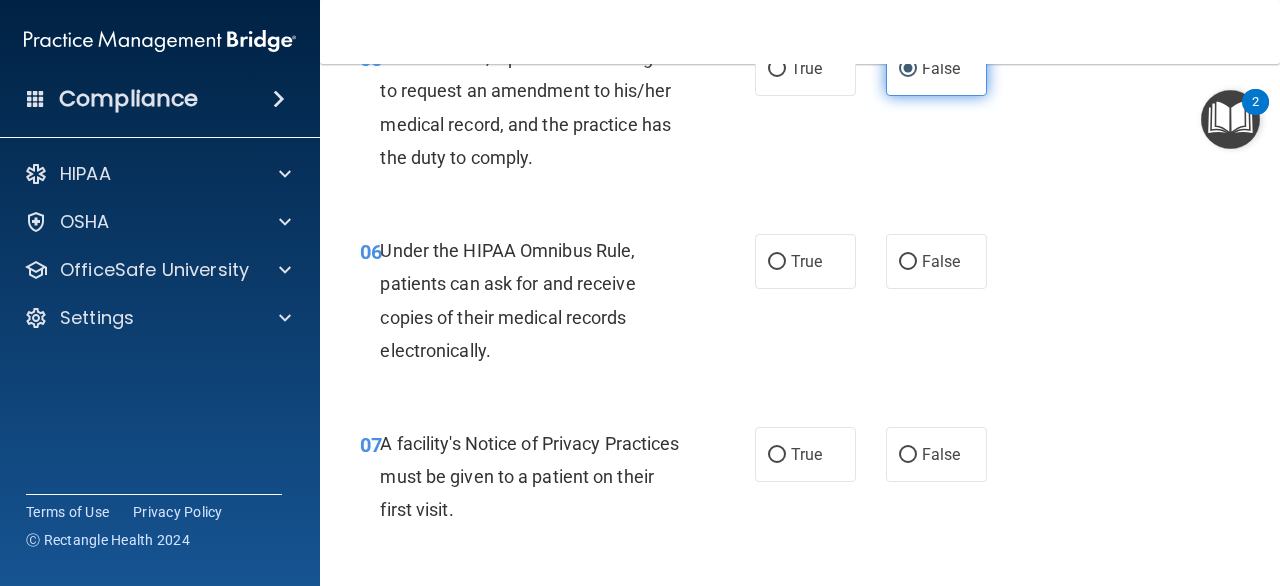 scroll, scrollTop: 1104, scrollLeft: 0, axis: vertical 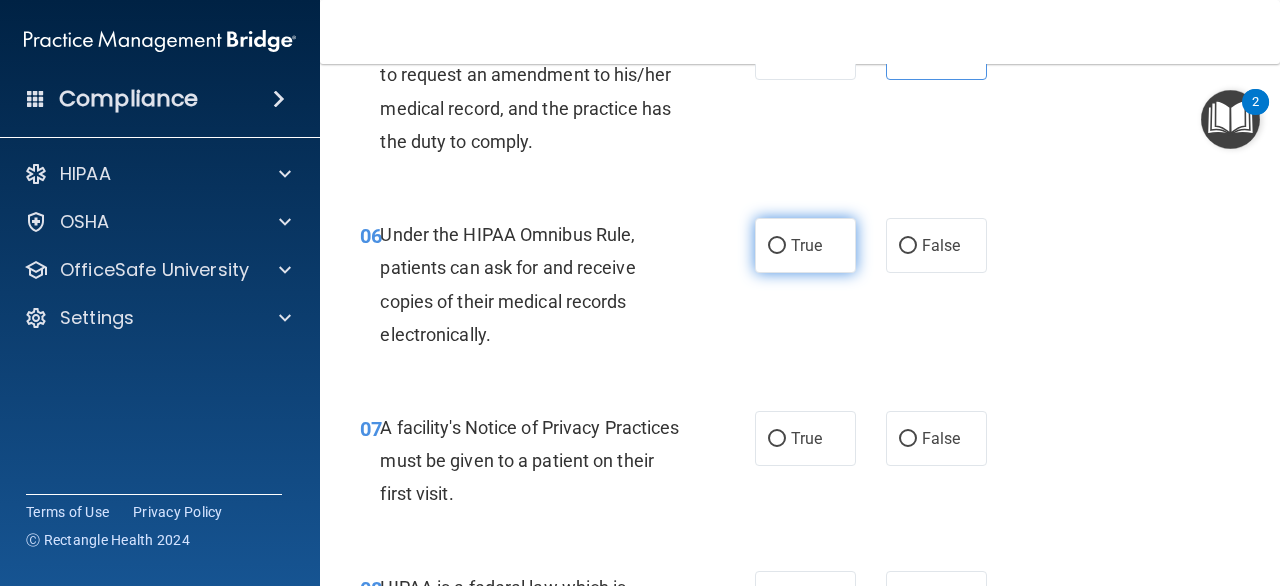 click on "True" at bounding box center (805, 245) 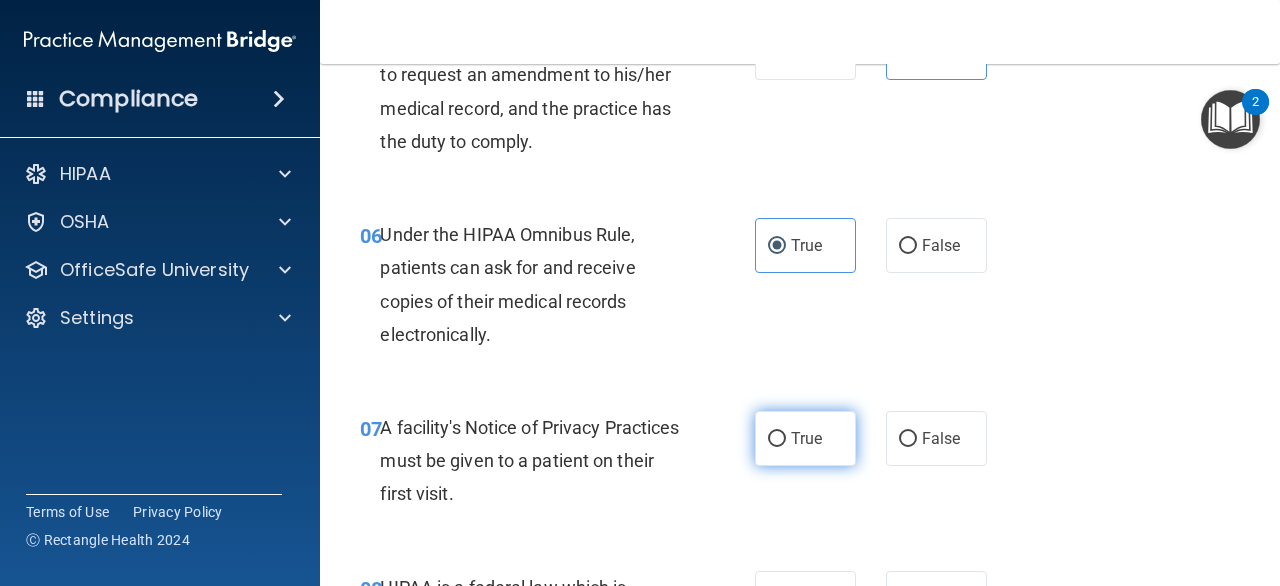 click on "True" at bounding box center [806, 438] 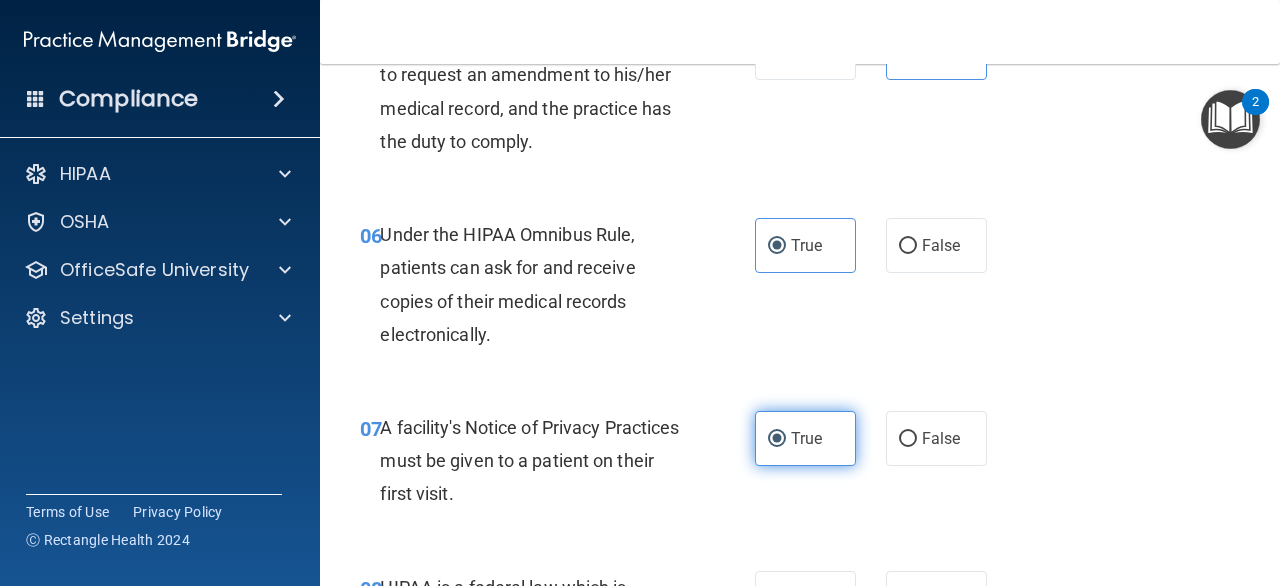 scroll, scrollTop: 1420, scrollLeft: 0, axis: vertical 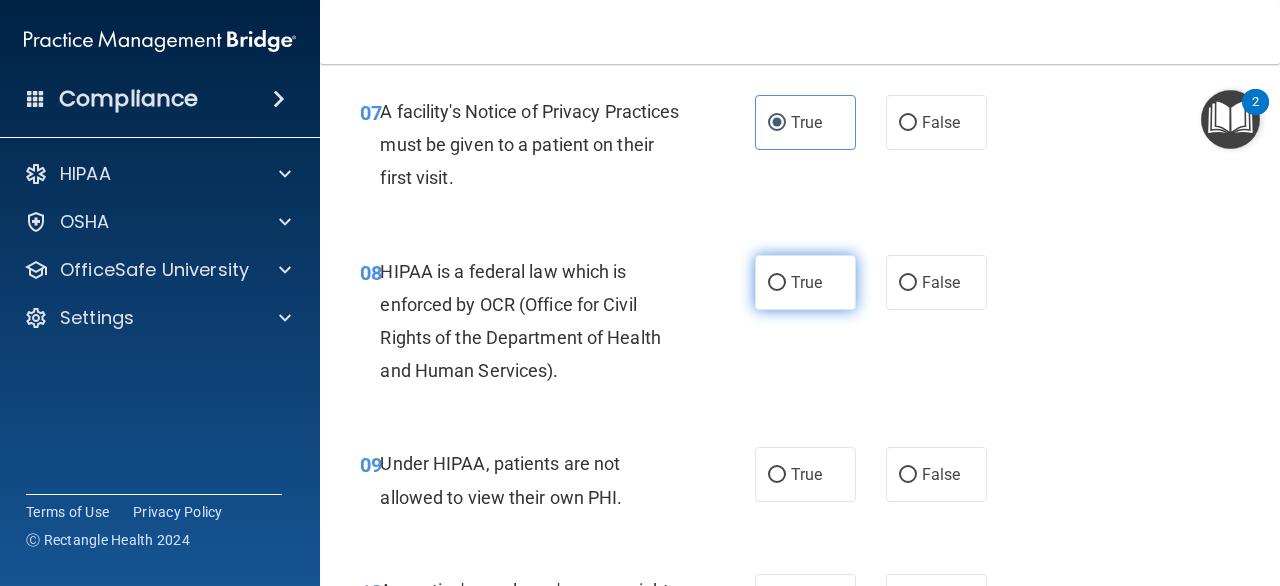 click on "True" at bounding box center (805, 282) 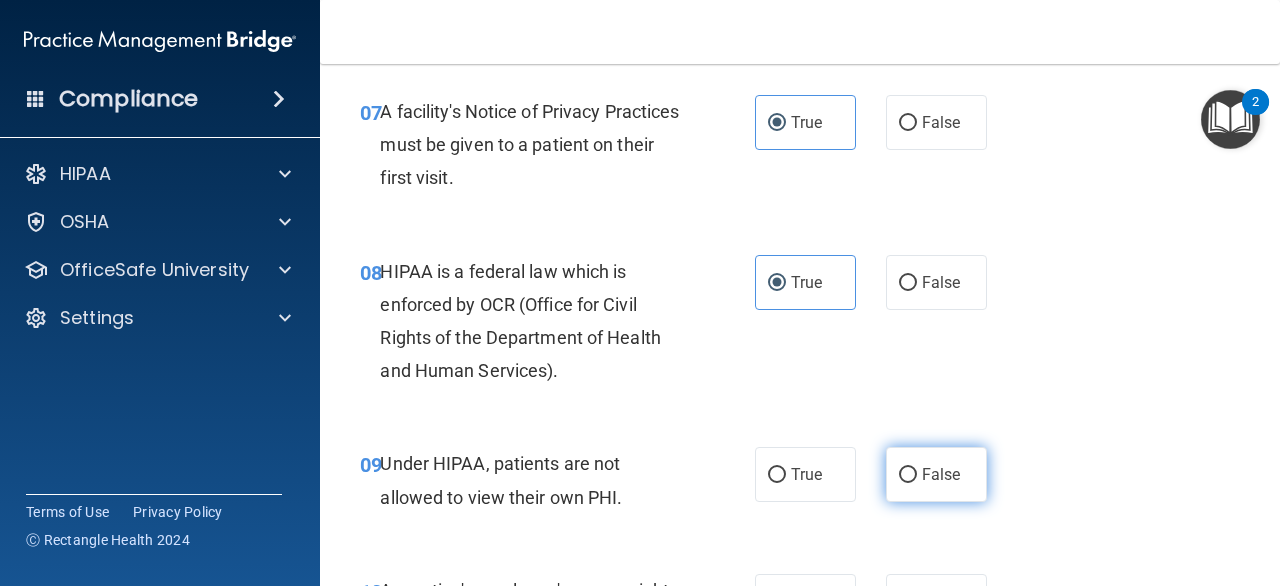 click on "False" at bounding box center (941, 474) 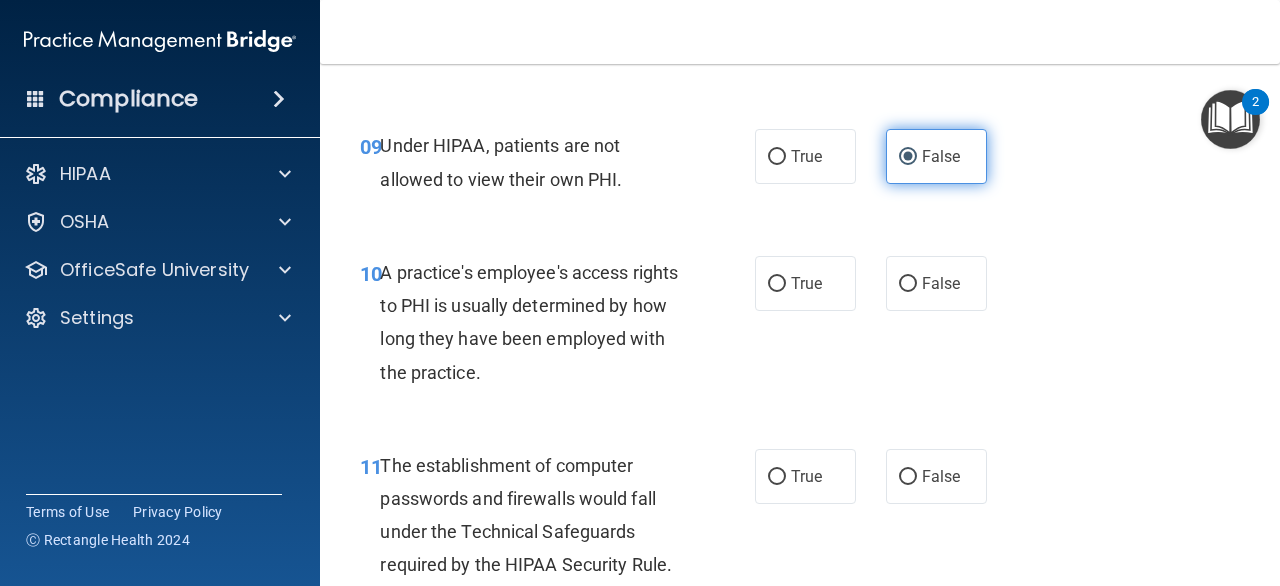 scroll, scrollTop: 1740, scrollLeft: 0, axis: vertical 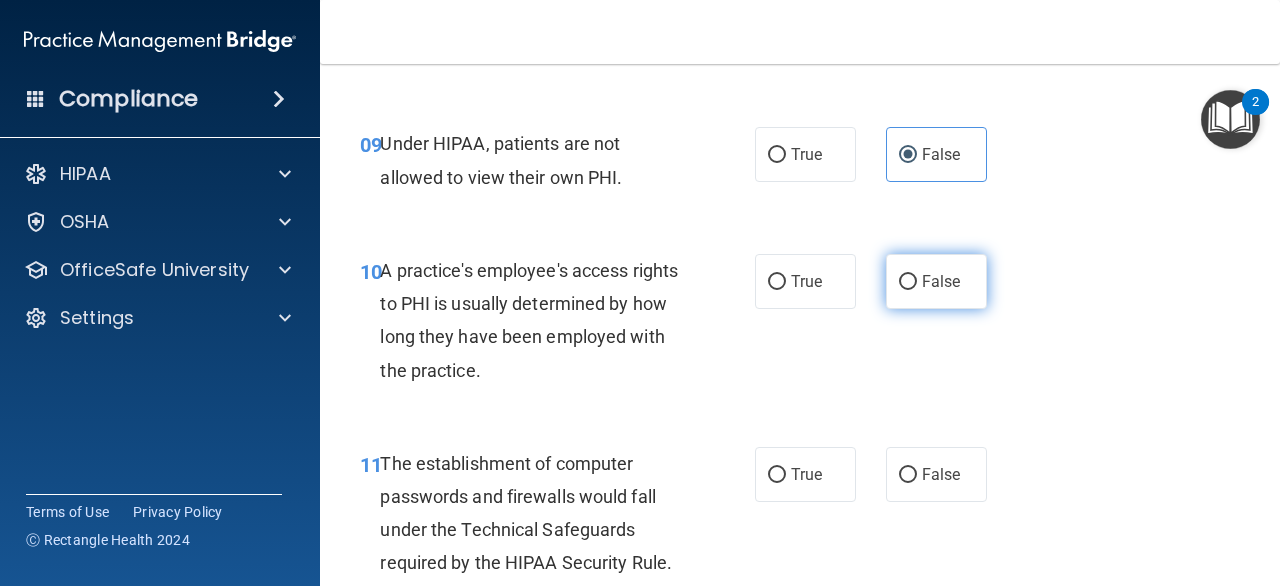 click on "False" at bounding box center [941, 281] 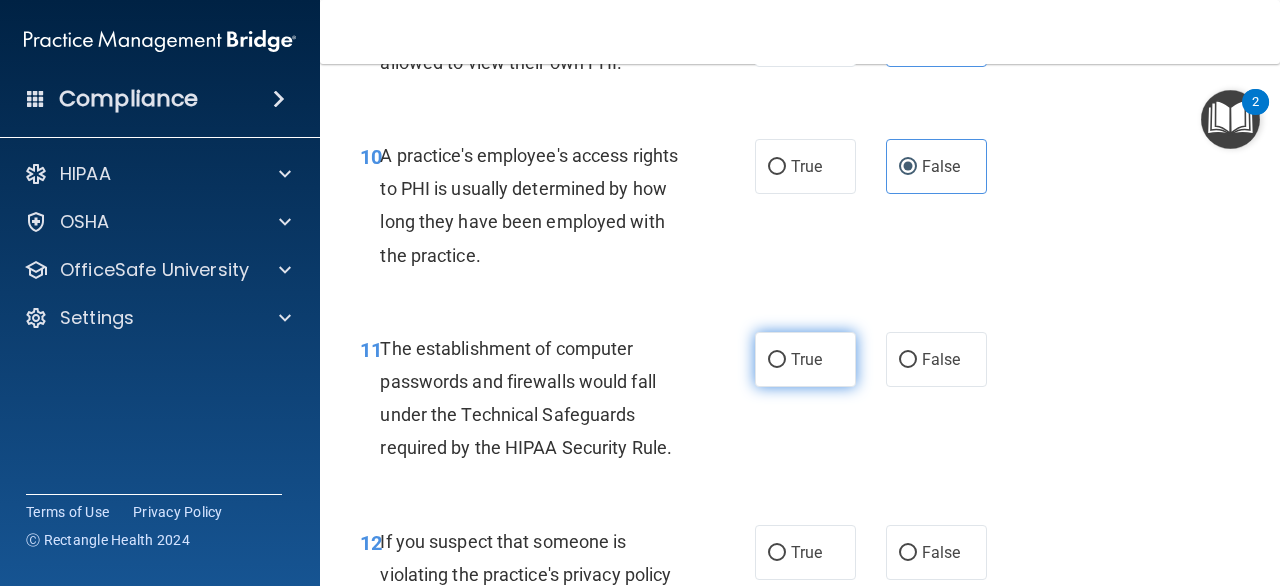 click on "True" at bounding box center [805, 359] 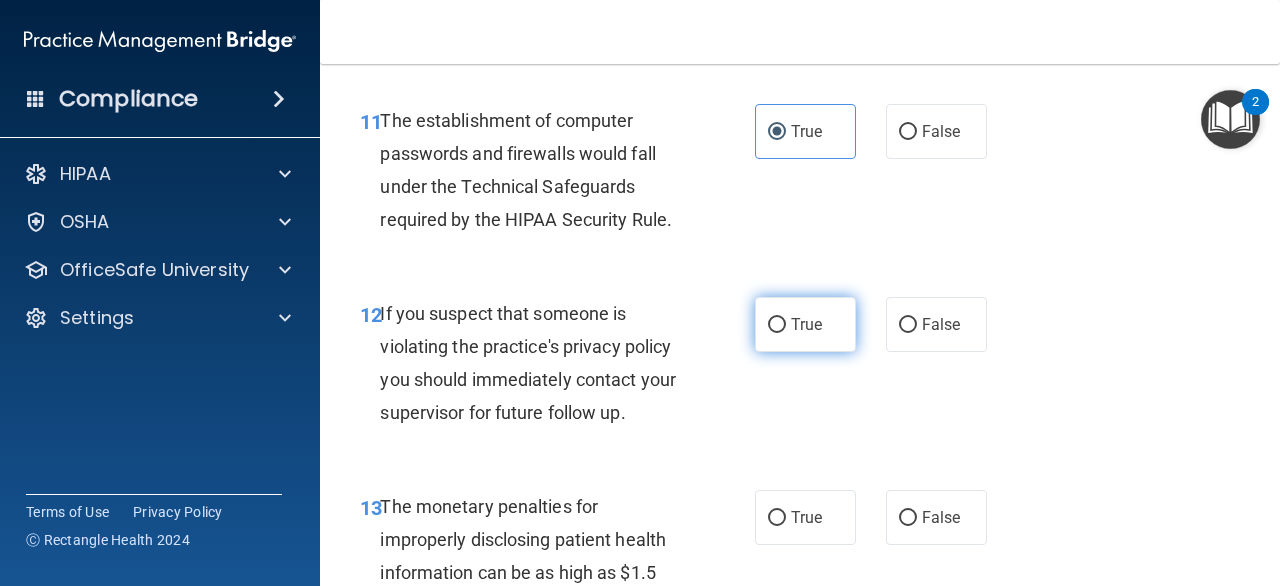 click on "True" at bounding box center [805, 324] 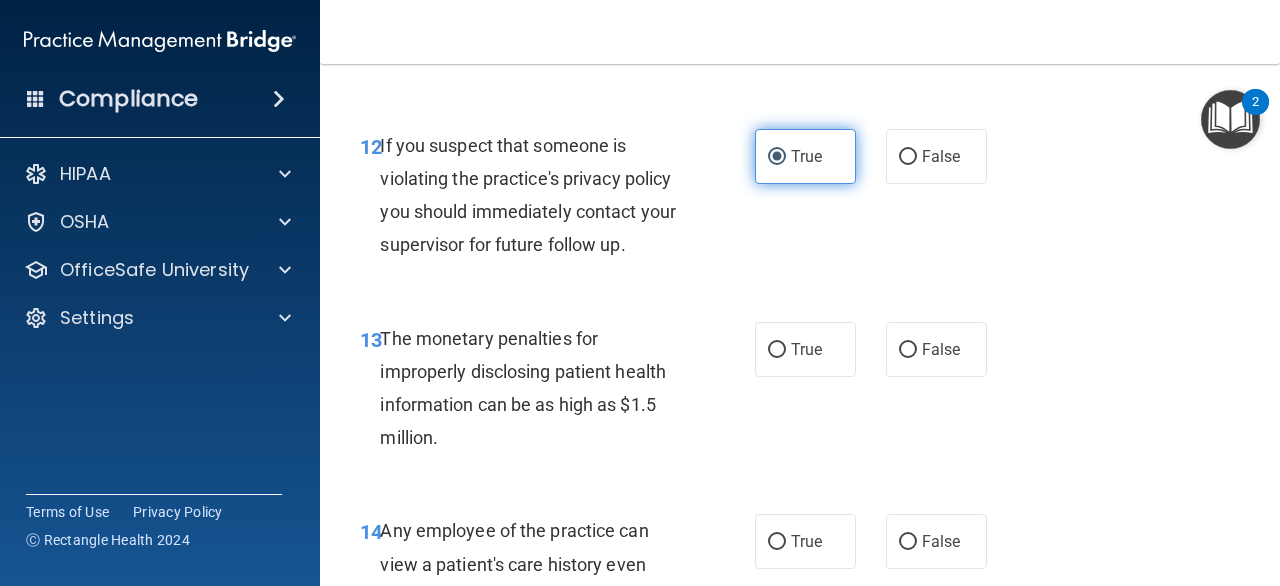 click on "True" at bounding box center [805, 349] 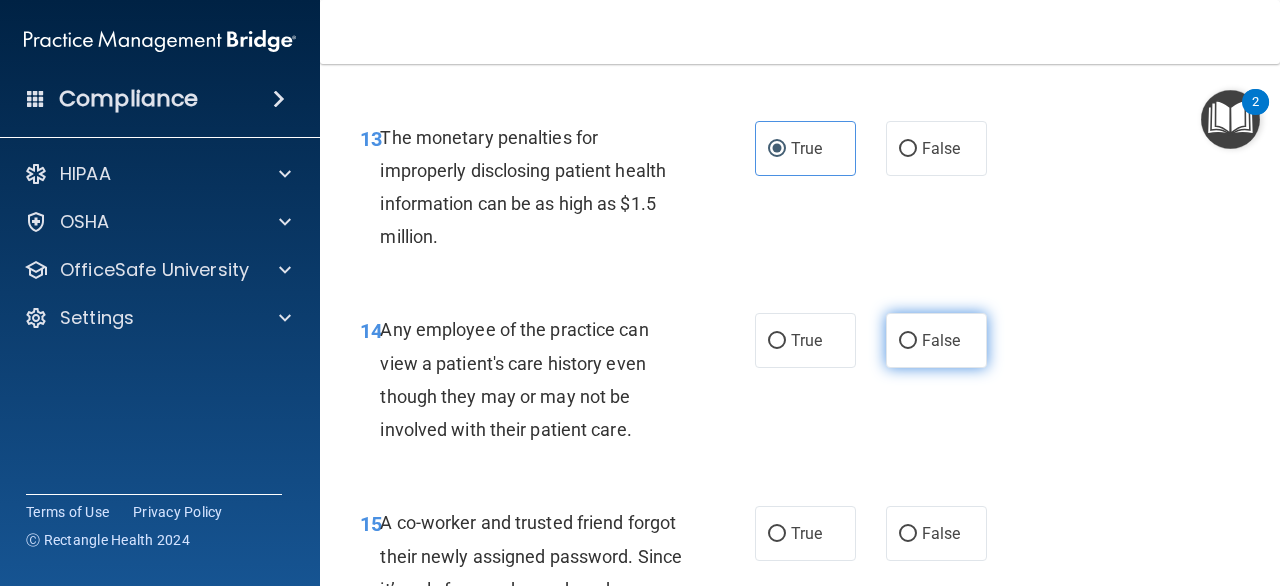 click on "False" at bounding box center [941, 340] 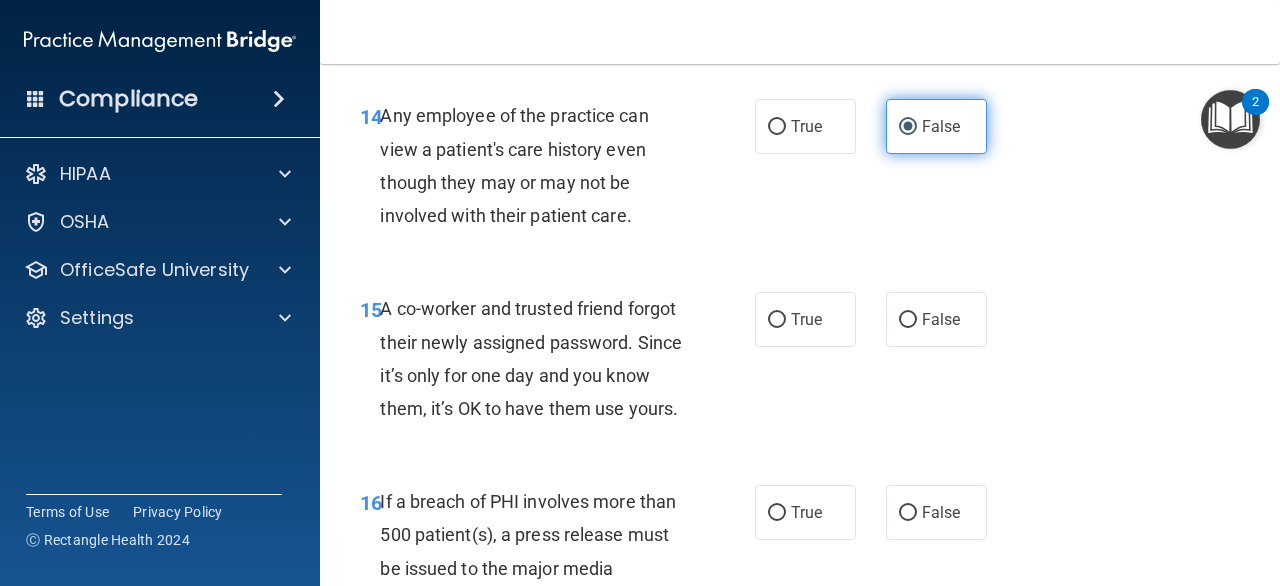 scroll, scrollTop: 2668, scrollLeft: 0, axis: vertical 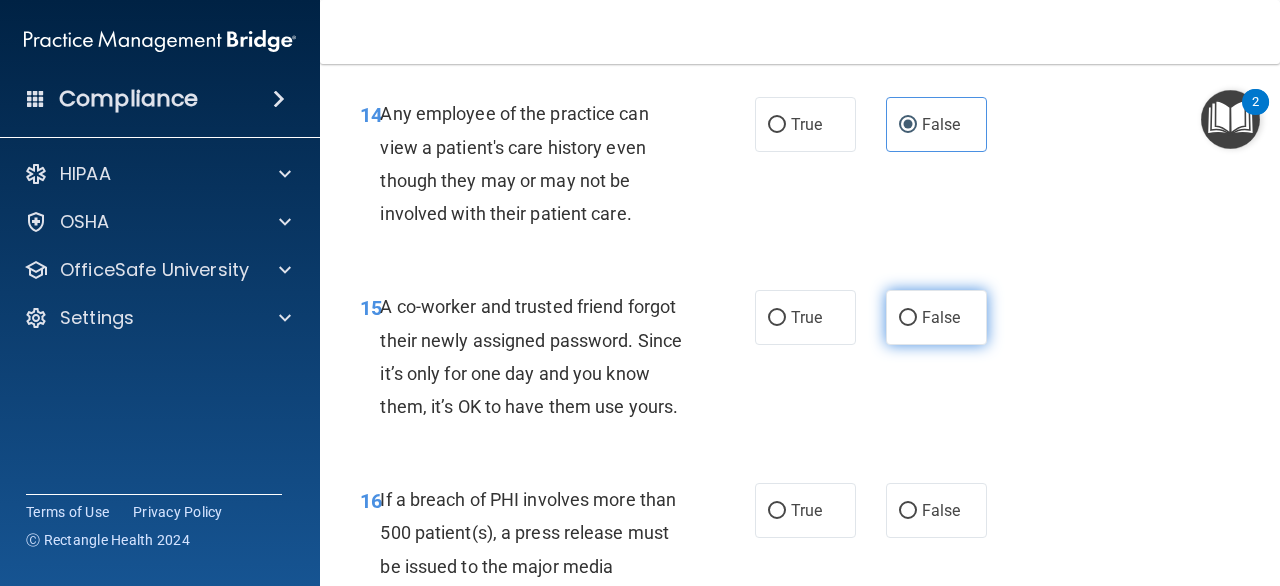 click on "False" at bounding box center (936, 317) 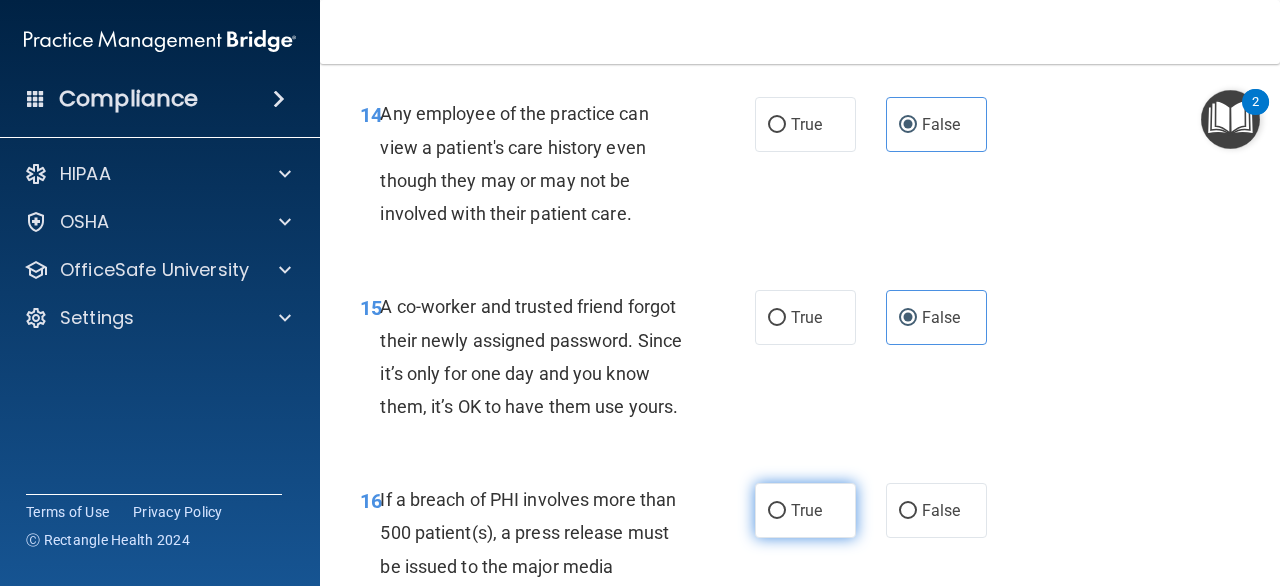 click on "True" at bounding box center (805, 510) 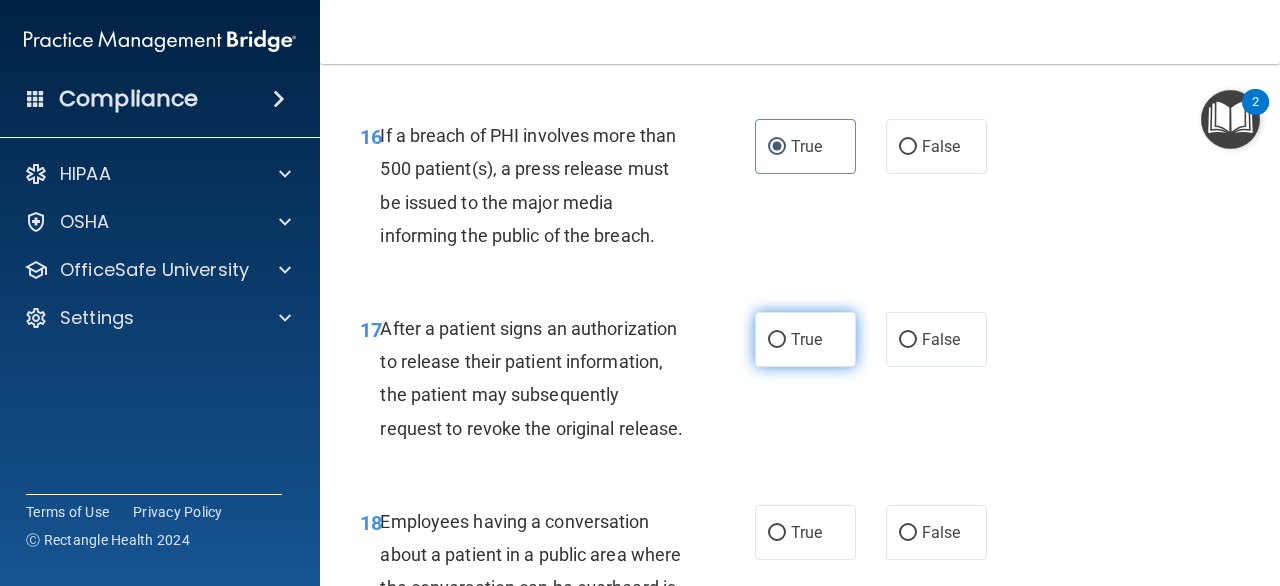 click on "True" at bounding box center [805, 339] 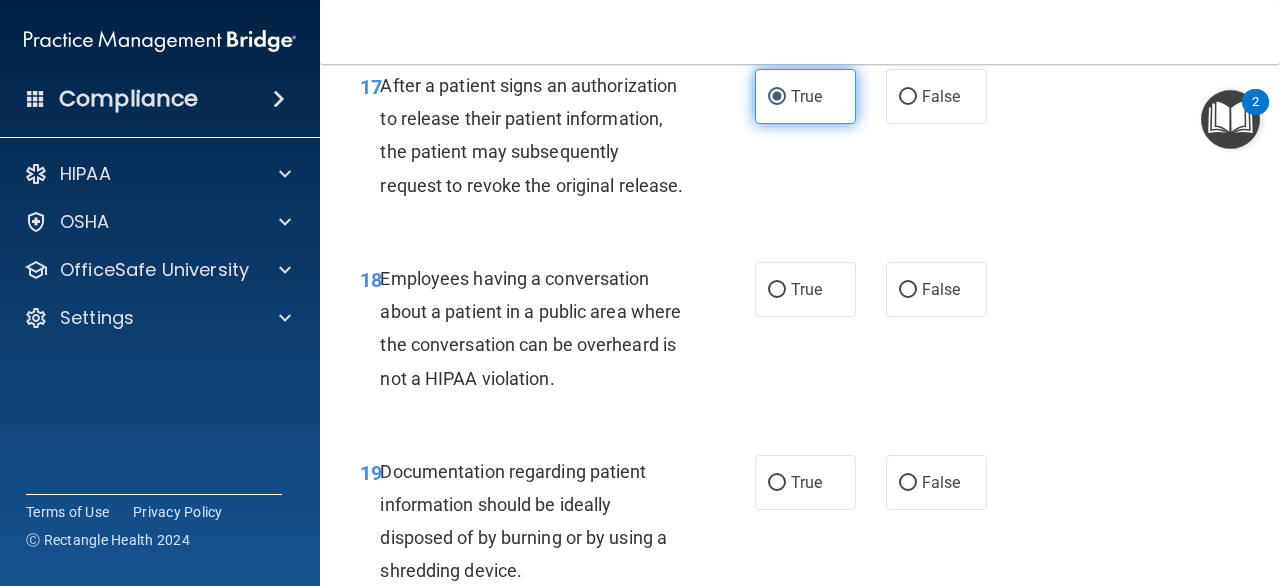scroll, scrollTop: 3276, scrollLeft: 0, axis: vertical 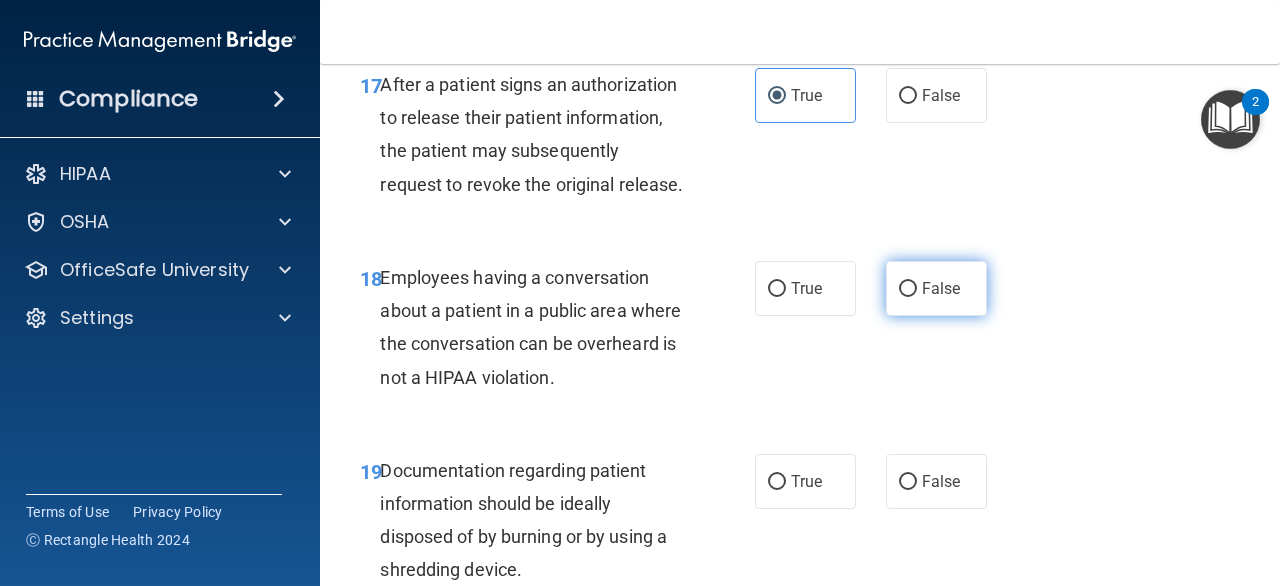 click on "False" at bounding box center (908, 289) 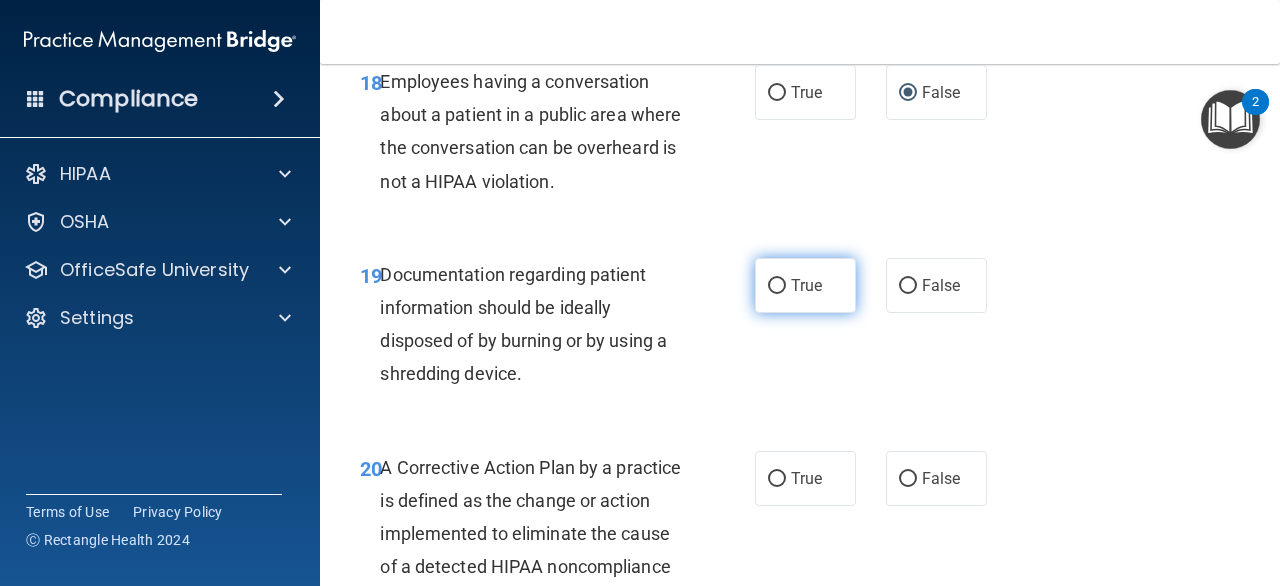 click on "True" at bounding box center [806, 285] 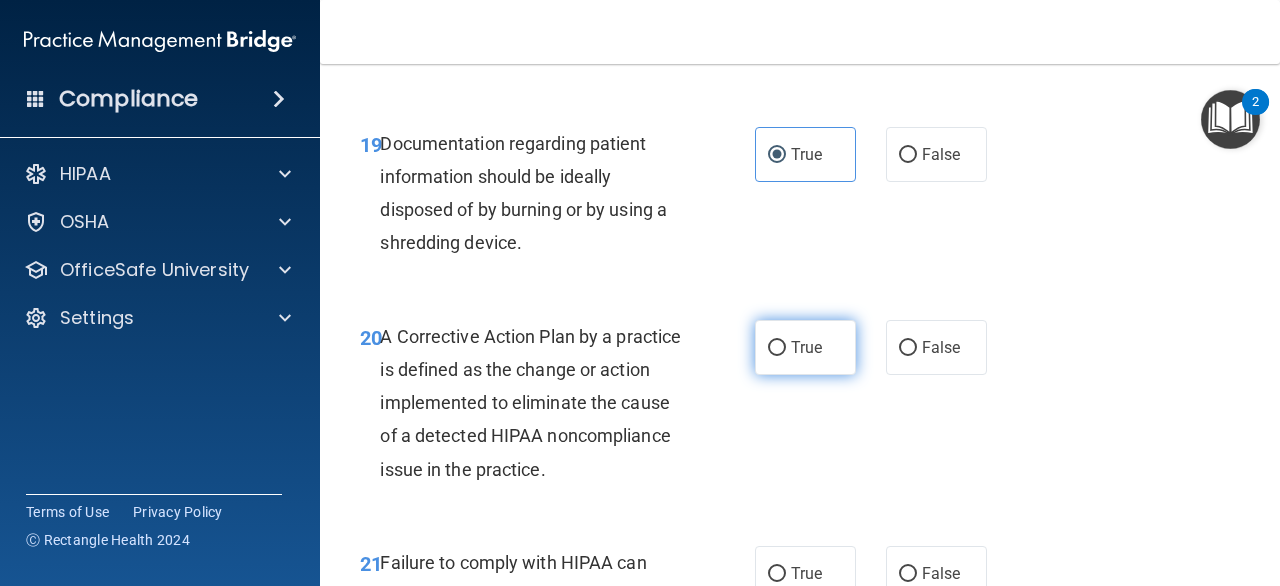 click on "True" at bounding box center [806, 347] 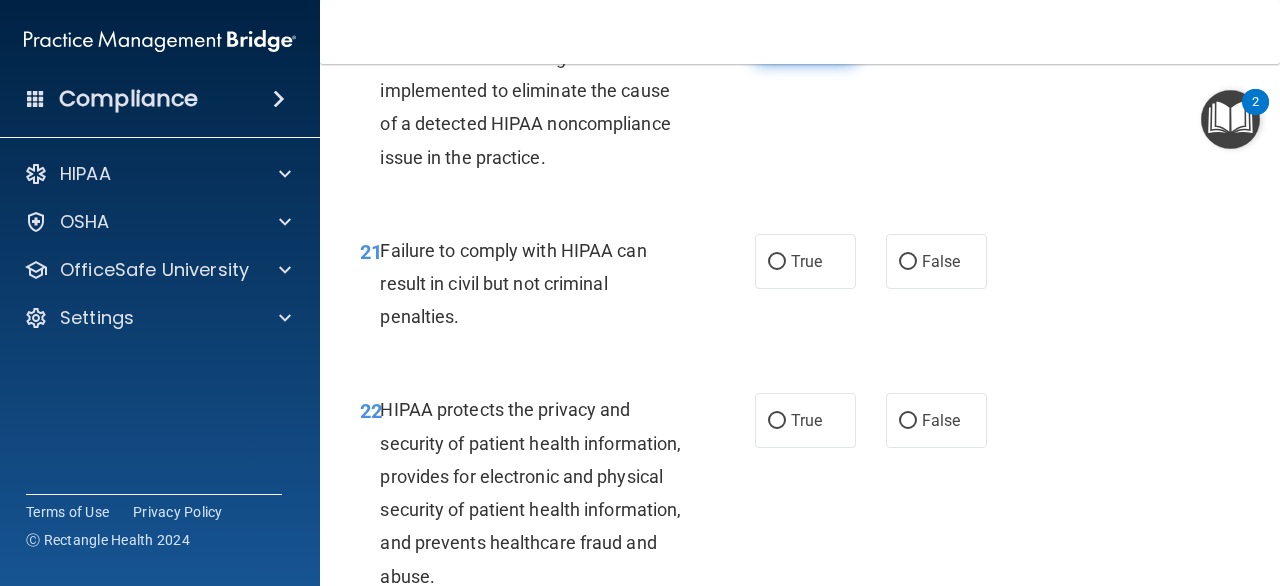 scroll, scrollTop: 3919, scrollLeft: 0, axis: vertical 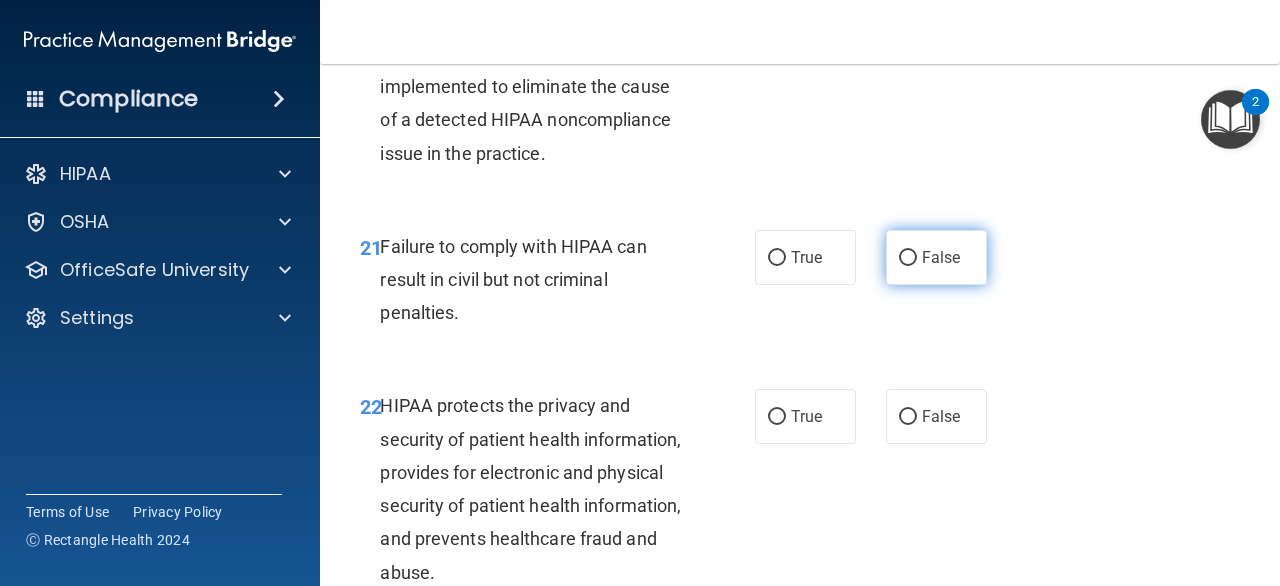click on "False" at bounding box center (936, 257) 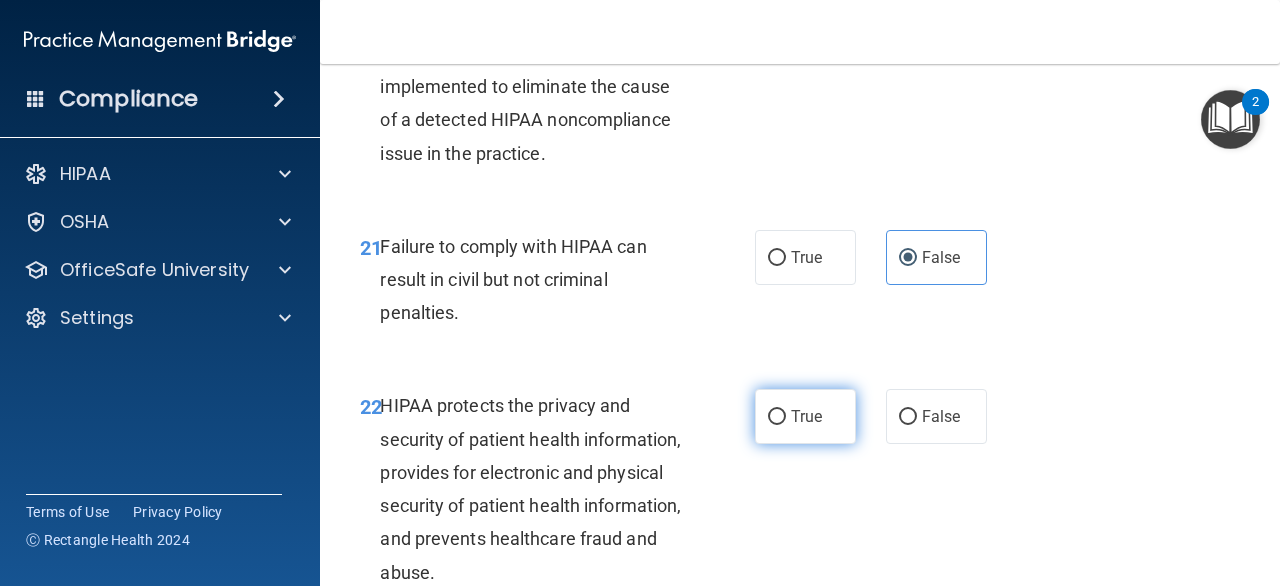 click on "True" at bounding box center (805, 416) 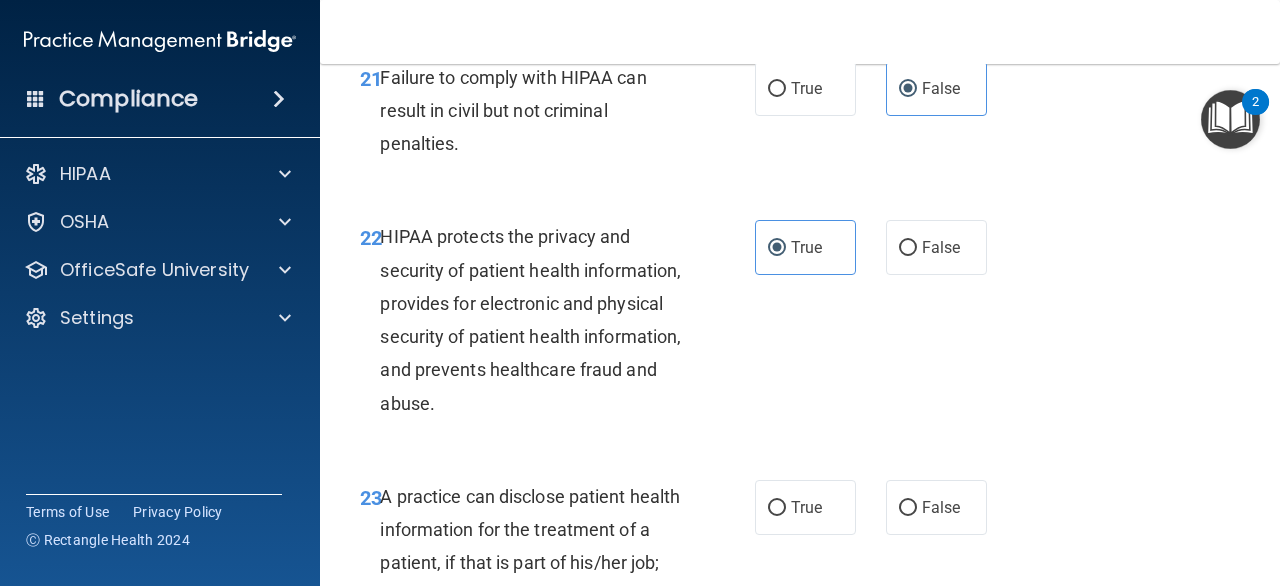 scroll, scrollTop: 4314, scrollLeft: 0, axis: vertical 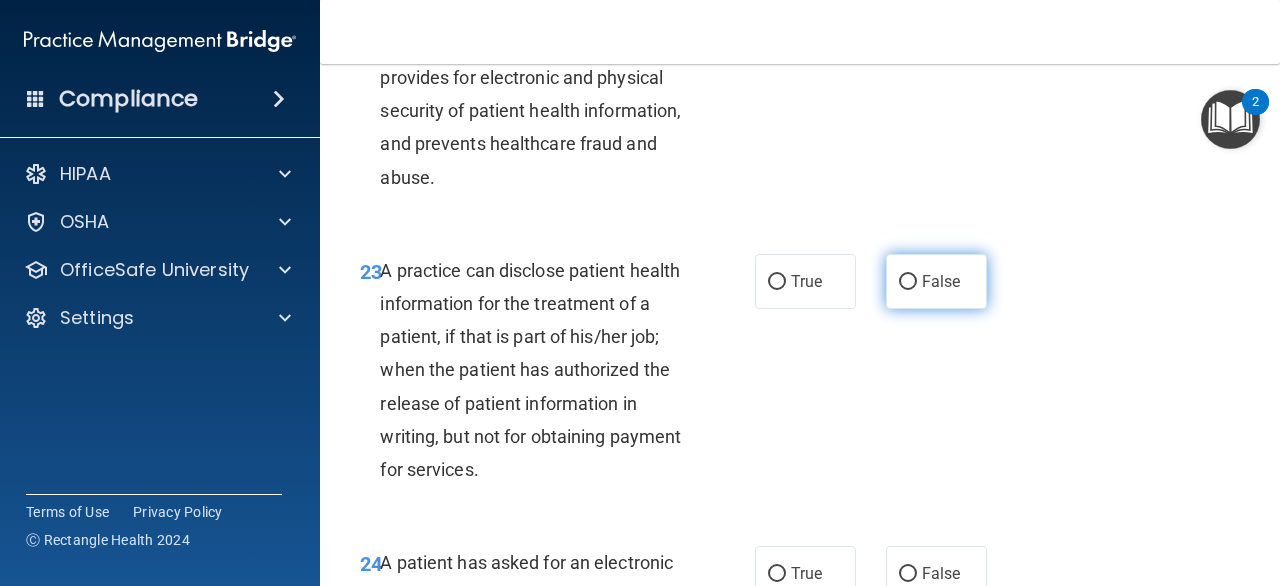 click on "False" at bounding box center (936, 281) 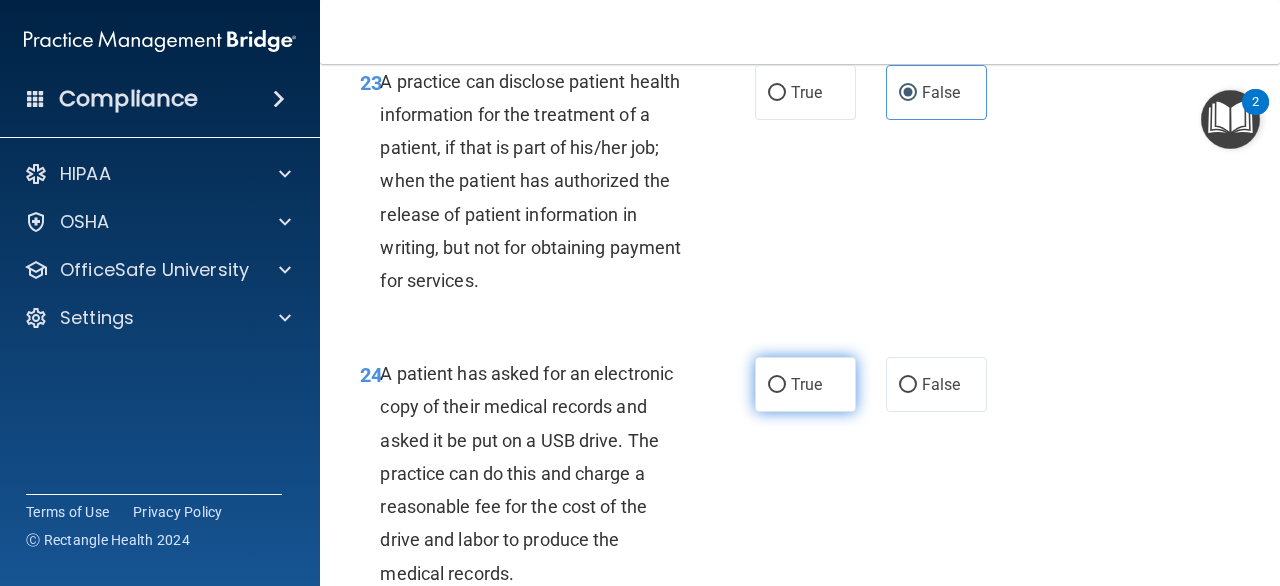 click on "True" at bounding box center [806, 384] 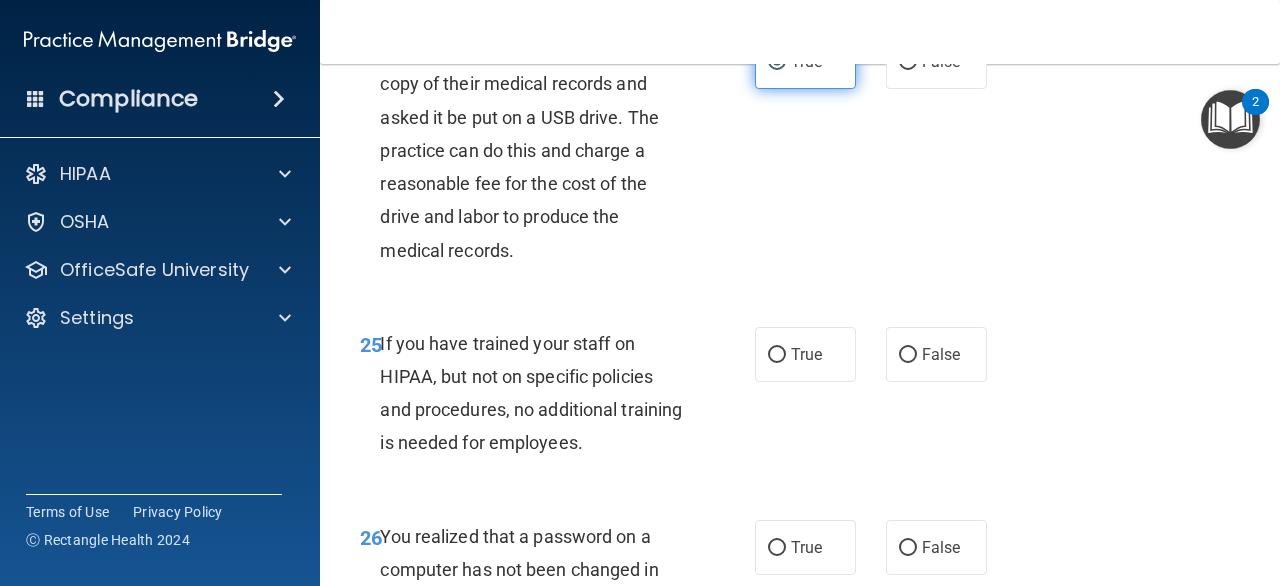 scroll, scrollTop: 4860, scrollLeft: 0, axis: vertical 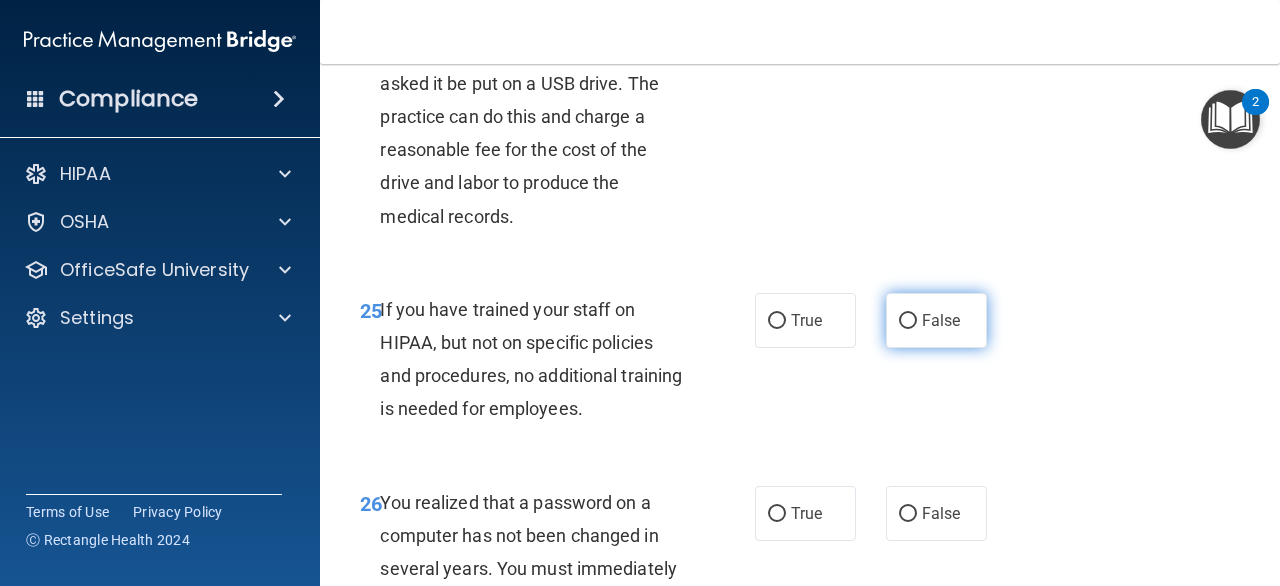 click on "False" at bounding box center (936, 320) 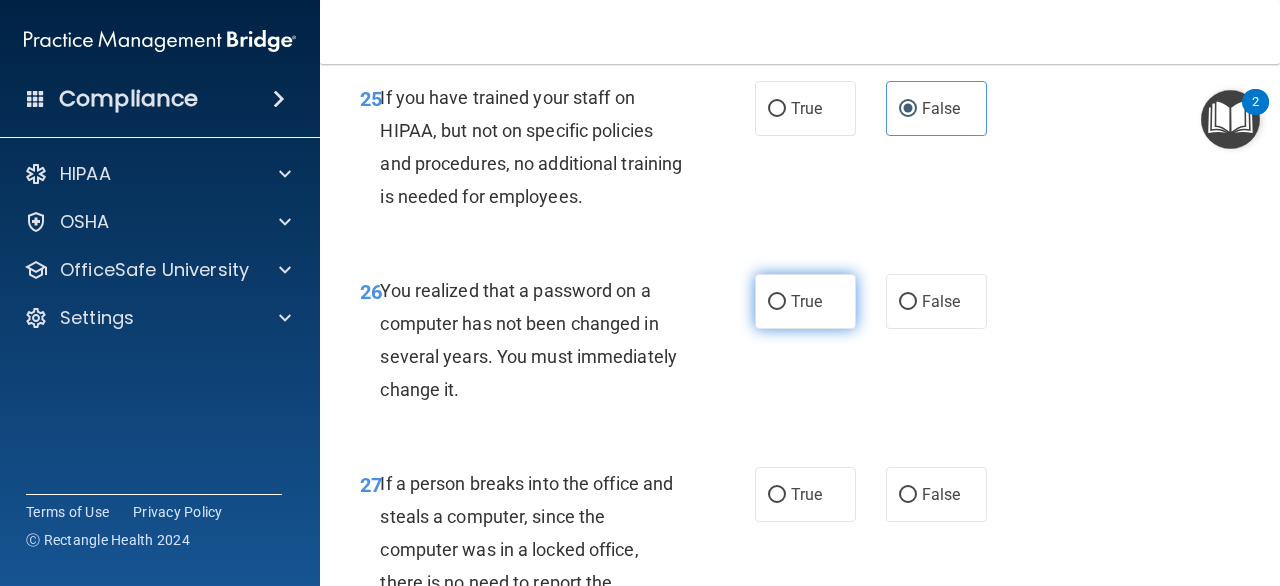 click on "True" at bounding box center [805, 301] 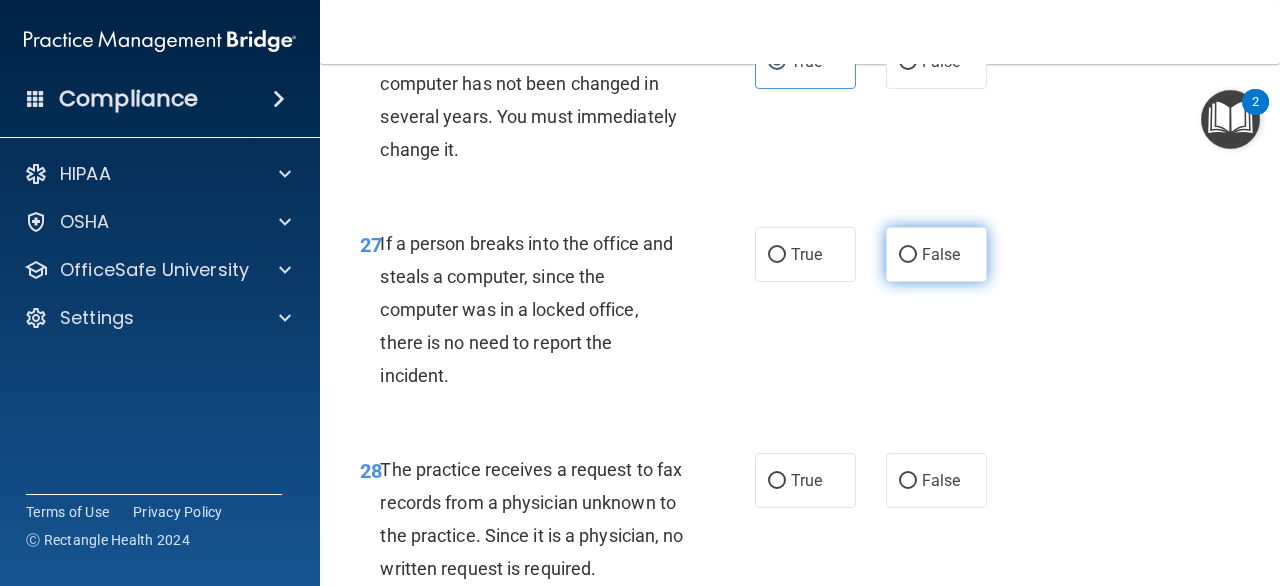 click on "False" at bounding box center [941, 254] 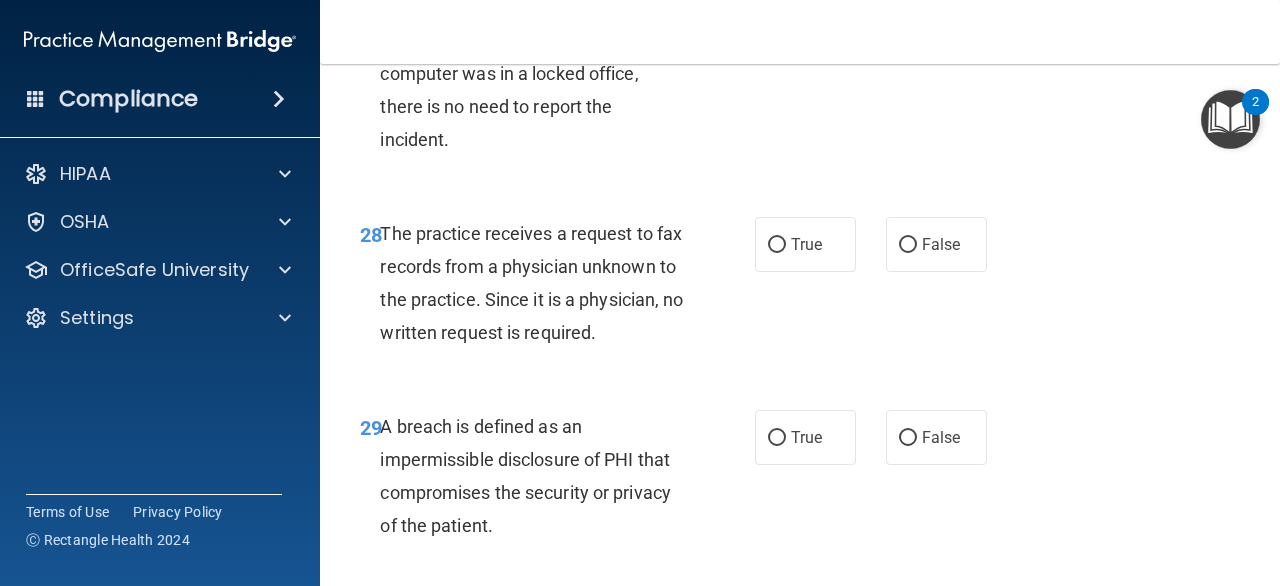 scroll, scrollTop: 5548, scrollLeft: 0, axis: vertical 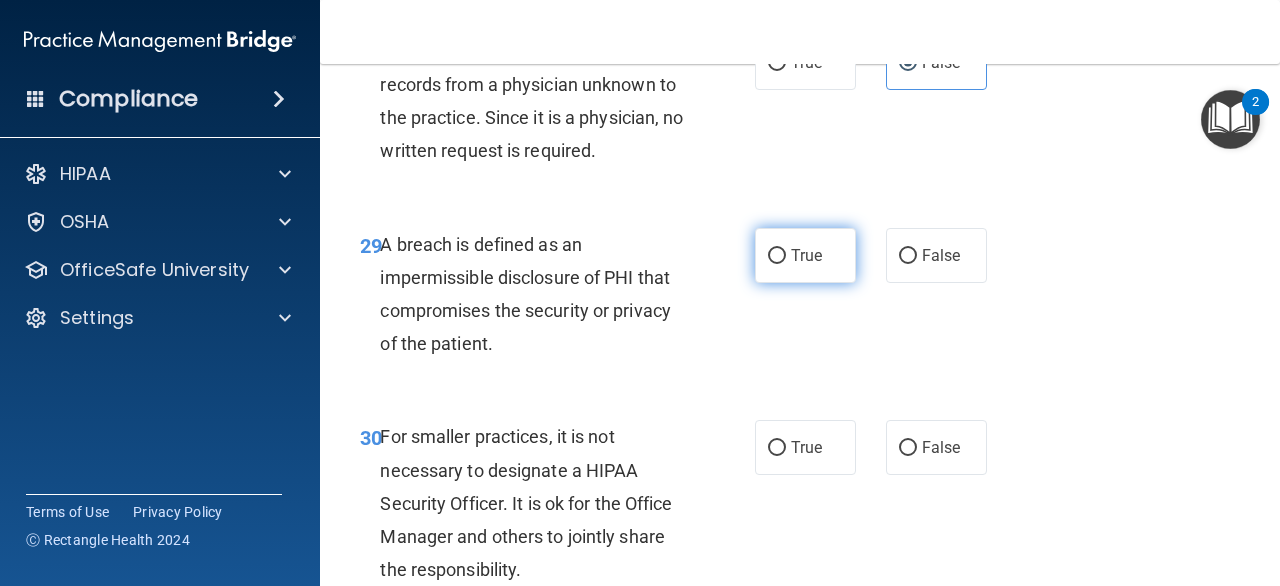 click on "True" at bounding box center (805, 255) 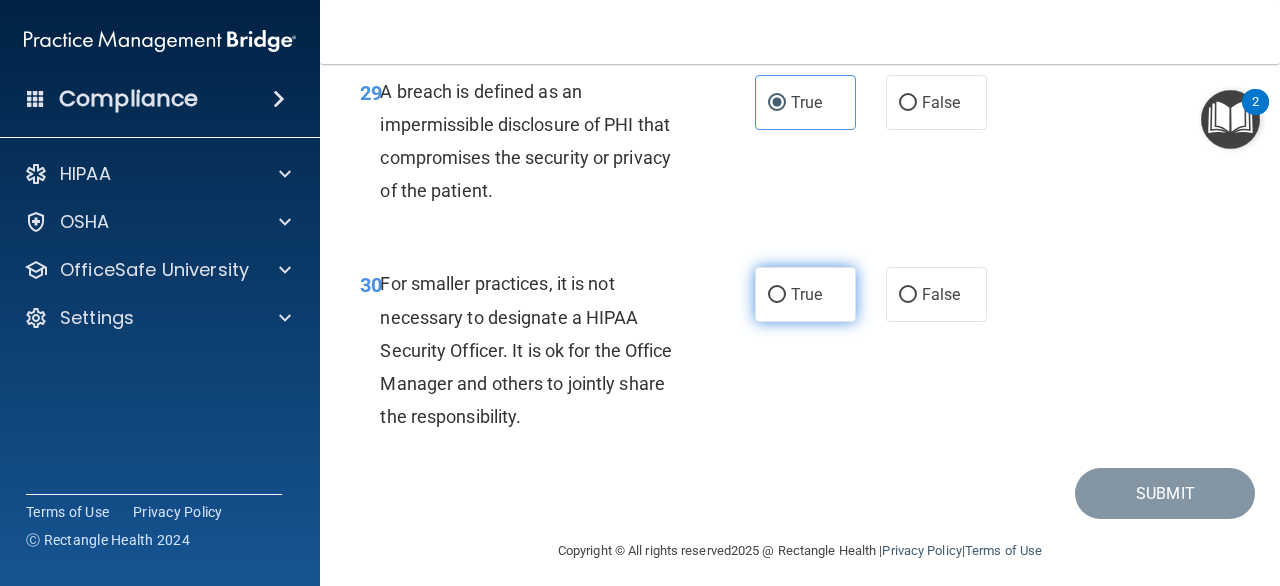 click on "True" at bounding box center [805, 294] 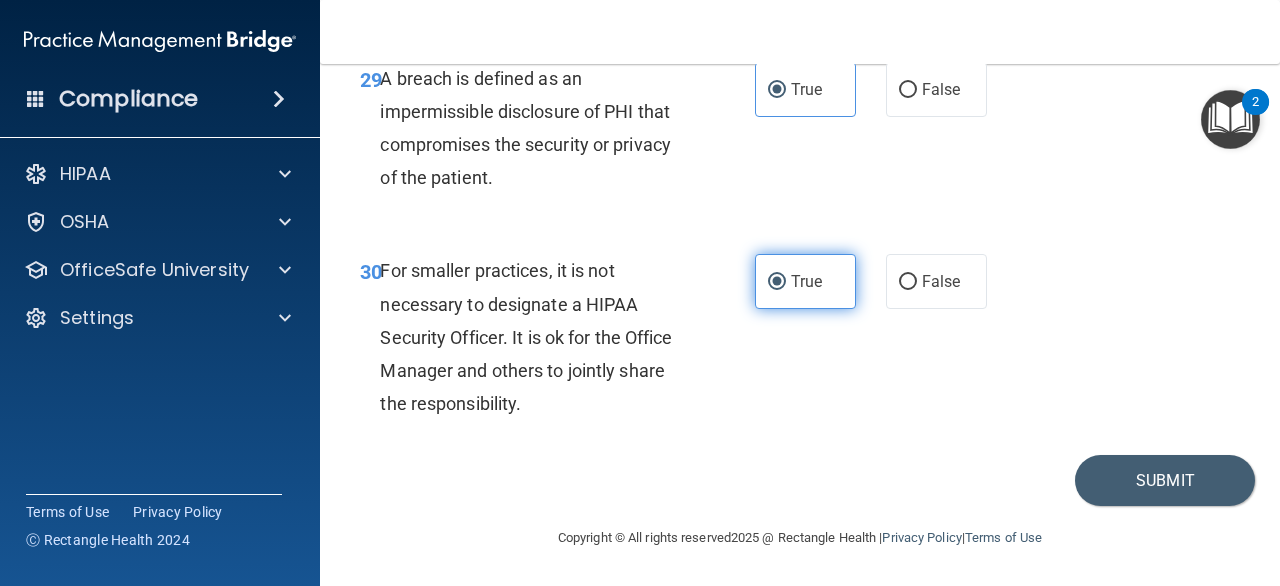 scroll, scrollTop: 5920, scrollLeft: 0, axis: vertical 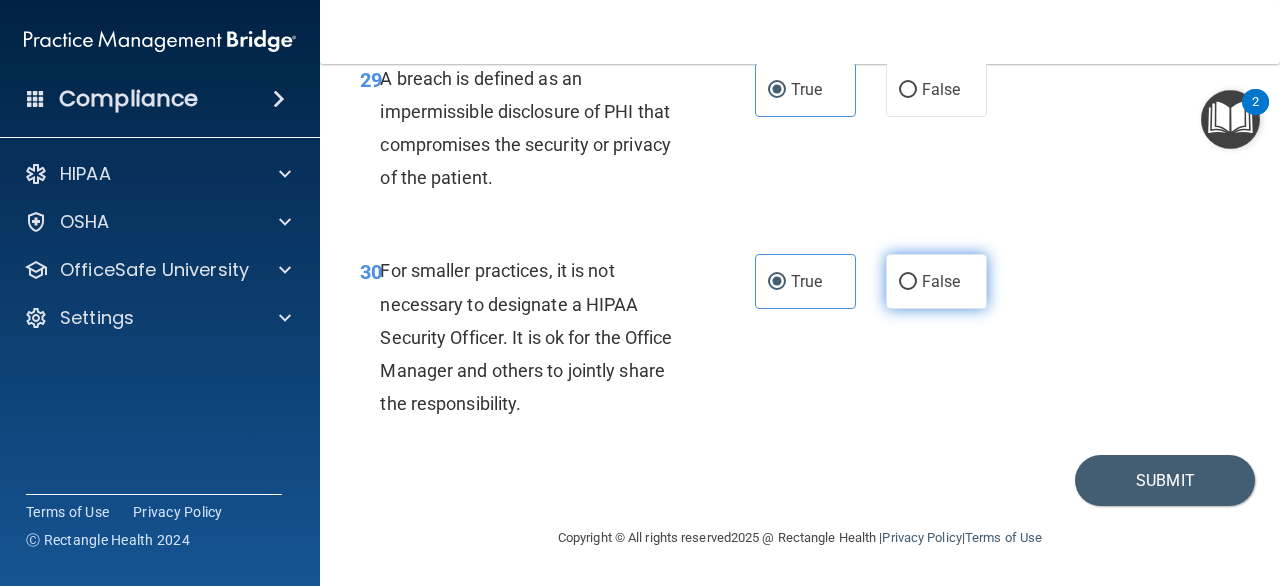 click on "False" at bounding box center (941, 281) 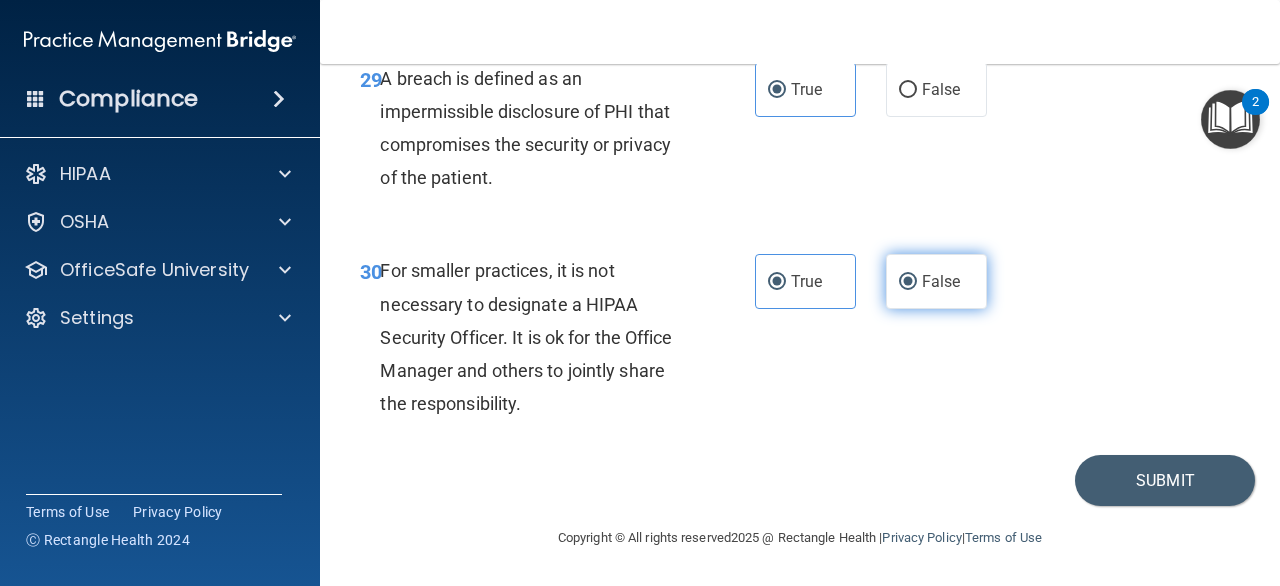 radio on "false" 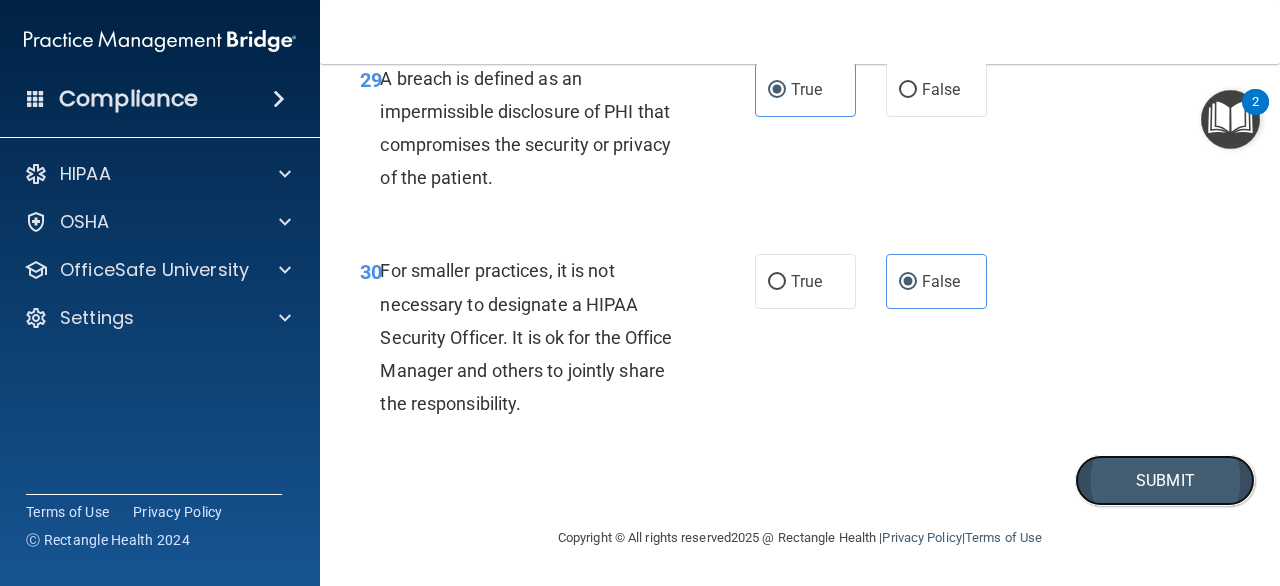 click on "Submit" at bounding box center [1165, 480] 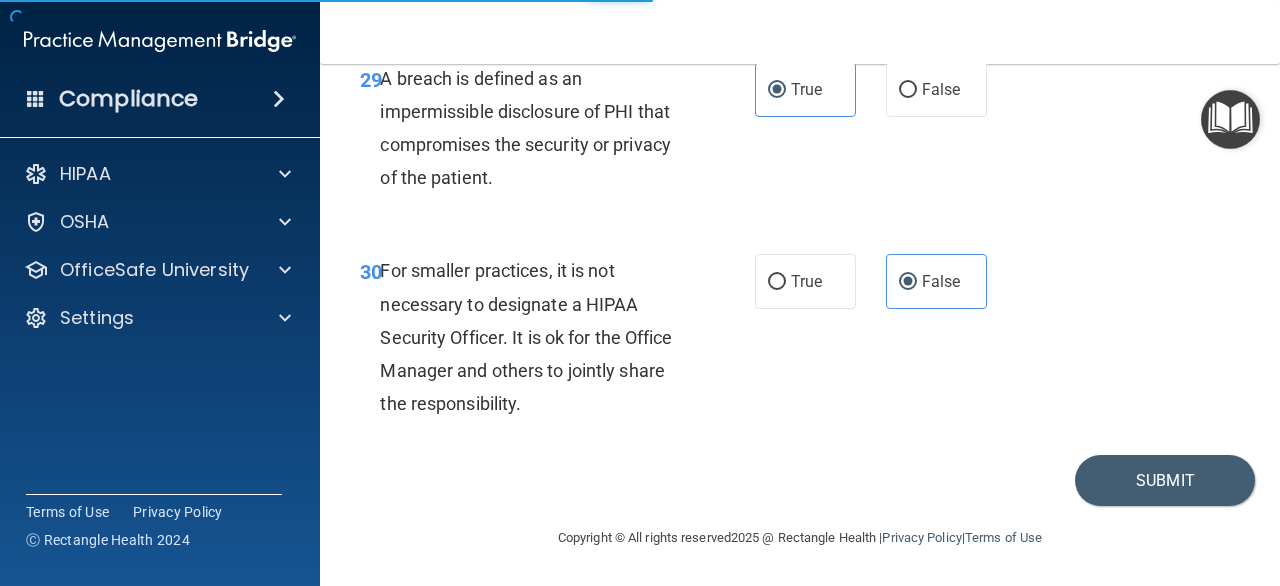scroll, scrollTop: 0, scrollLeft: 0, axis: both 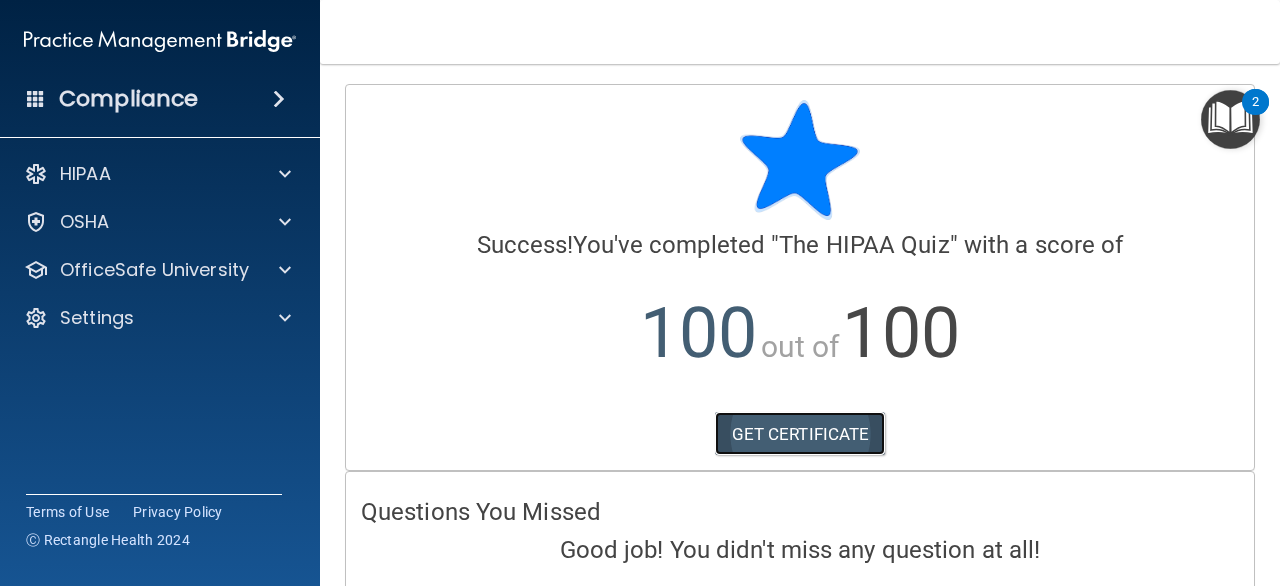 click on "GET CERTIFICATE" at bounding box center (800, 434) 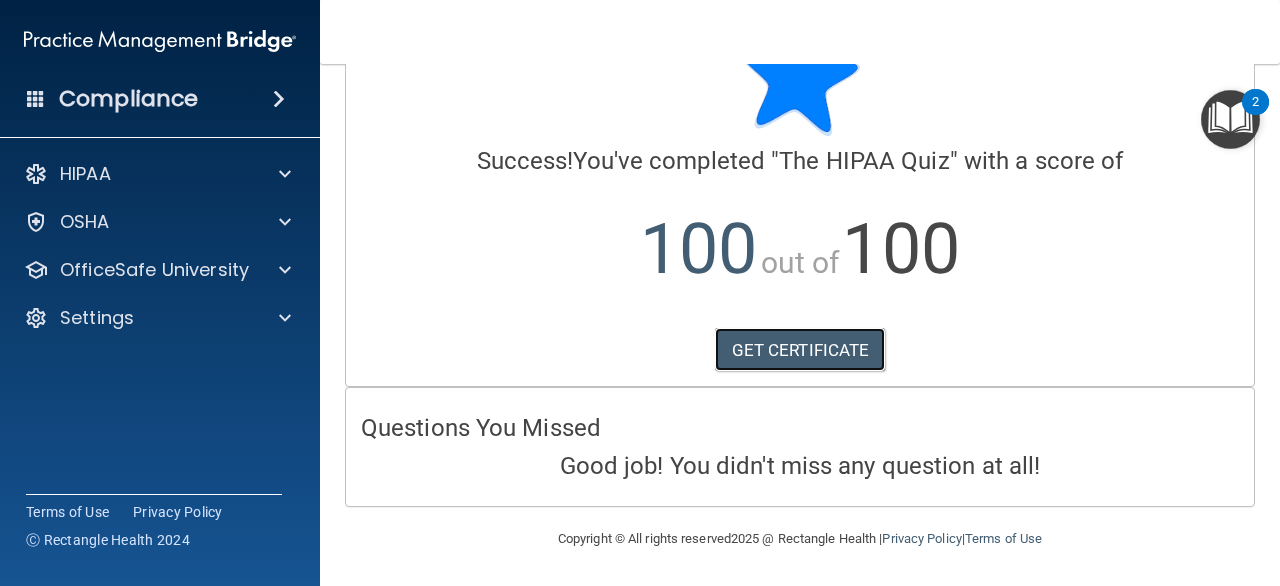 scroll, scrollTop: 0, scrollLeft: 0, axis: both 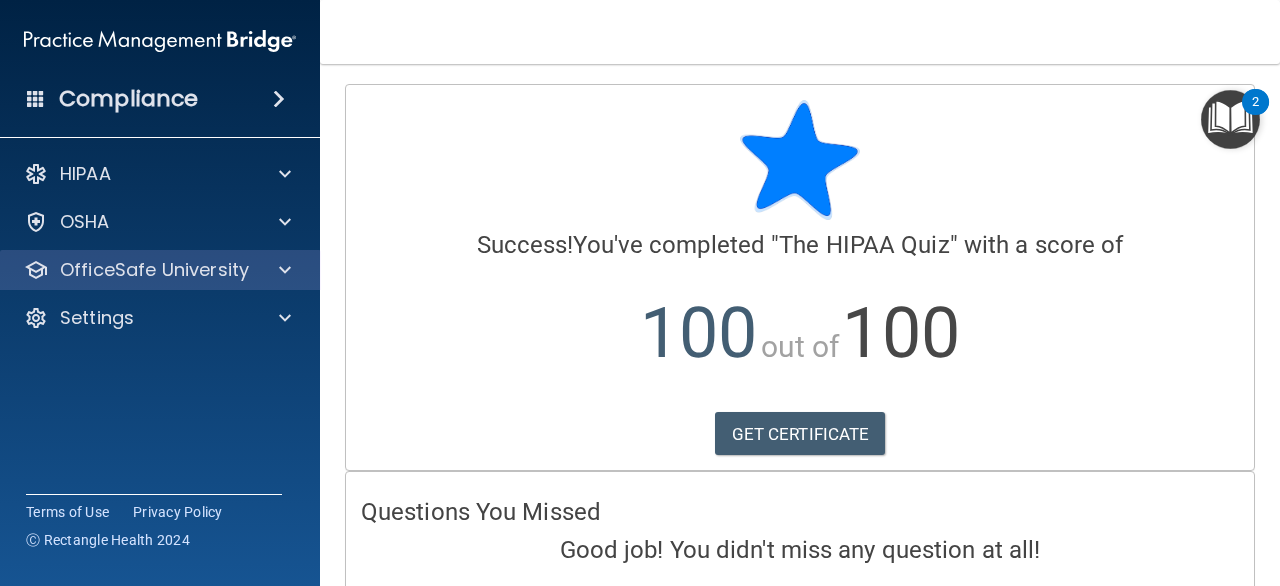 click on "OfficeSafe University" at bounding box center [160, 270] 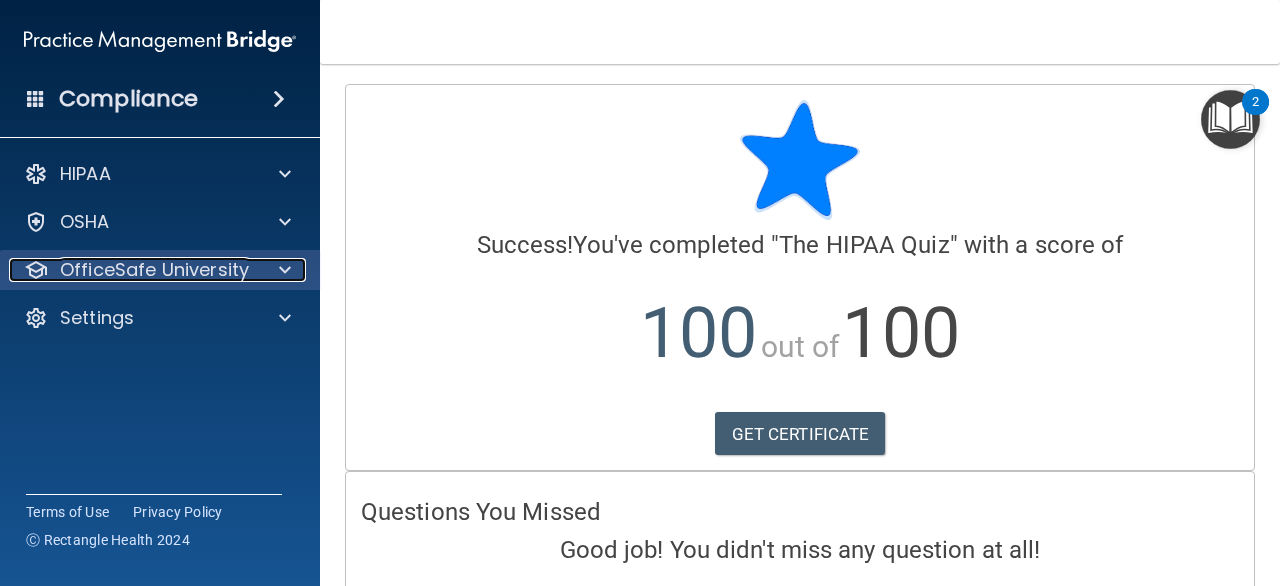 click at bounding box center (285, 270) 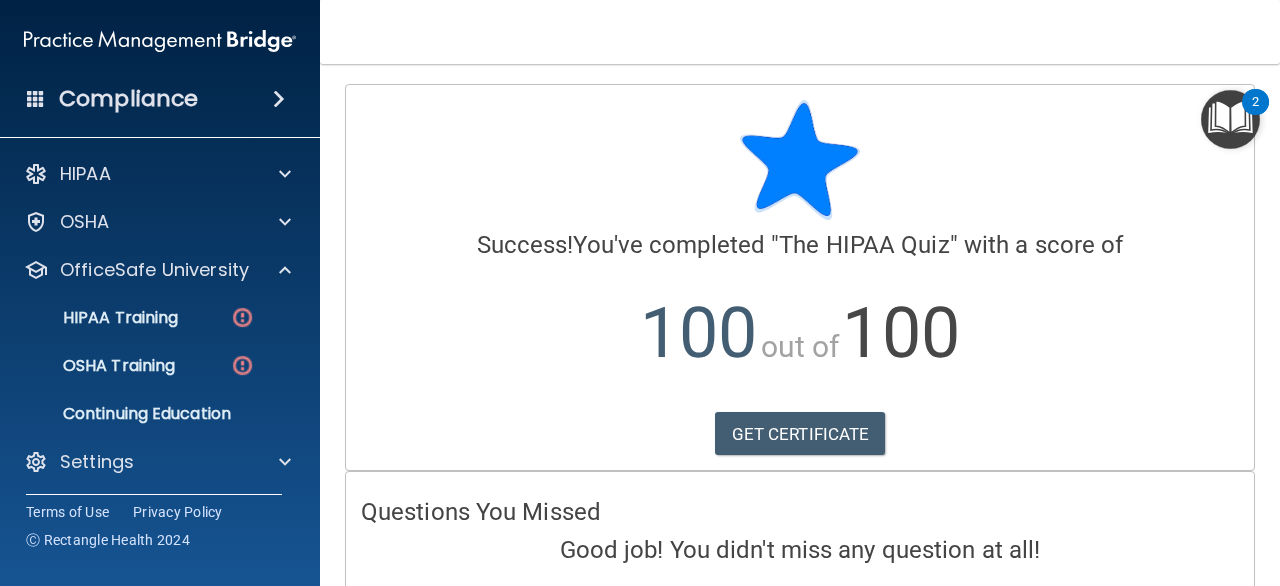 click on "HIPAA Training                   OSHA Training                   Continuing Education" at bounding box center (161, 362) 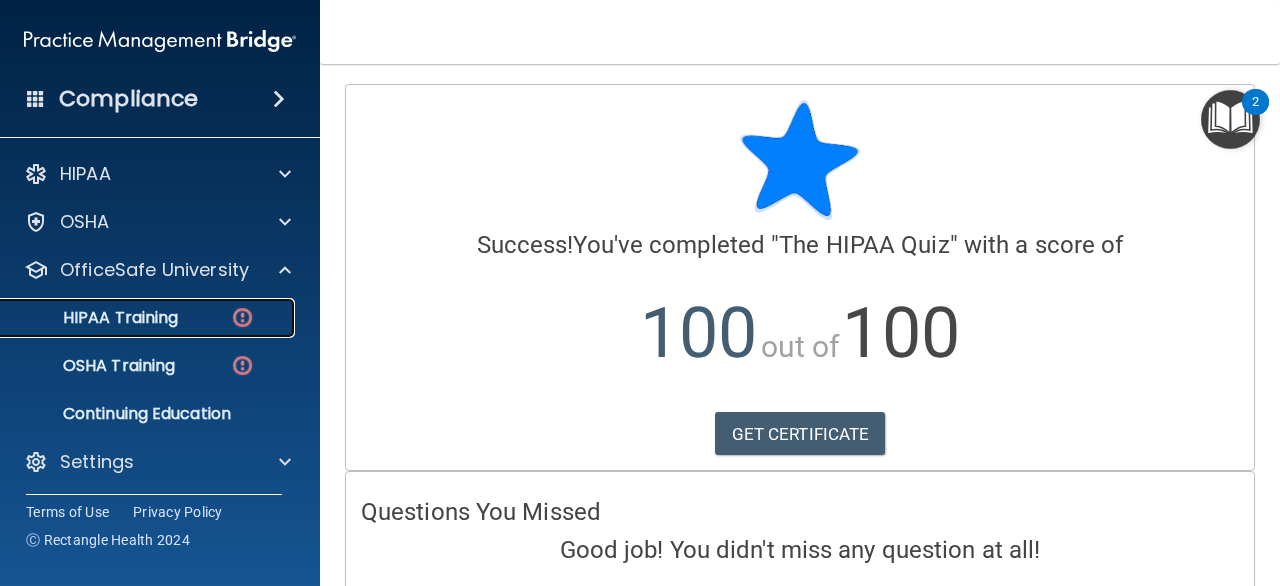 click on "HIPAA Training" at bounding box center (137, 318) 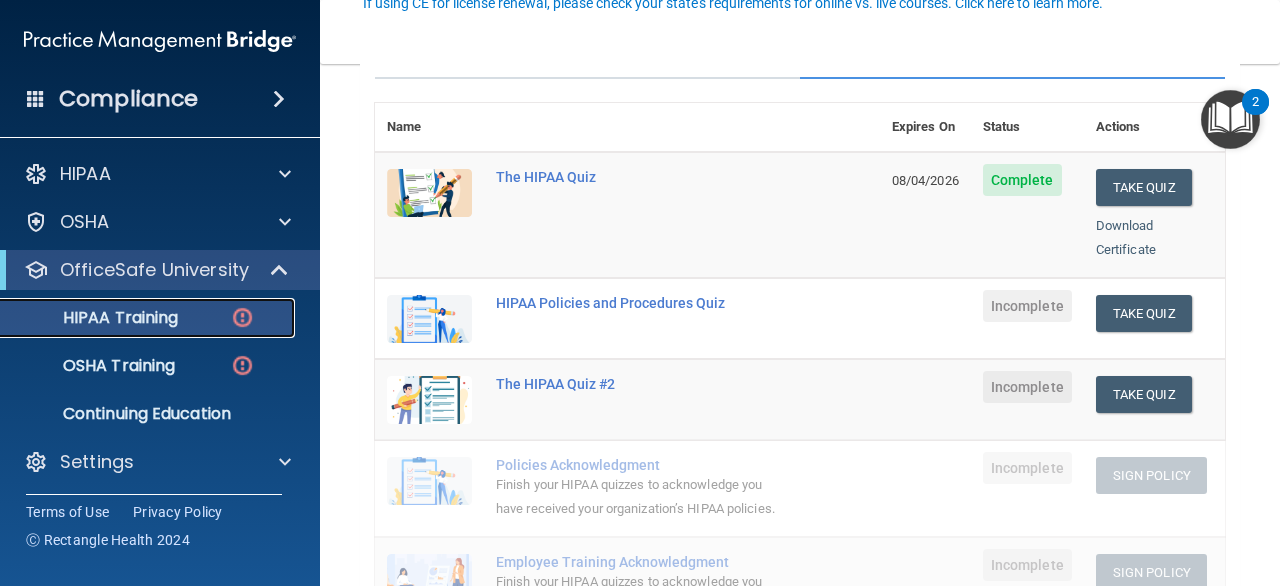 scroll, scrollTop: 203, scrollLeft: 0, axis: vertical 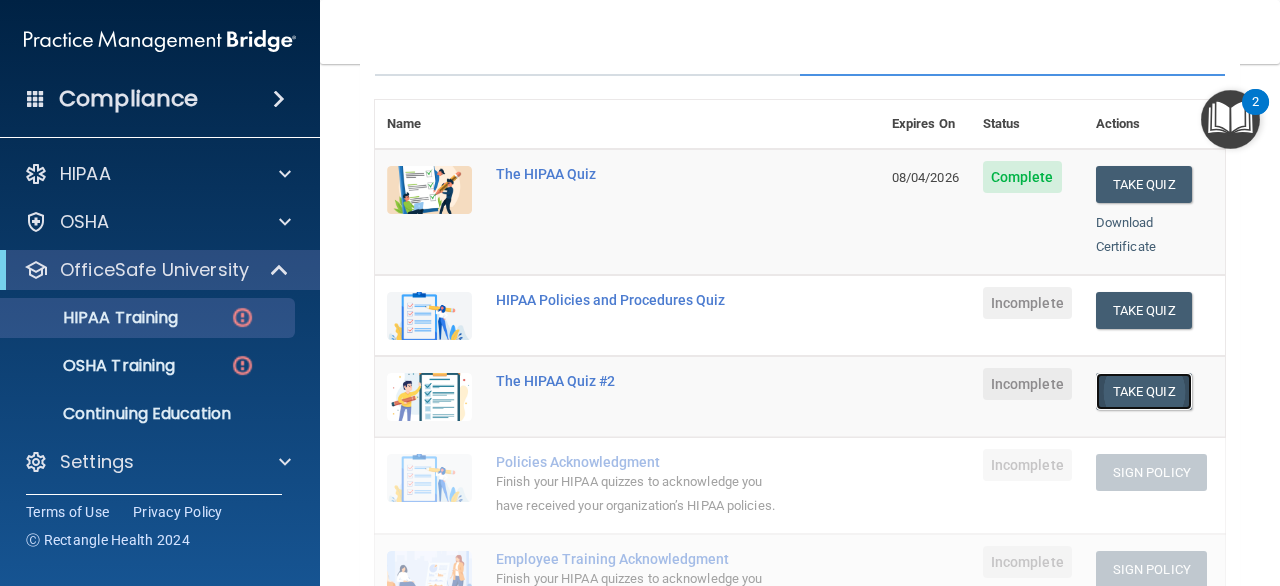 click on "Take Quiz" at bounding box center (1144, 391) 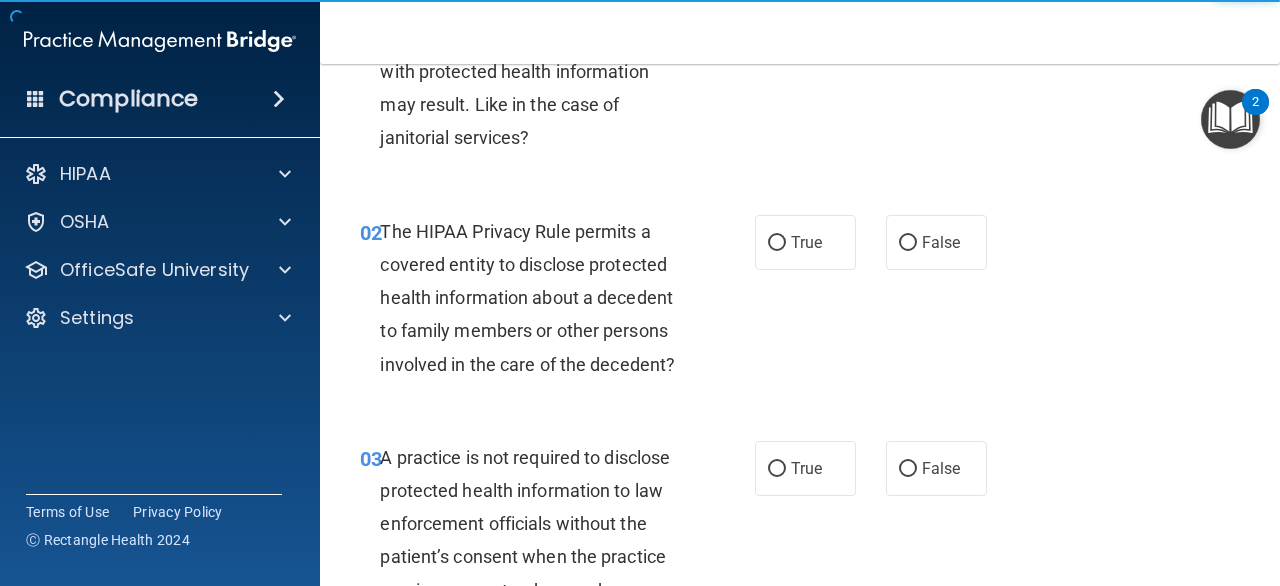 scroll, scrollTop: 0, scrollLeft: 0, axis: both 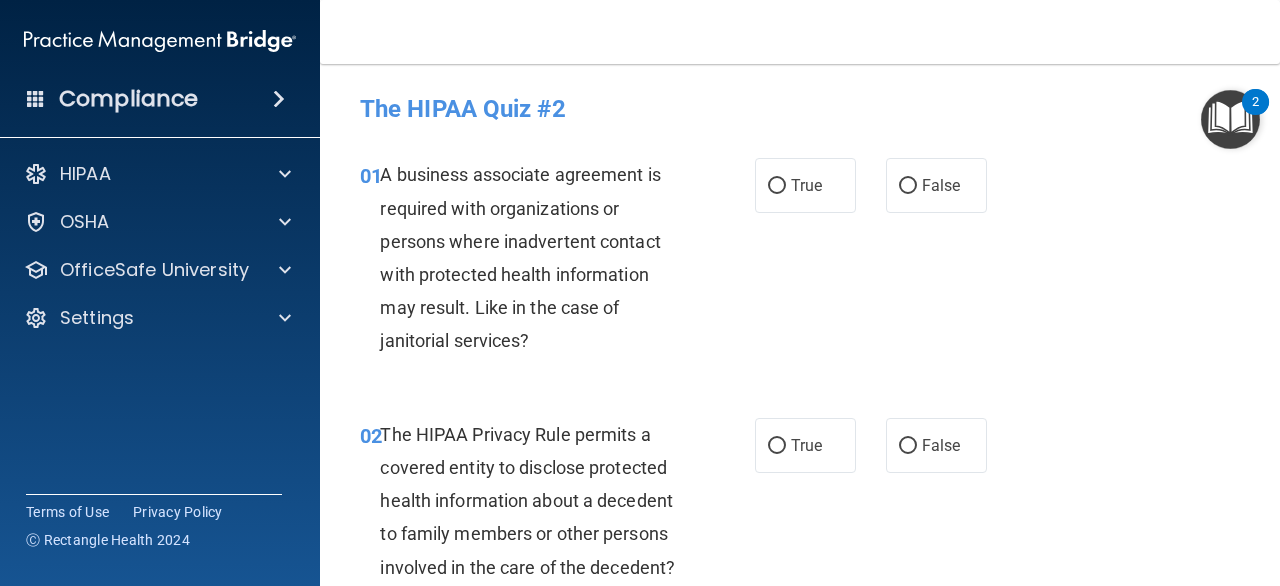 click on "True           False" at bounding box center (876, 185) 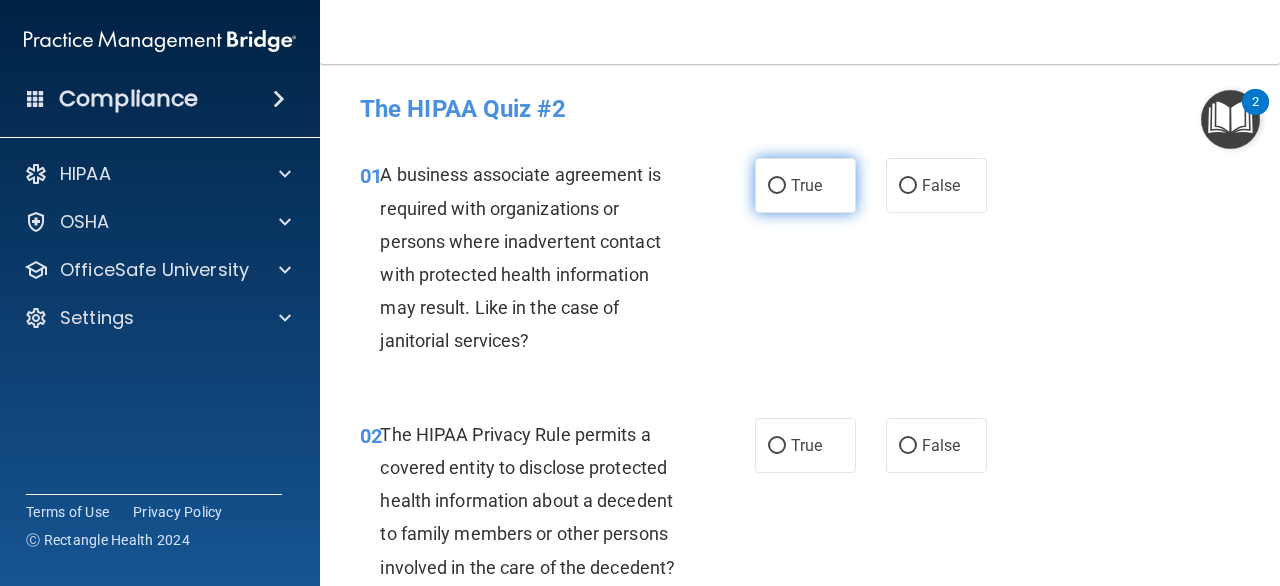 click on "True" at bounding box center (805, 185) 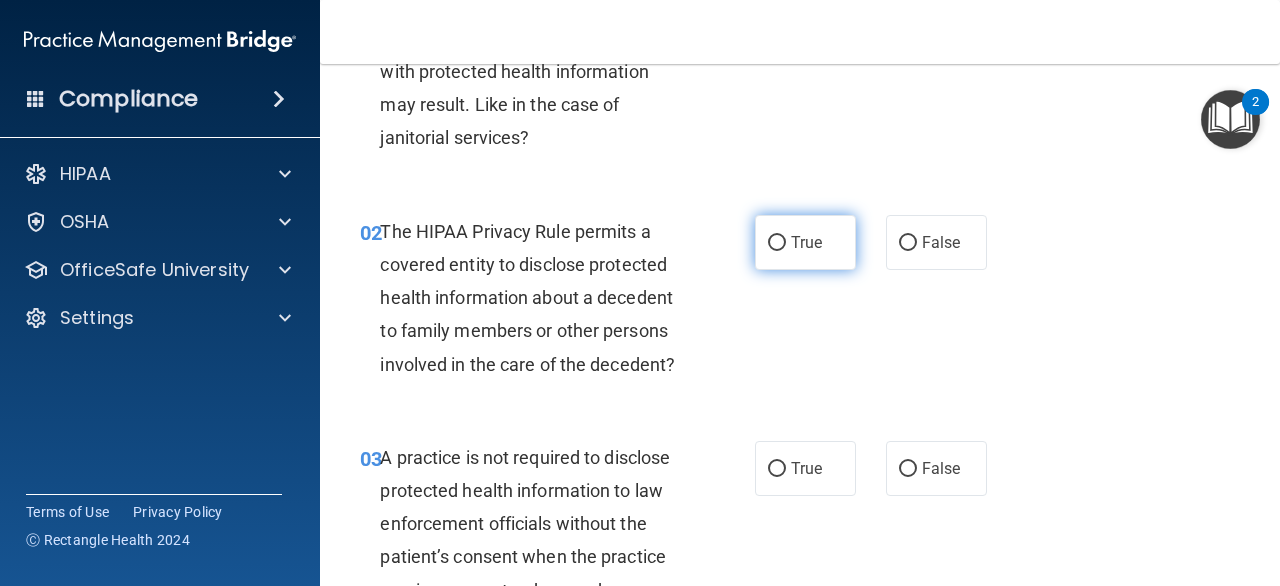 click on "True" at bounding box center [806, 242] 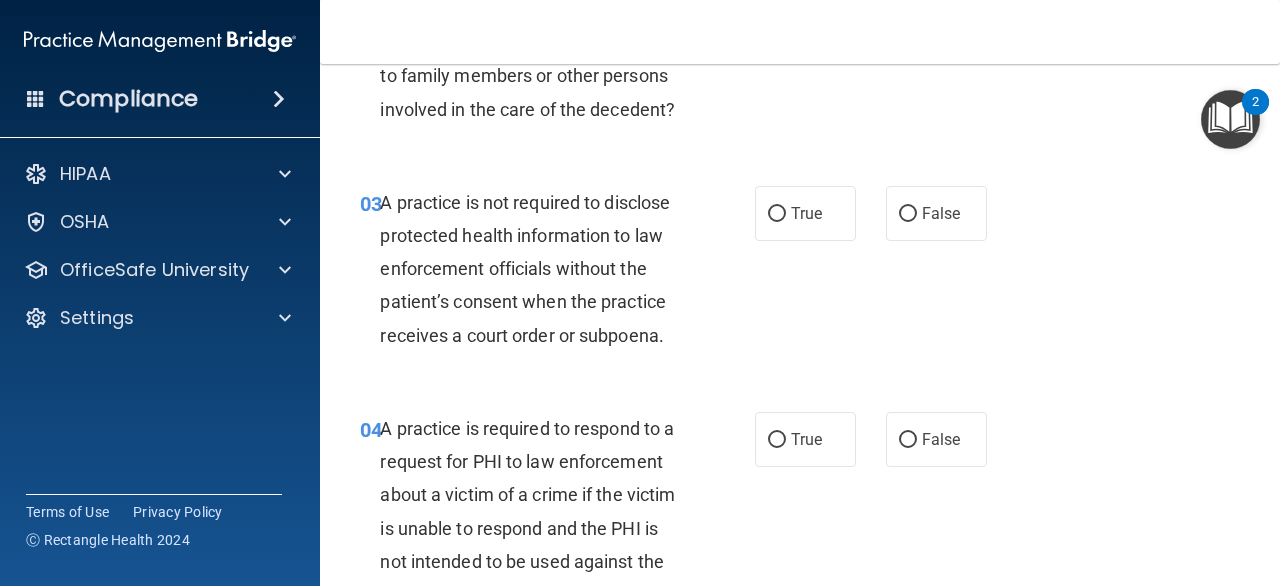 scroll, scrollTop: 480, scrollLeft: 0, axis: vertical 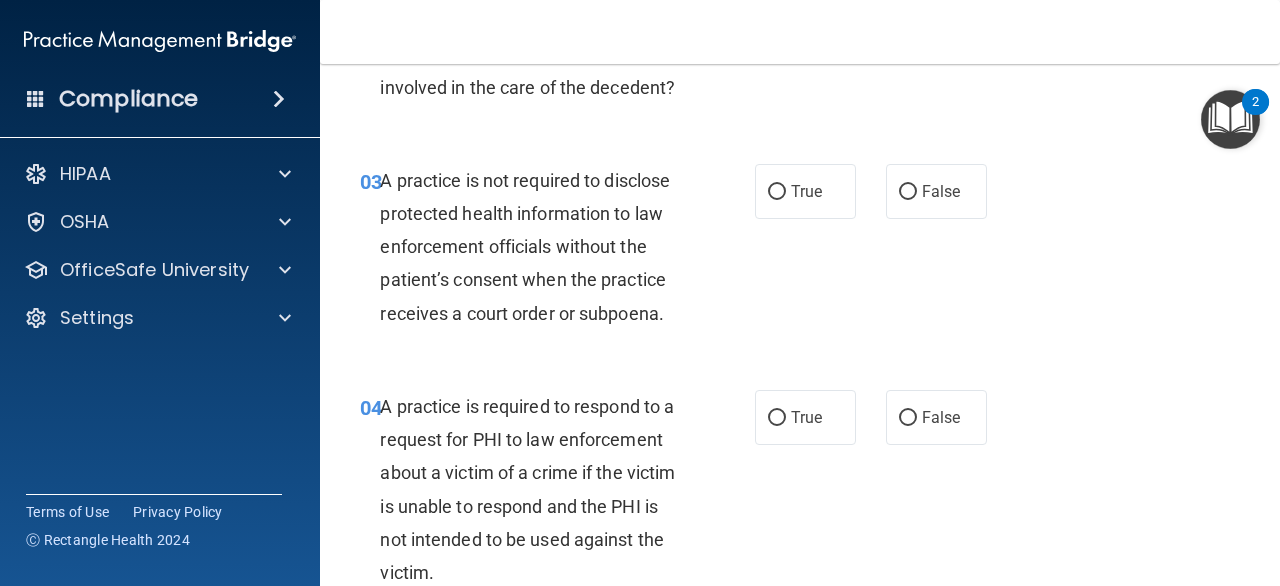 click on "03       A practice is not required to disclose protected health information to law enforcement officials without the patient’s consent when the practice receives  a court order or subpoena.                 True           False" at bounding box center (800, 252) 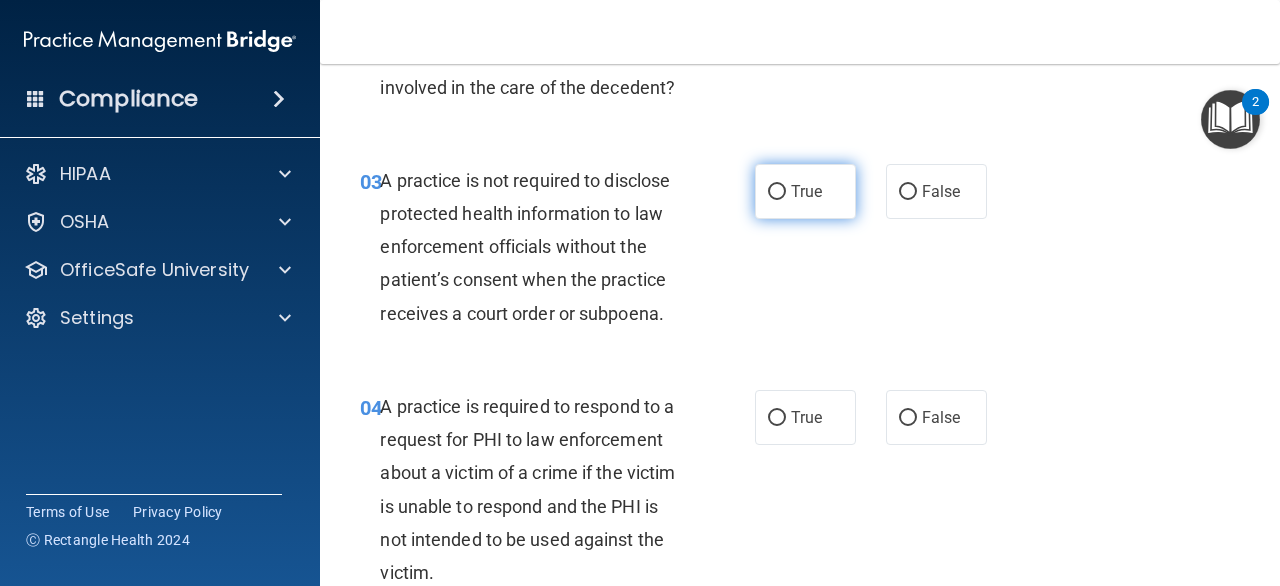 click on "True" at bounding box center [806, 191] 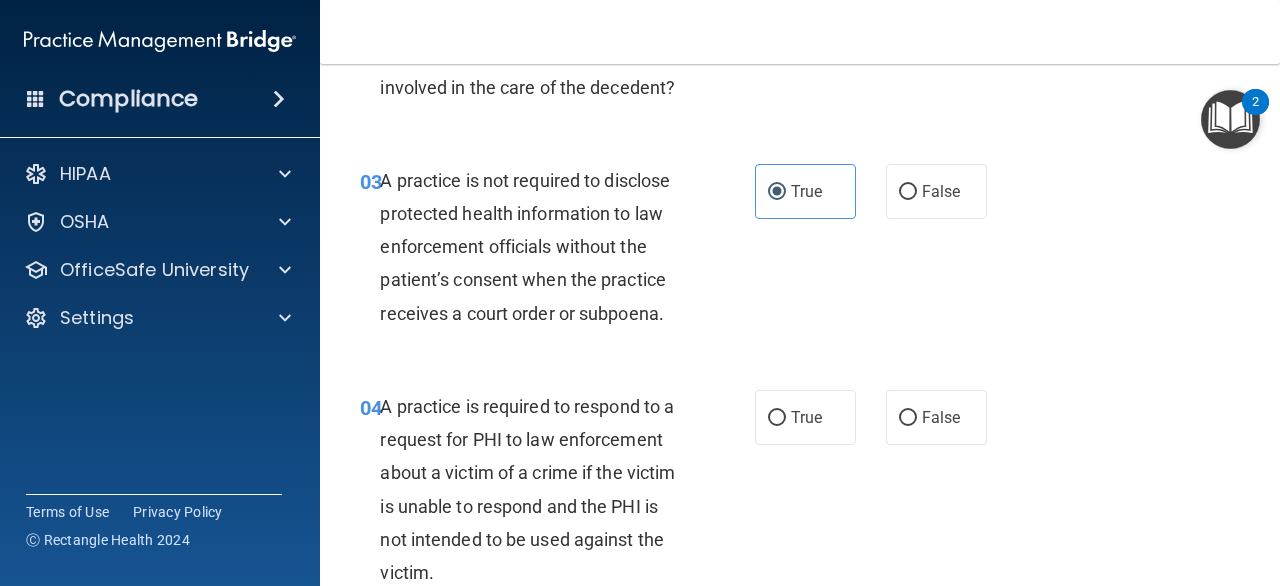 click on "04       A practice is required to respond to a request for PHI to law enforcement about a victim of a crime if the victim is unable to respond and the PHI is not intended to be used against the victim.                 True           False" at bounding box center (800, 494) 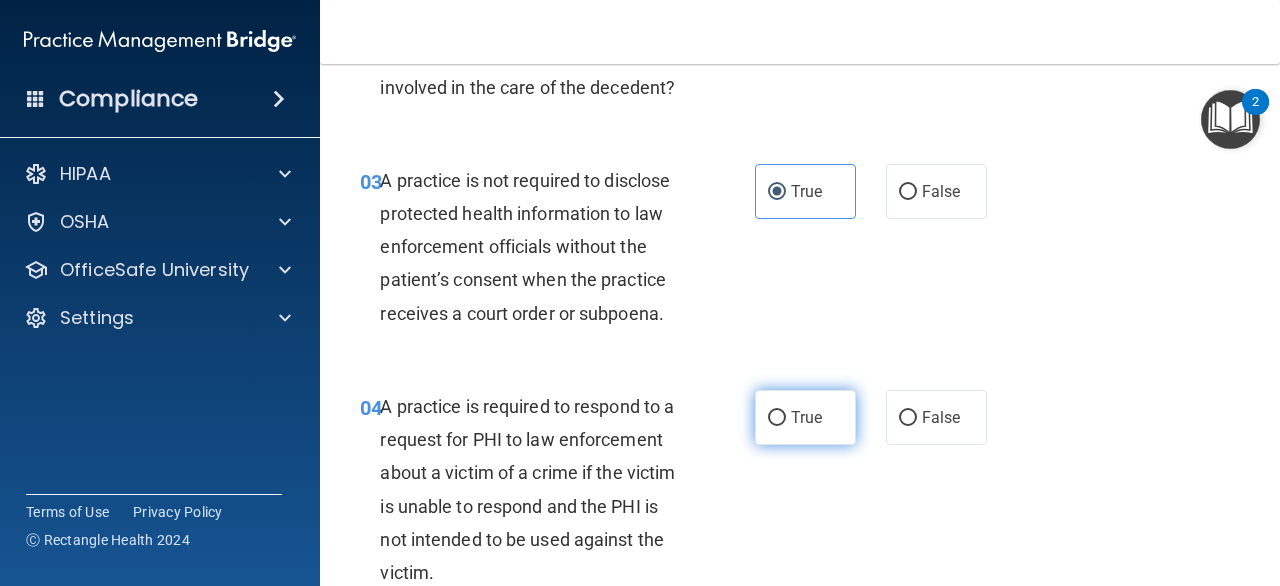 click on "True" at bounding box center (805, 417) 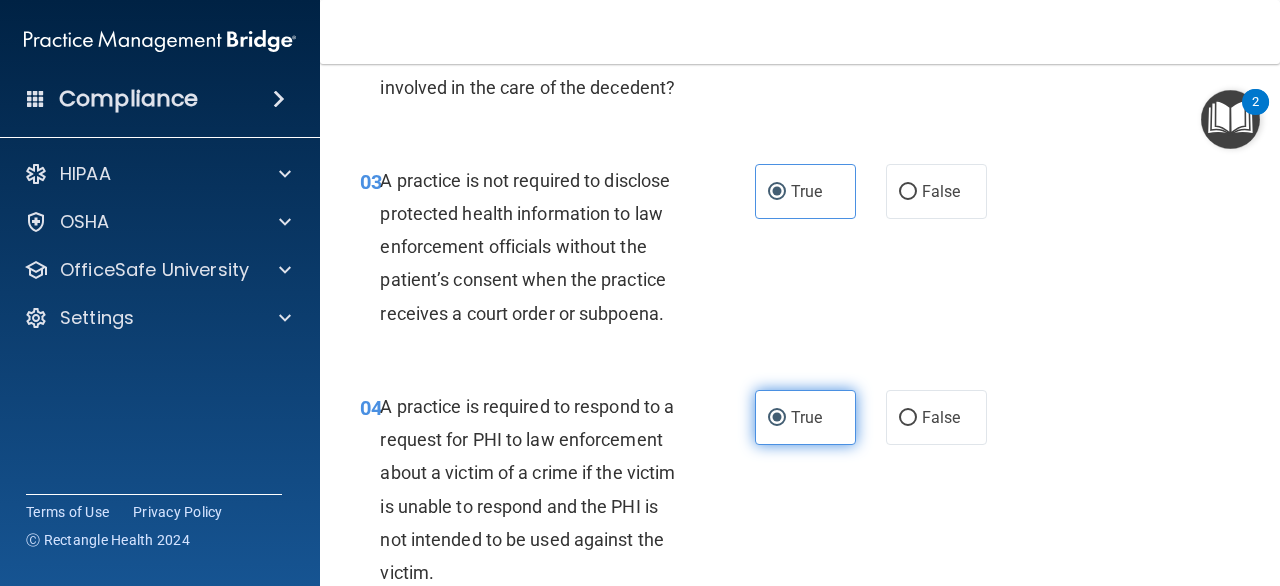 scroll, scrollTop: 820, scrollLeft: 0, axis: vertical 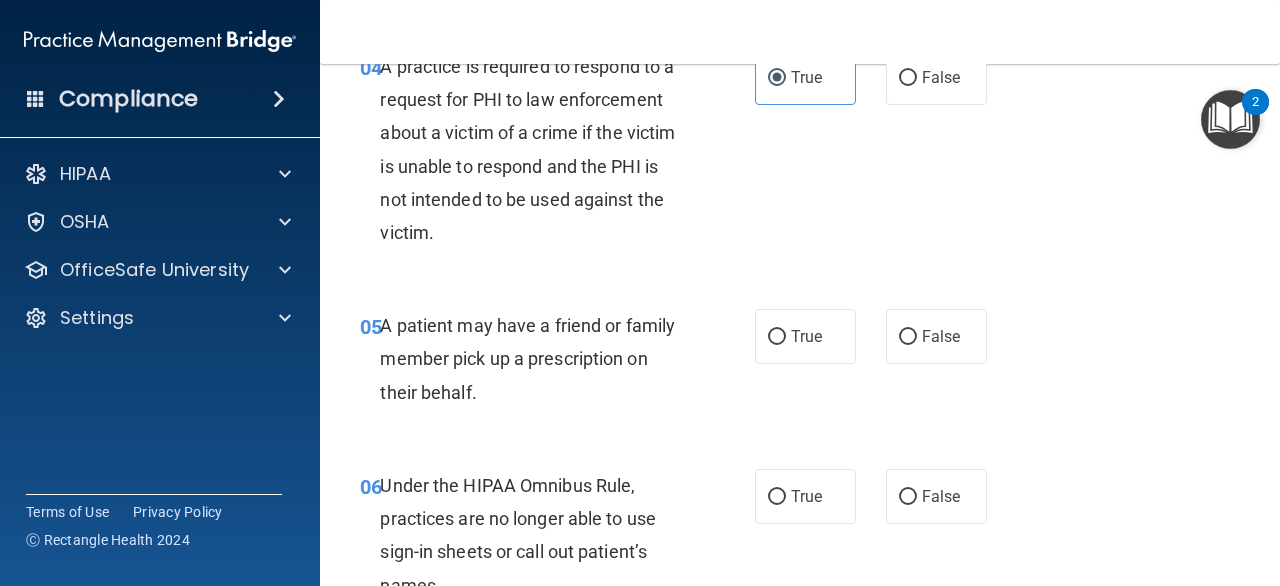click on "05       A patient may have a friend or family member pick up a prescription on their behalf.                 True           False" at bounding box center (800, 364) 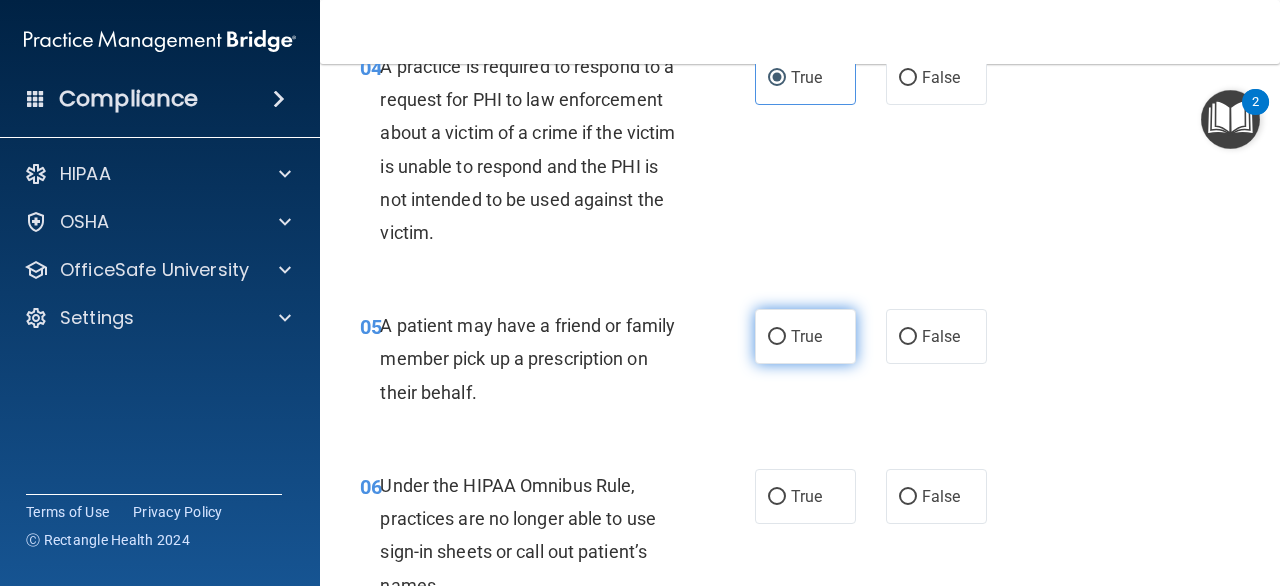 click on "True" at bounding box center [806, 336] 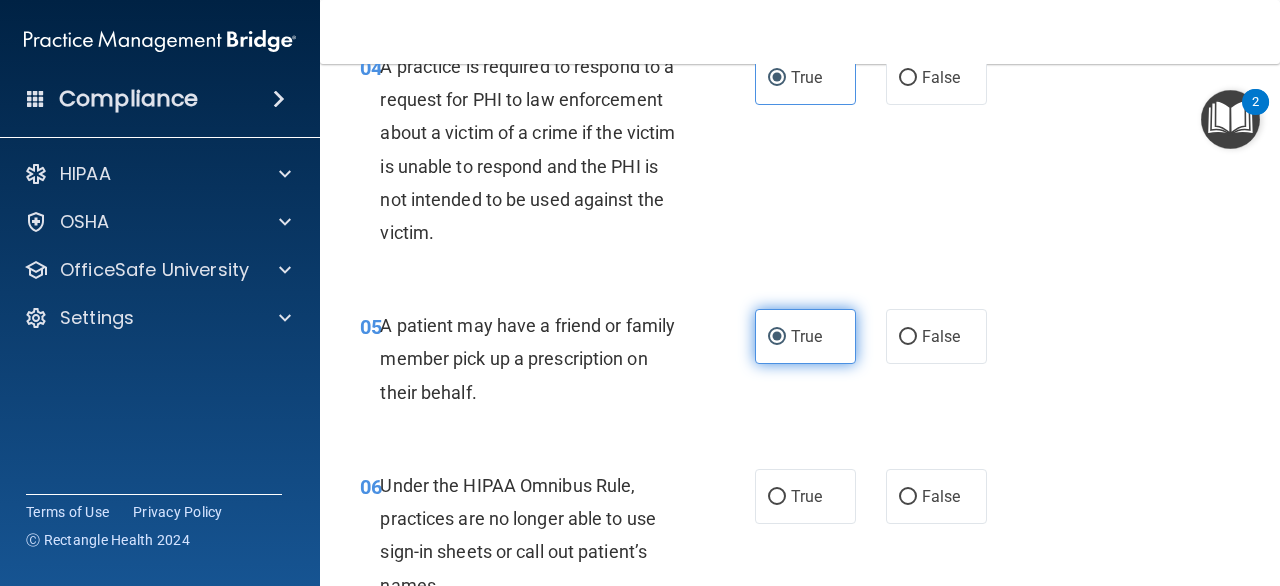 scroll, scrollTop: 1086, scrollLeft: 0, axis: vertical 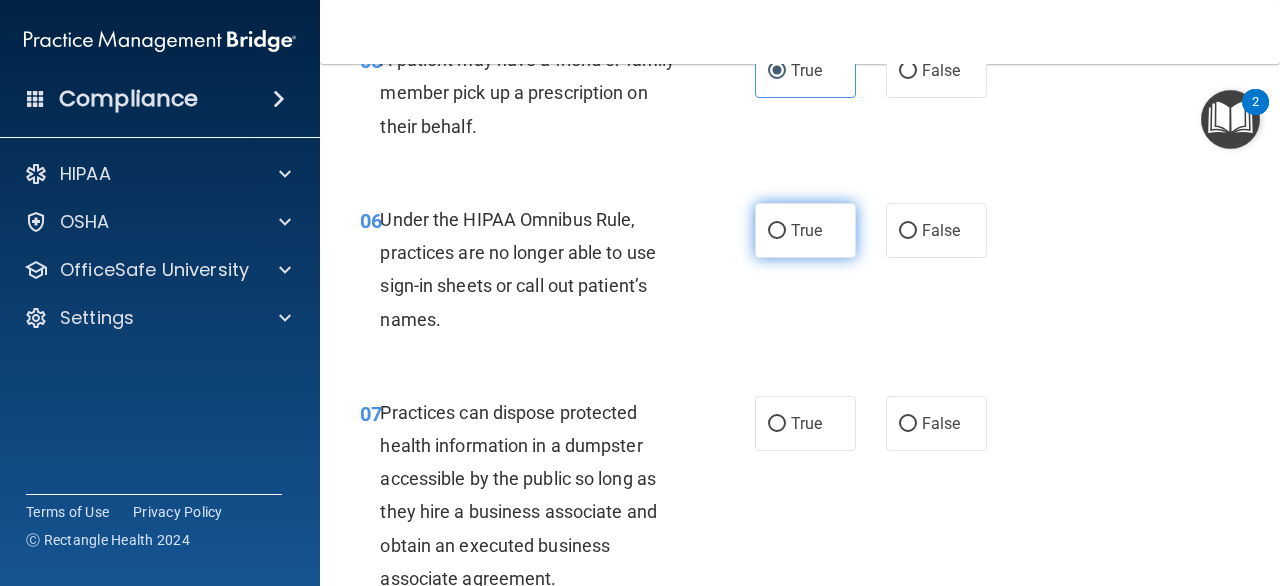 click on "True" at bounding box center [805, 230] 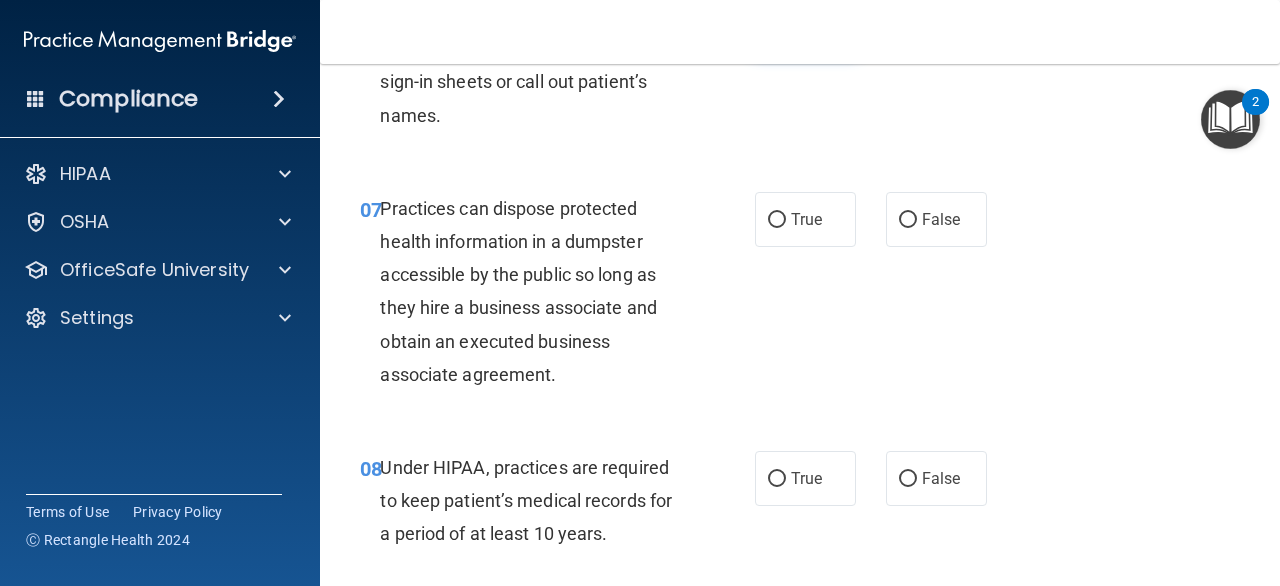 click on "07       Practices can dispose protected health information in a dumpster accessible by the public so long as they hire a business associate and obtain an executed business associate agreement.                 True           False" at bounding box center (800, 296) 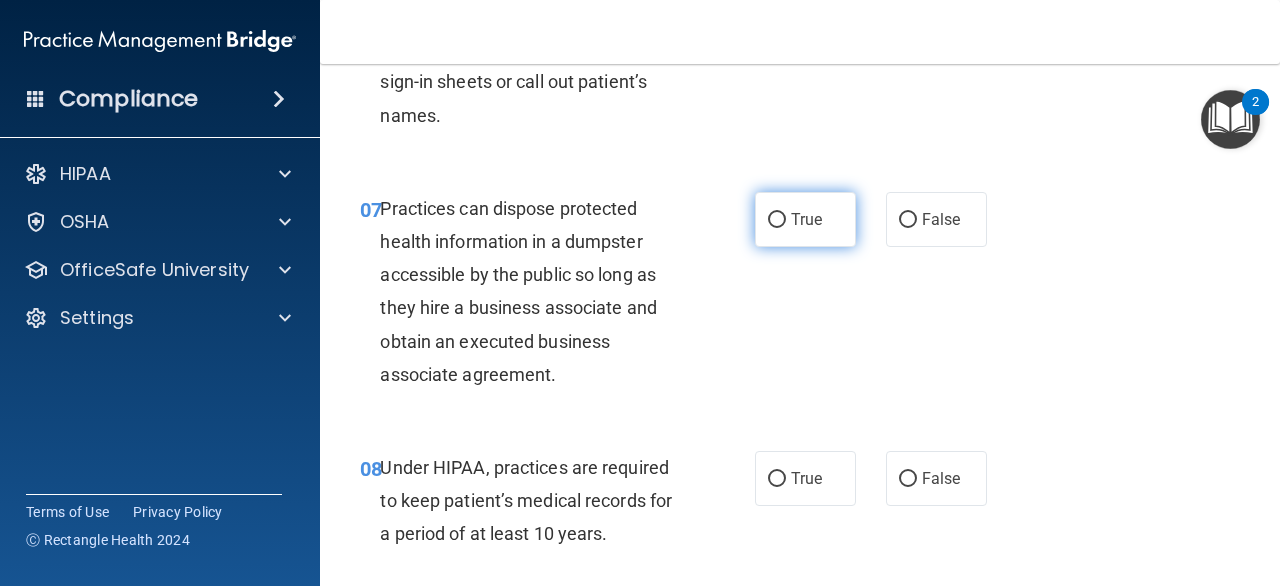 click on "True" at bounding box center [806, 219] 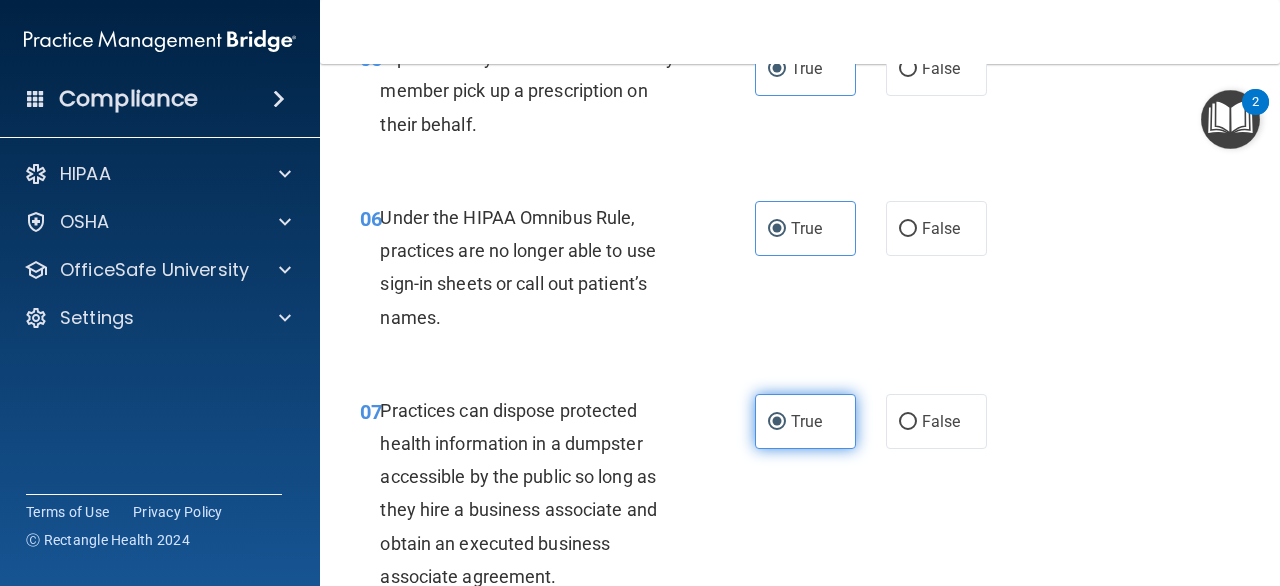 scroll, scrollTop: 1088, scrollLeft: 0, axis: vertical 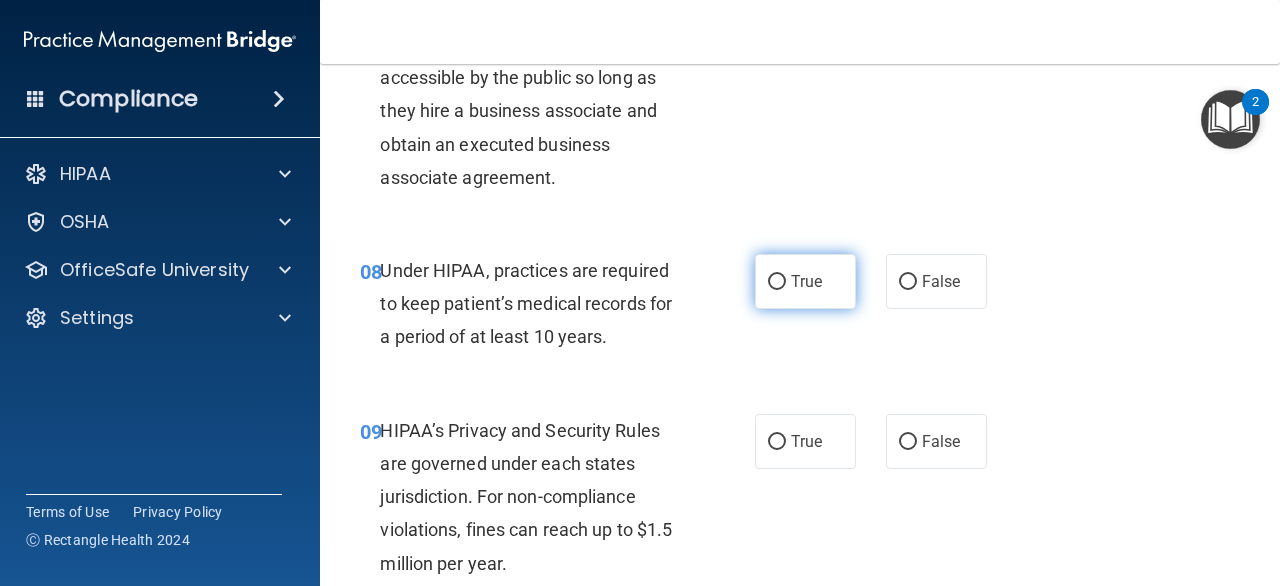 click on "True" at bounding box center (806, 281) 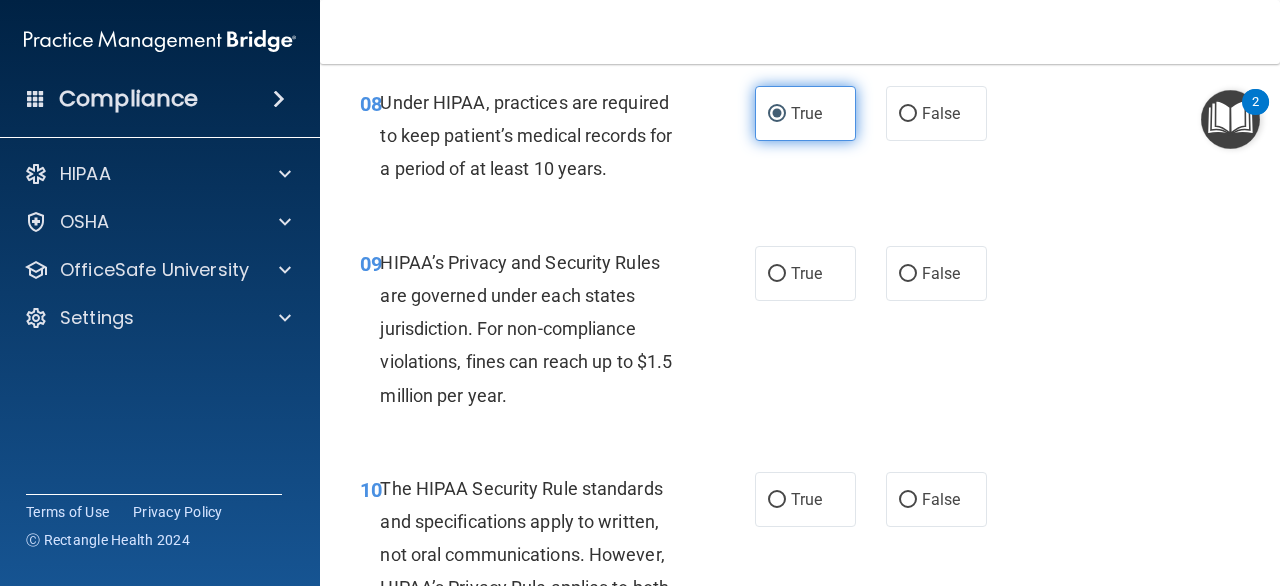 click on "True" at bounding box center (805, 273) 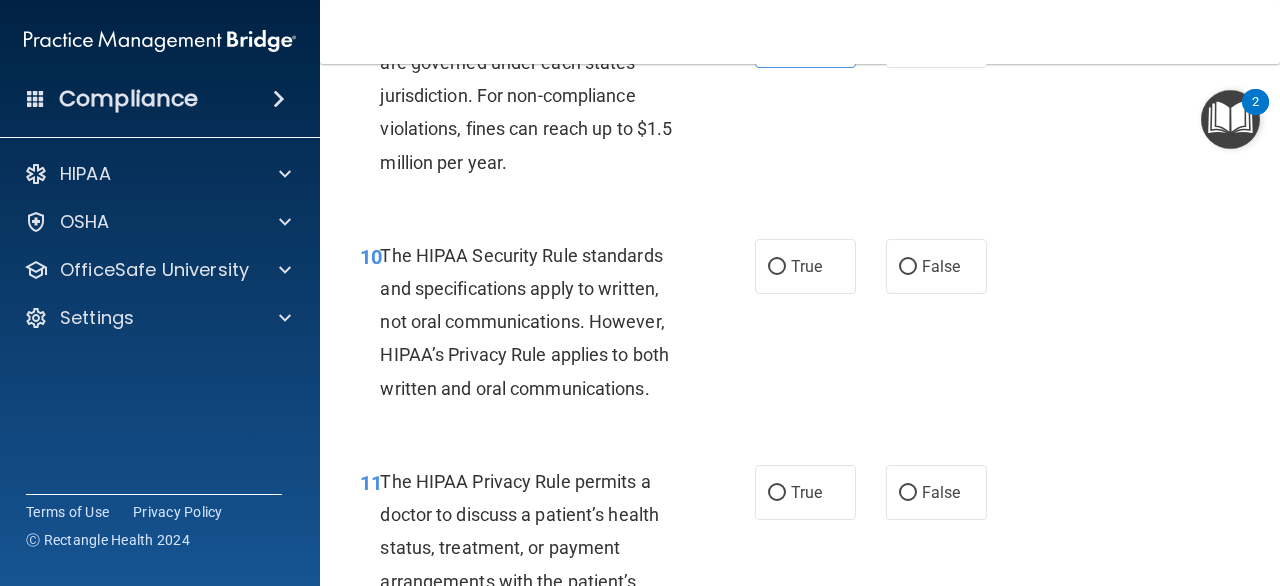 scroll, scrollTop: 1890, scrollLeft: 0, axis: vertical 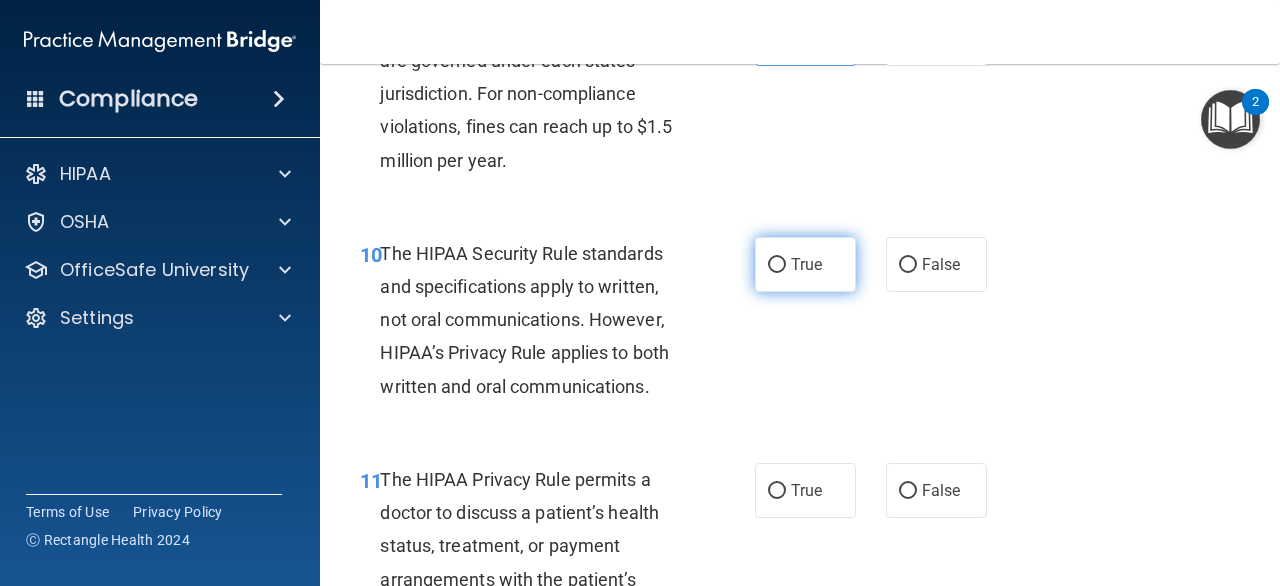 click on "True" at bounding box center [806, 264] 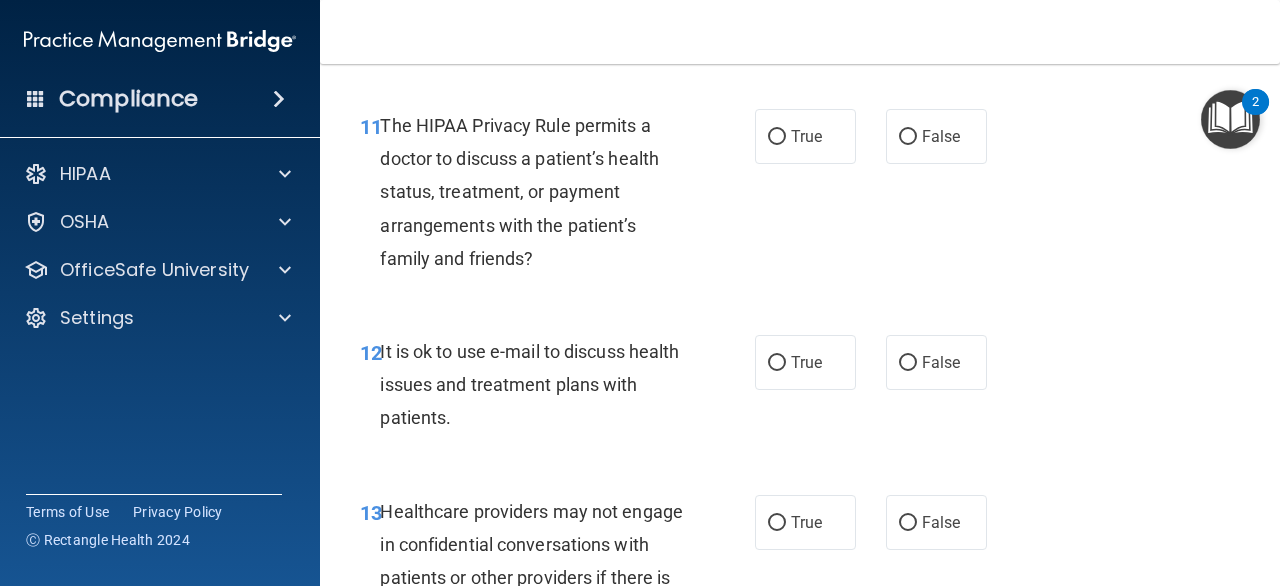 scroll, scrollTop: 2244, scrollLeft: 0, axis: vertical 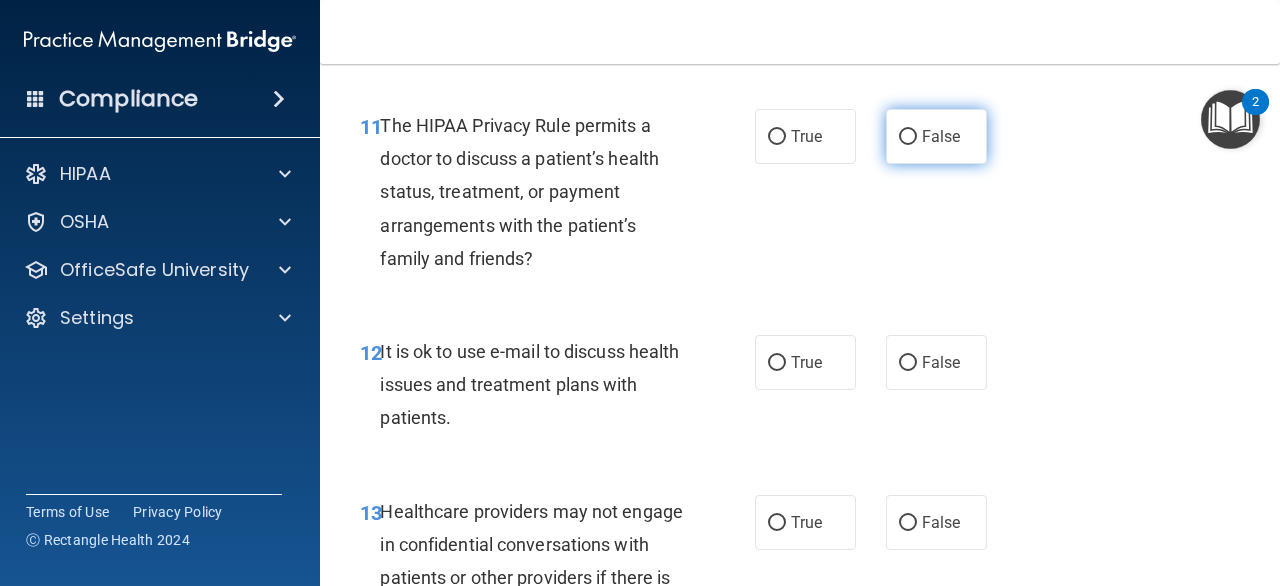 click on "False" at bounding box center (936, 136) 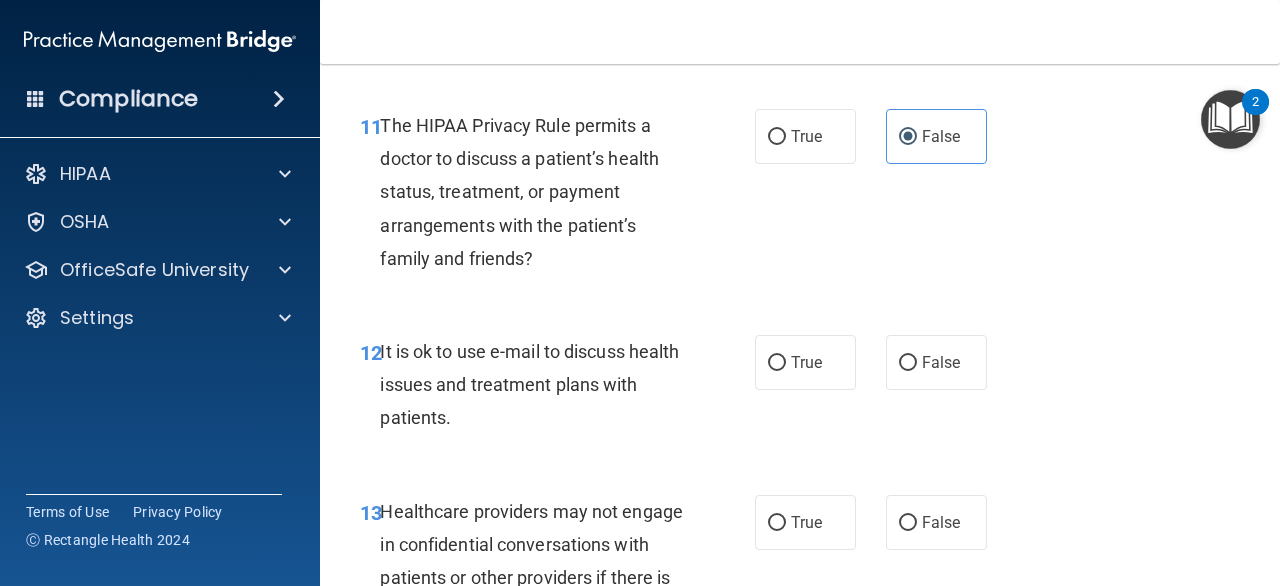 scroll, scrollTop: 2276, scrollLeft: 0, axis: vertical 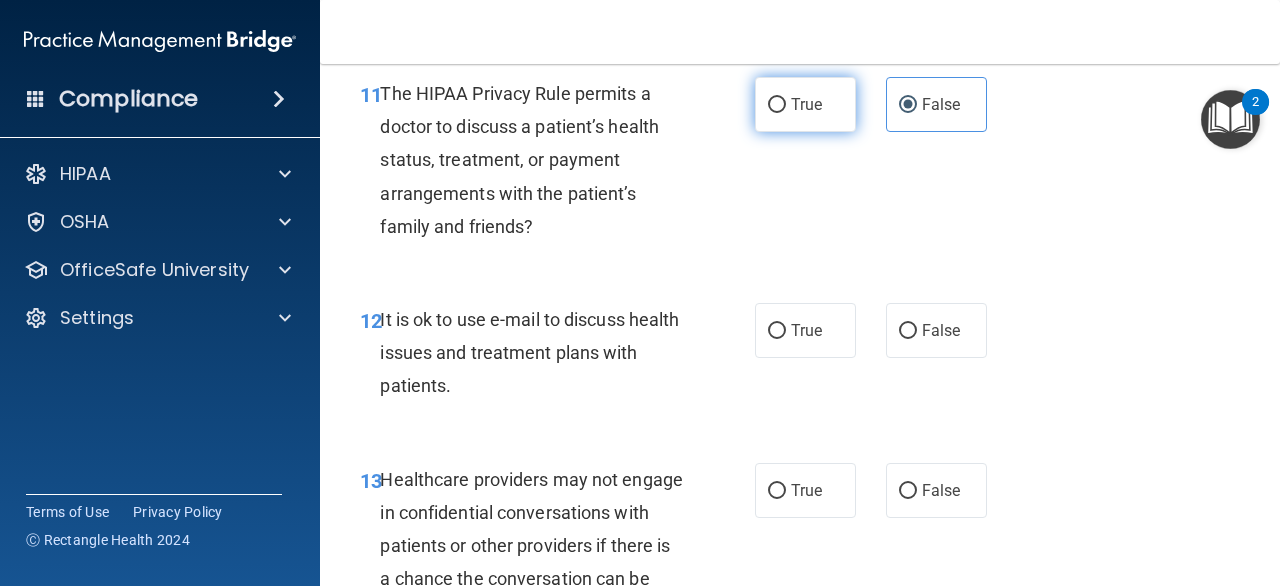 click on "True" at bounding box center (805, 104) 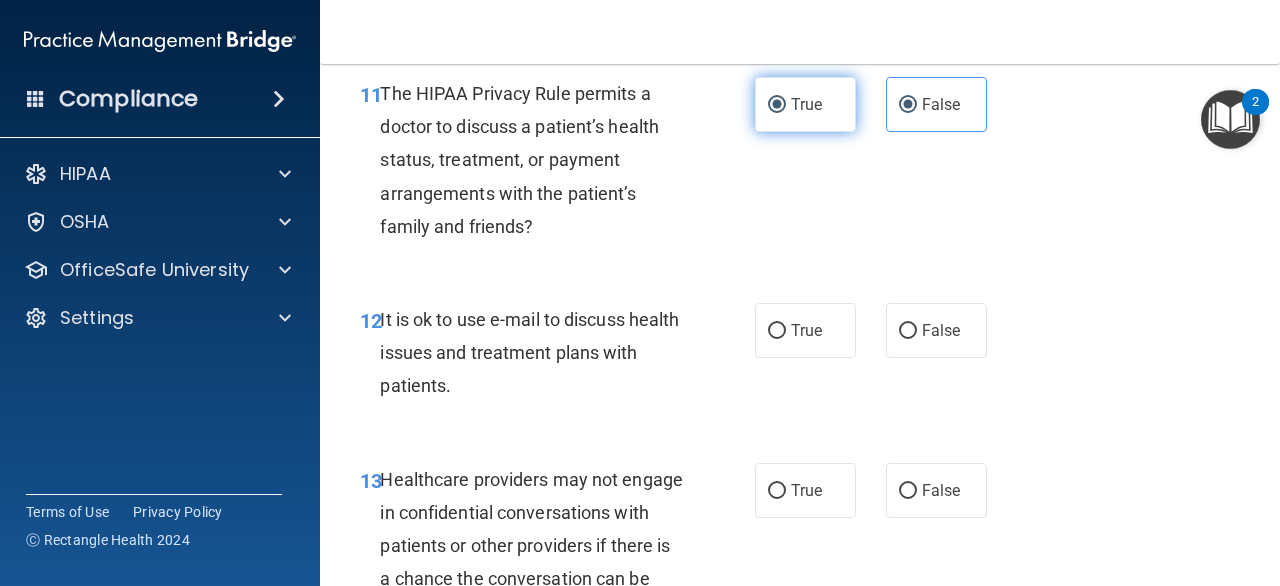 radio on "false" 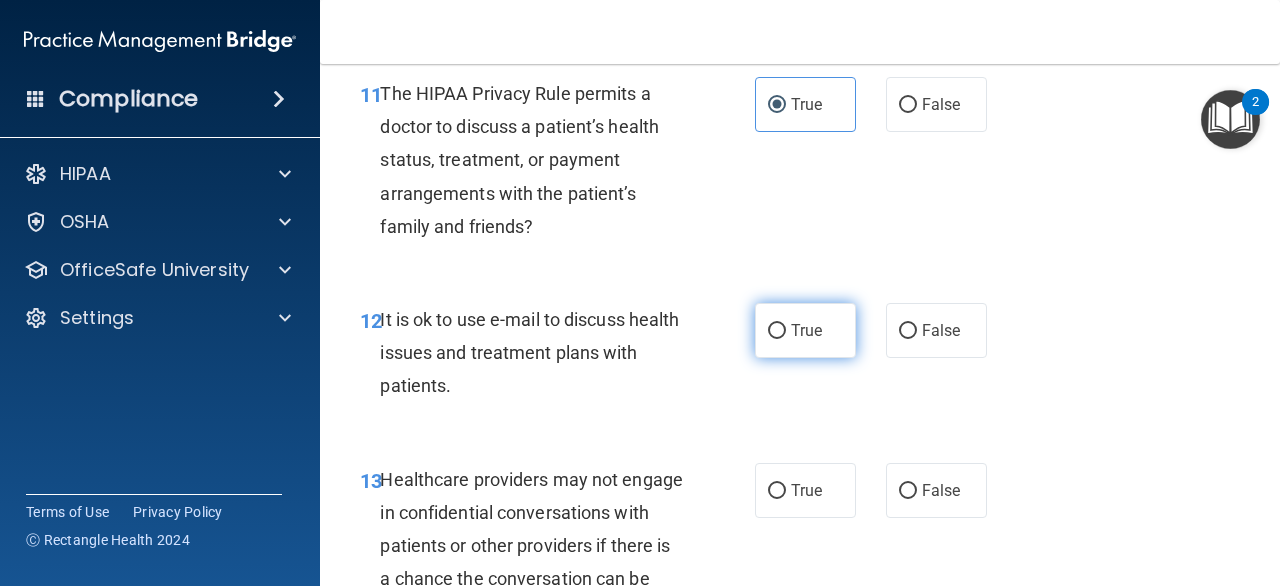 click on "True" at bounding box center (805, 330) 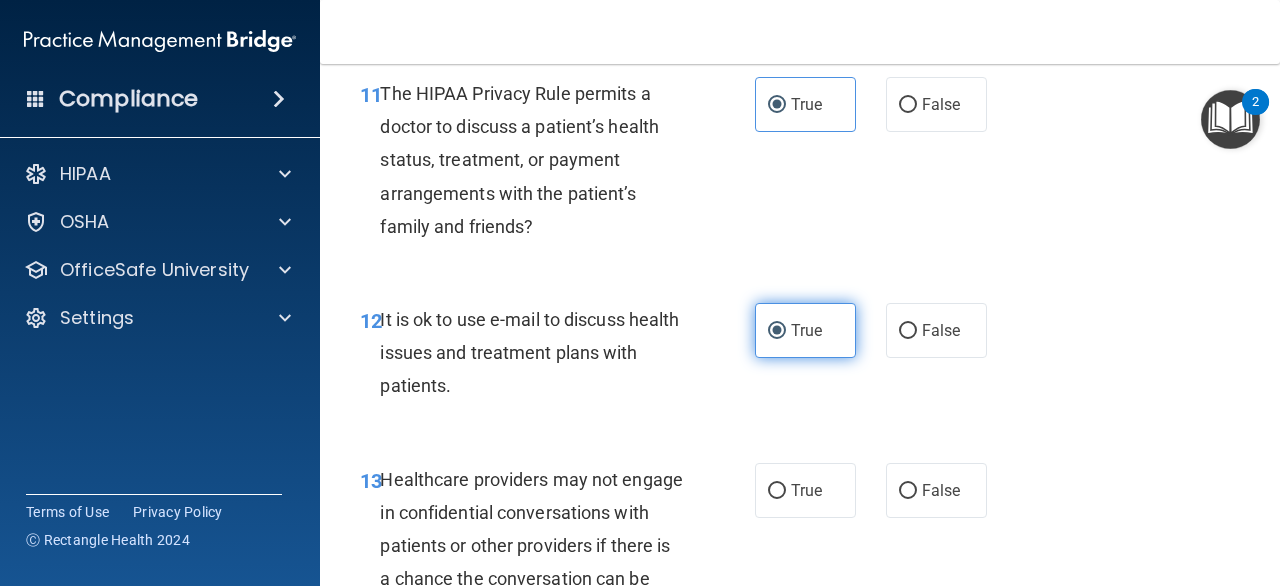 scroll, scrollTop: 2370, scrollLeft: 0, axis: vertical 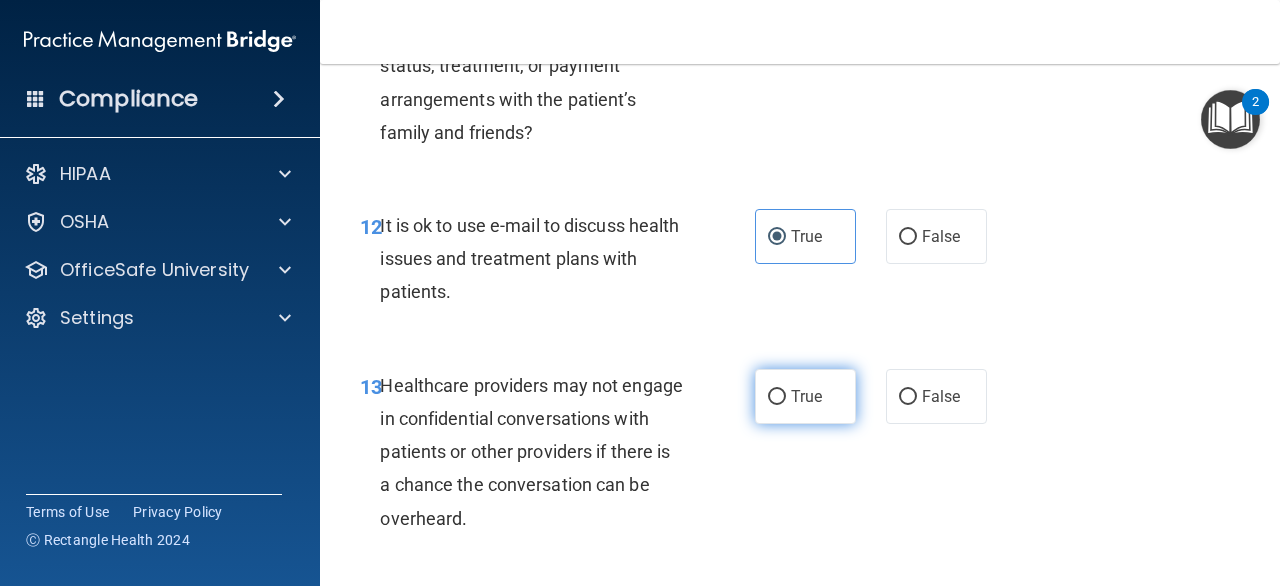 click on "True" at bounding box center [805, 396] 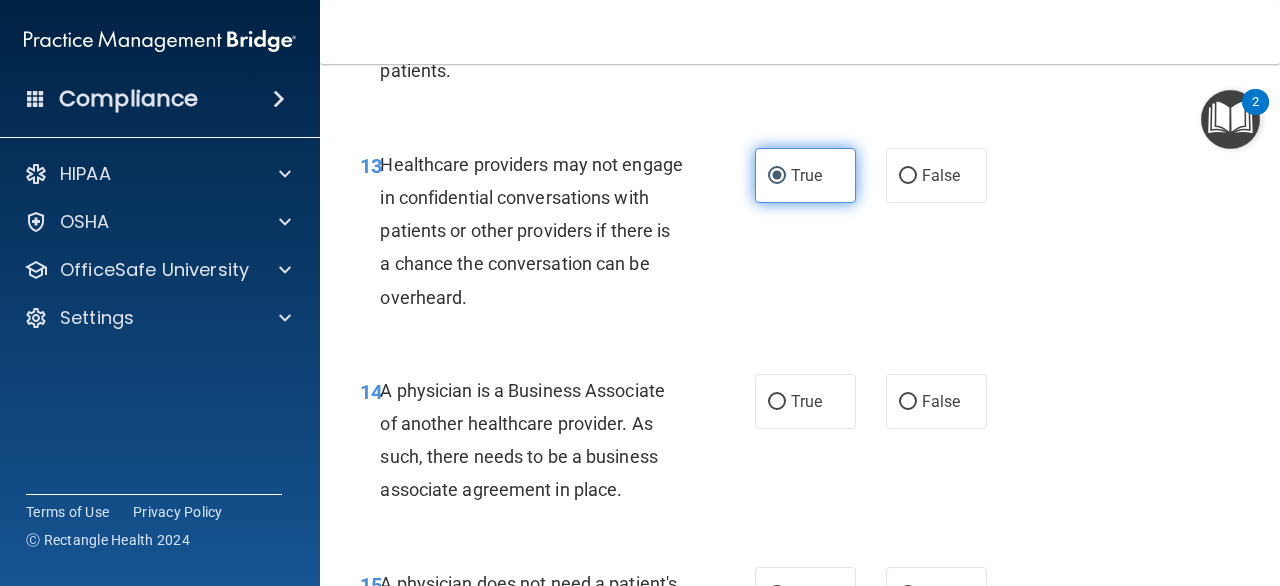 scroll, scrollTop: 2594, scrollLeft: 0, axis: vertical 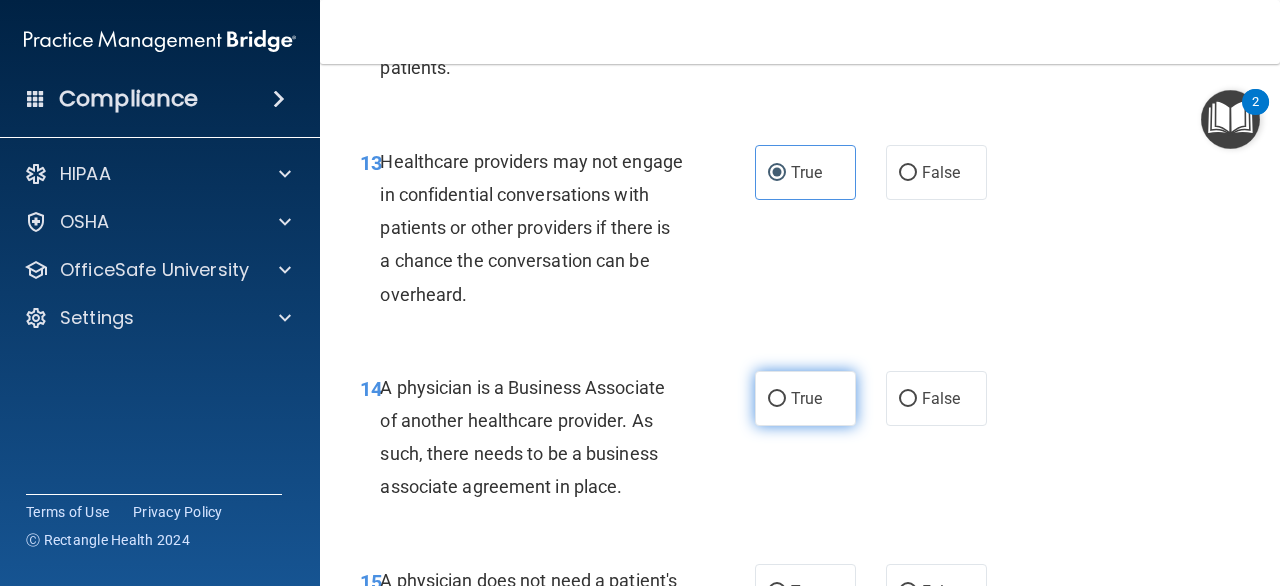 click on "True" at bounding box center [805, 398] 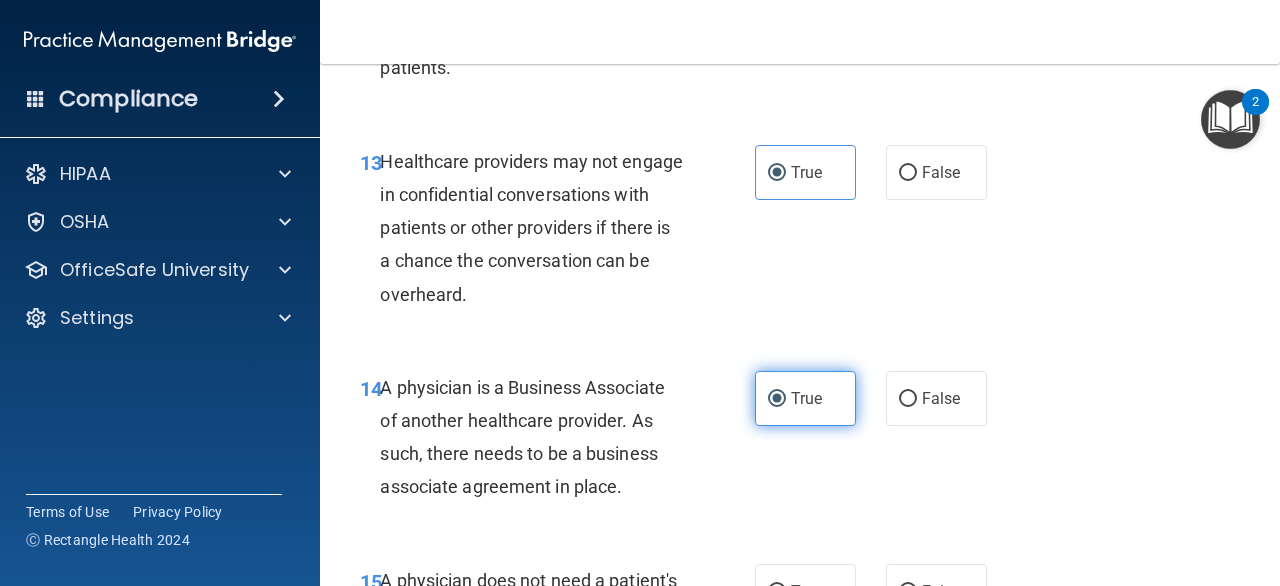 scroll, scrollTop: 2911, scrollLeft: 0, axis: vertical 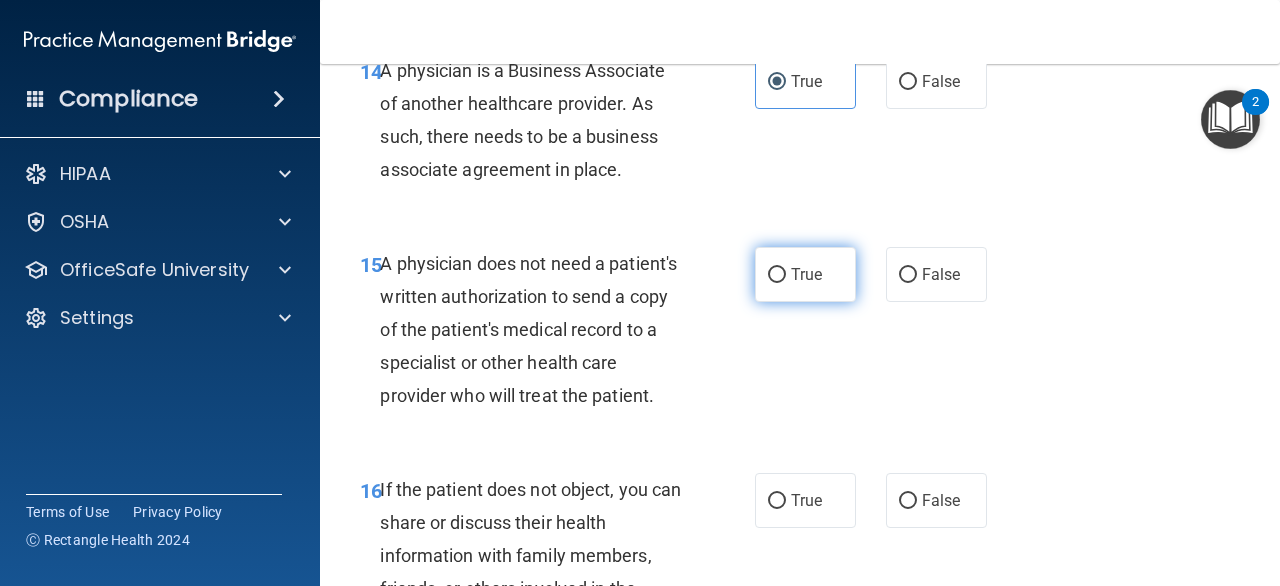click on "True" at bounding box center (806, 274) 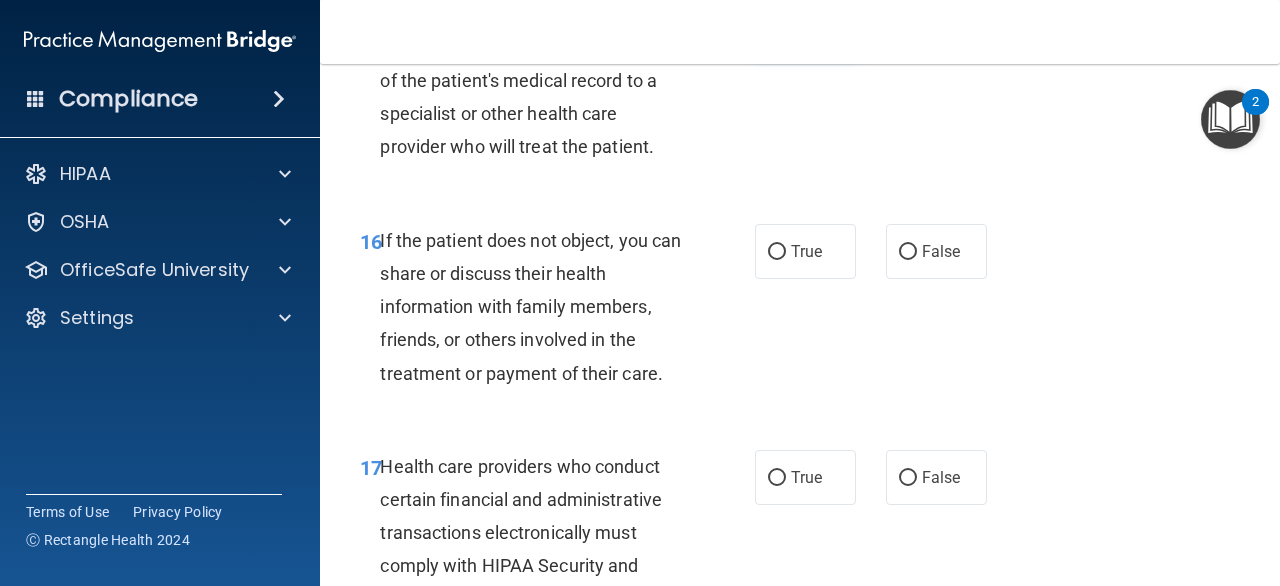 click on "True" at bounding box center (805, 251) 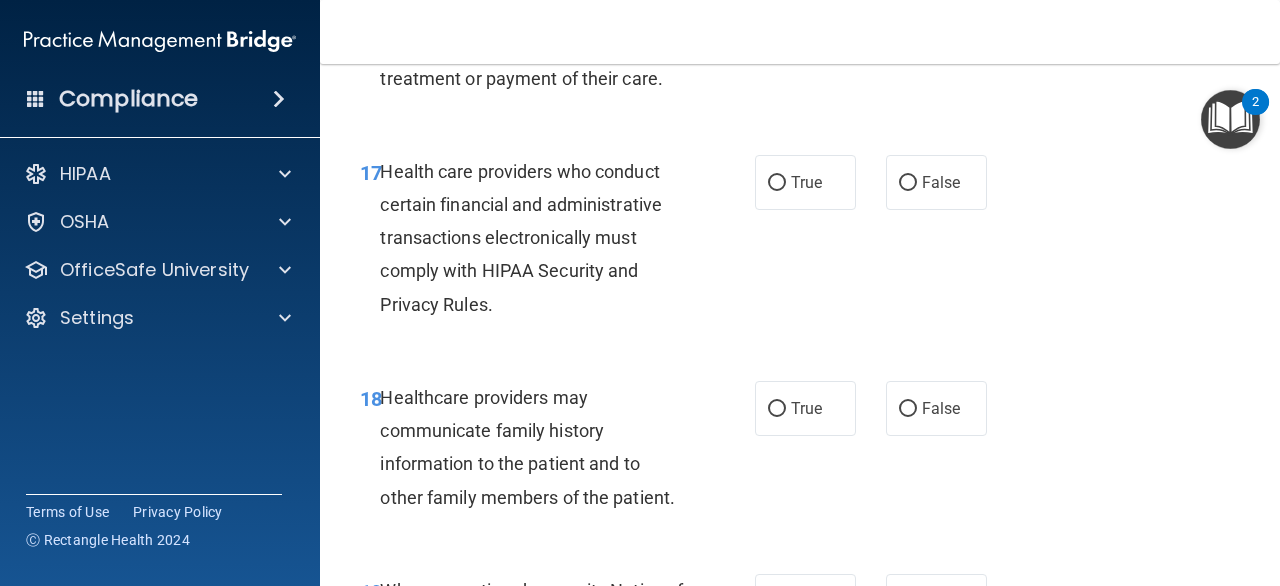 scroll, scrollTop: 3456, scrollLeft: 0, axis: vertical 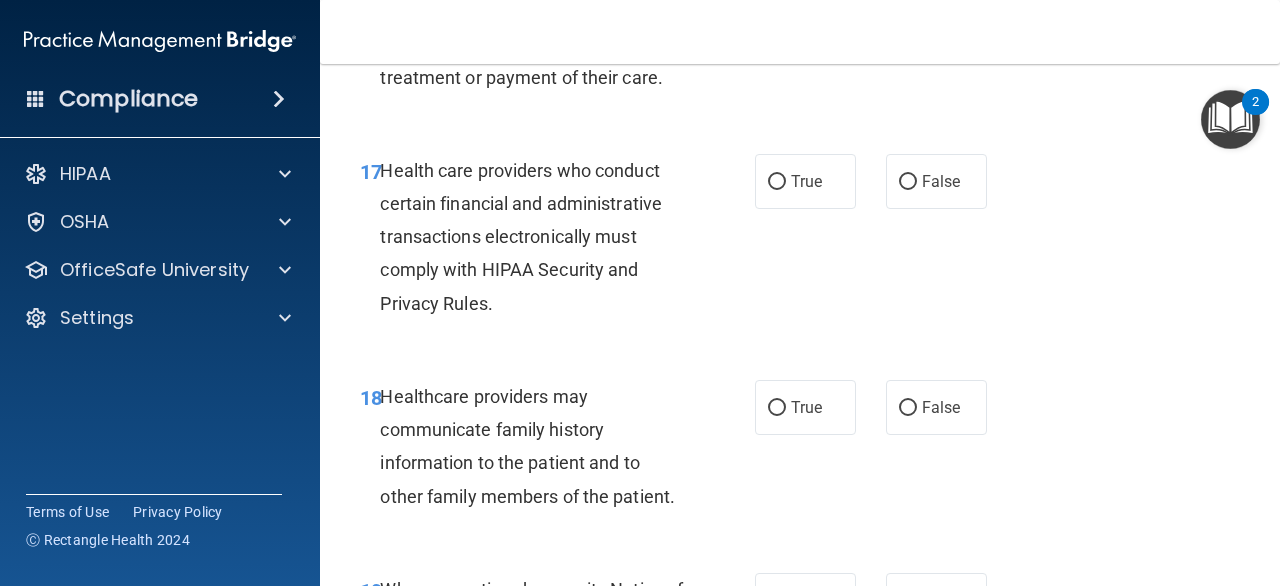 click on "17       Health care providers who conduct certain financial and administrative transactions electronically must comply with HIPAA Security and Privacy Rules.                  True           False" at bounding box center [800, 242] 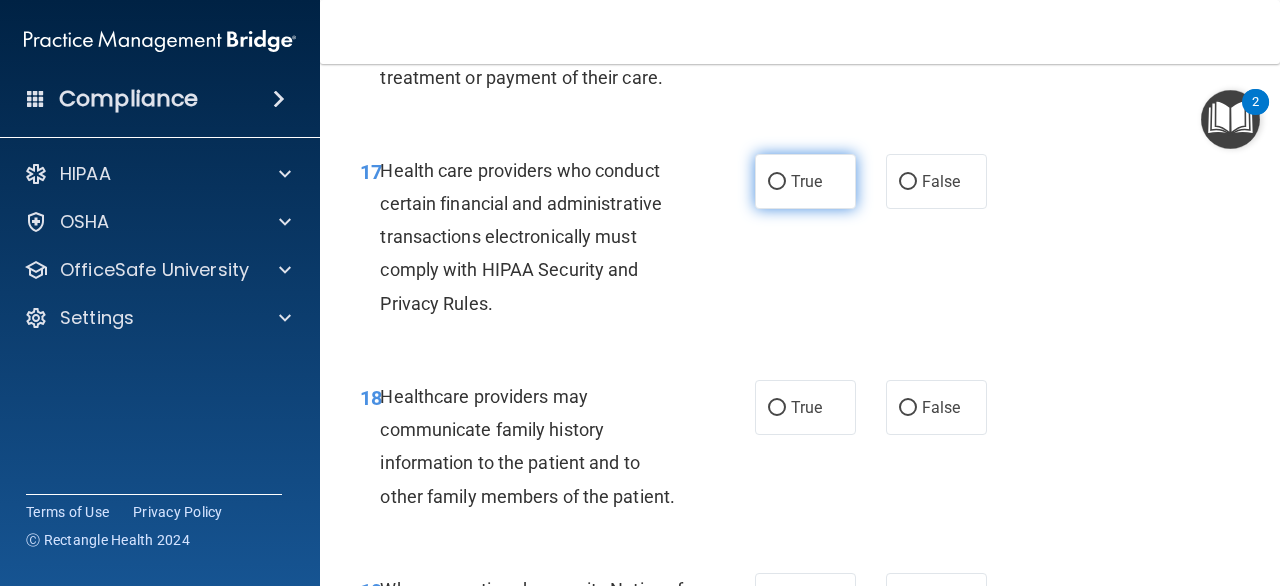 click on "True" at bounding box center [806, 181] 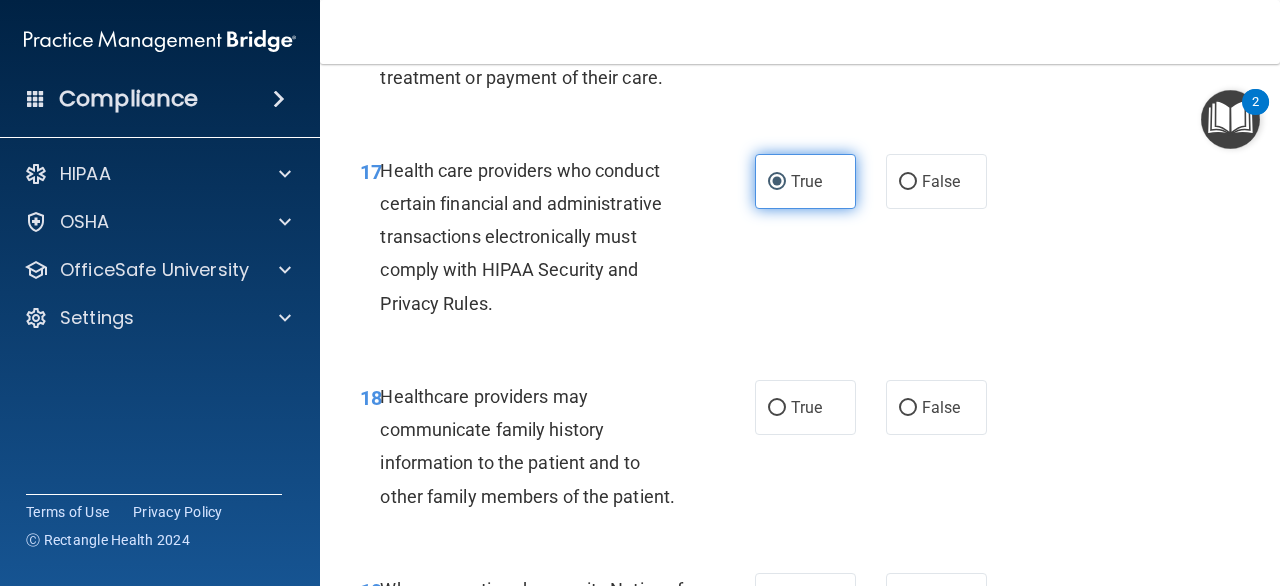 scroll, scrollTop: 3788, scrollLeft: 0, axis: vertical 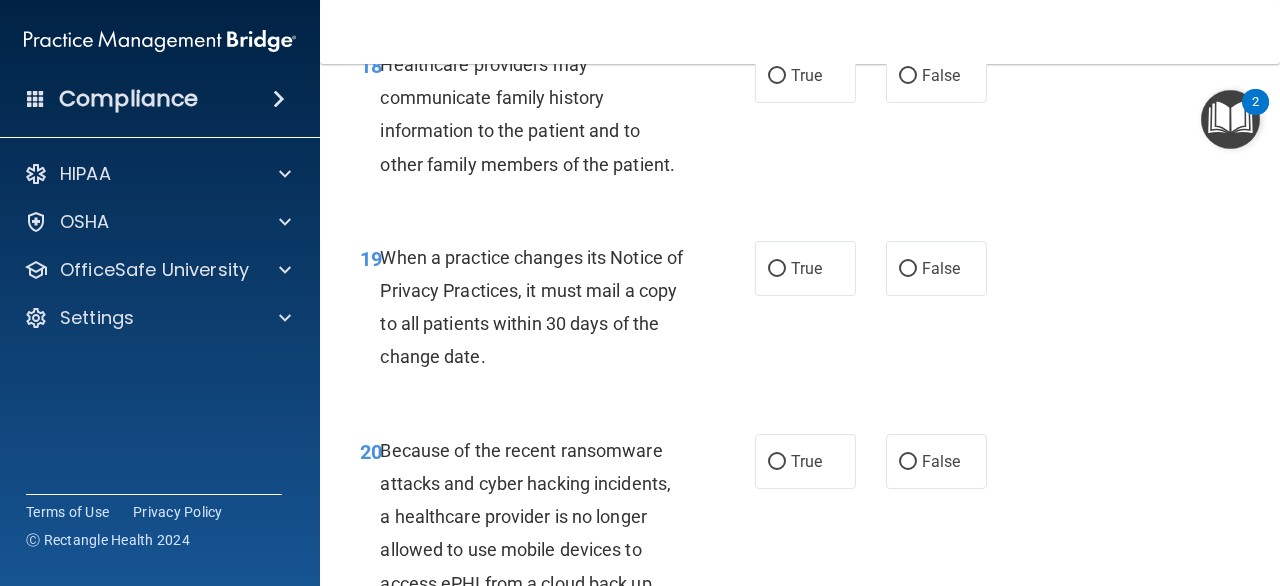 click on "18       Healthcare providers may communicate family history information to the patient and to other family members of the patient.                 True           False" at bounding box center [800, 119] 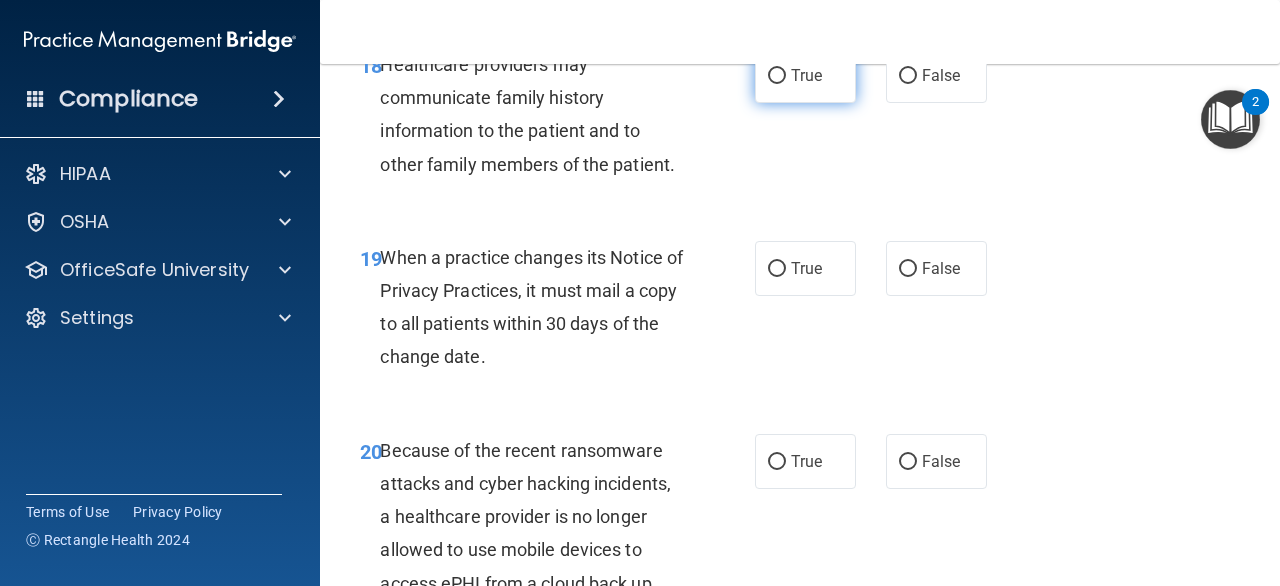 click on "True" at bounding box center (805, 75) 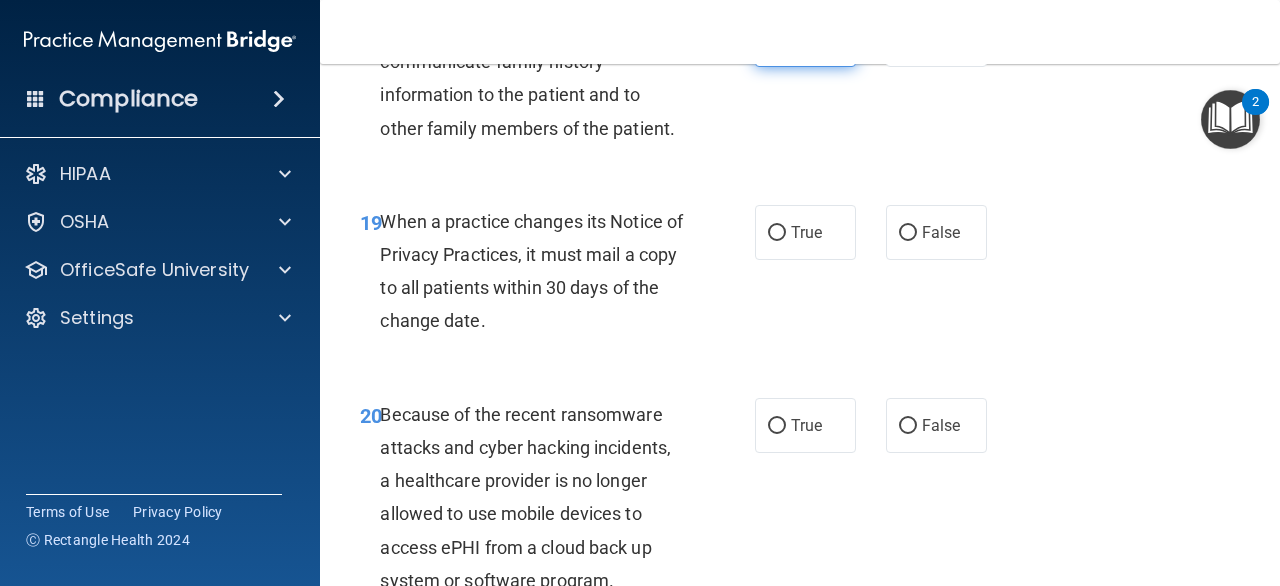 scroll, scrollTop: 3846, scrollLeft: 0, axis: vertical 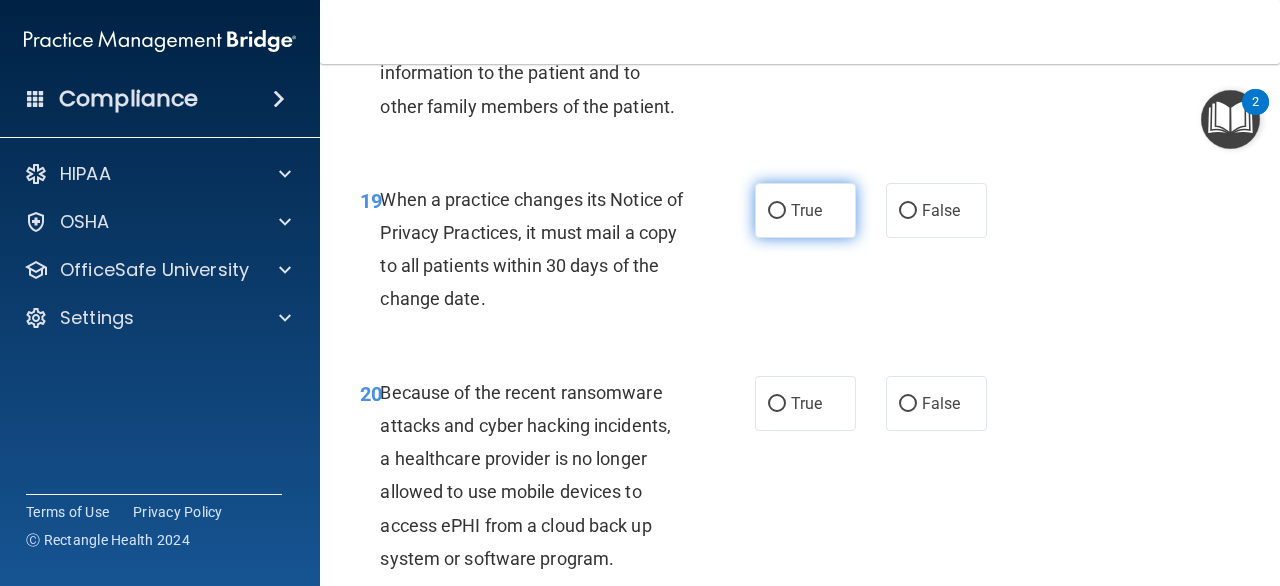 click on "True" at bounding box center [805, 210] 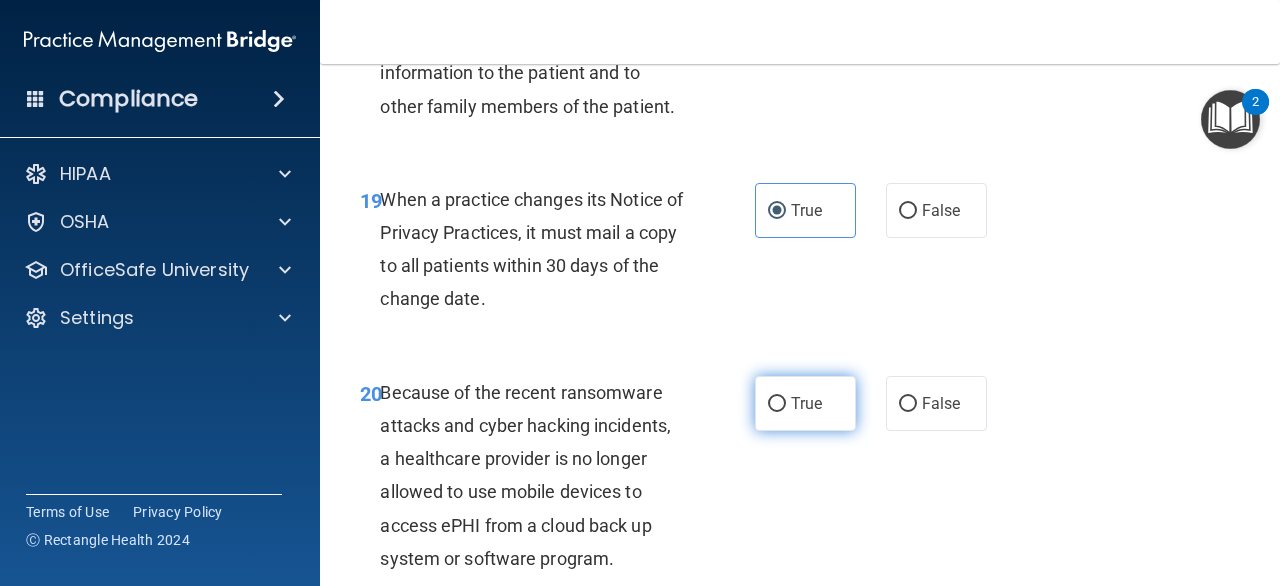 click on "True" at bounding box center (806, 403) 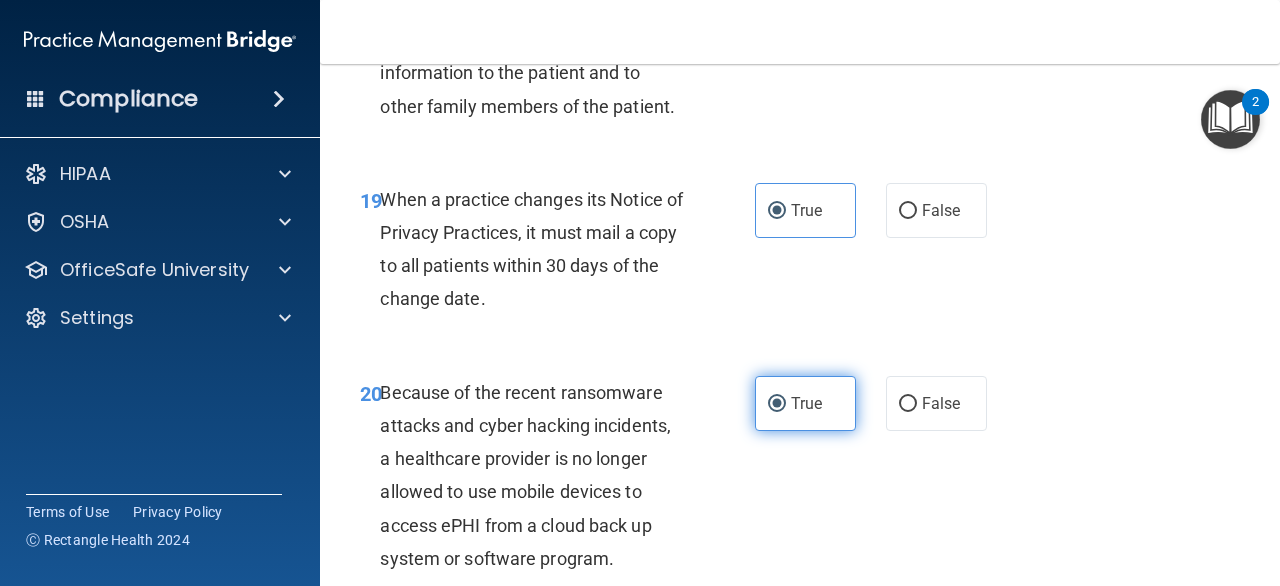 scroll, scrollTop: 4342, scrollLeft: 0, axis: vertical 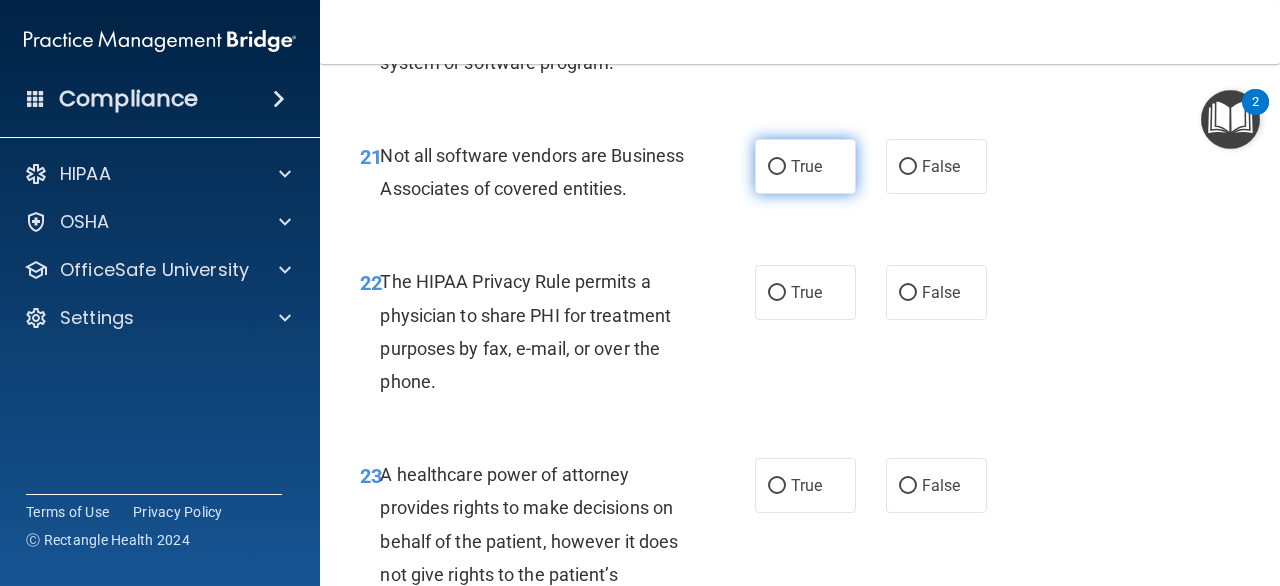 click on "True" at bounding box center (805, 166) 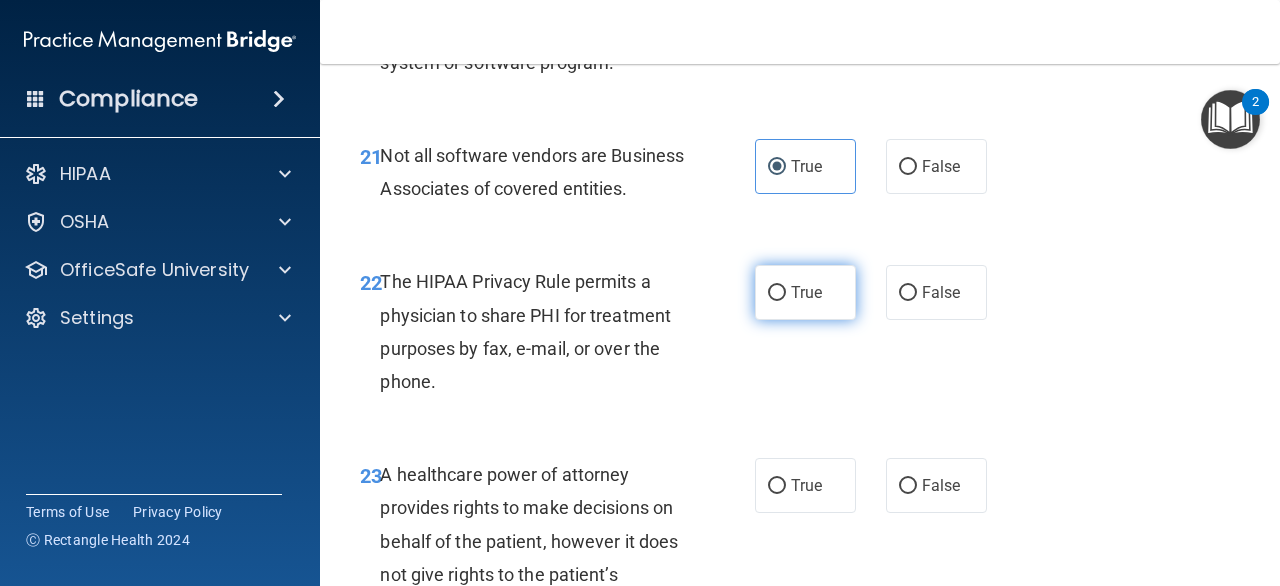 click on "True" at bounding box center [805, 292] 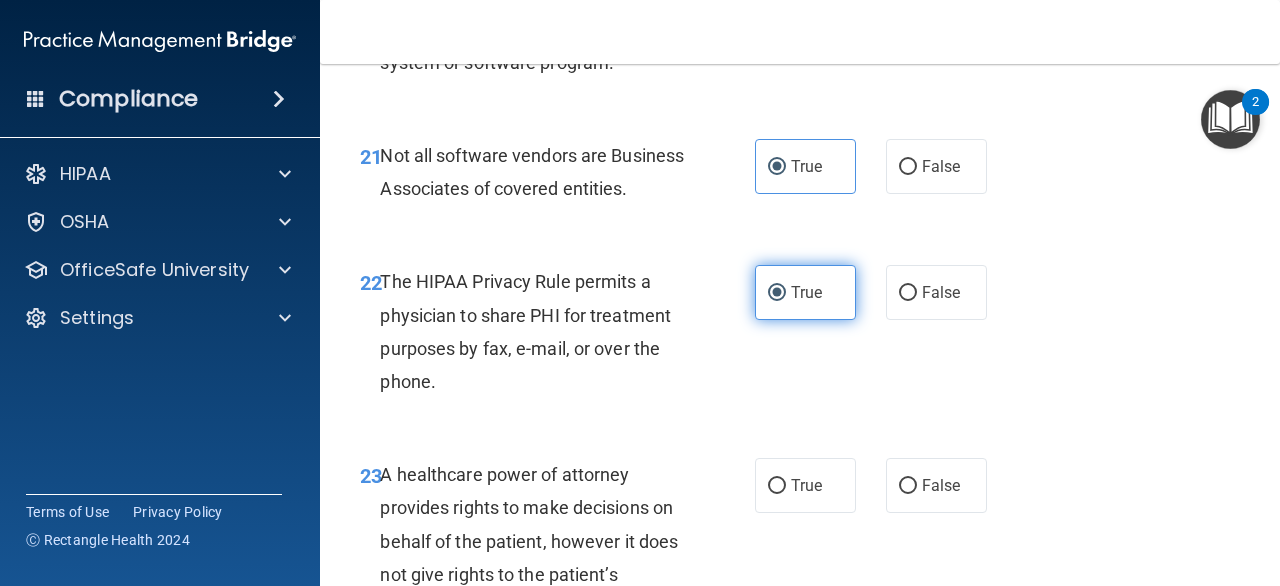 scroll, scrollTop: 4675, scrollLeft: 0, axis: vertical 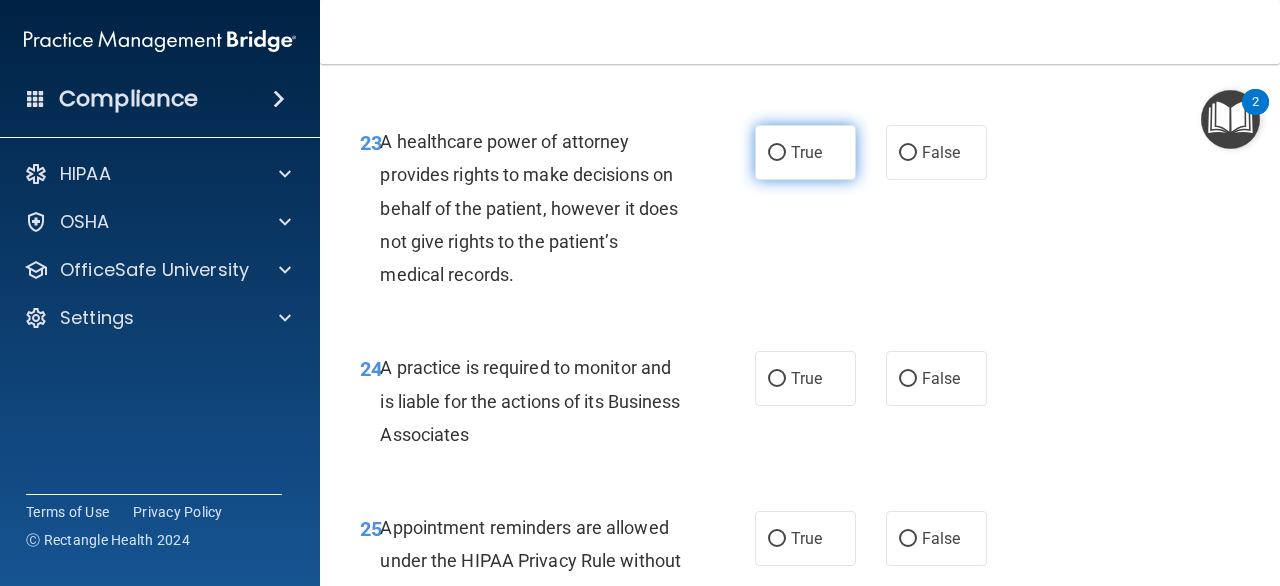 click on "True" at bounding box center (806, 152) 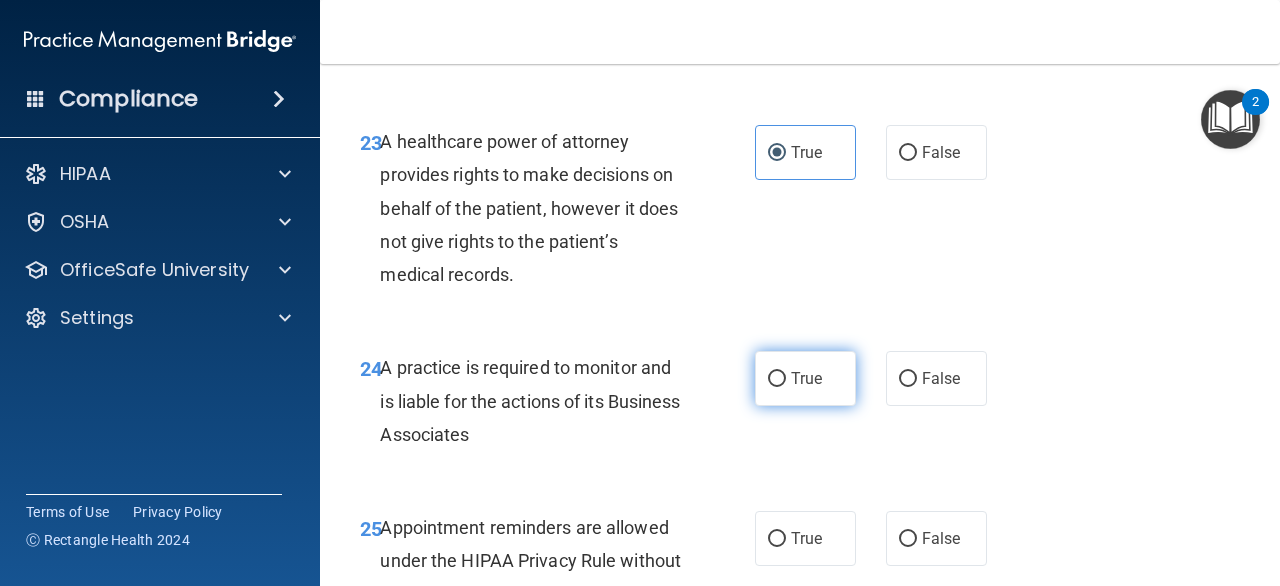 click on "True" at bounding box center (805, 378) 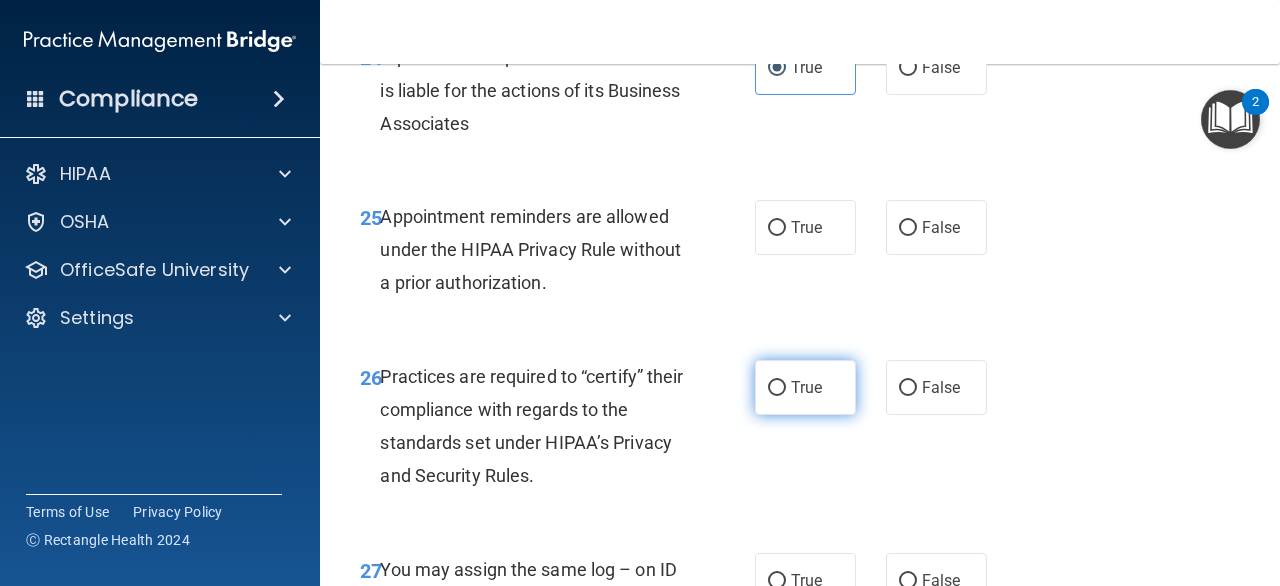 scroll, scrollTop: 4987, scrollLeft: 0, axis: vertical 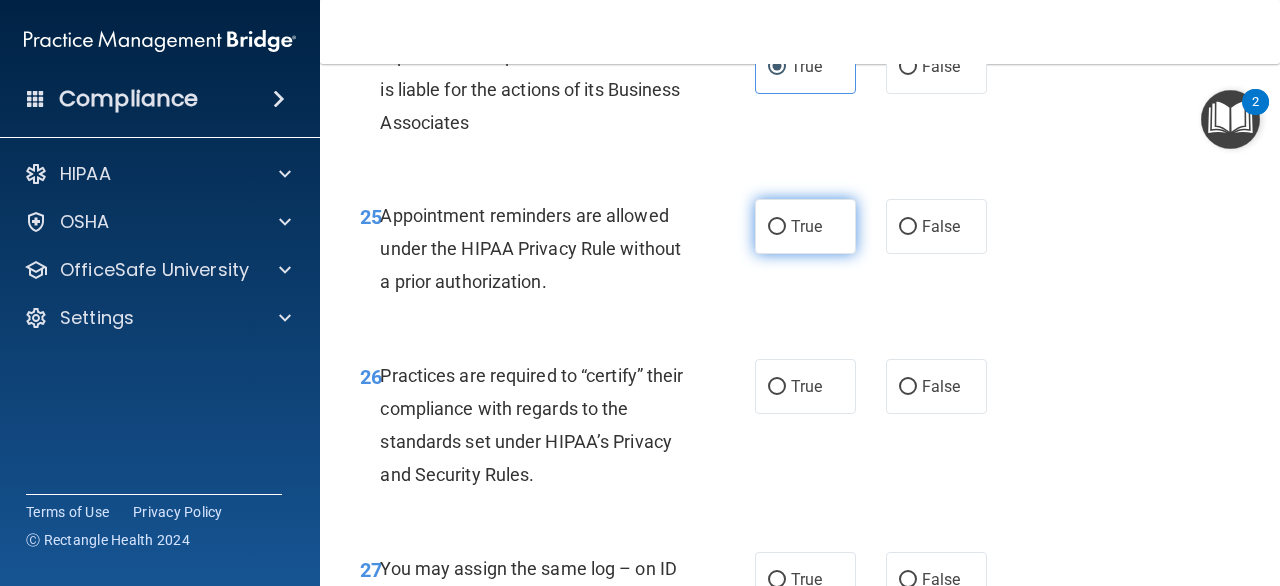 click on "True" at bounding box center [806, 226] 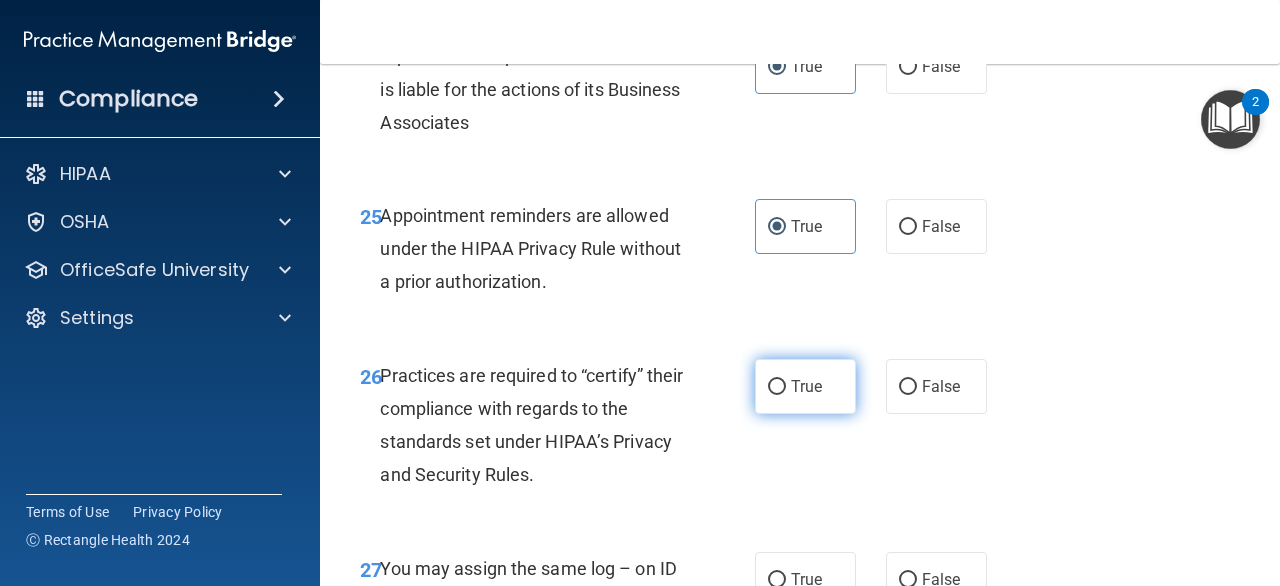 click on "True" at bounding box center [805, 386] 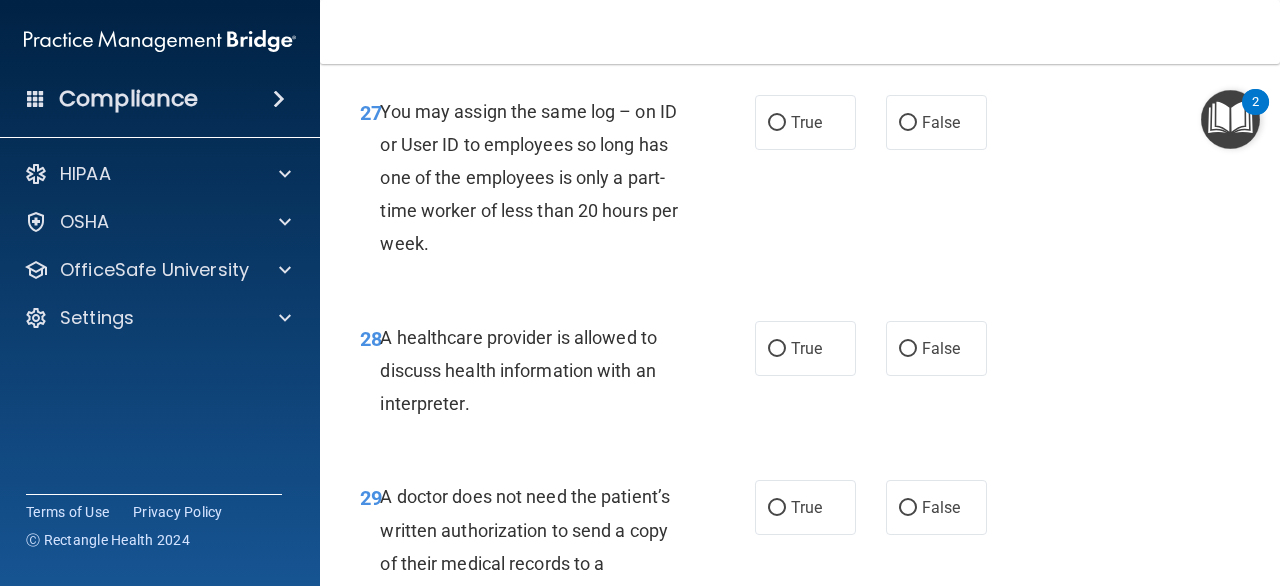 scroll, scrollTop: 5448, scrollLeft: 0, axis: vertical 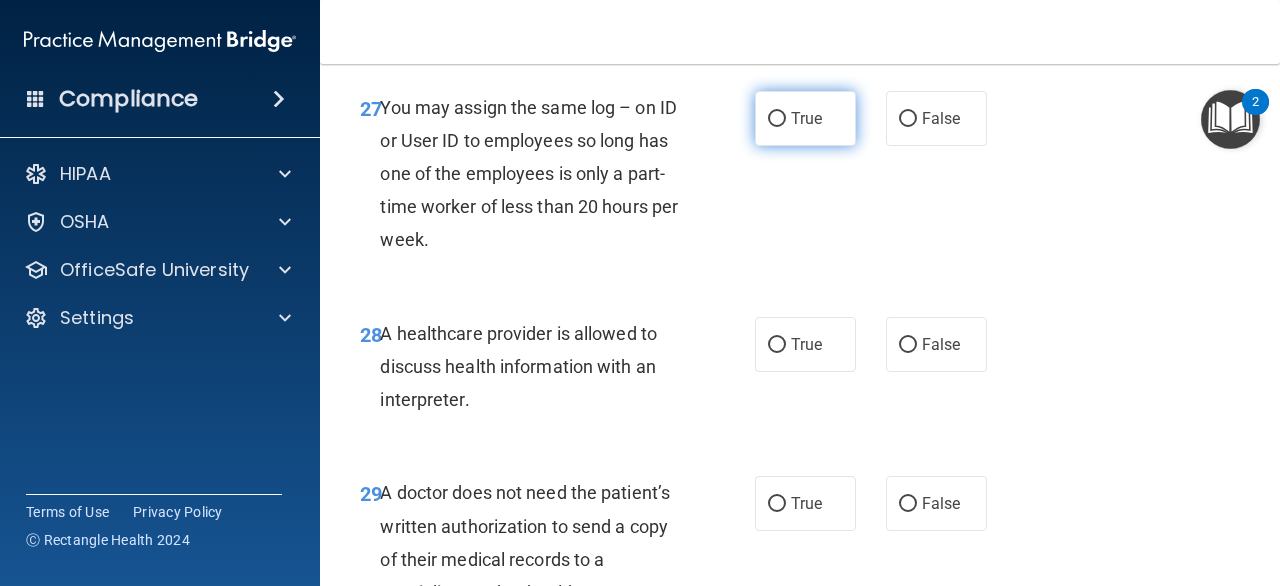 click on "True" at bounding box center [805, 118] 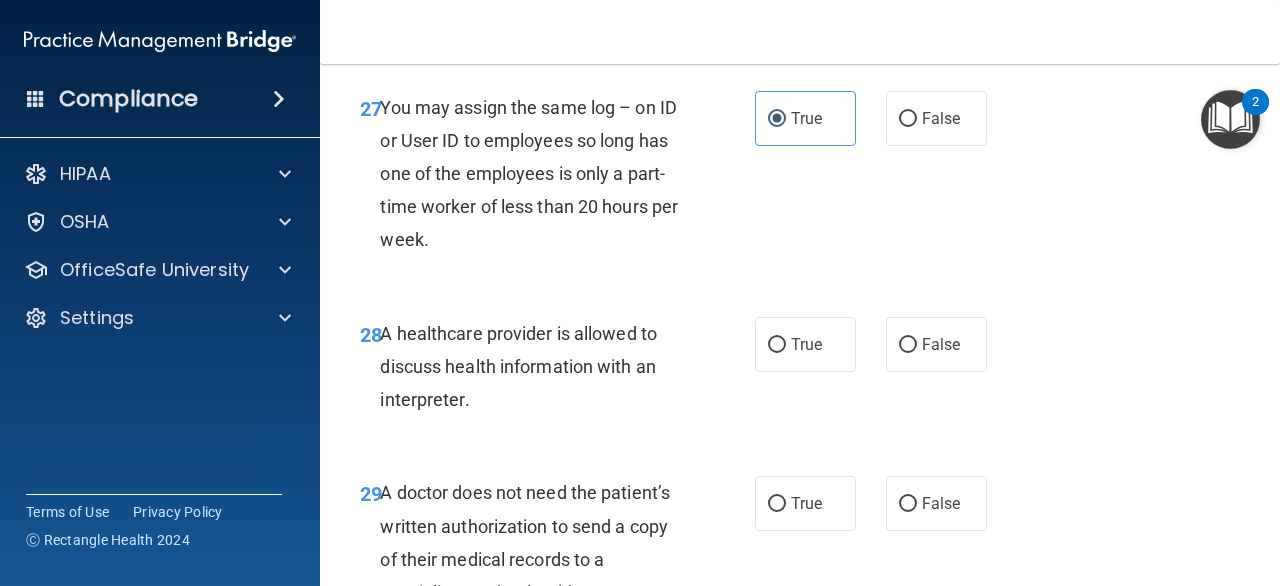 click on "28       A healthcare provider is allowed to discuss health information with an interpreter.                 True           False" at bounding box center [800, 372] 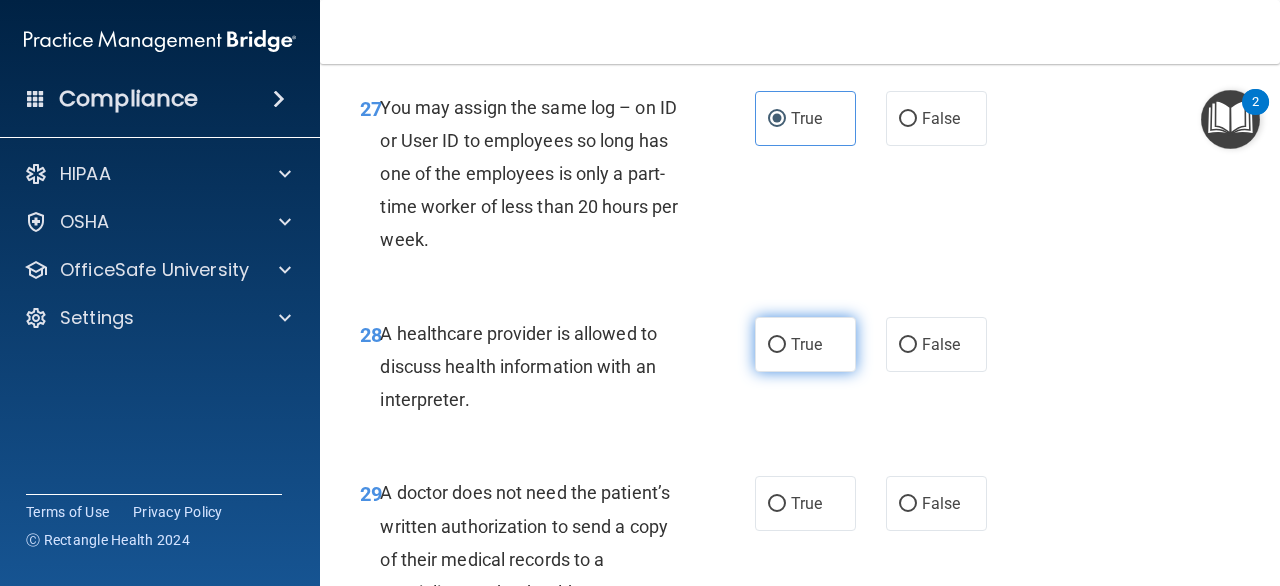 click on "True" at bounding box center [806, 344] 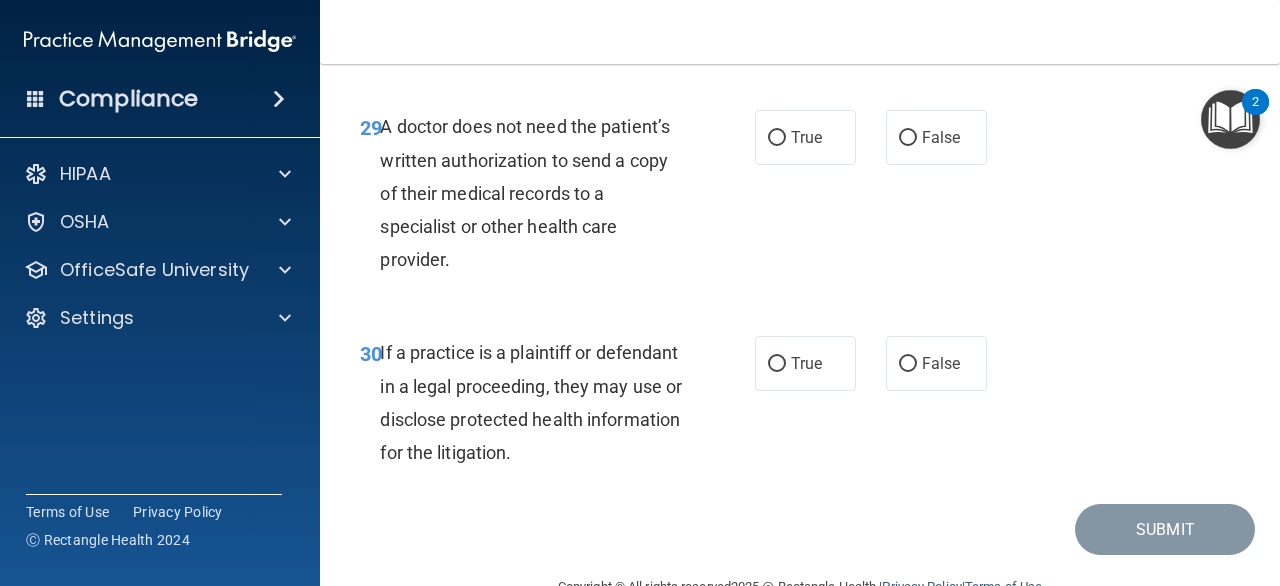 scroll, scrollTop: 5862, scrollLeft: 0, axis: vertical 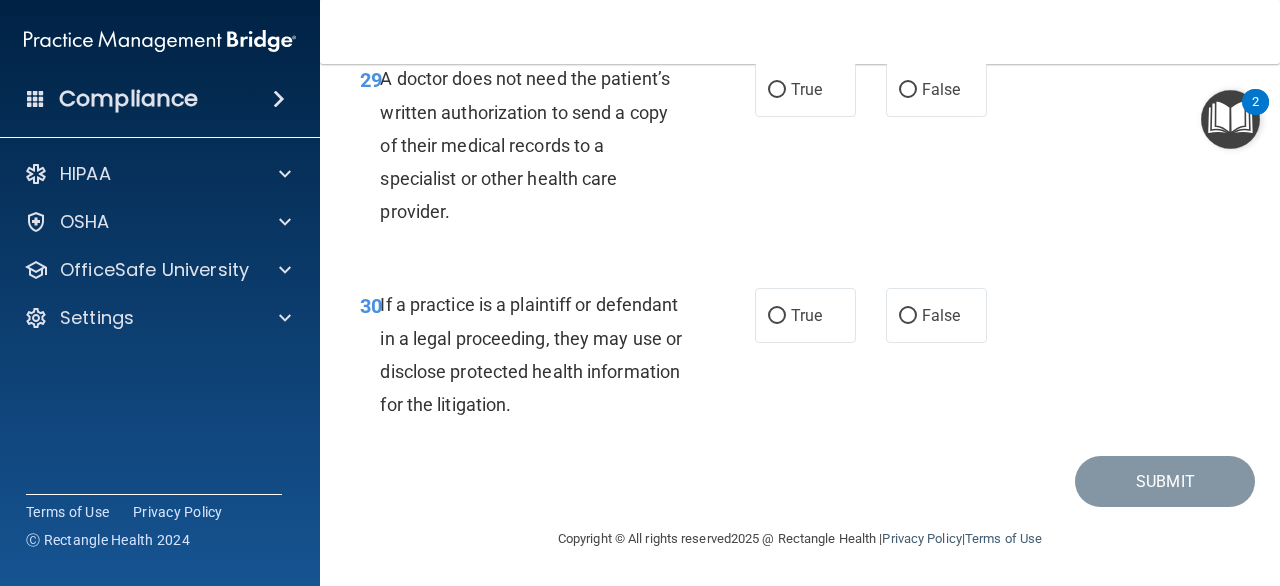 click on "29        A doctor does not need the patient’s written authorization to send a copy of their medical records to a specialist or other health care provider.                  True           False" at bounding box center [800, 150] 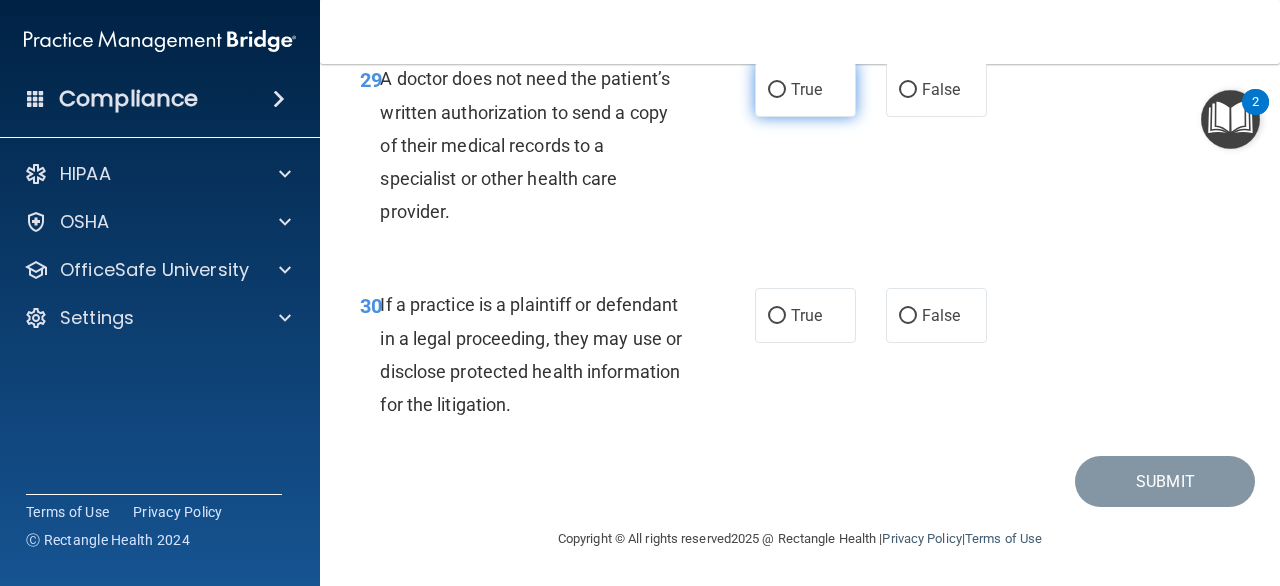 click on "True" at bounding box center [805, 89] 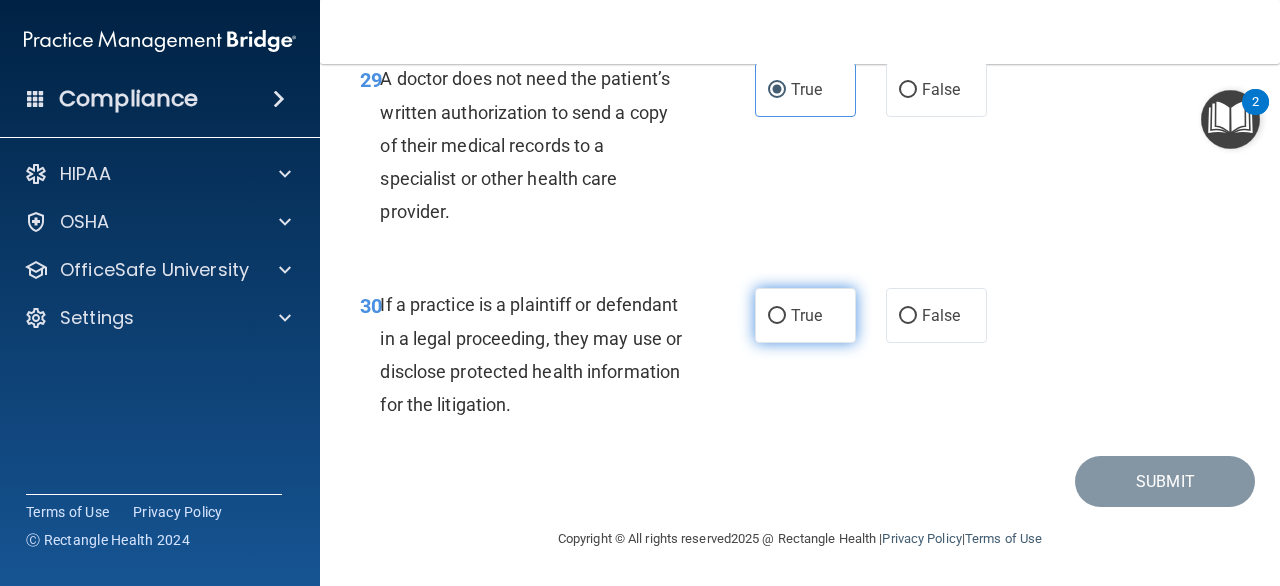 click on "True" at bounding box center (806, 315) 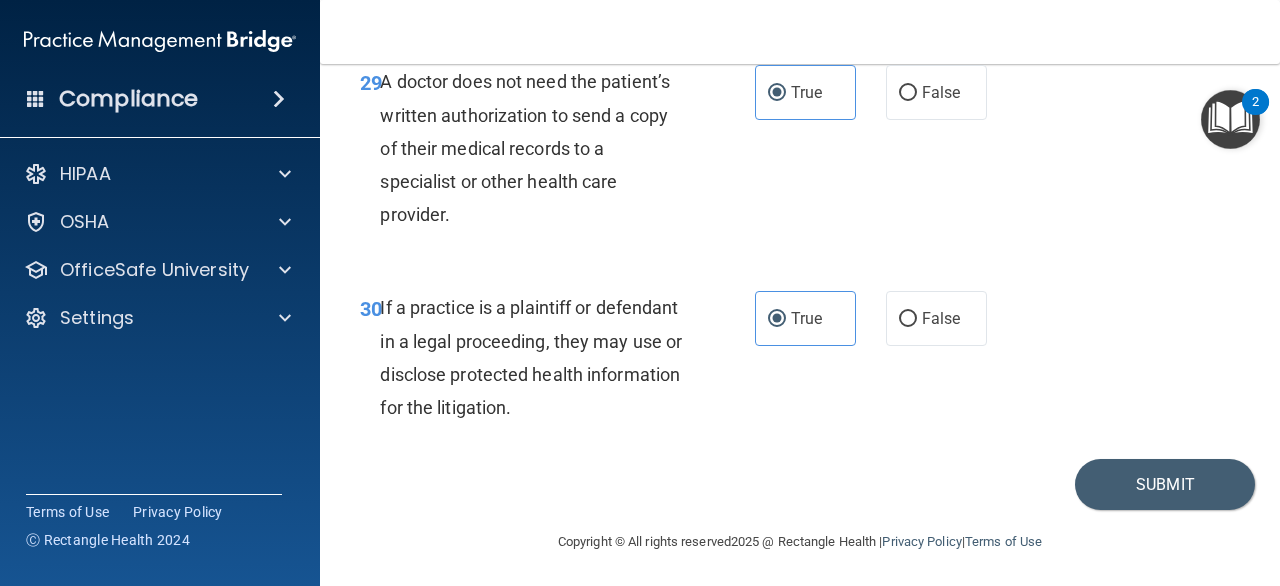 scroll, scrollTop: 5858, scrollLeft: 0, axis: vertical 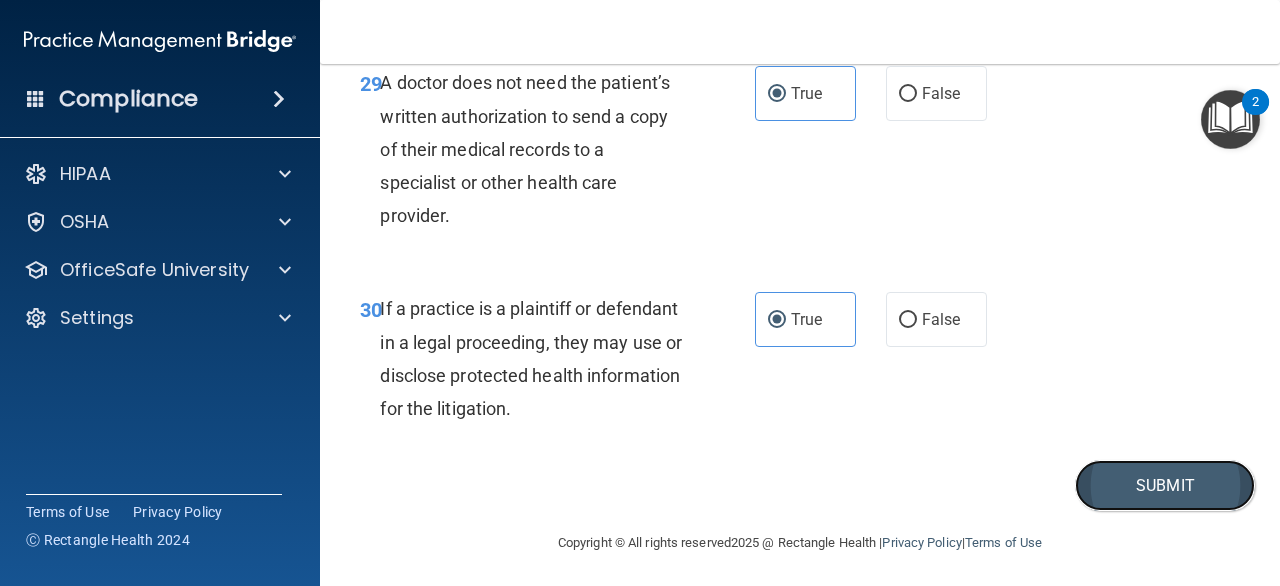 click on "Submit" at bounding box center [1165, 485] 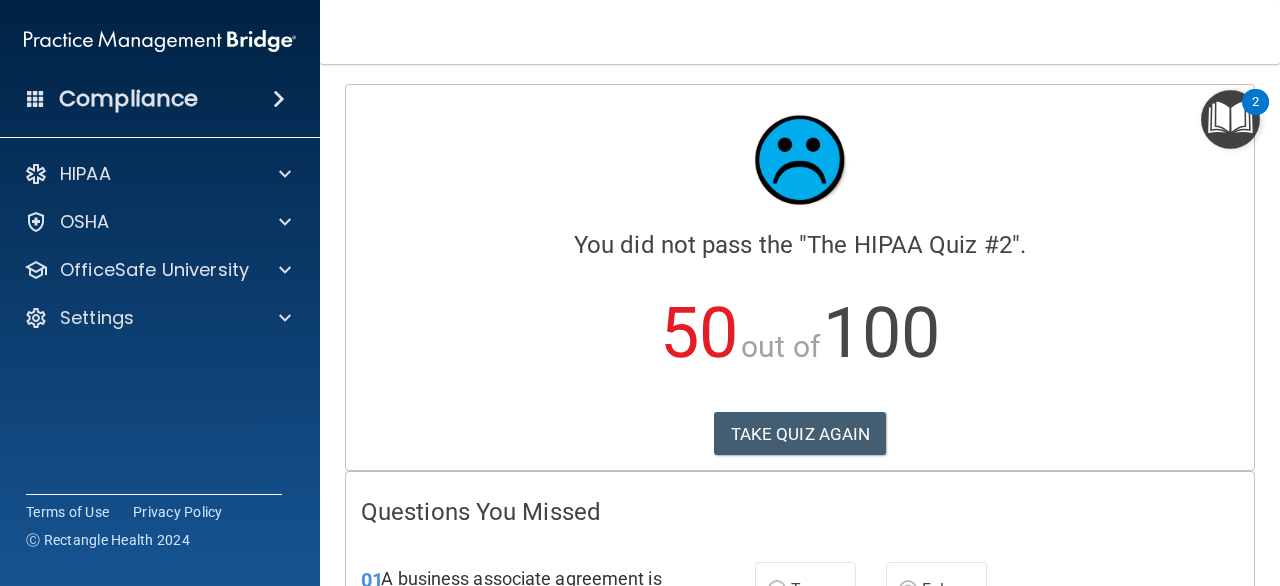 scroll, scrollTop: 264, scrollLeft: 0, axis: vertical 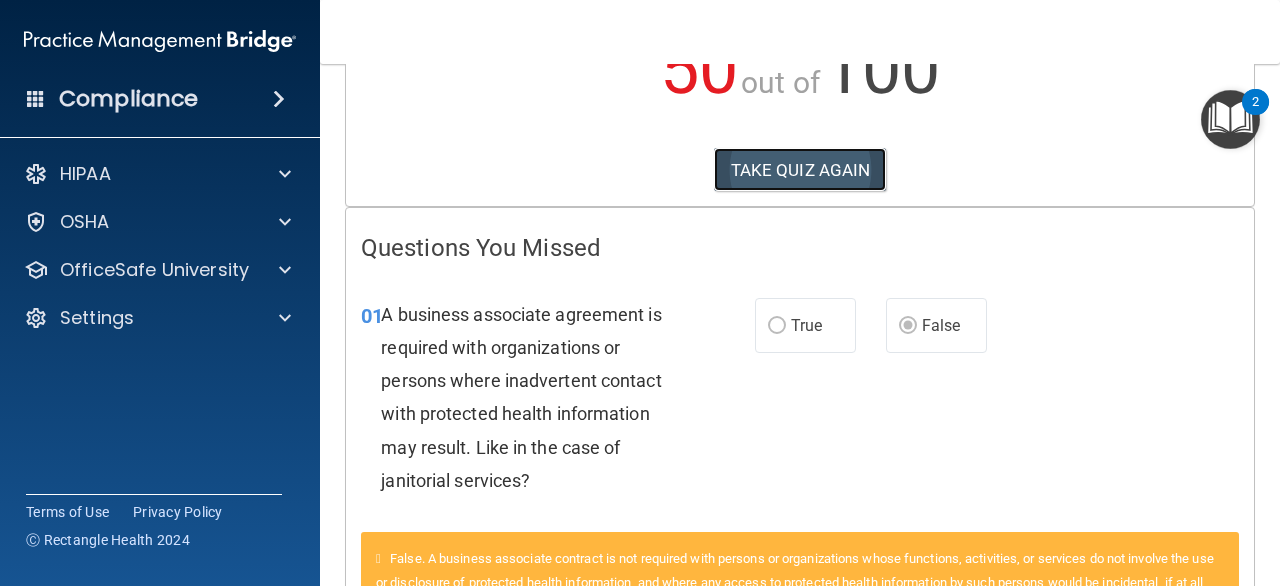 click on "TAKE QUIZ AGAIN" at bounding box center [800, 170] 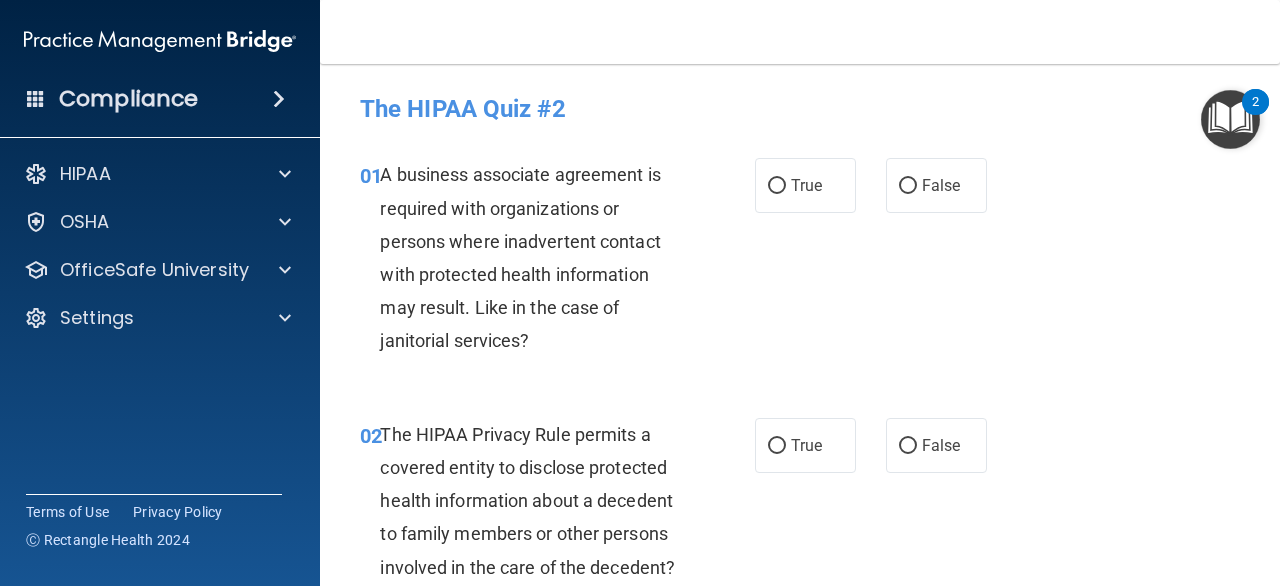 scroll, scrollTop: 3, scrollLeft: 0, axis: vertical 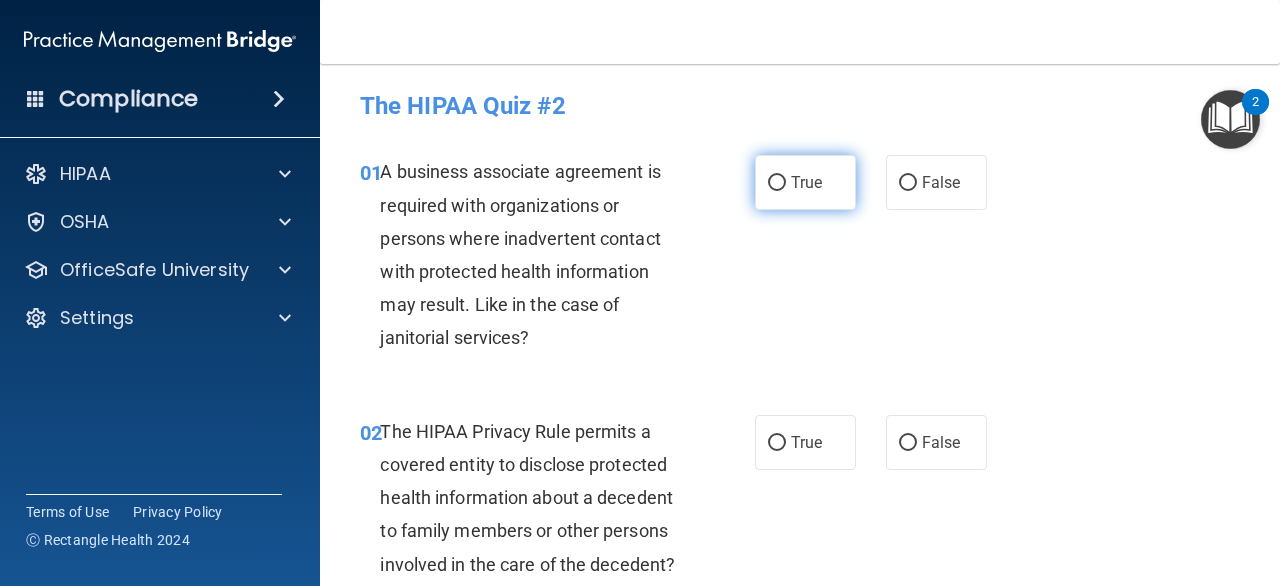 click on "True" at bounding box center (805, 182) 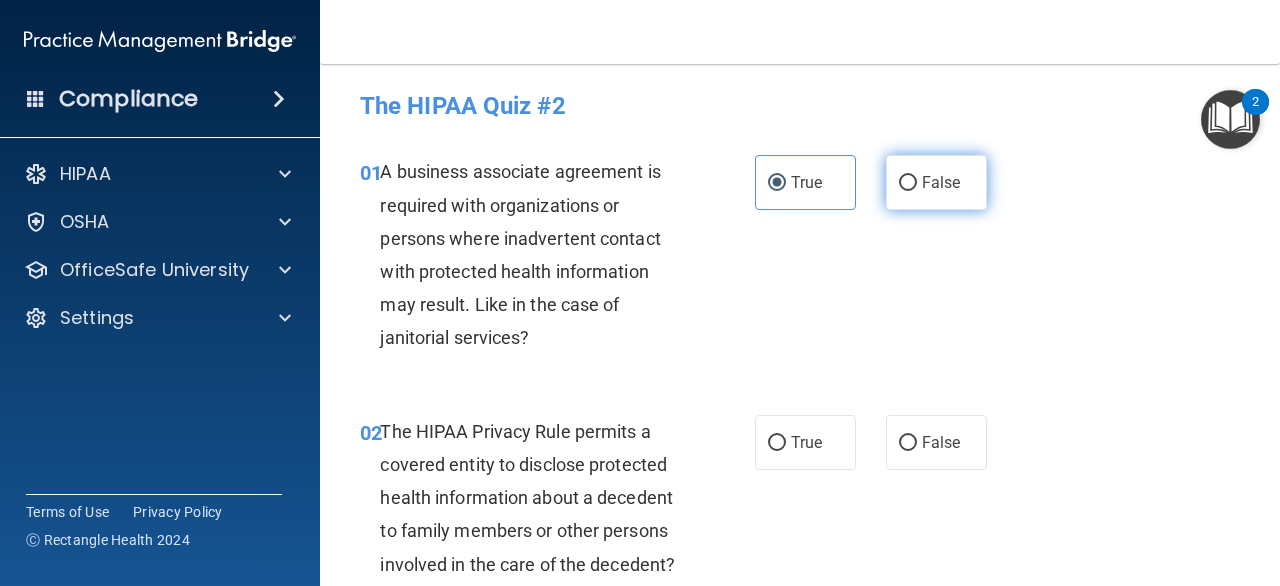 click on "False" at bounding box center [936, 182] 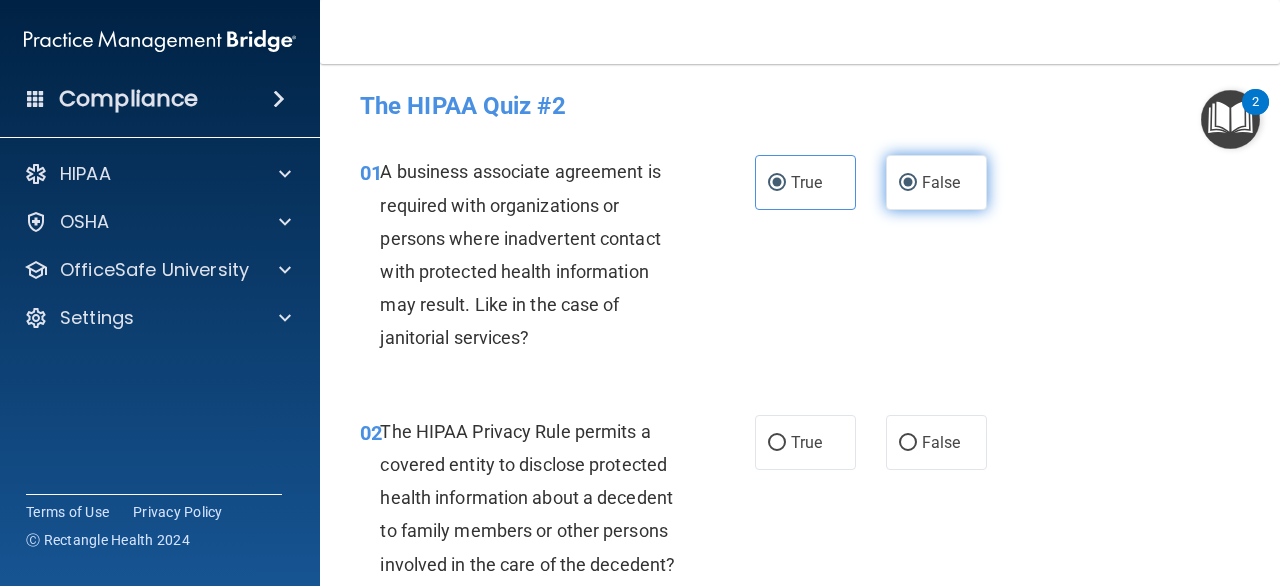 radio on "false" 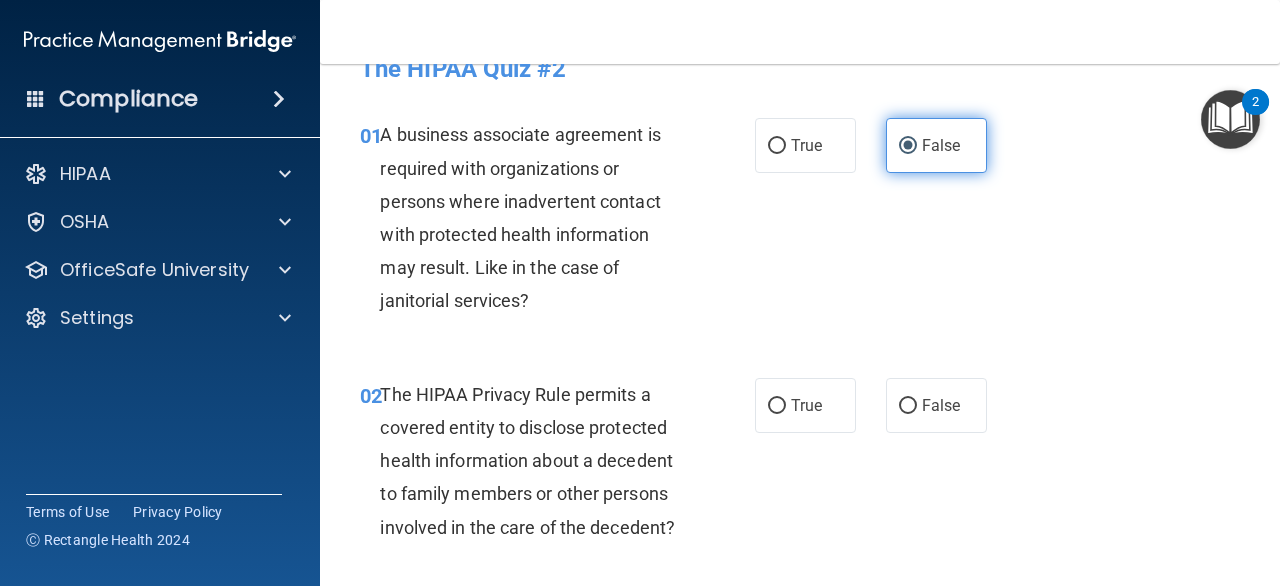scroll, scrollTop: 40, scrollLeft: 0, axis: vertical 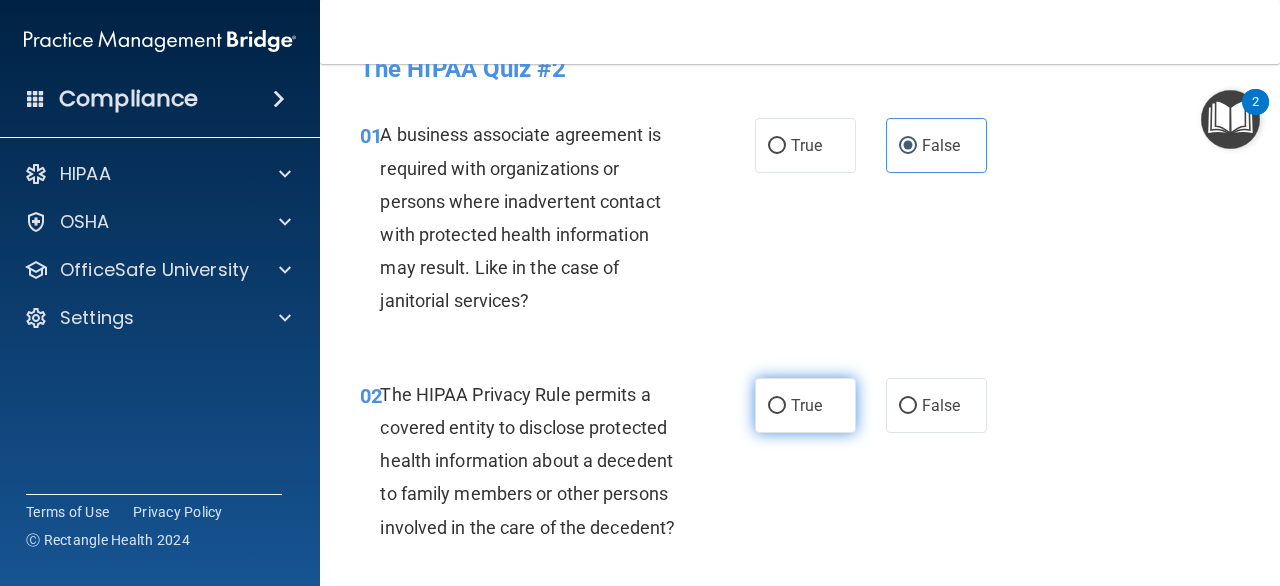 click on "True" at bounding box center [806, 405] 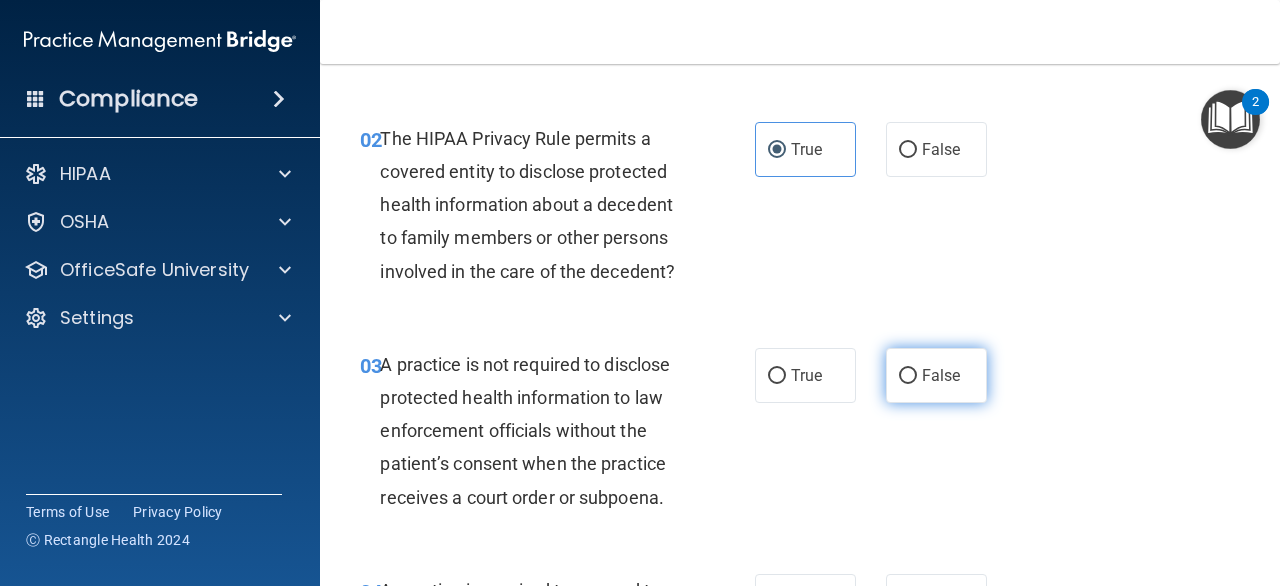 click on "False" at bounding box center [936, 375] 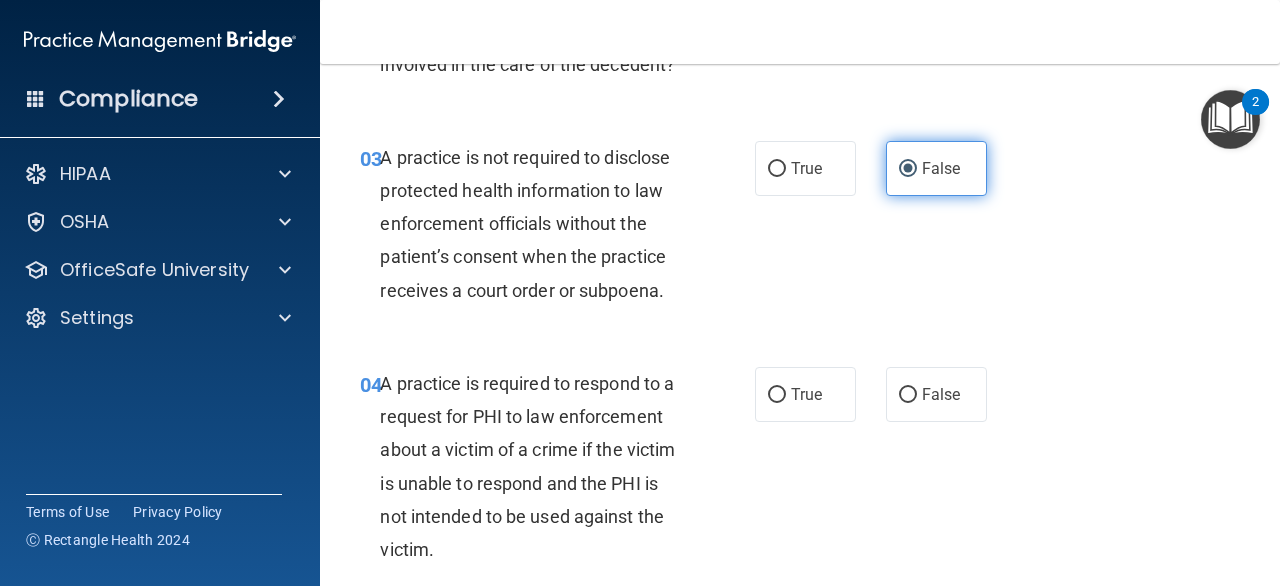 scroll, scrollTop: 504, scrollLeft: 0, axis: vertical 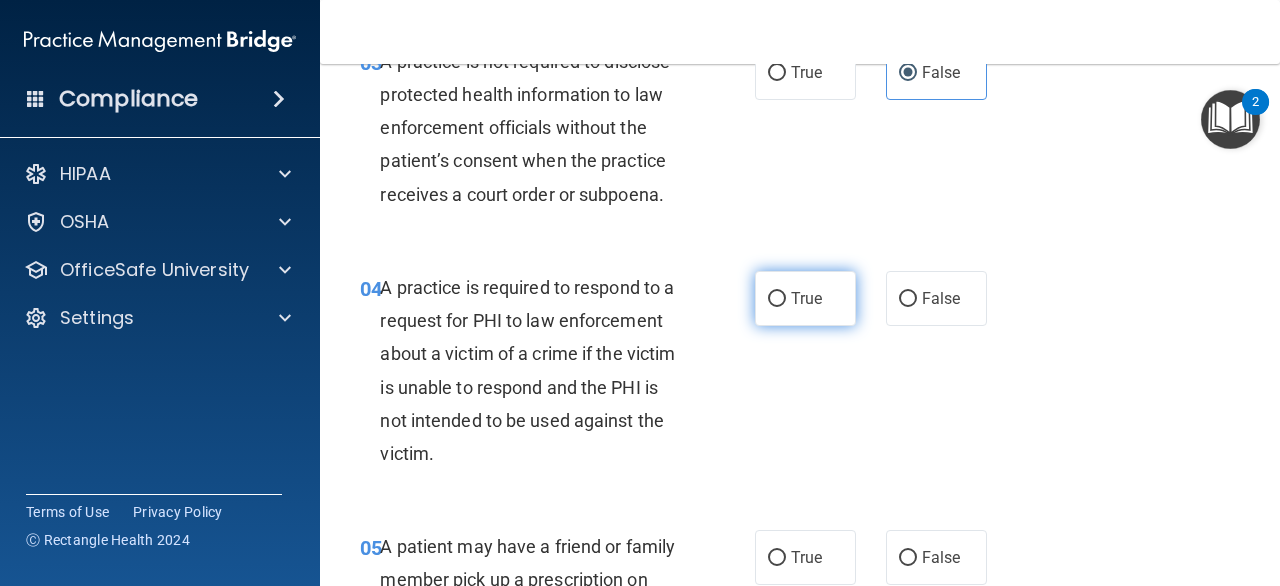 click on "True" at bounding box center [777, 299] 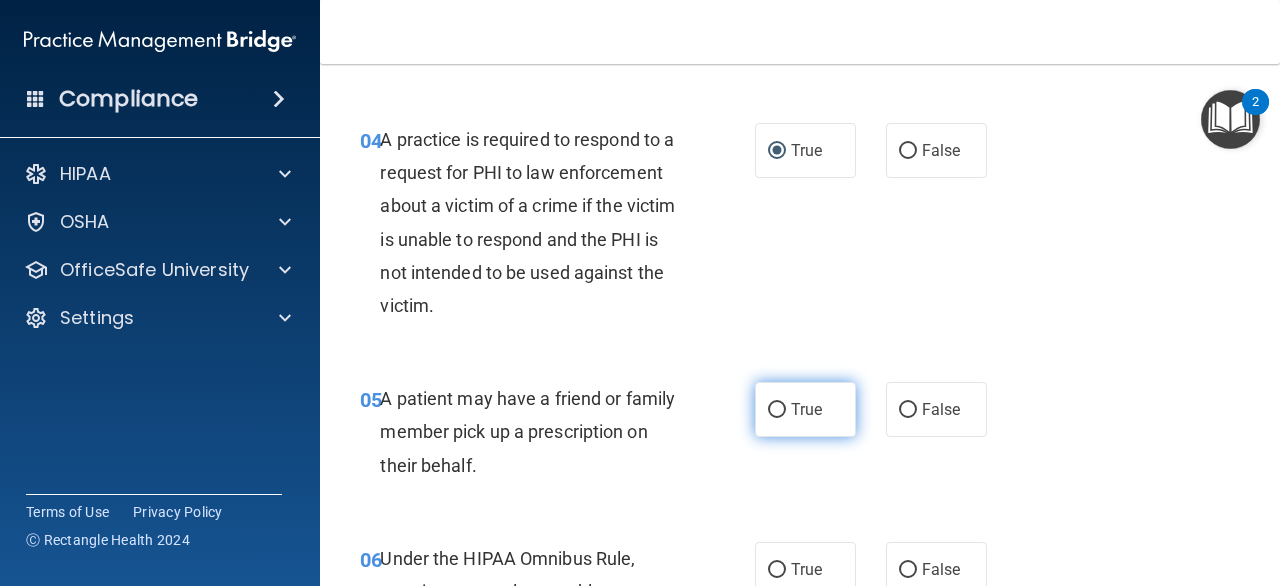 click on "True" at bounding box center (806, 409) 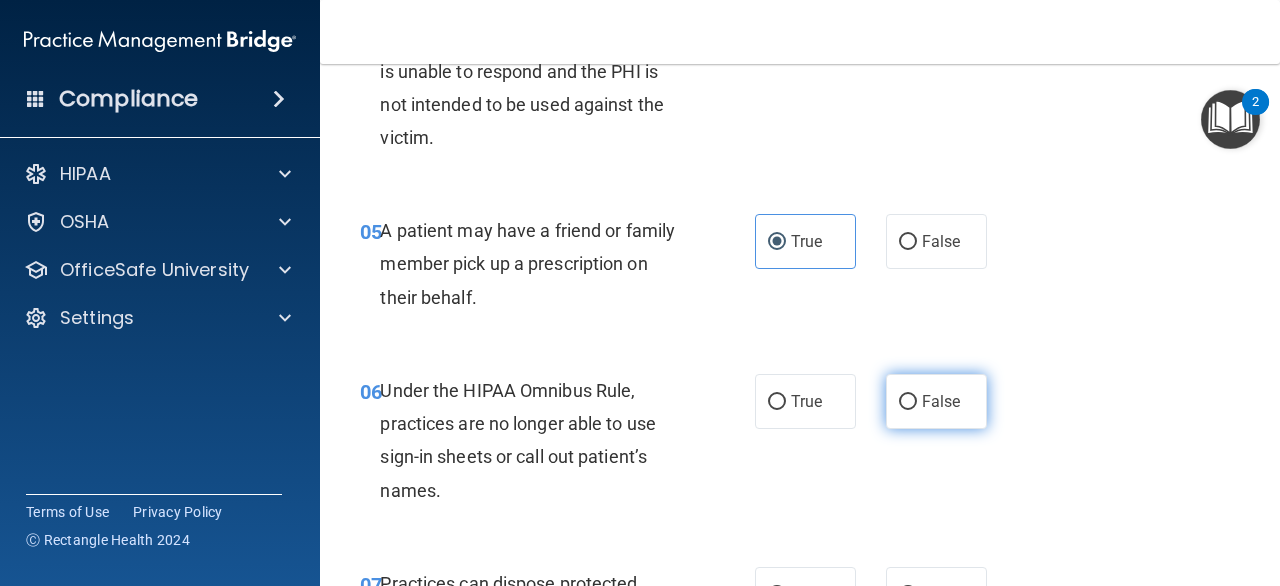 click on "False" at bounding box center [908, 402] 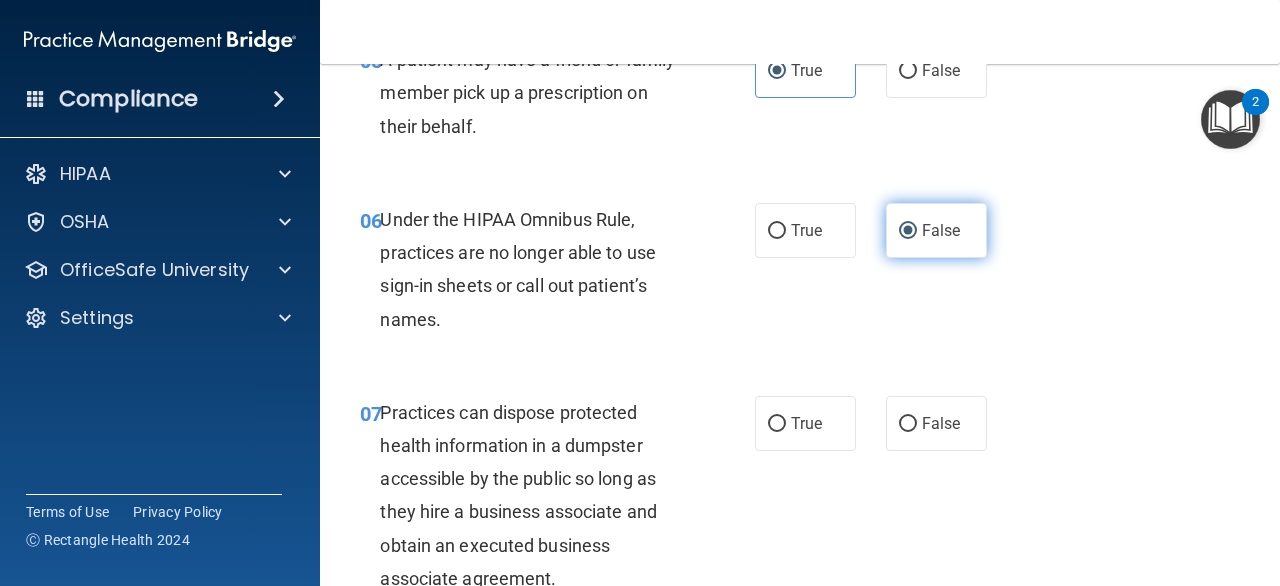 click on "False" at bounding box center [936, 423] 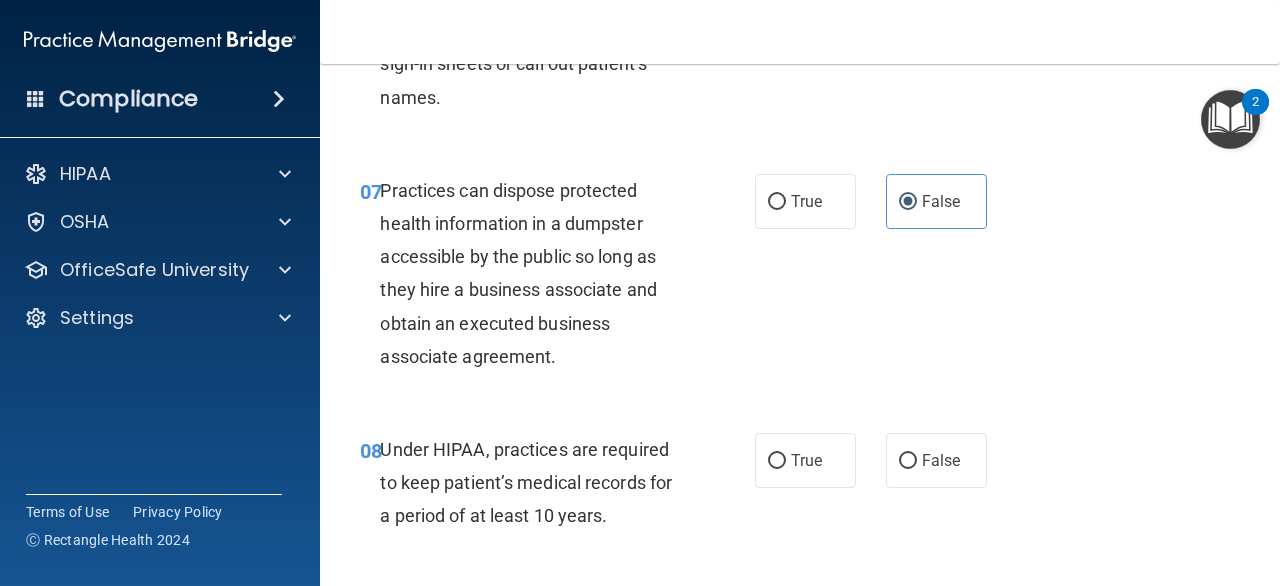 scroll, scrollTop: 1310, scrollLeft: 0, axis: vertical 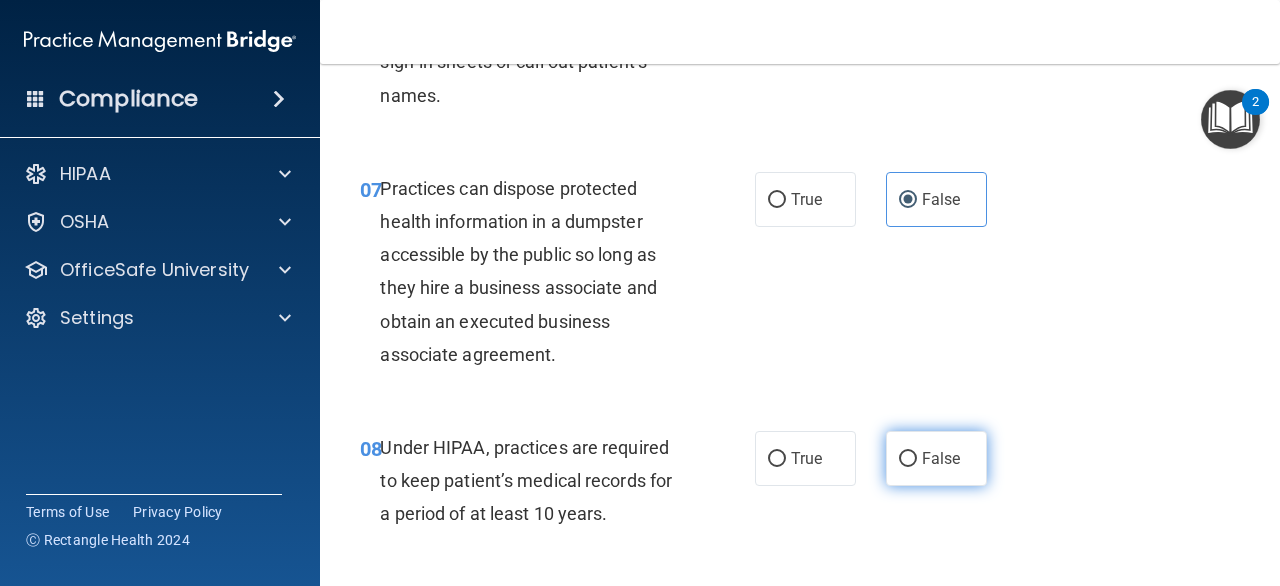 click on "False" at bounding box center [936, 458] 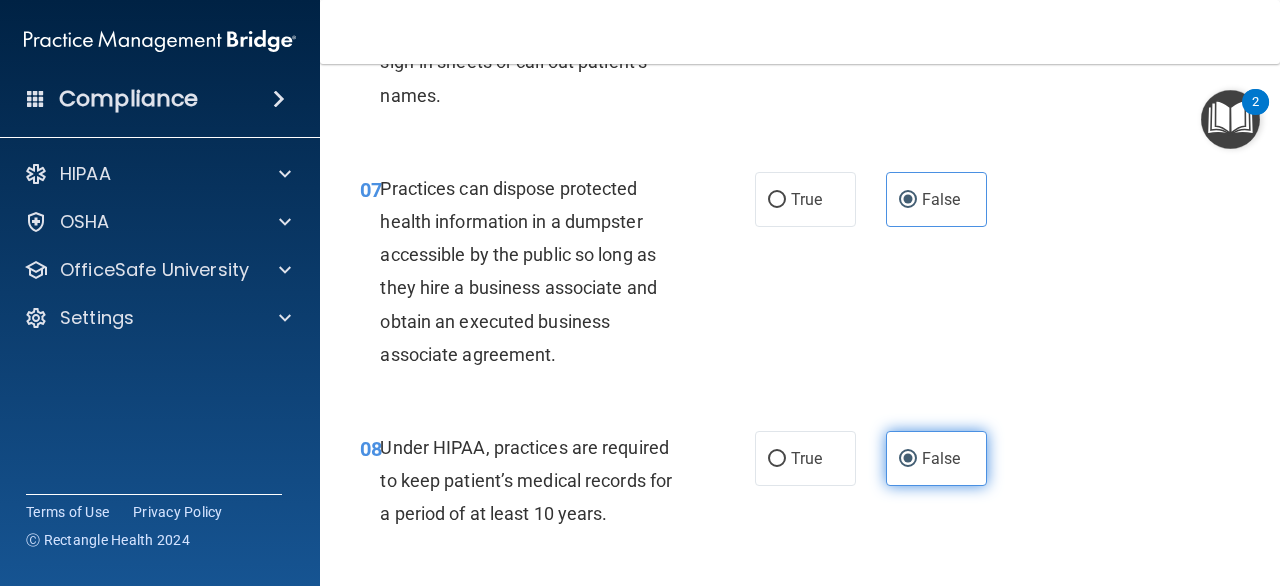 click on "False" at bounding box center [936, 458] 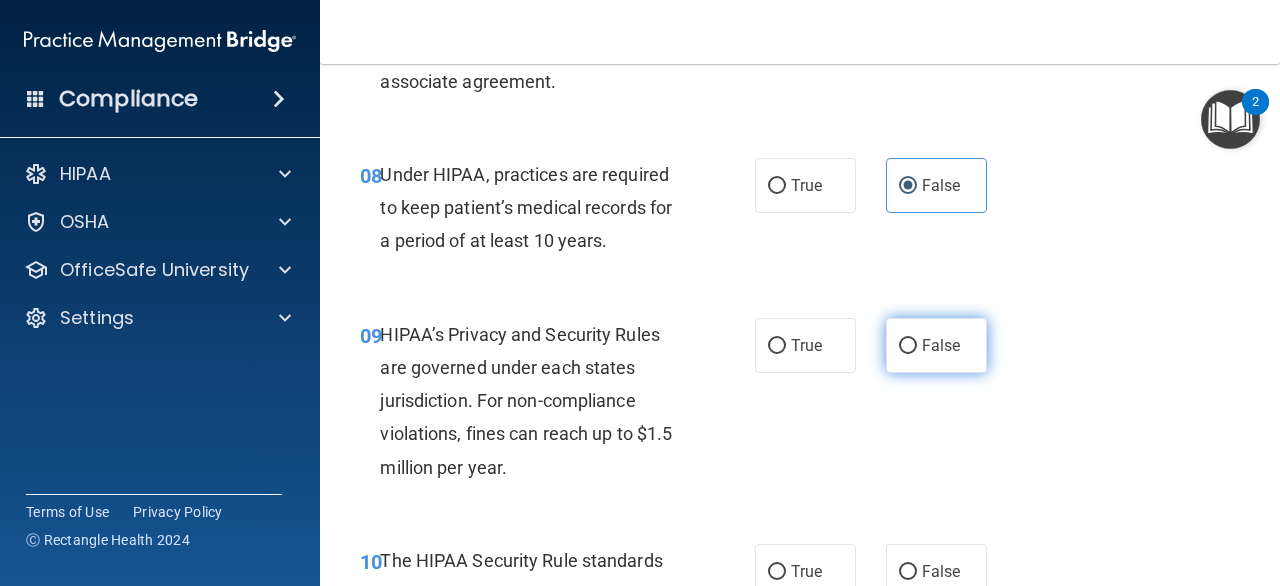 click on "False" at bounding box center [936, 345] 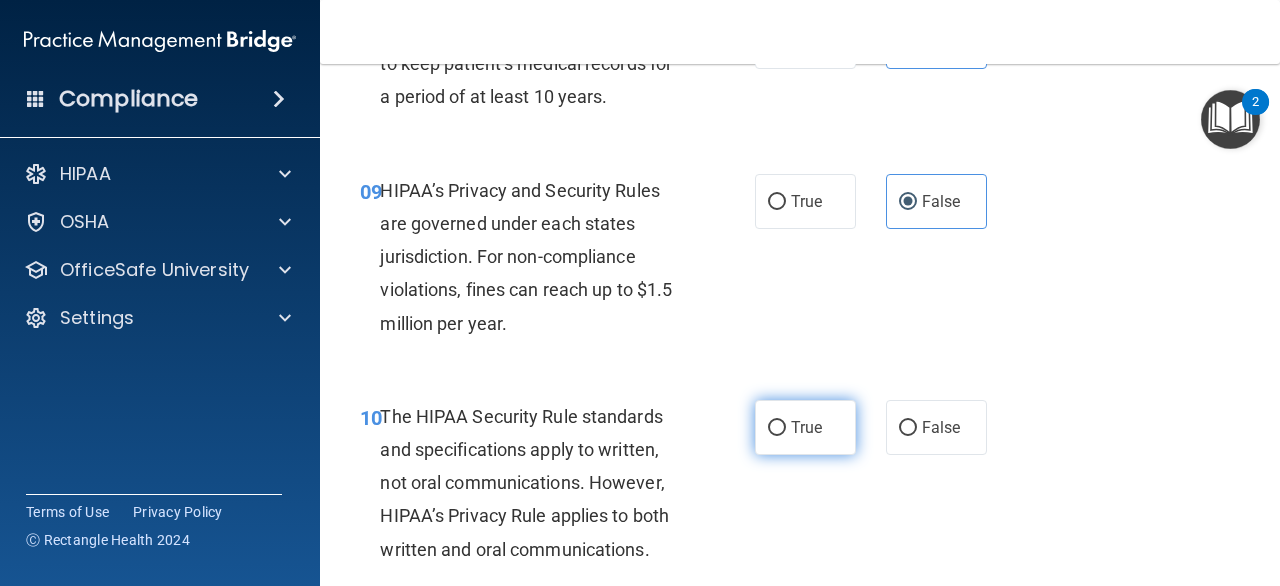 click on "True" at bounding box center (805, 427) 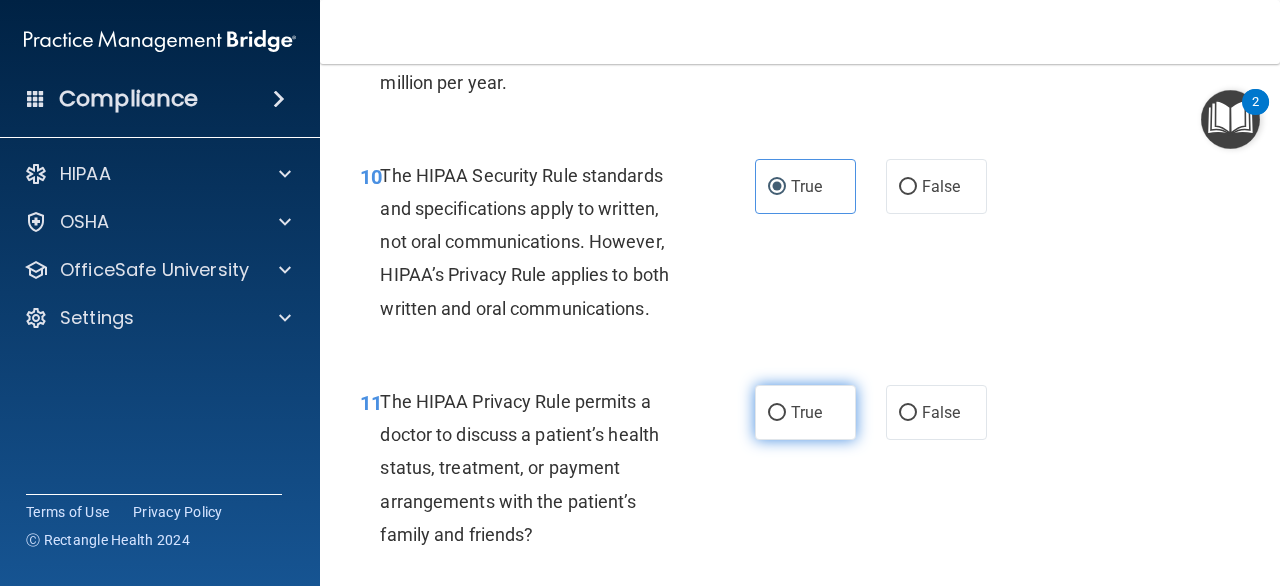 scroll, scrollTop: 1968, scrollLeft: 0, axis: vertical 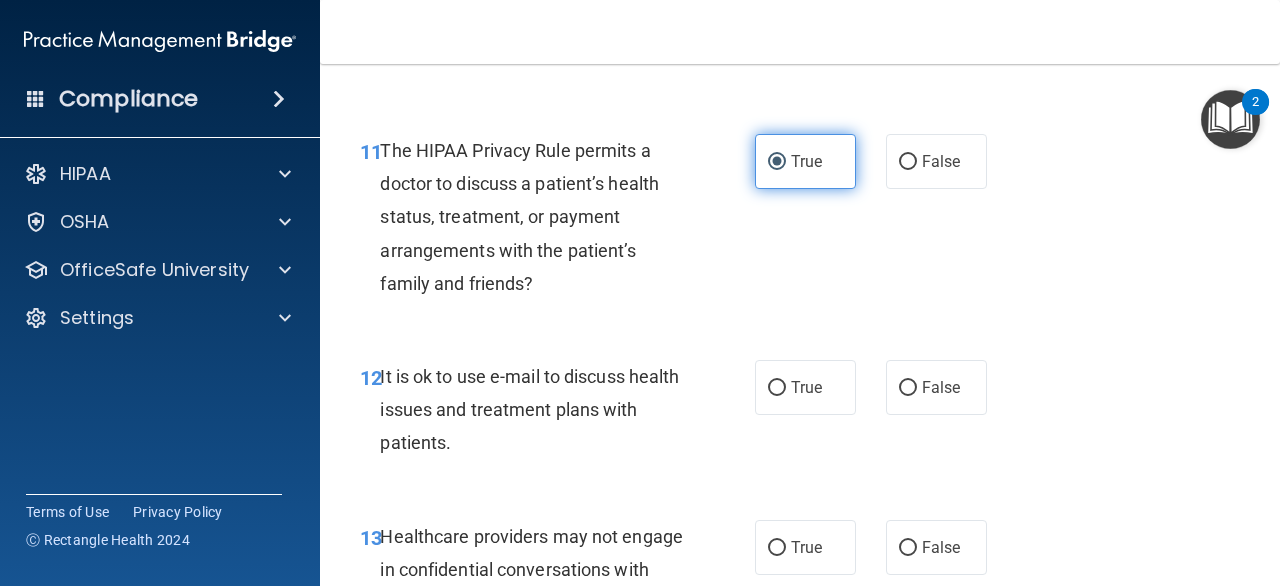 click on "True" at bounding box center [805, 387] 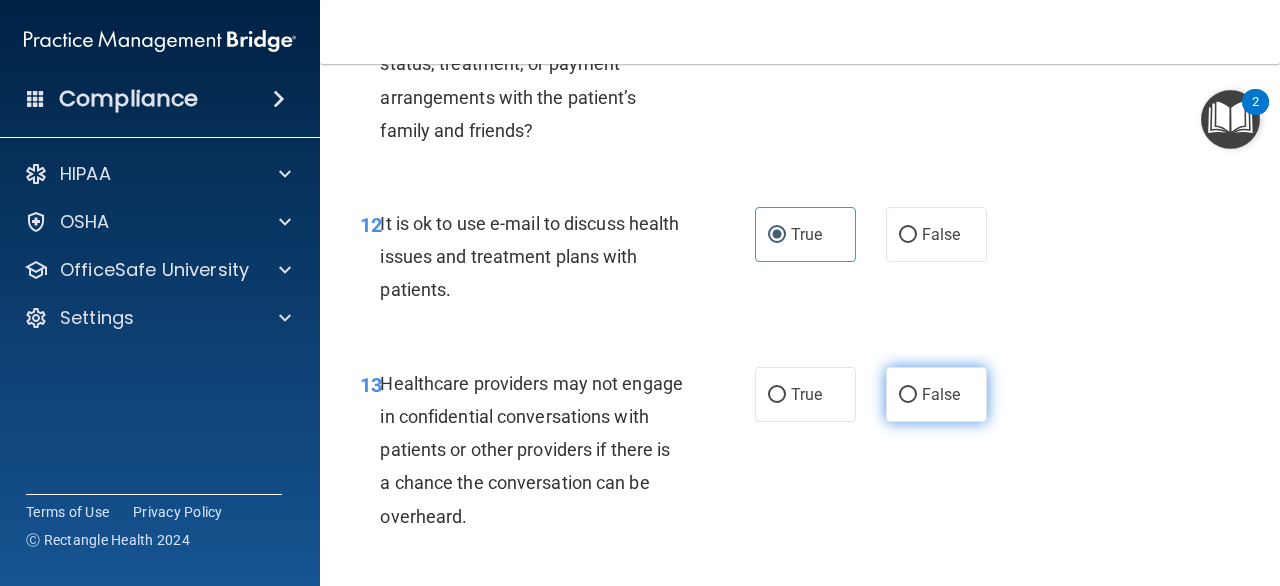 click on "False" at bounding box center (936, 394) 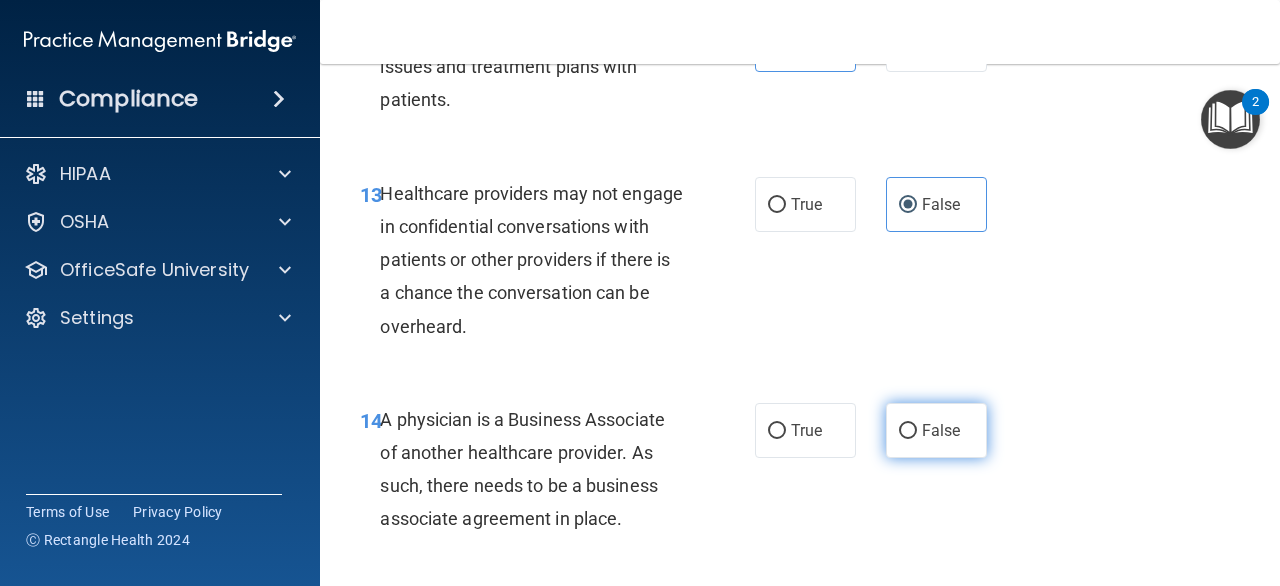 click on "False" at bounding box center [936, 430] 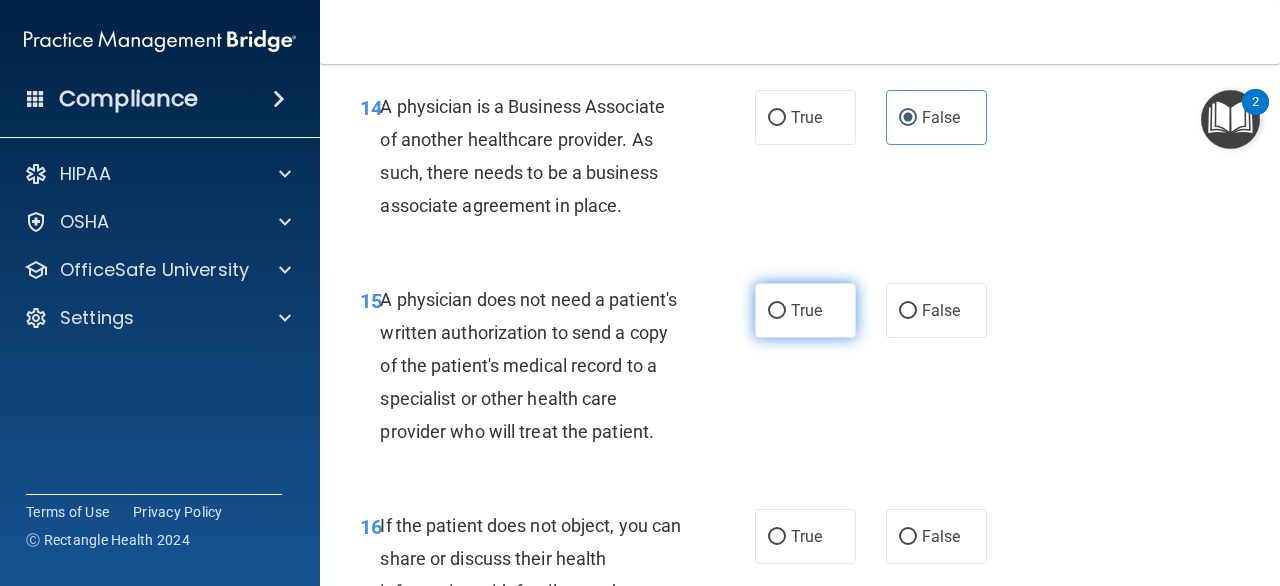 click on "True" at bounding box center [806, 310] 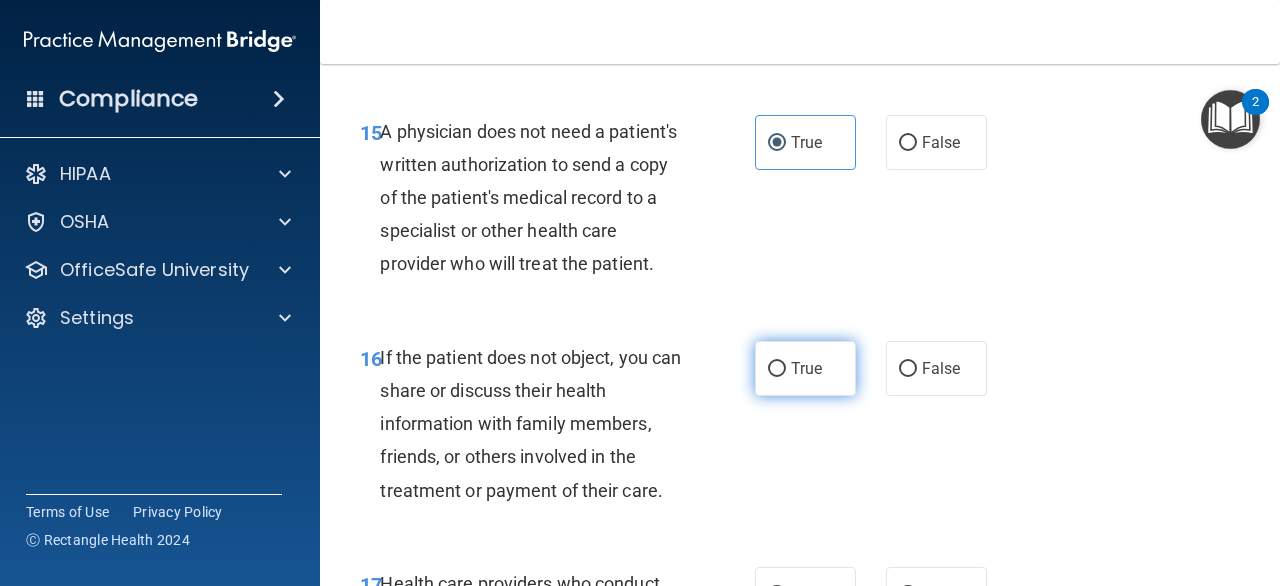 click on "True" at bounding box center (806, 368) 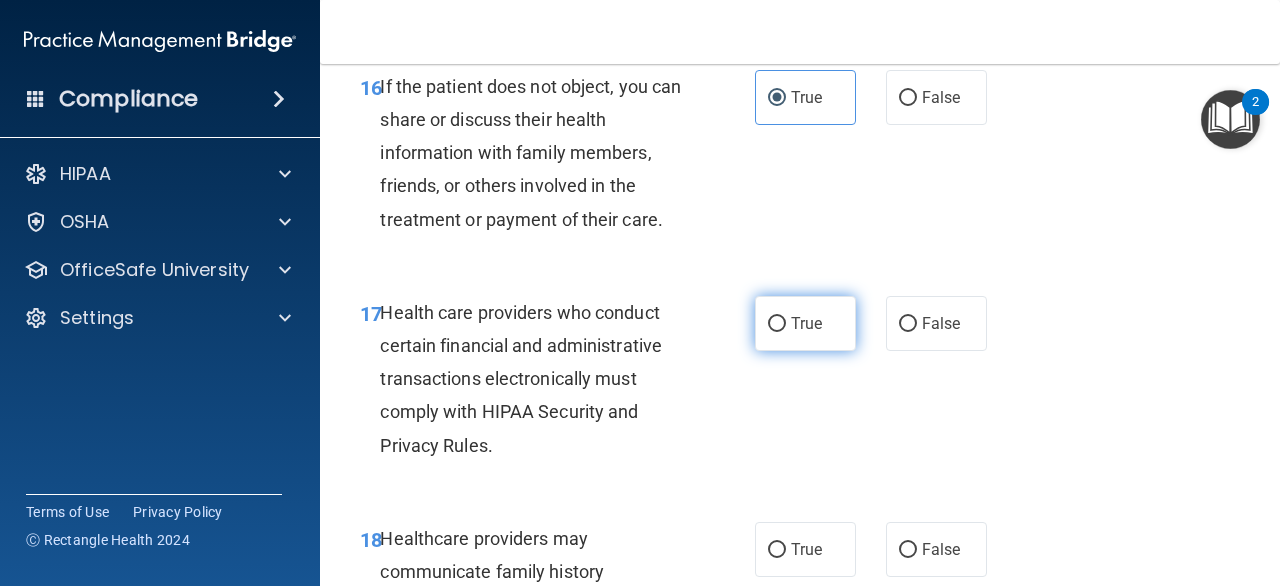 click on "True" at bounding box center (806, 323) 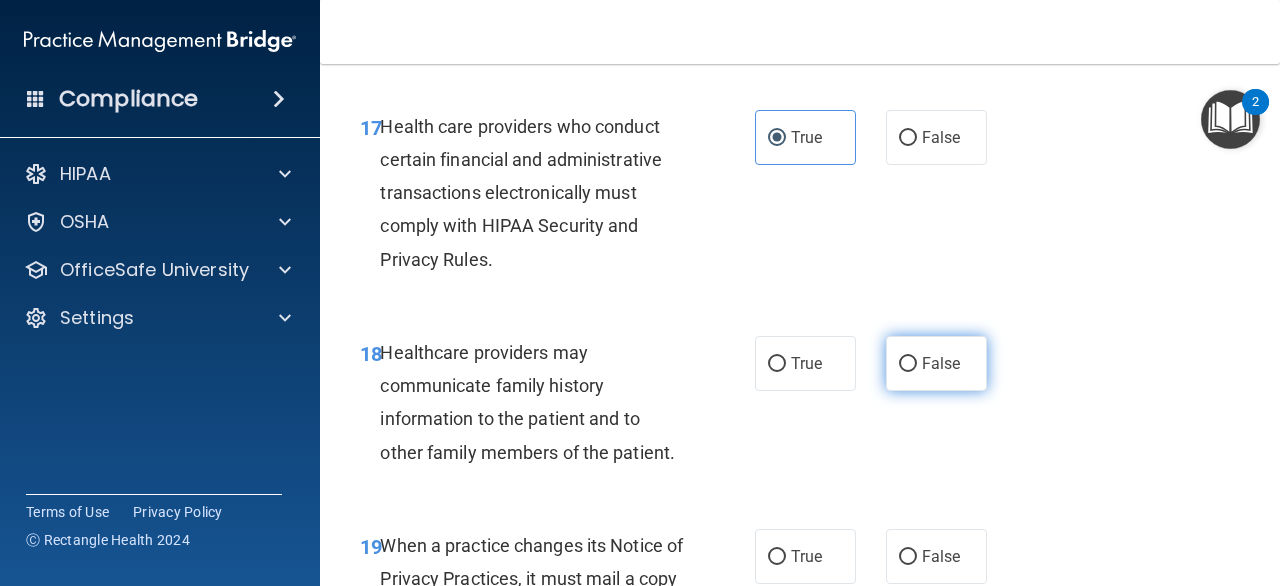 click on "False" at bounding box center [936, 363] 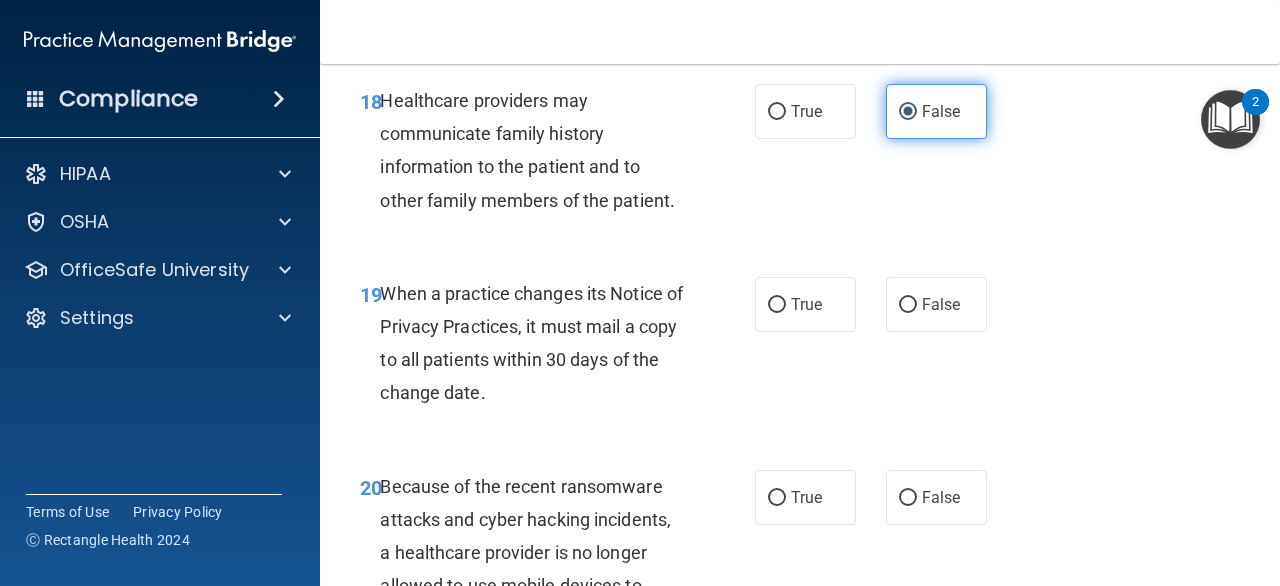 scroll, scrollTop: 3752, scrollLeft: 0, axis: vertical 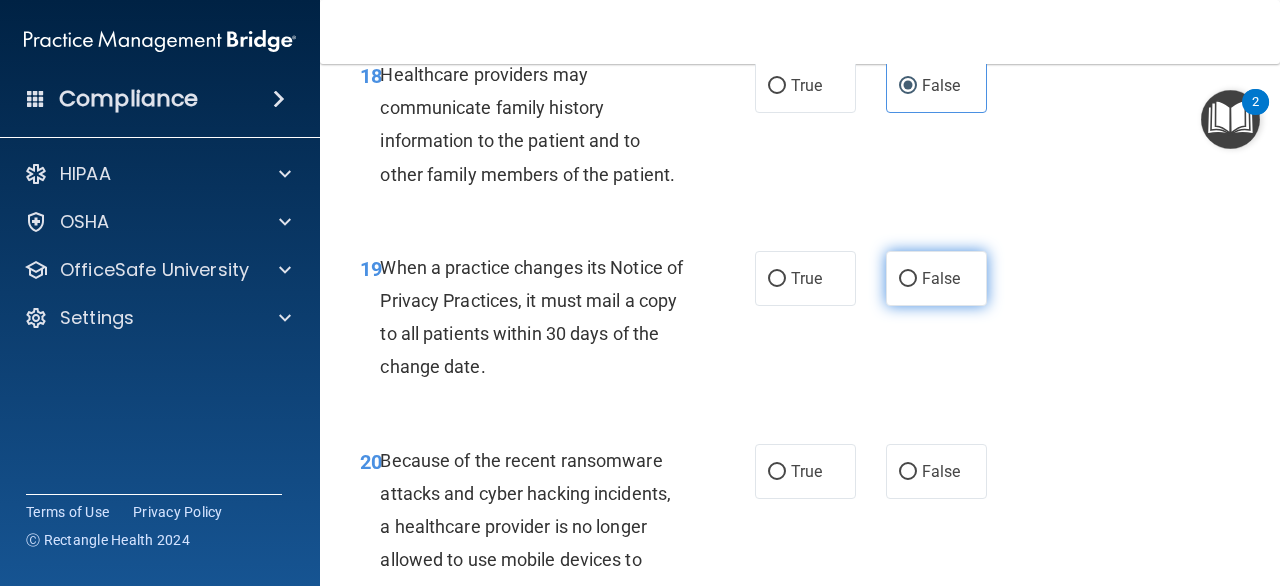 click on "False" at bounding box center [908, 279] 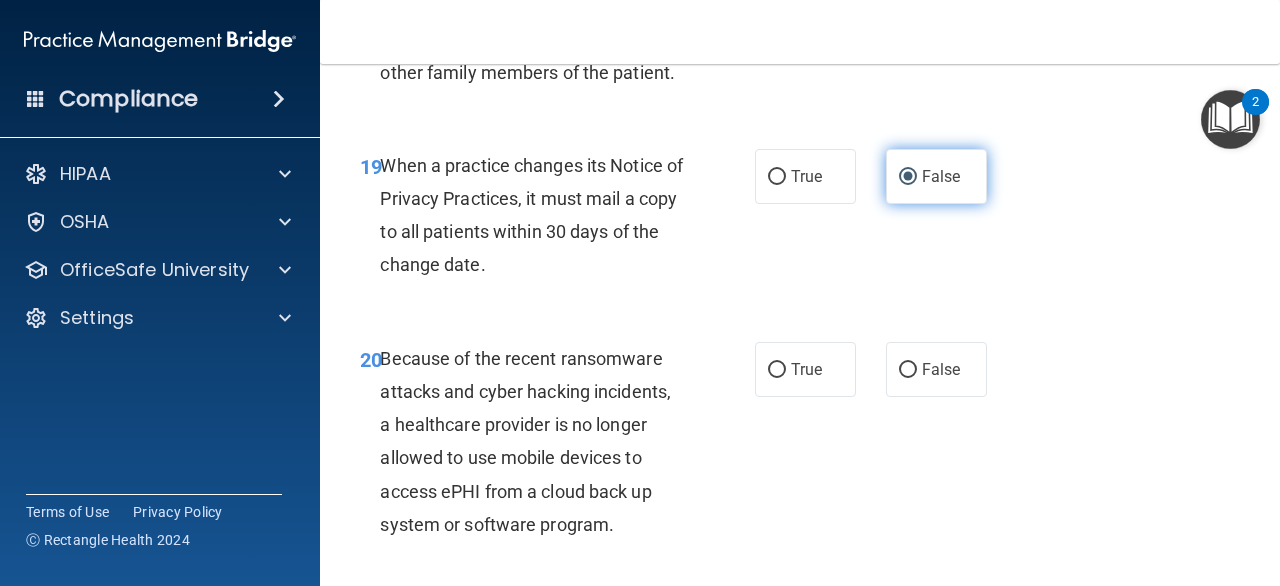 scroll, scrollTop: 3887, scrollLeft: 0, axis: vertical 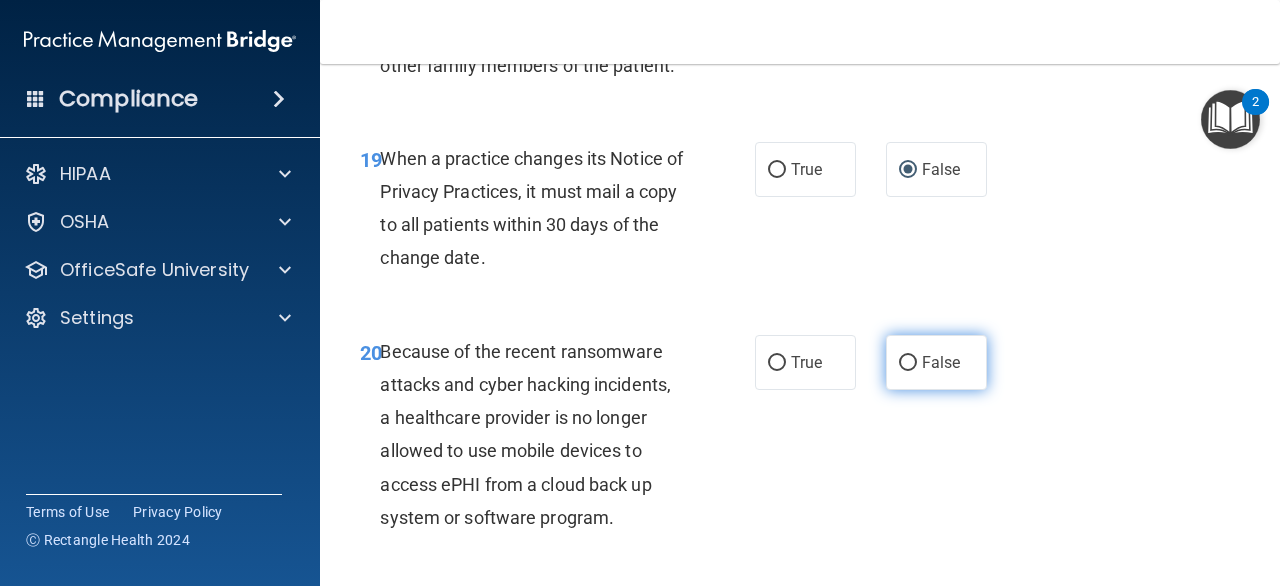 click on "False" at bounding box center [908, 363] 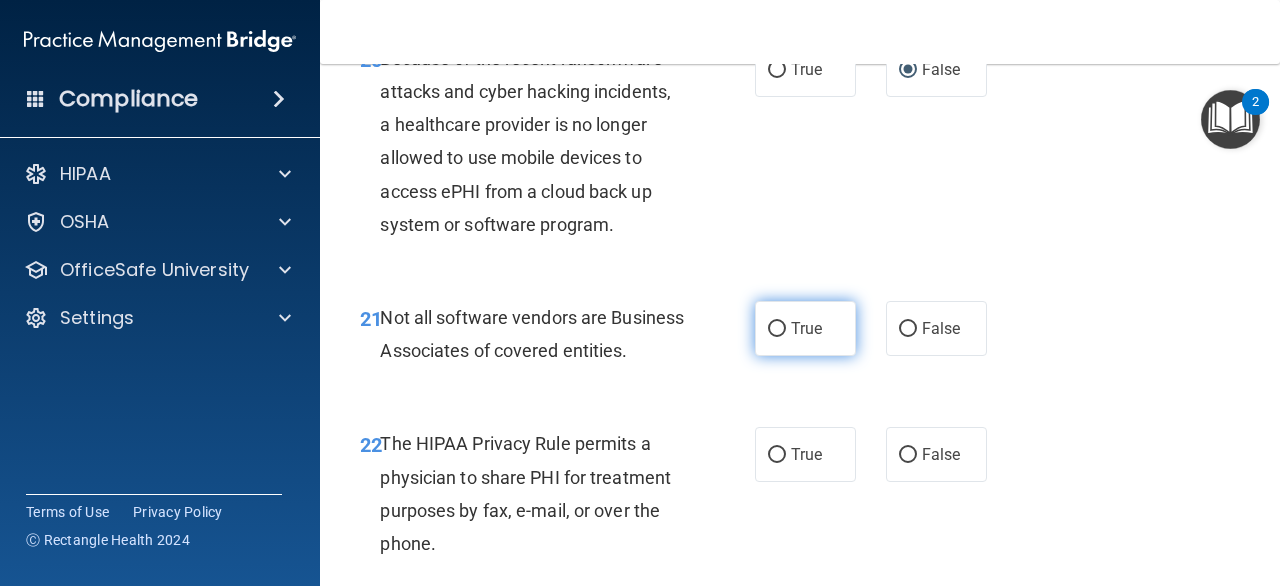 click on "True" at bounding box center (806, 328) 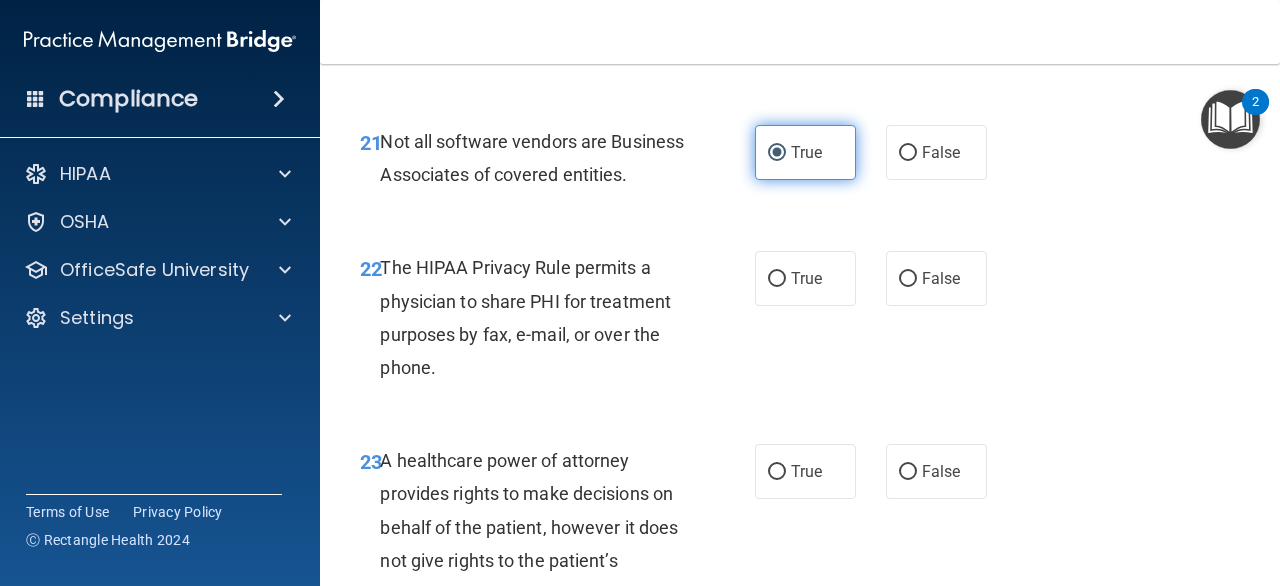 click on "True" at bounding box center (805, 278) 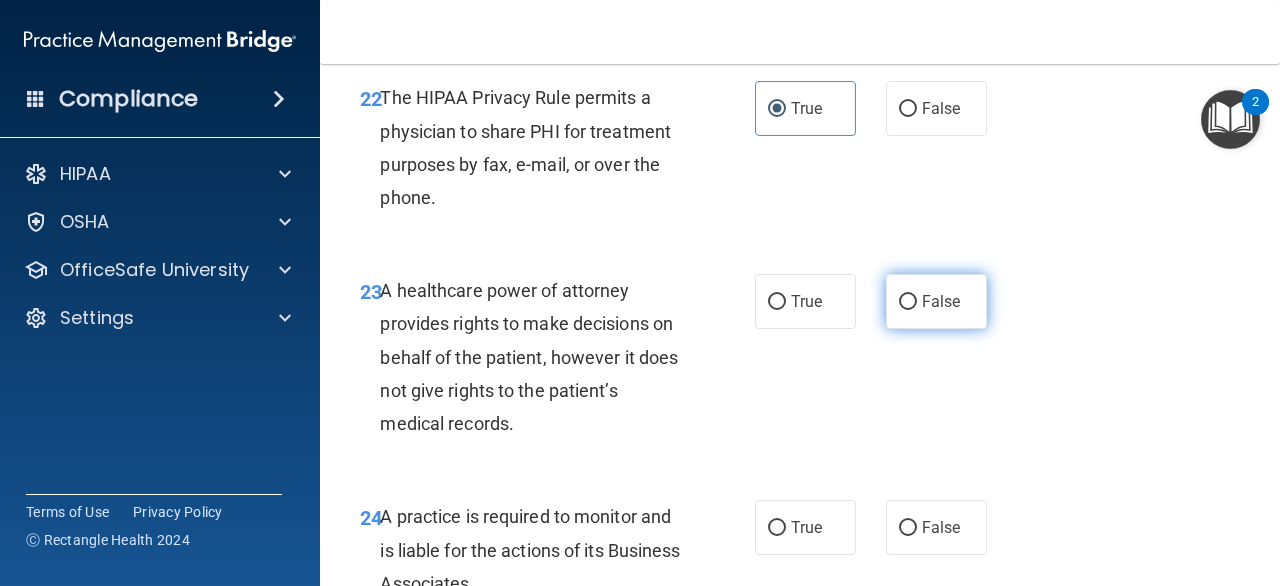 click on "False" at bounding box center (941, 301) 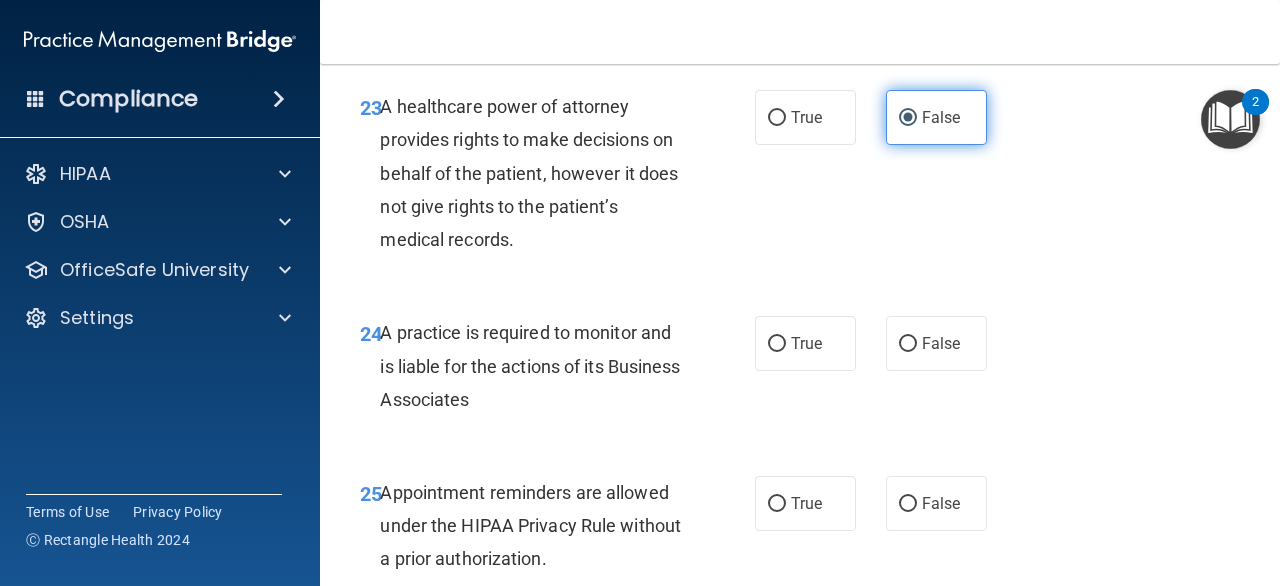 scroll, scrollTop: 4712, scrollLeft: 0, axis: vertical 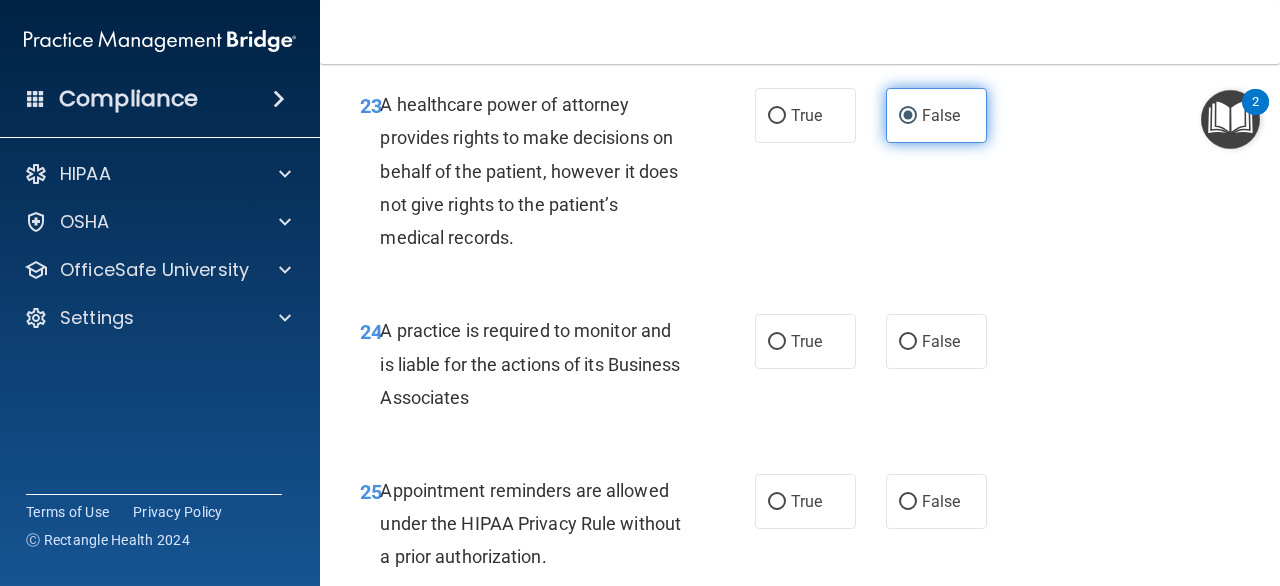click on "24       A practice is required to monitor and is liable for the actions of its Business Associates                 True           False" at bounding box center (800, 369) 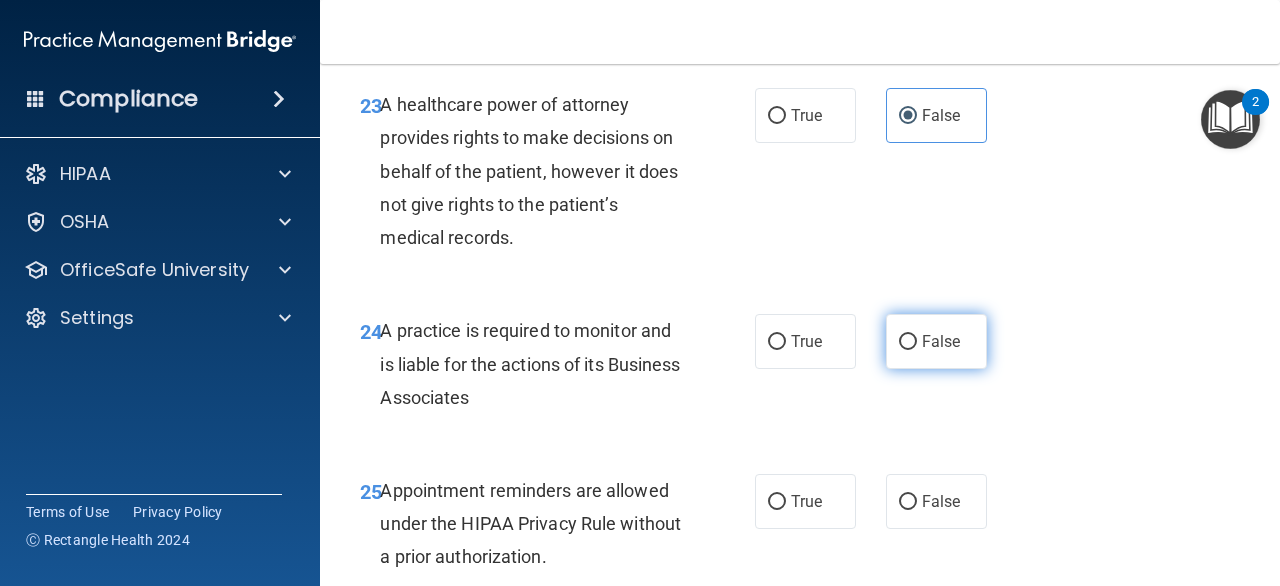 click on "False" at bounding box center (936, 341) 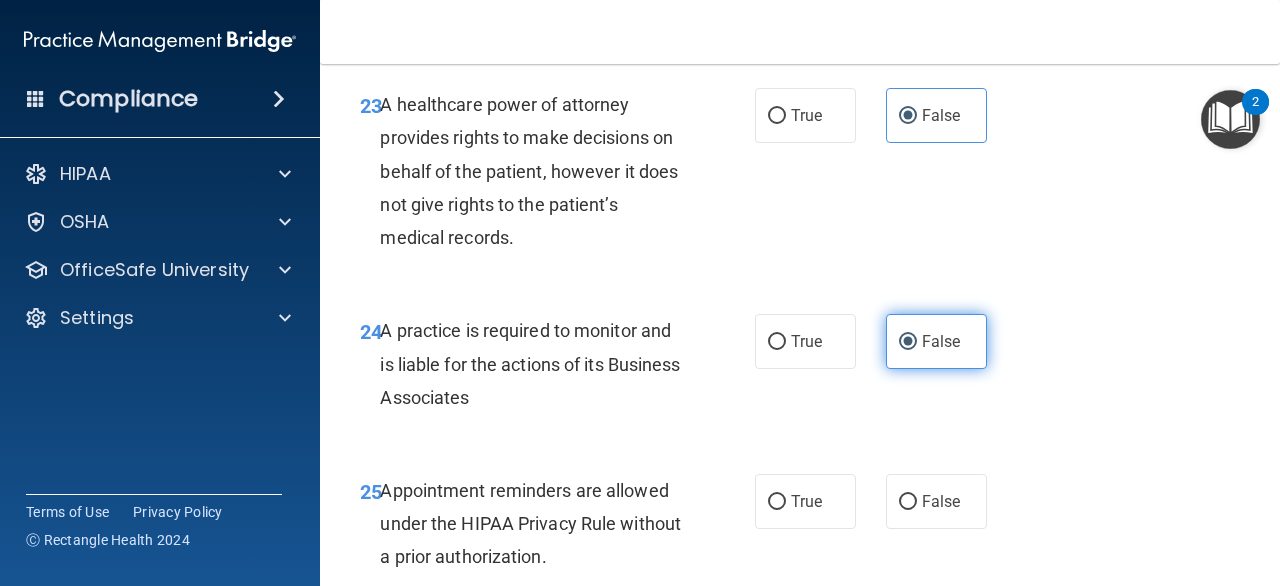 scroll, scrollTop: 4912, scrollLeft: 0, axis: vertical 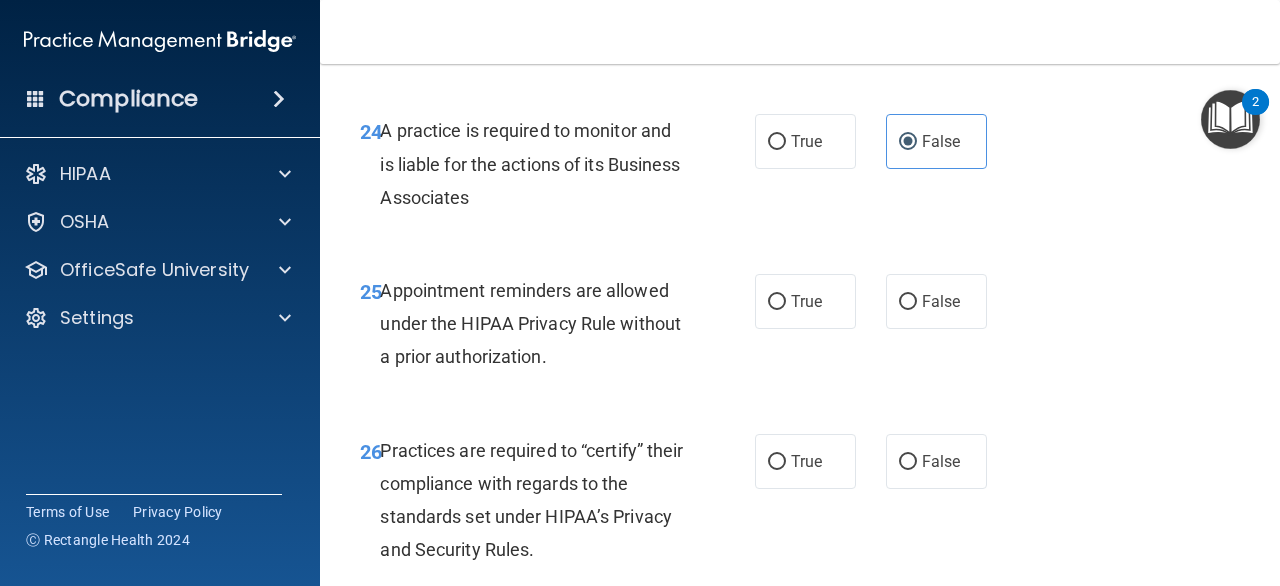 click on "25       Appointment reminders are allowed under the HIPAA Privacy Rule without a prior authorization.                 True           False" at bounding box center (800, 329) 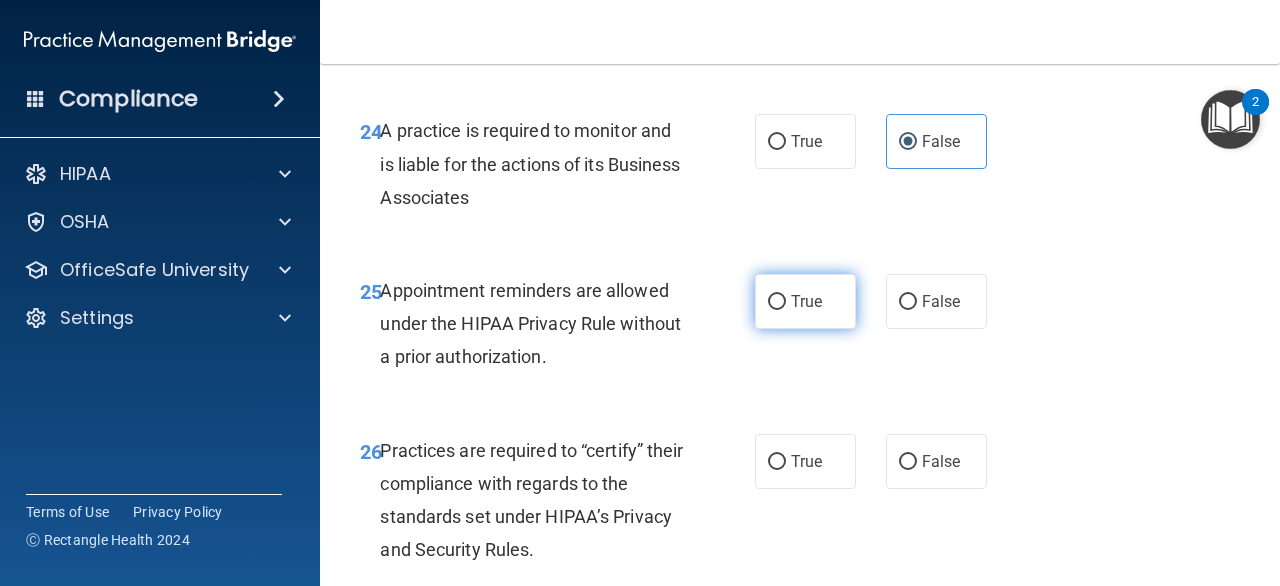 click on "True" at bounding box center (806, 301) 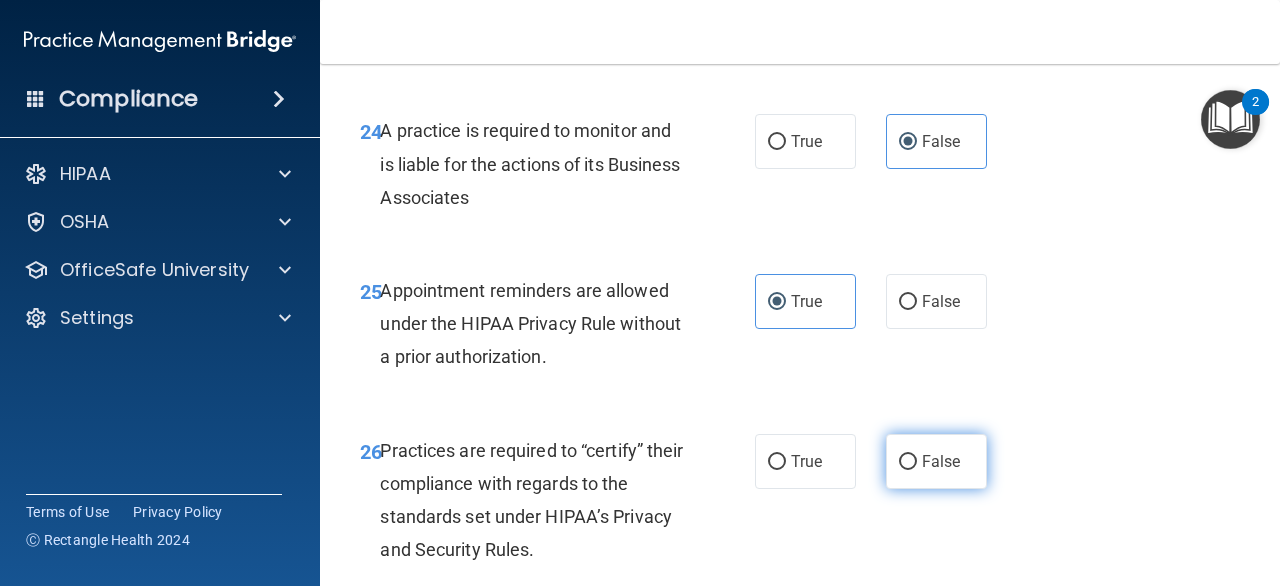 click on "False" at bounding box center (936, 461) 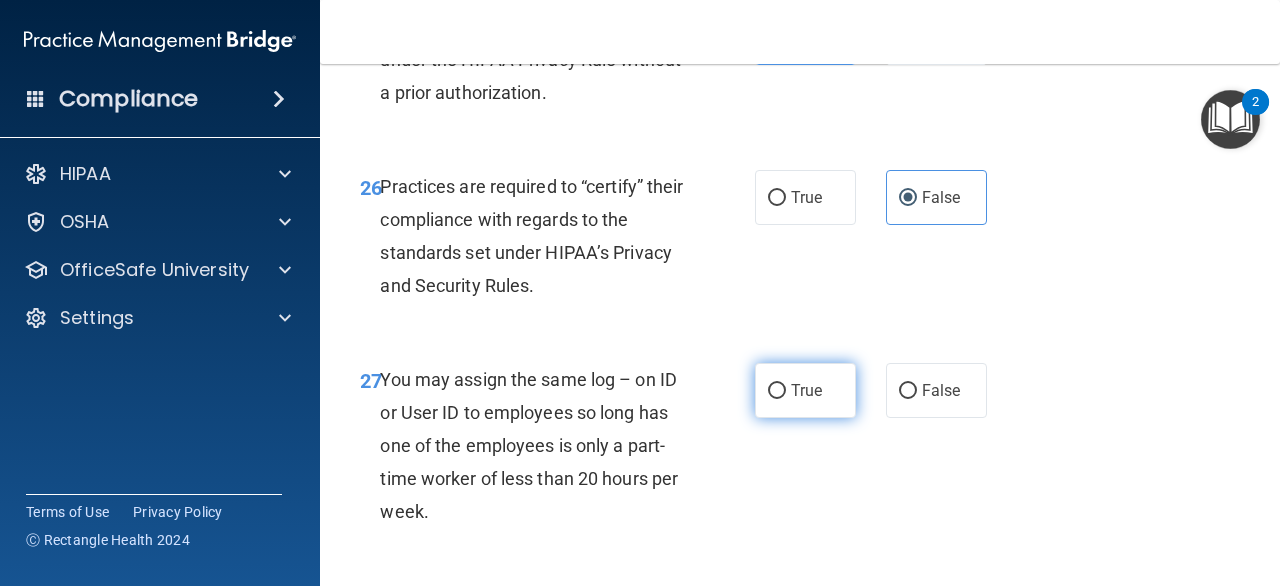 click on "True" at bounding box center [805, 390] 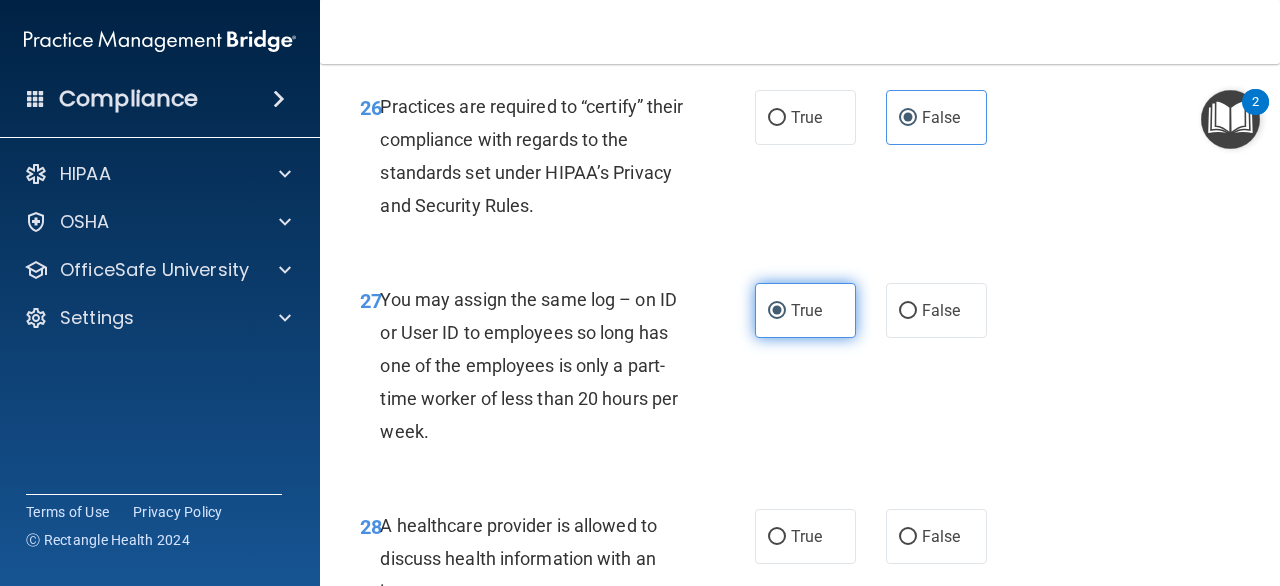 scroll, scrollTop: 5260, scrollLeft: 0, axis: vertical 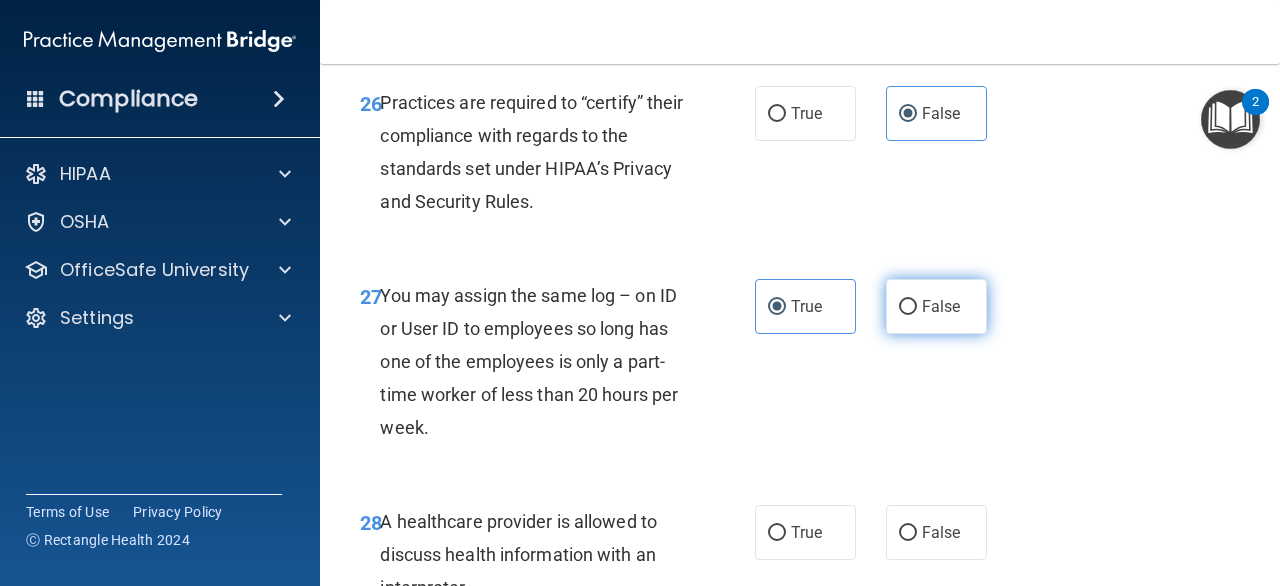 click on "False" at bounding box center (936, 306) 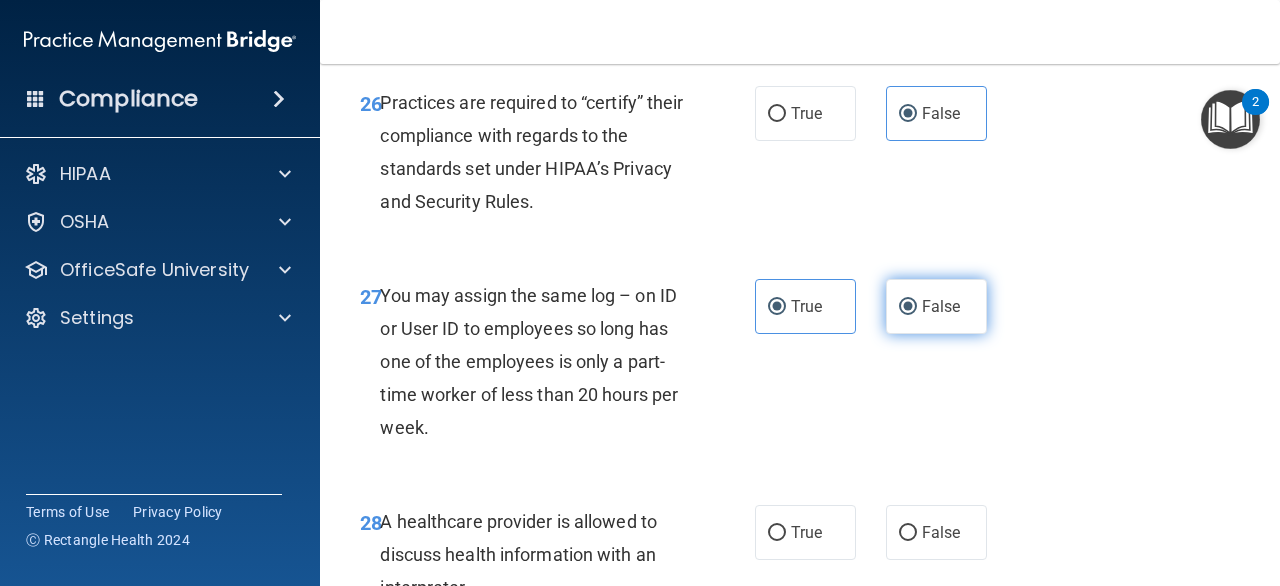 radio on "false" 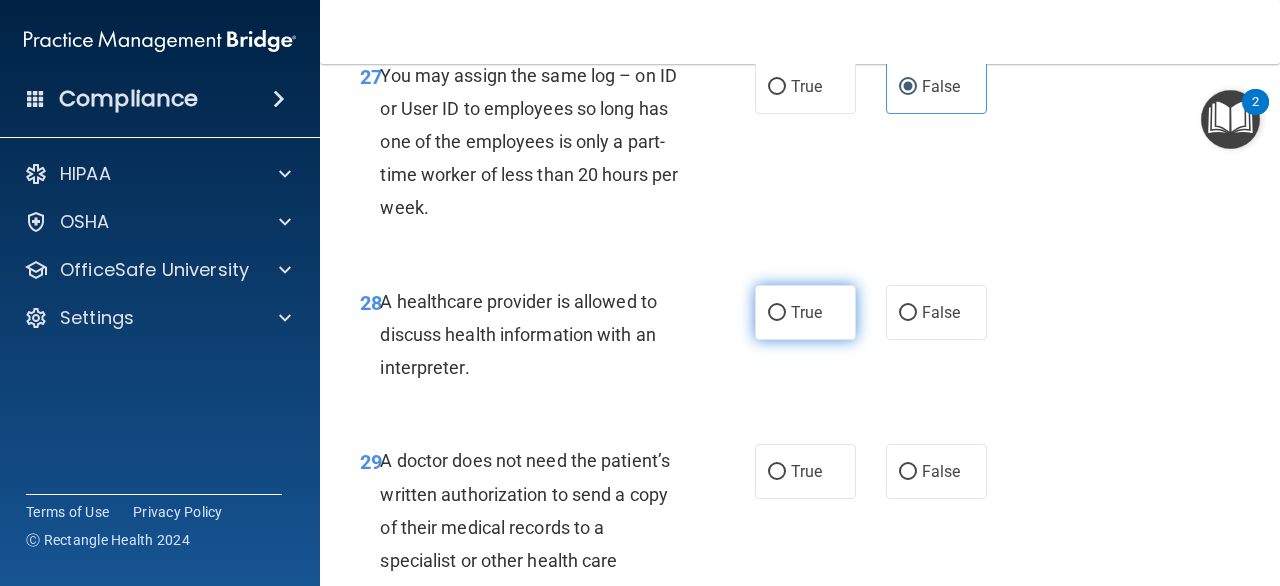 click on "True" at bounding box center (806, 312) 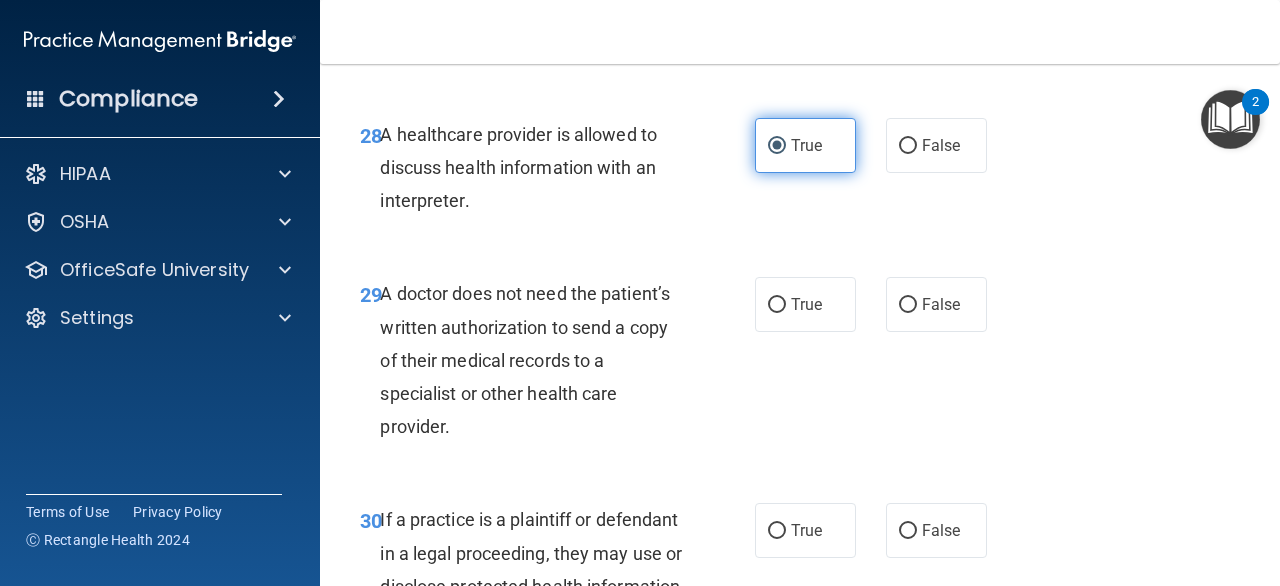 click on "True" at bounding box center [806, 304] 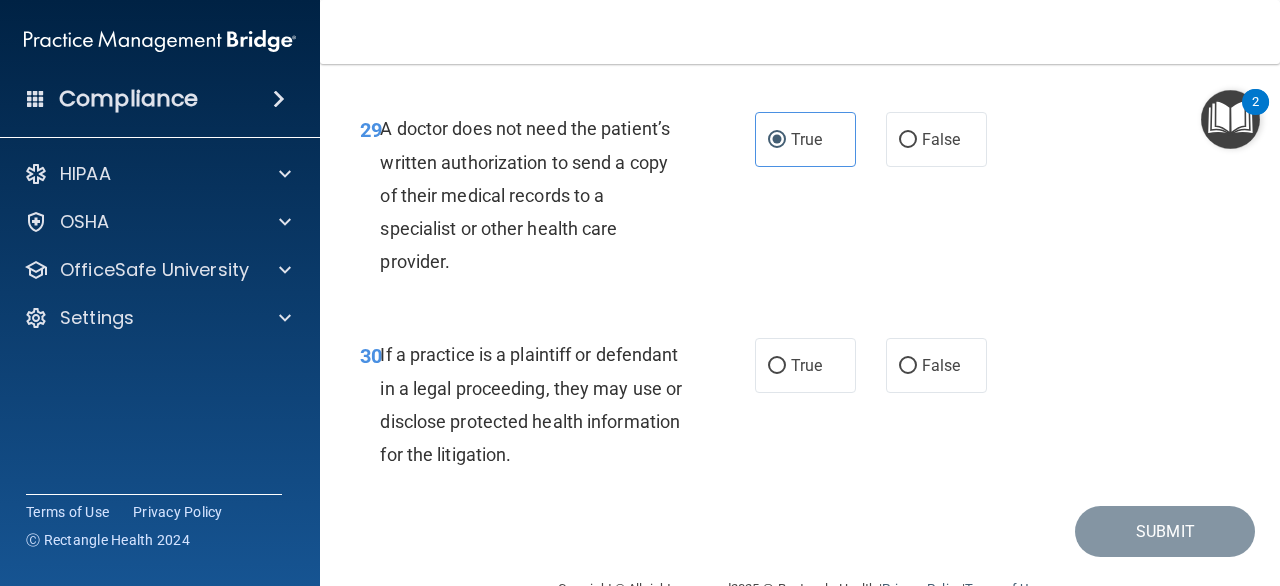 scroll, scrollTop: 5836, scrollLeft: 0, axis: vertical 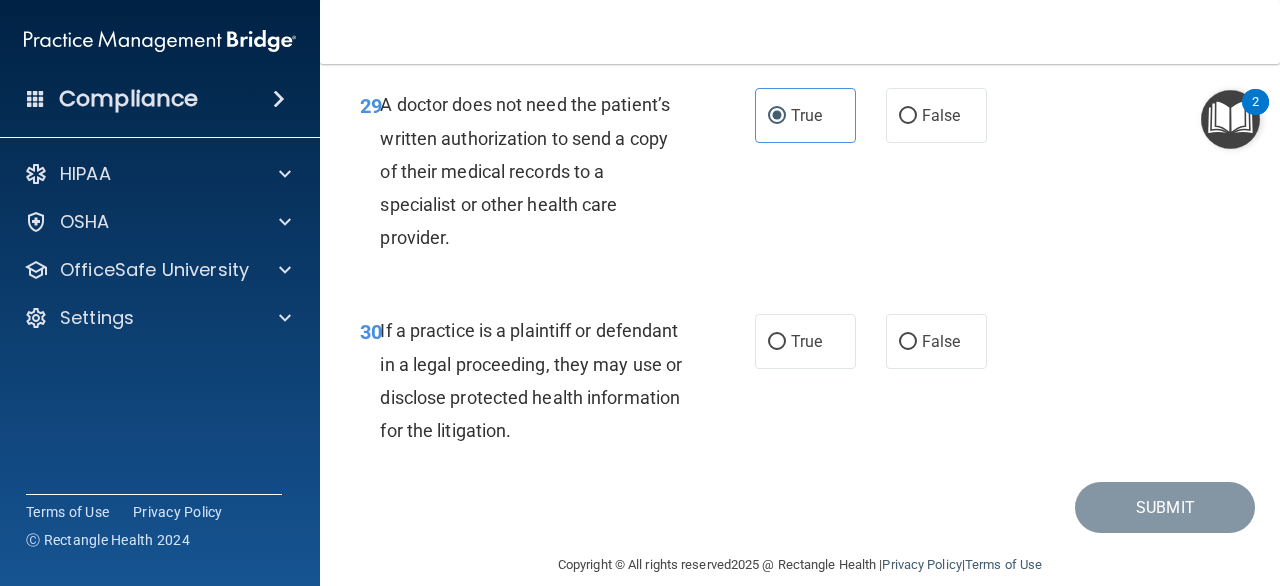 click on "30       If a practice is a plaintiff or defendant in a legal proceeding, they may use or disclose protected health information for the litigation.                 True           False" at bounding box center (800, 385) 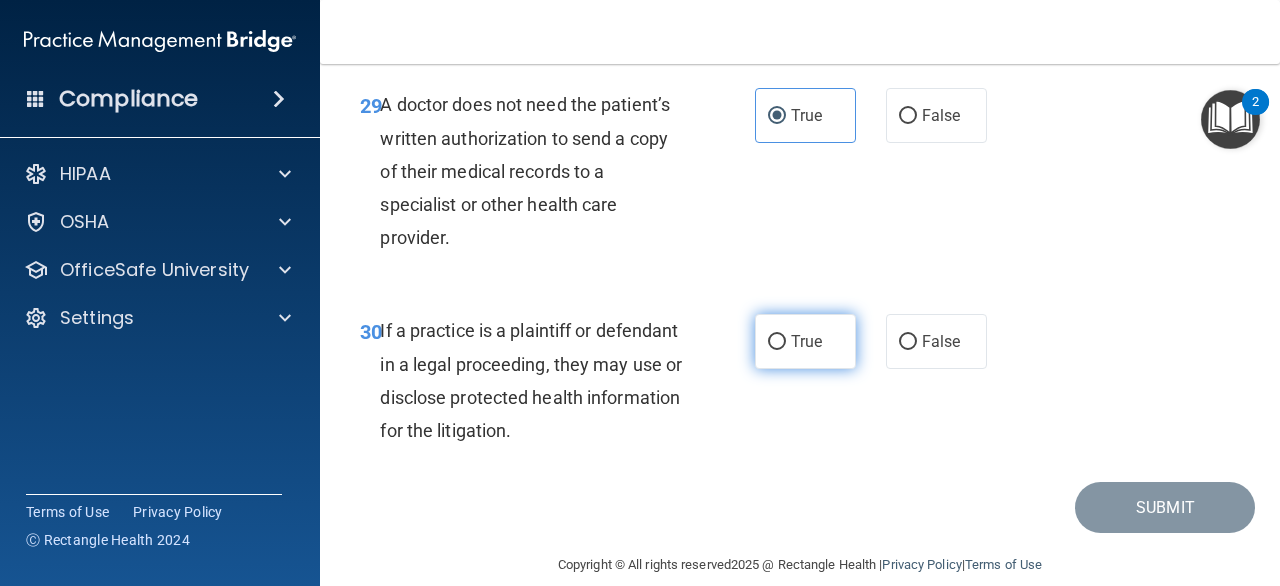 click on "True" at bounding box center (805, 341) 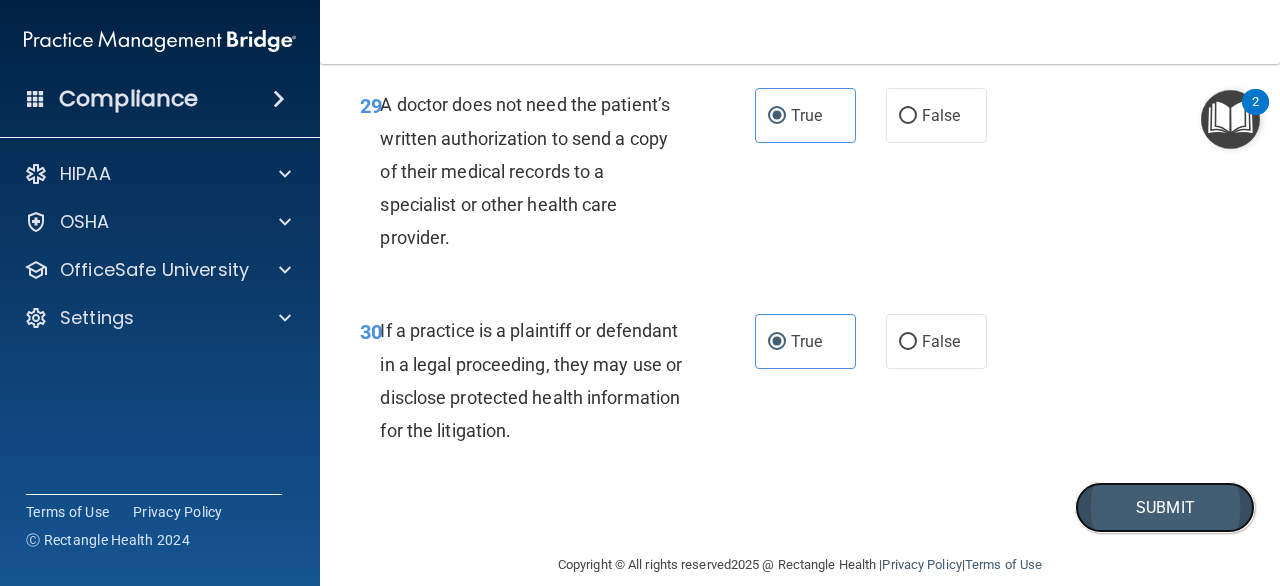 click on "Submit" at bounding box center [1165, 507] 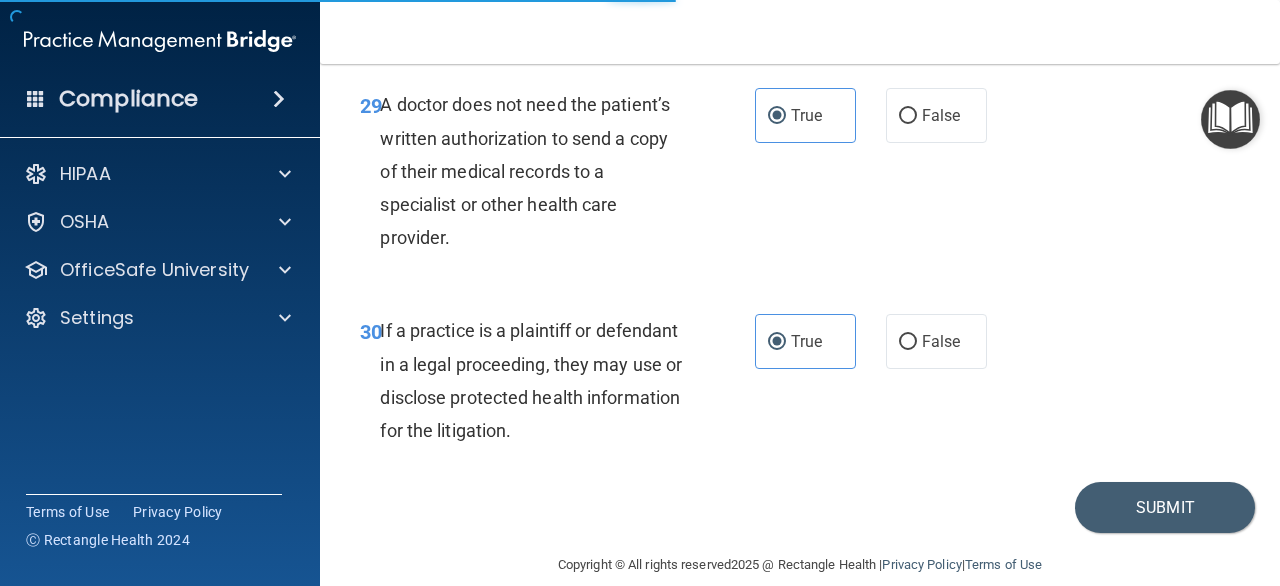 scroll, scrollTop: 0, scrollLeft: 0, axis: both 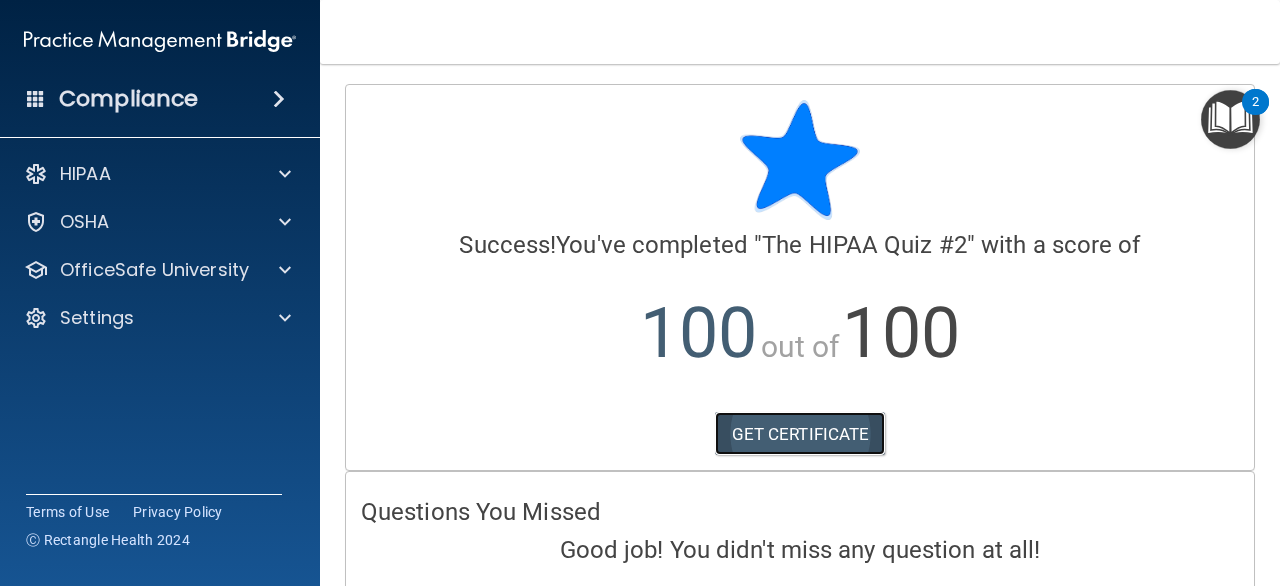 click on "GET CERTIFICATE" at bounding box center [800, 434] 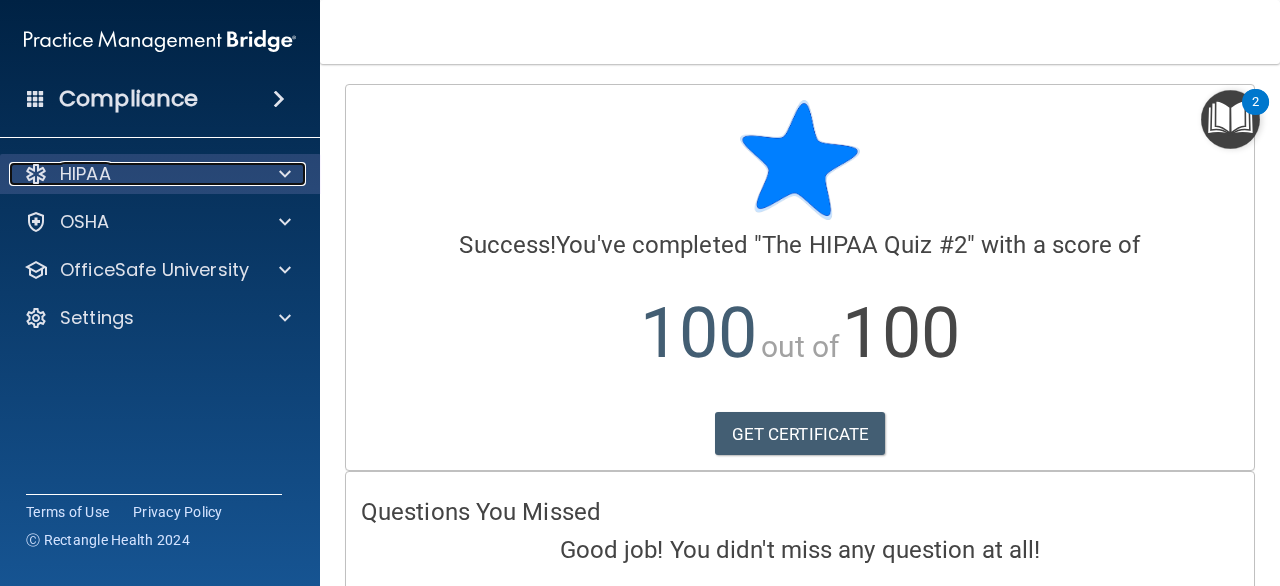 click at bounding box center (282, 174) 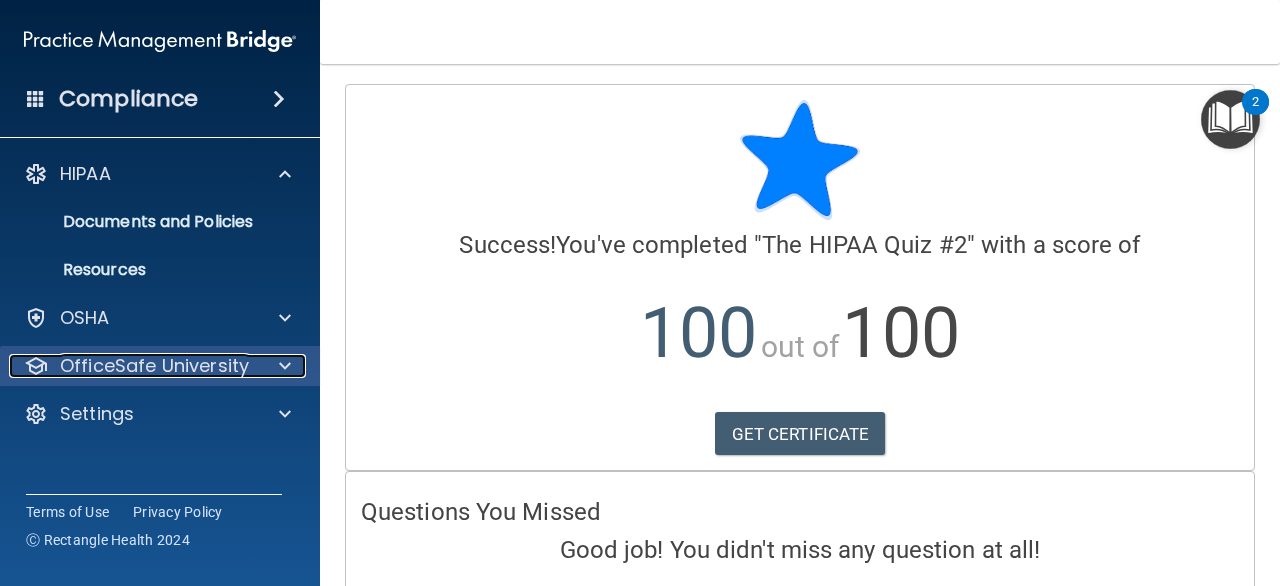 click on "OfficeSafe University" at bounding box center (154, 366) 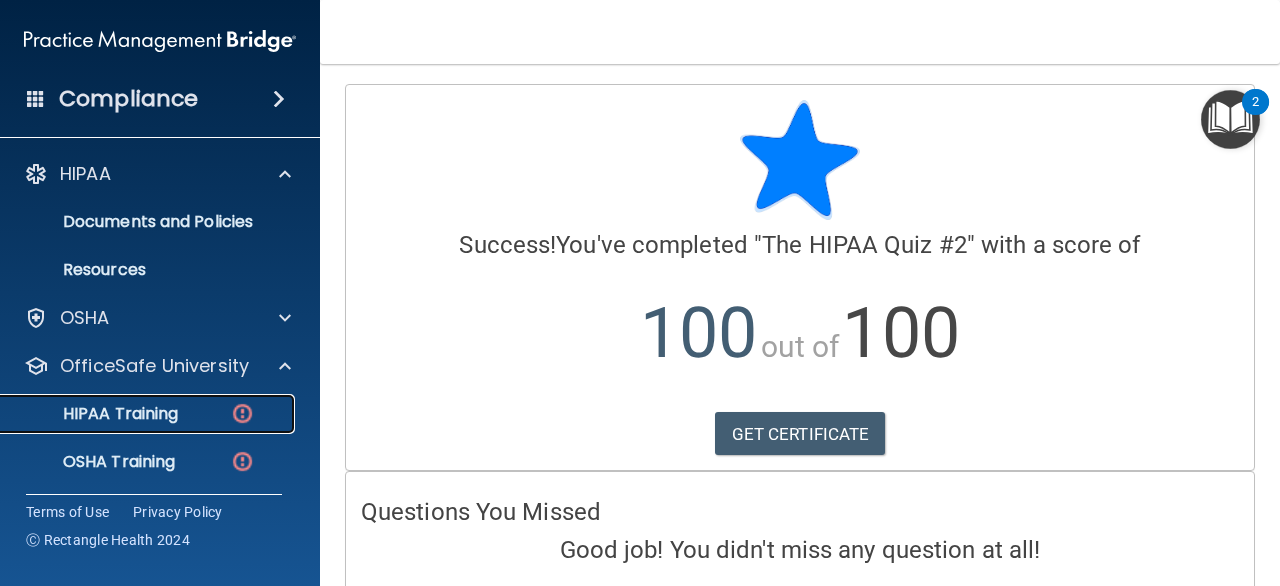click on "HIPAA Training" at bounding box center (149, 414) 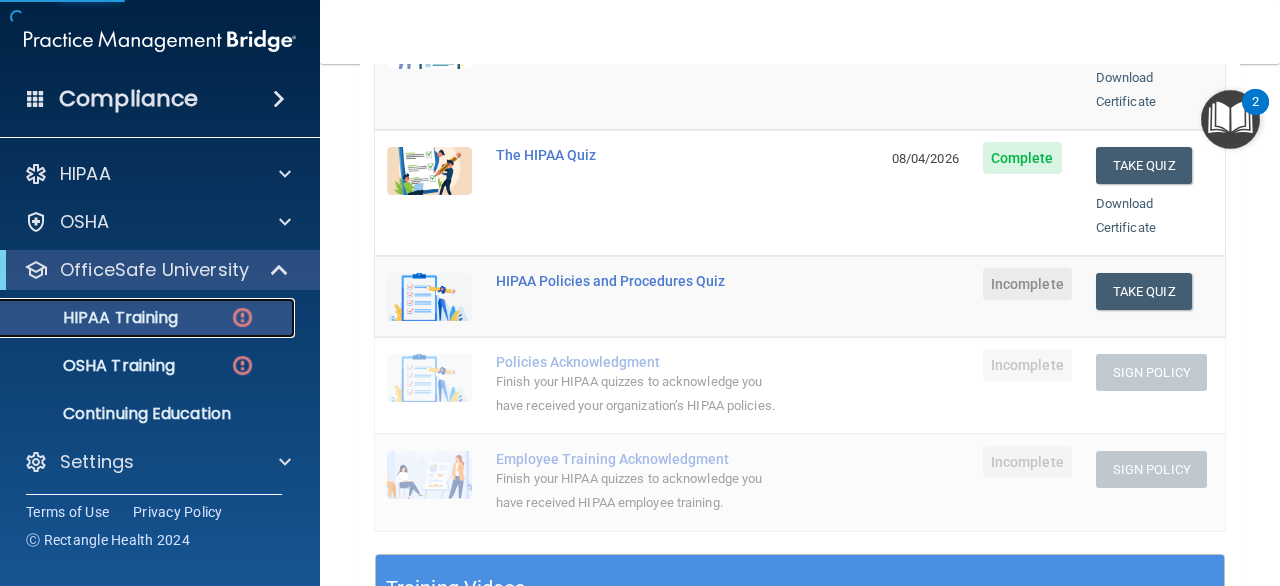 scroll, scrollTop: 360, scrollLeft: 0, axis: vertical 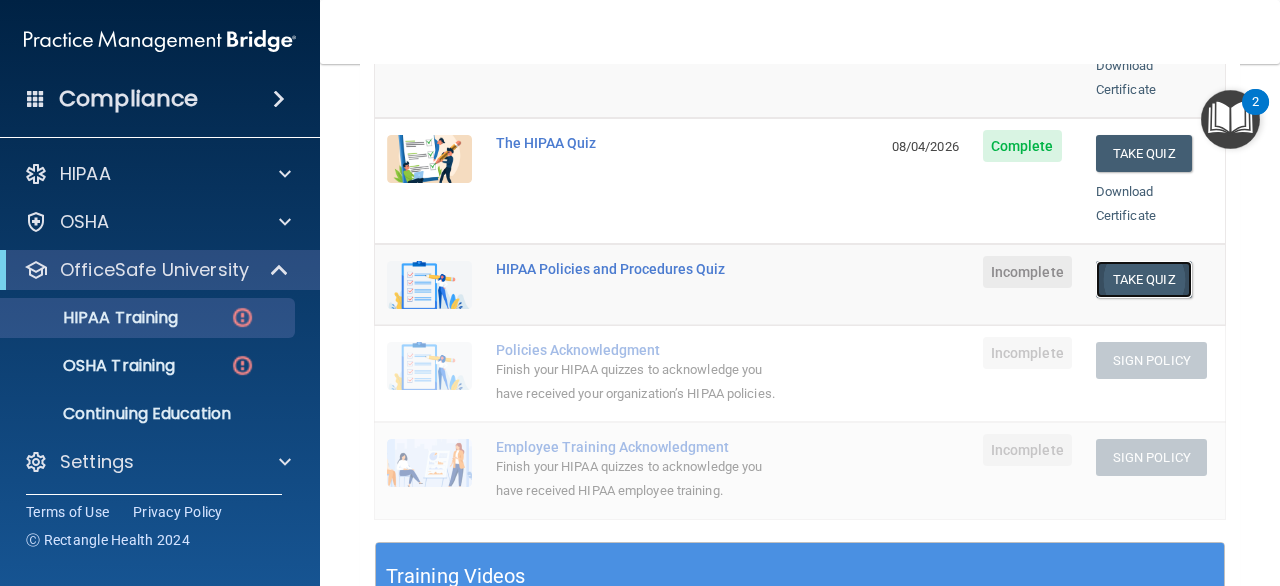 click on "Take Quiz" at bounding box center [1144, 279] 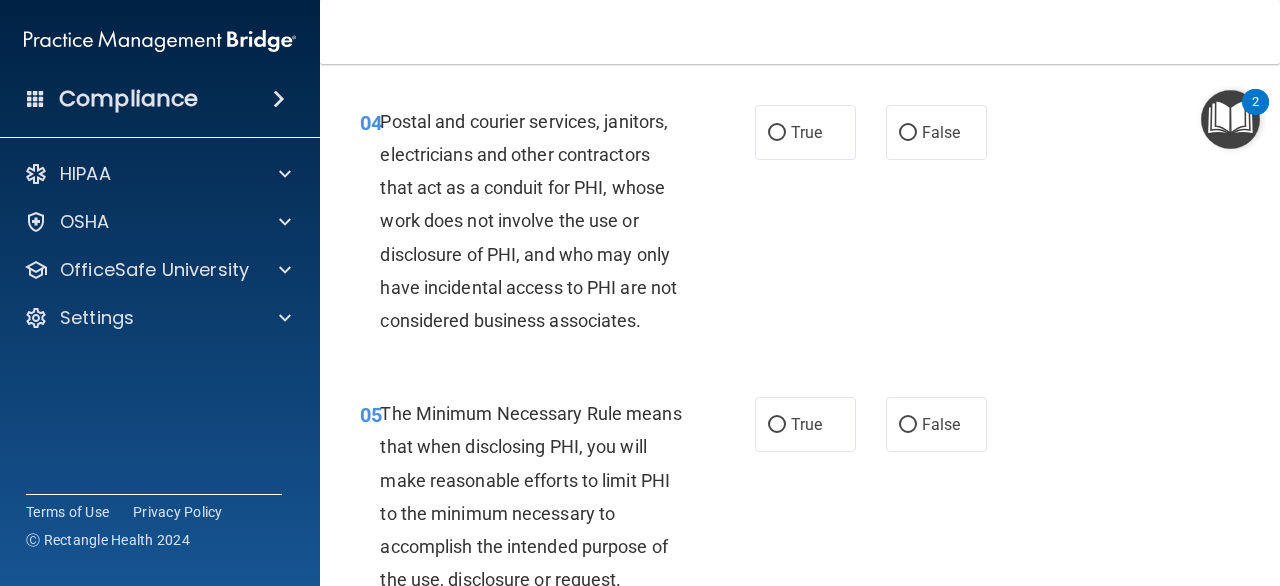 scroll, scrollTop: 0, scrollLeft: 0, axis: both 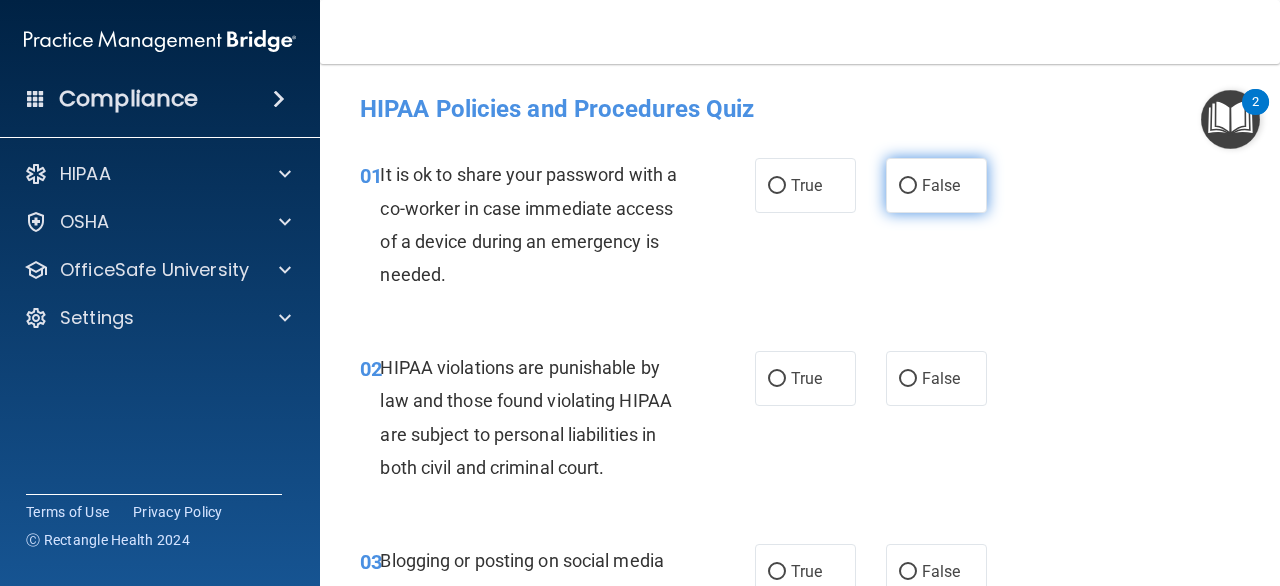 click on "False" at bounding box center [941, 185] 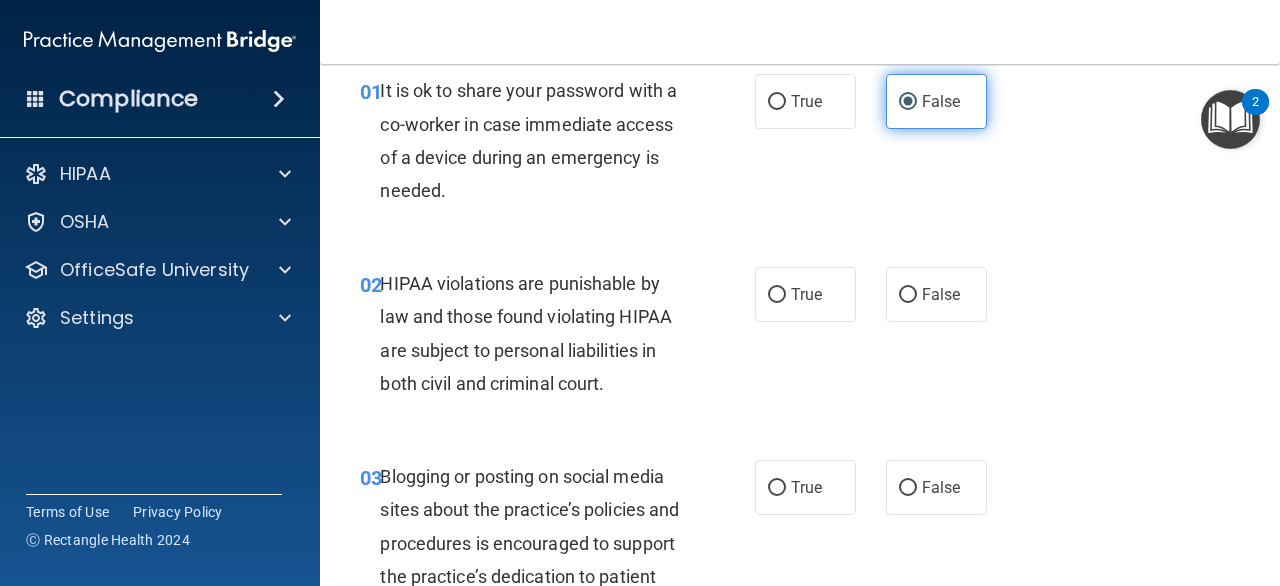 scroll, scrollTop: 84, scrollLeft: 0, axis: vertical 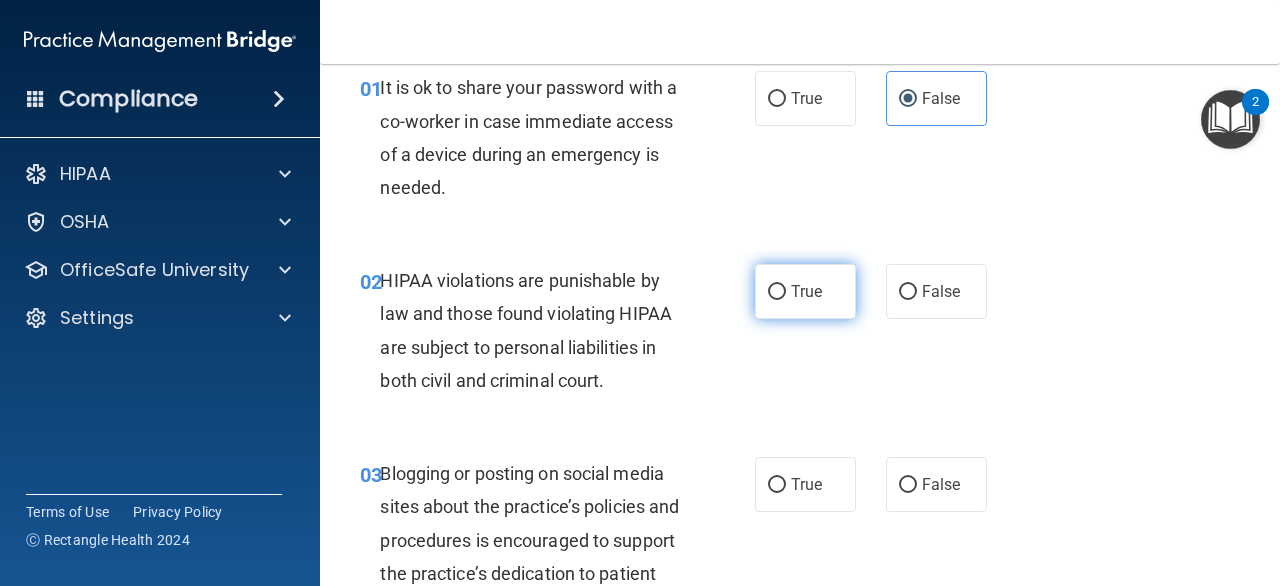 click on "True" at bounding box center [806, 291] 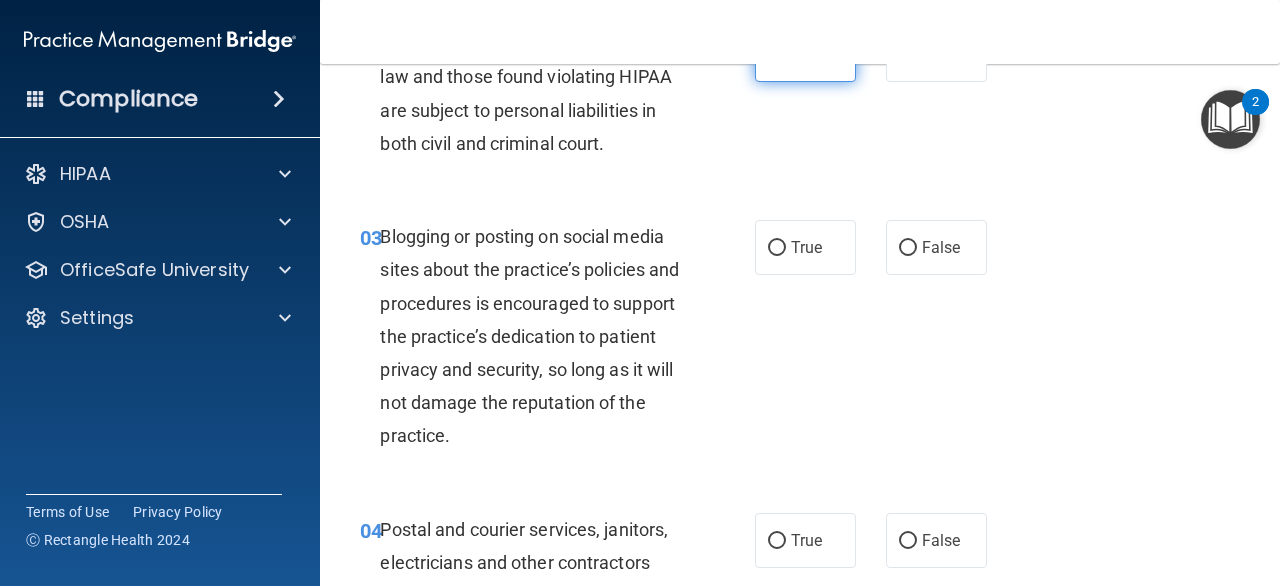 scroll, scrollTop: 324, scrollLeft: 0, axis: vertical 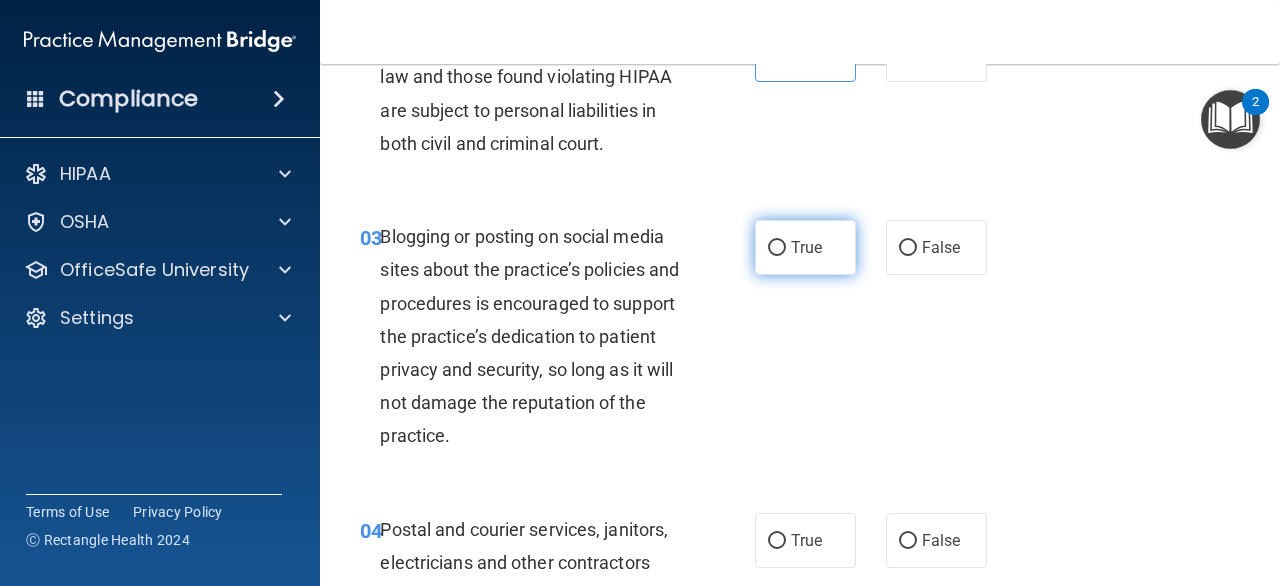 click on "True" at bounding box center (805, 247) 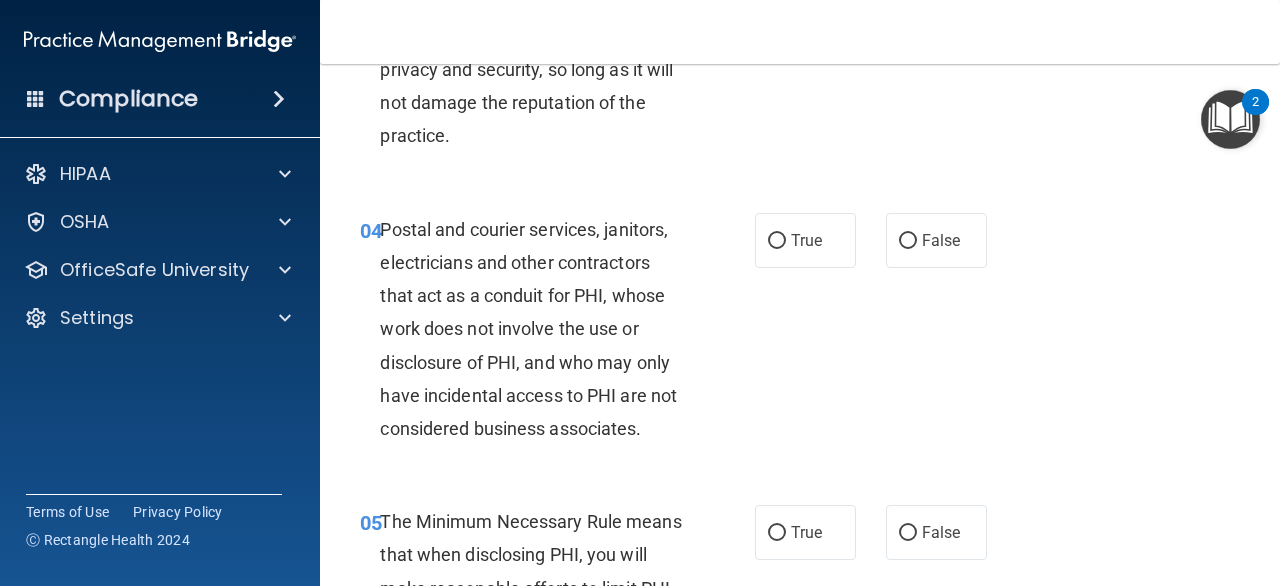 scroll, scrollTop: 636, scrollLeft: 0, axis: vertical 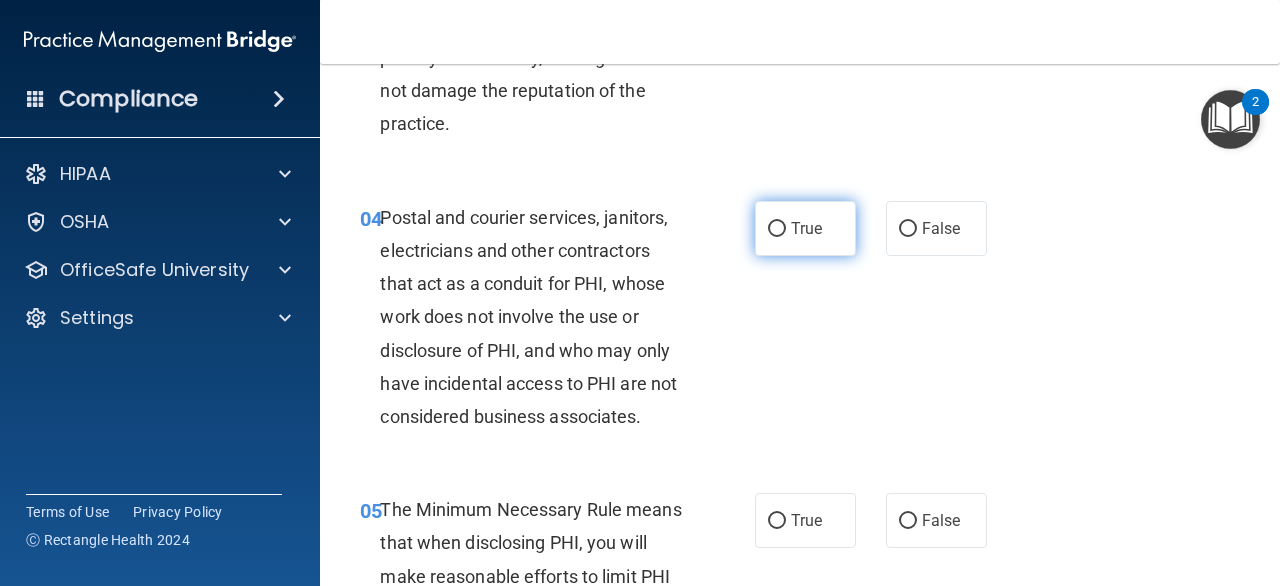 click on "True" at bounding box center (805, 228) 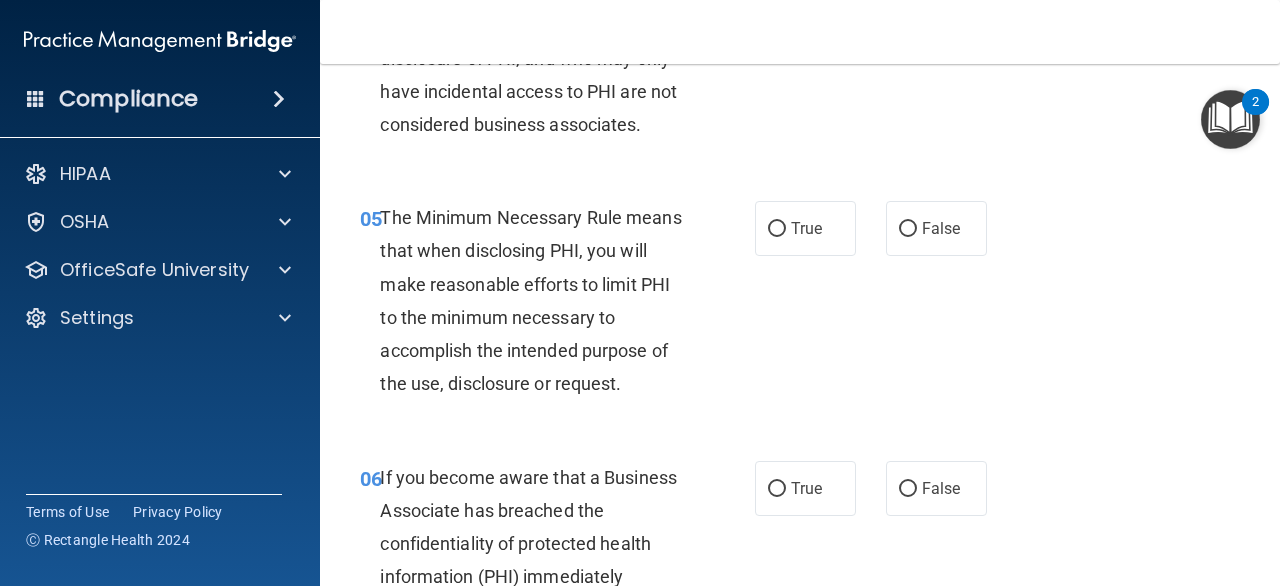 scroll, scrollTop: 928, scrollLeft: 0, axis: vertical 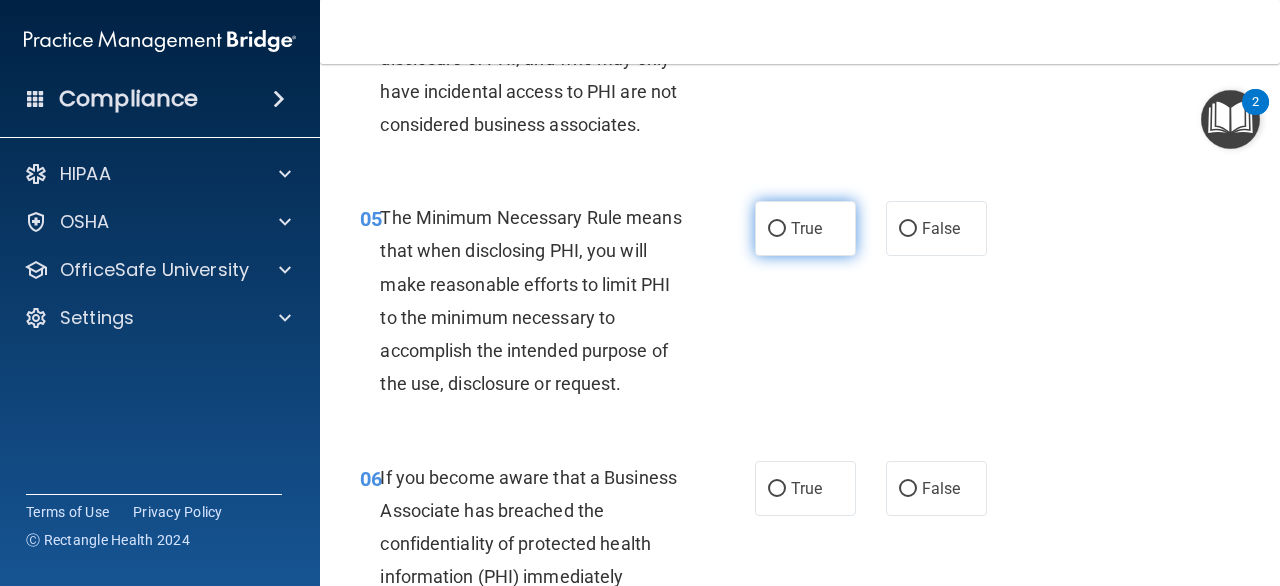 click on "True" at bounding box center (805, 228) 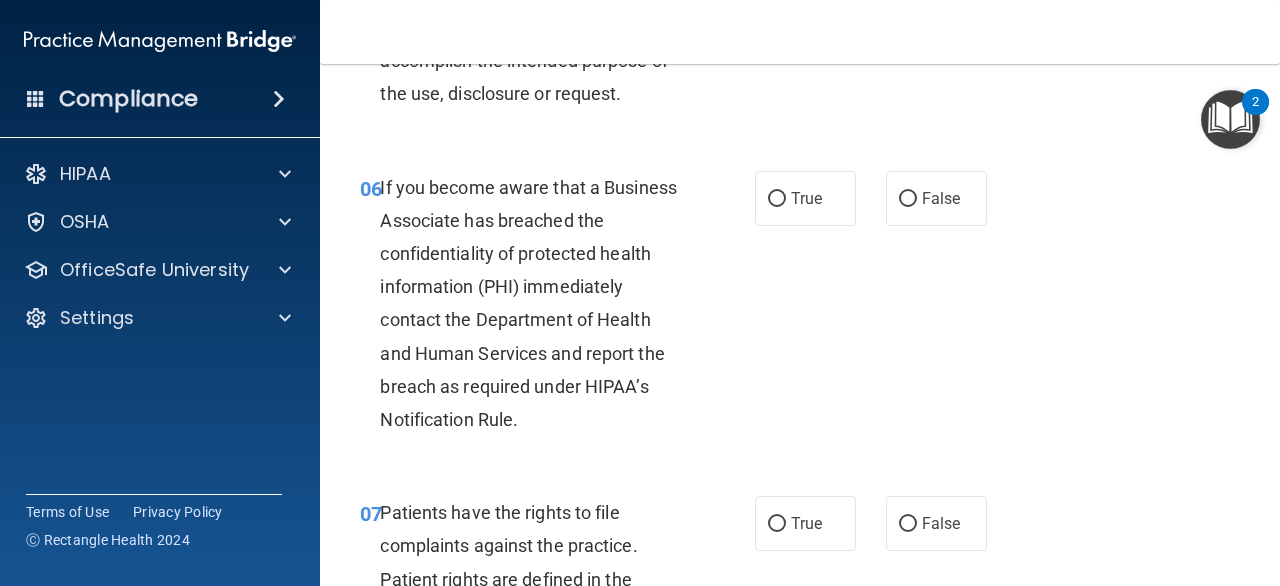 scroll, scrollTop: 1220, scrollLeft: 0, axis: vertical 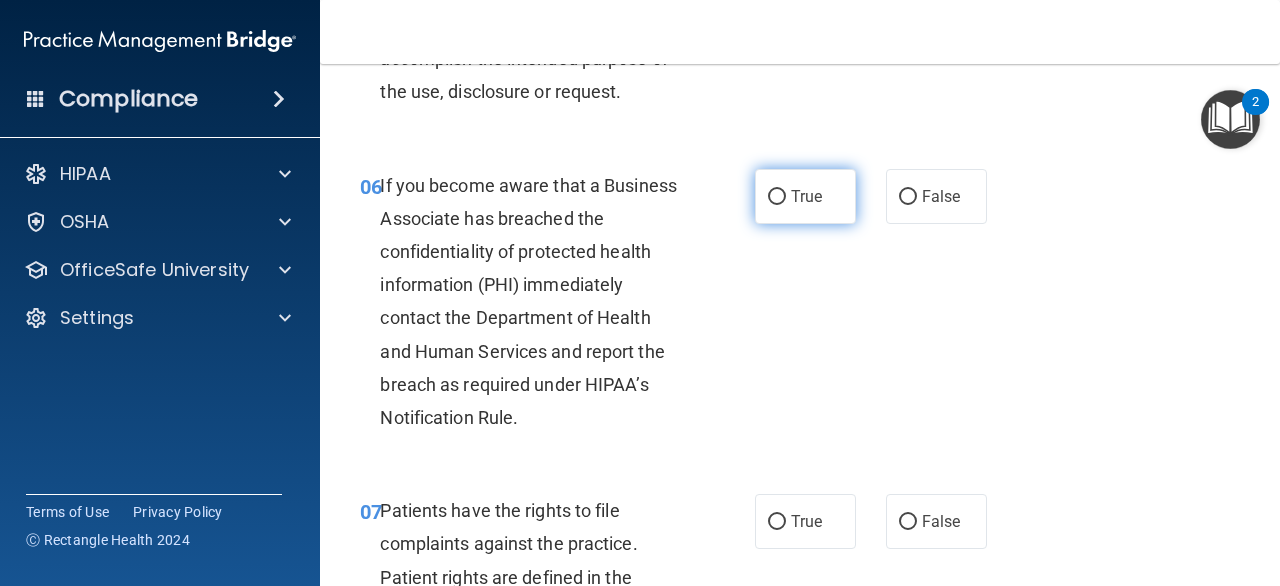 click on "True" at bounding box center [805, 196] 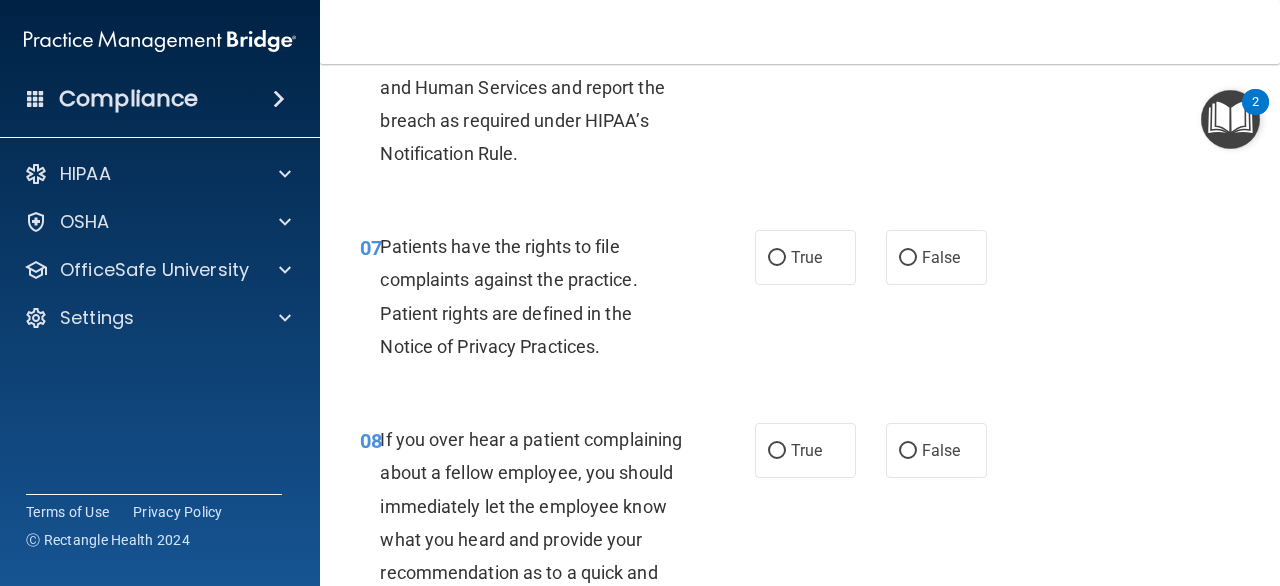 scroll, scrollTop: 1484, scrollLeft: 0, axis: vertical 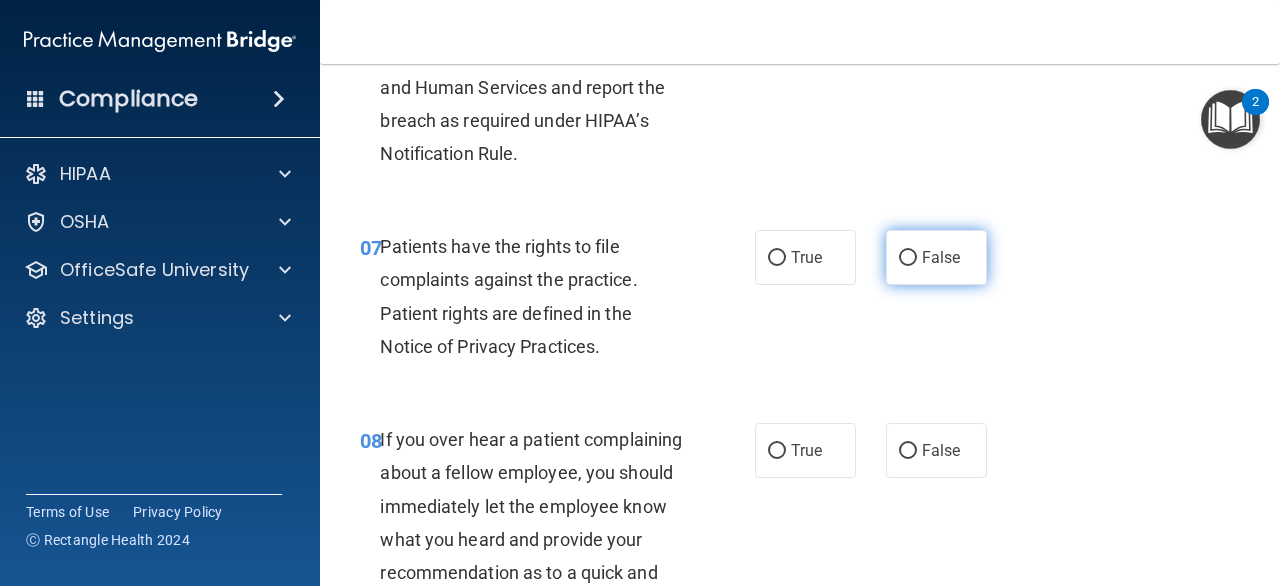 click on "False" at bounding box center (908, 258) 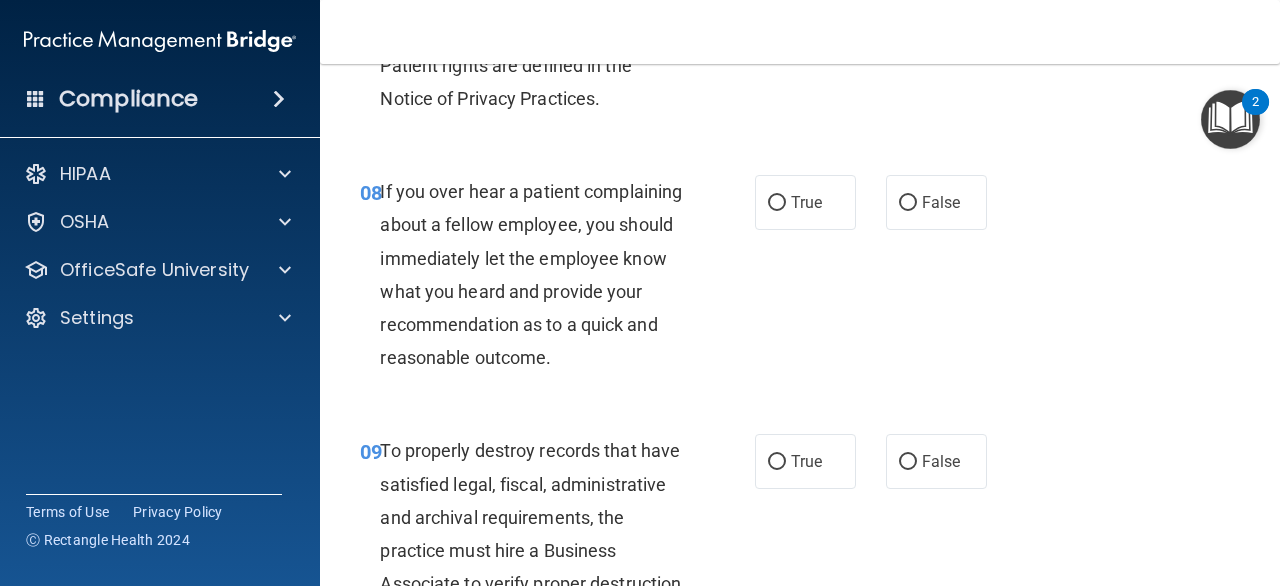 scroll, scrollTop: 1736, scrollLeft: 0, axis: vertical 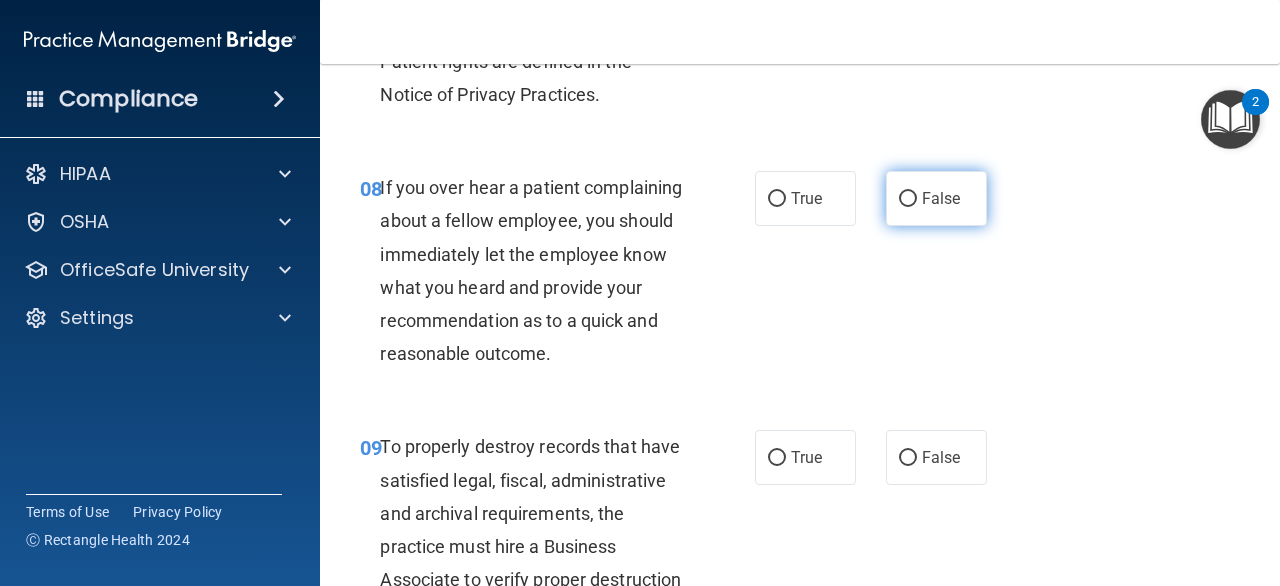 click on "False" at bounding box center [941, 198] 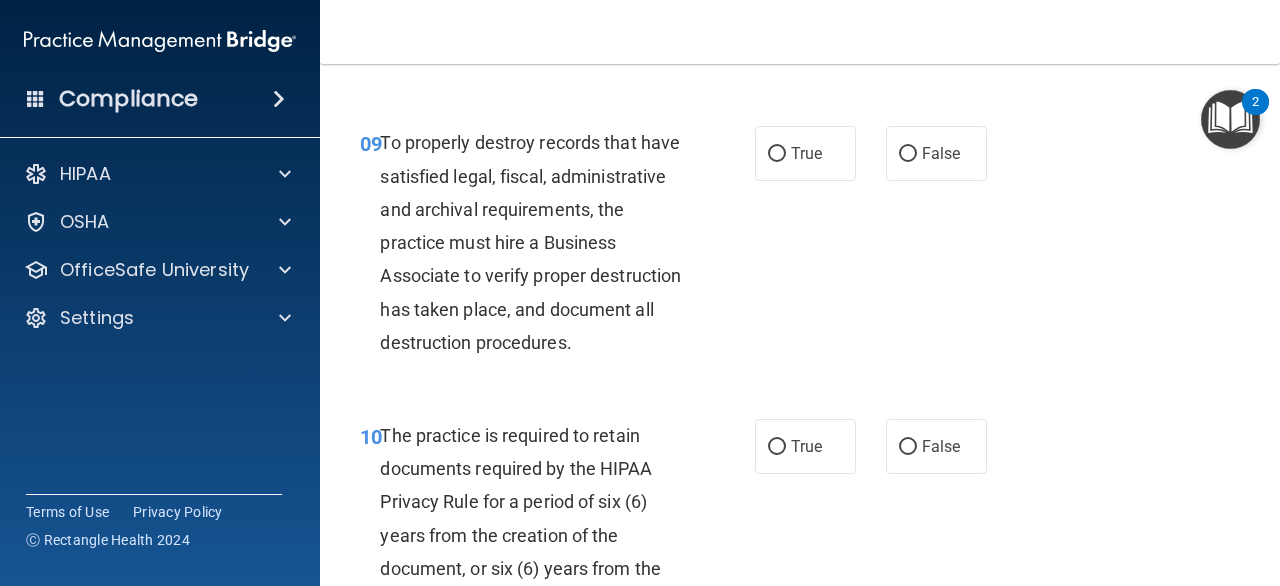 scroll, scrollTop: 2068, scrollLeft: 0, axis: vertical 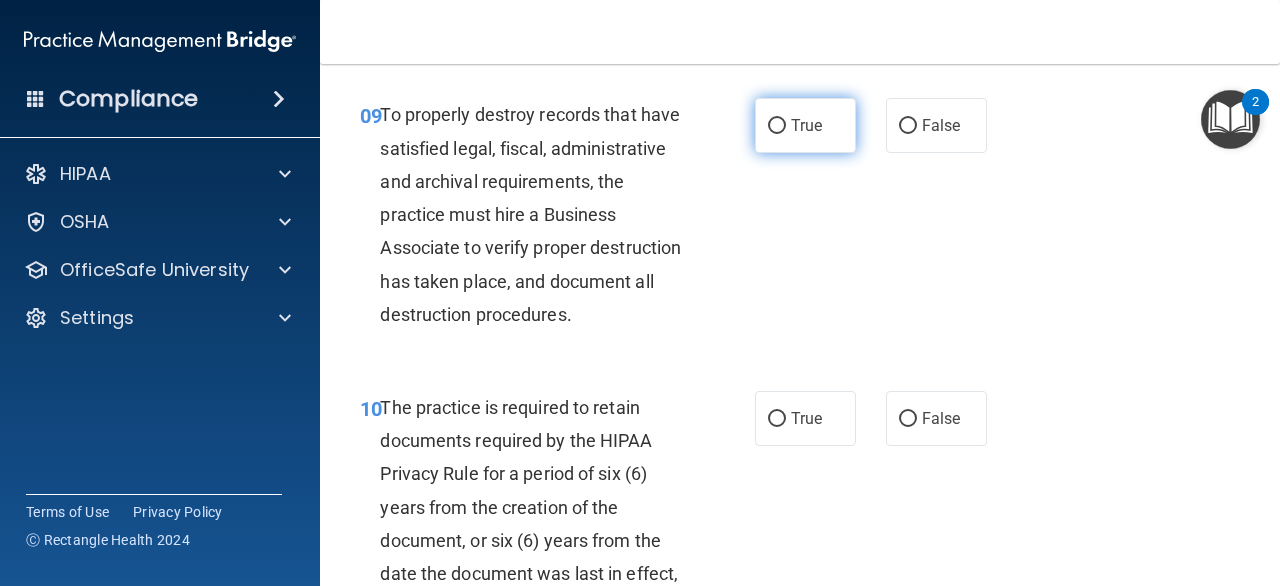 click on "True" at bounding box center (806, 125) 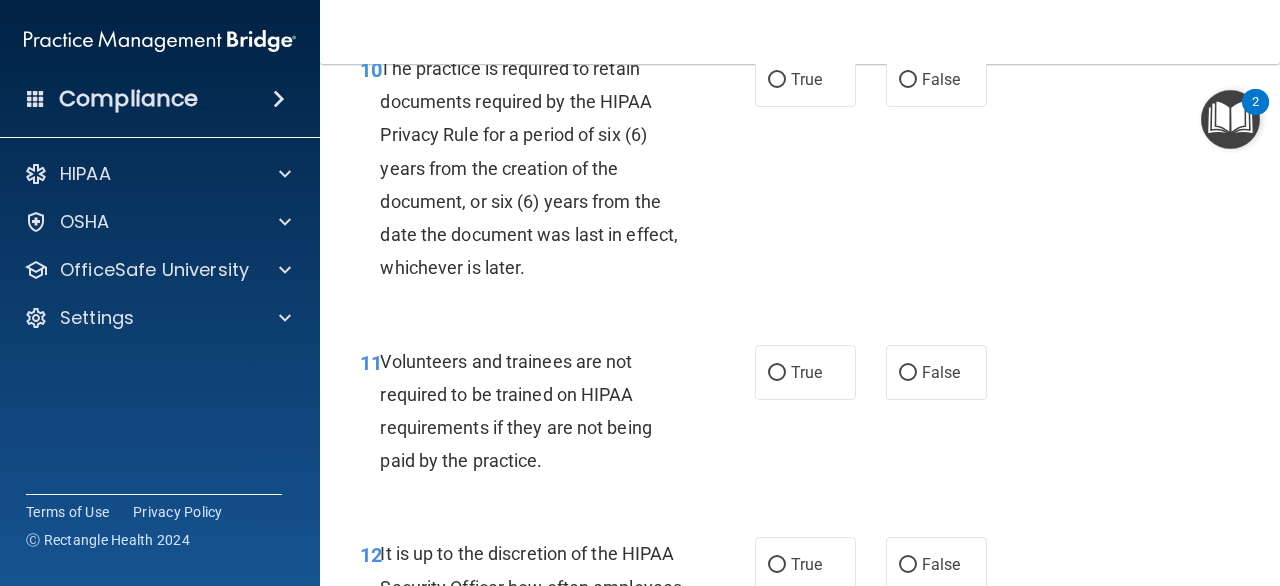 scroll, scrollTop: 2406, scrollLeft: 0, axis: vertical 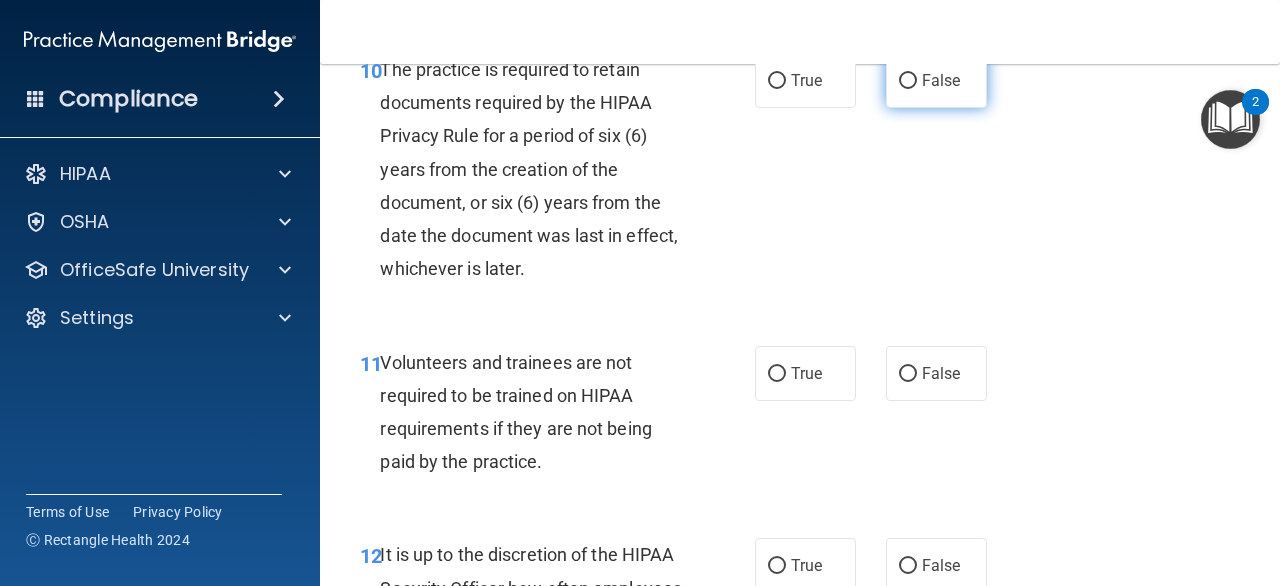 click on "False" at bounding box center (936, 80) 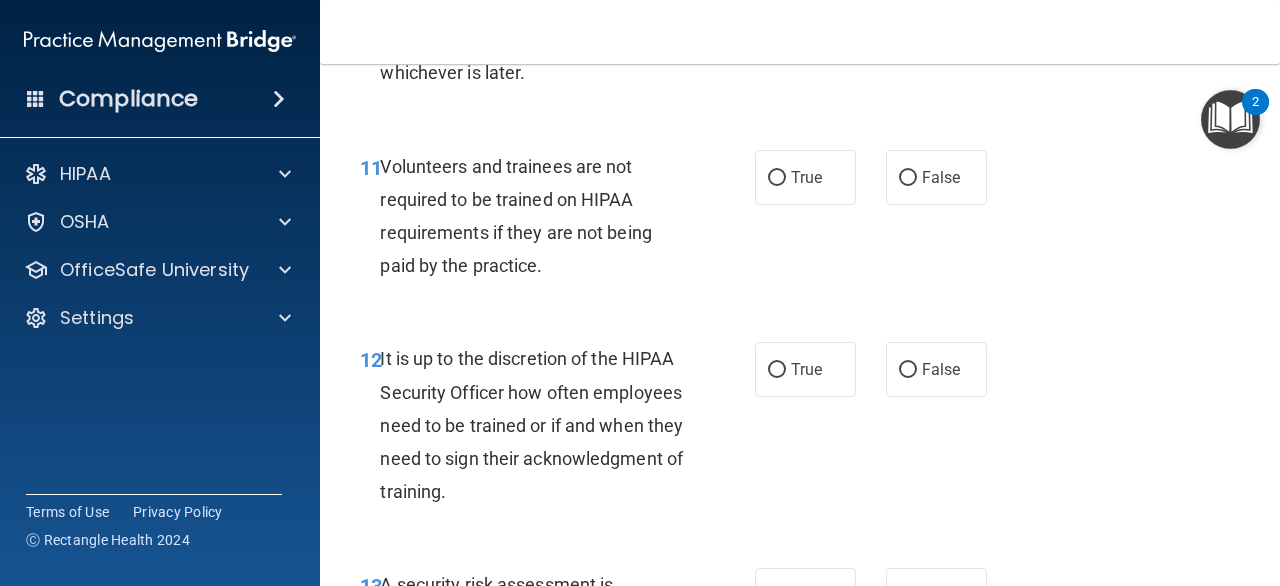 scroll, scrollTop: 2603, scrollLeft: 0, axis: vertical 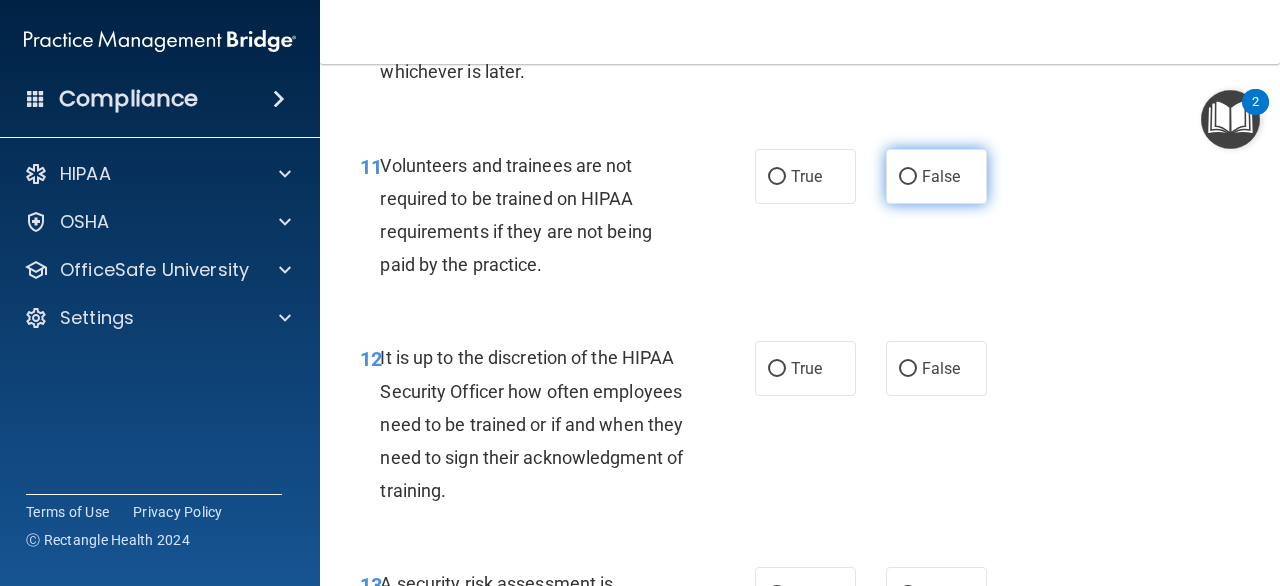 click on "False" at bounding box center (936, 176) 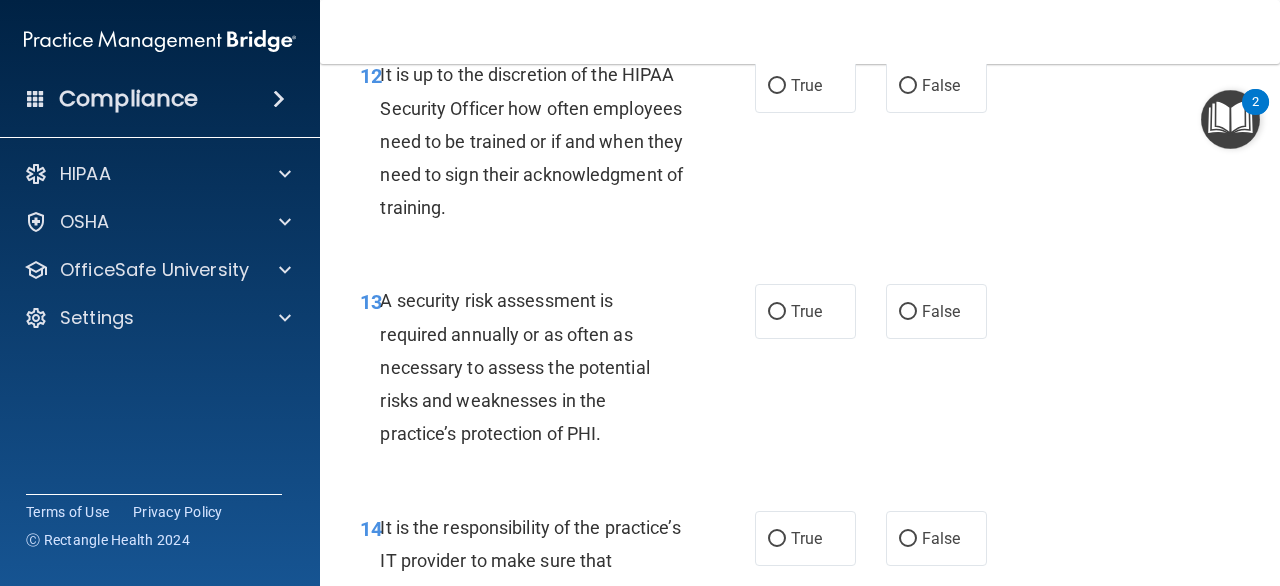 scroll, scrollTop: 2887, scrollLeft: 0, axis: vertical 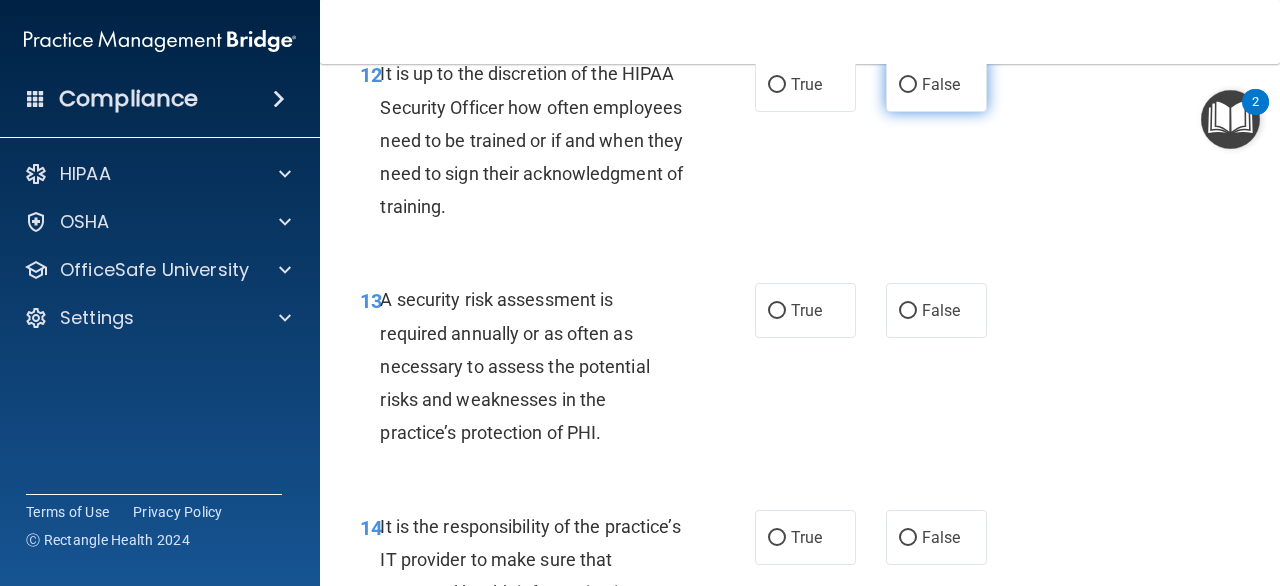 click on "False" at bounding box center (936, 84) 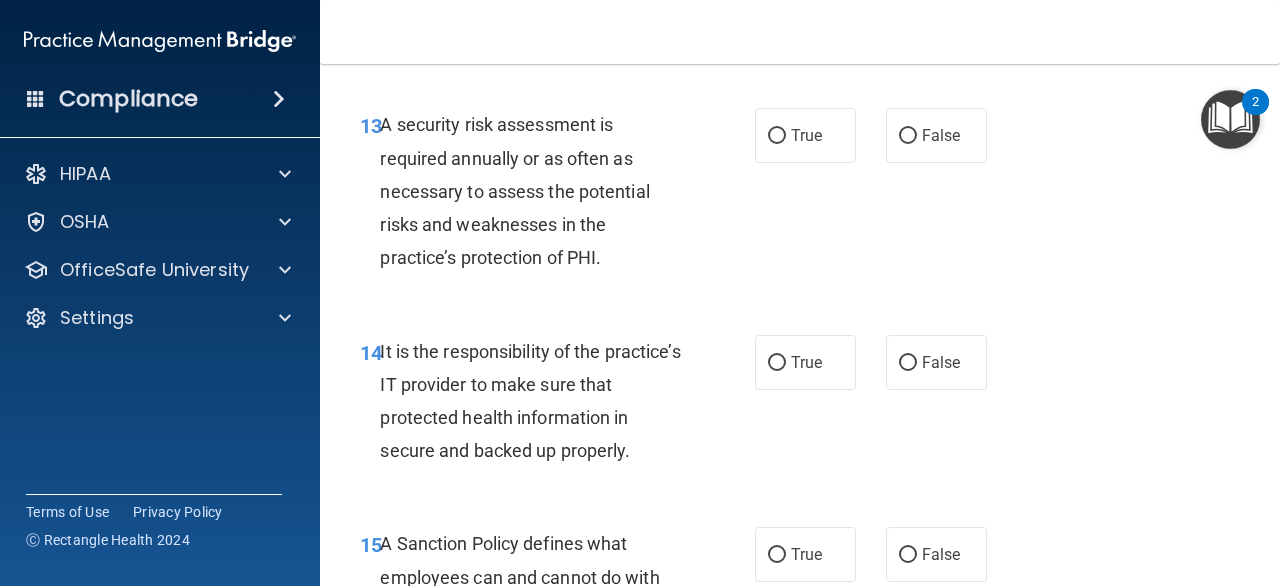 scroll, scrollTop: 3063, scrollLeft: 0, axis: vertical 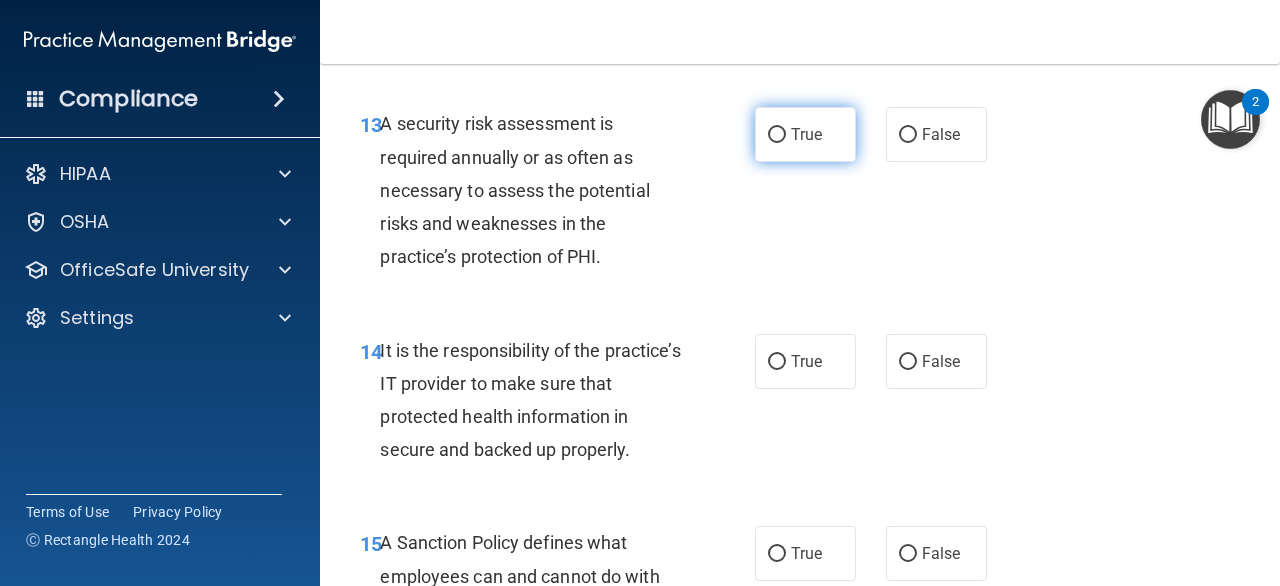 click on "True" at bounding box center [805, 134] 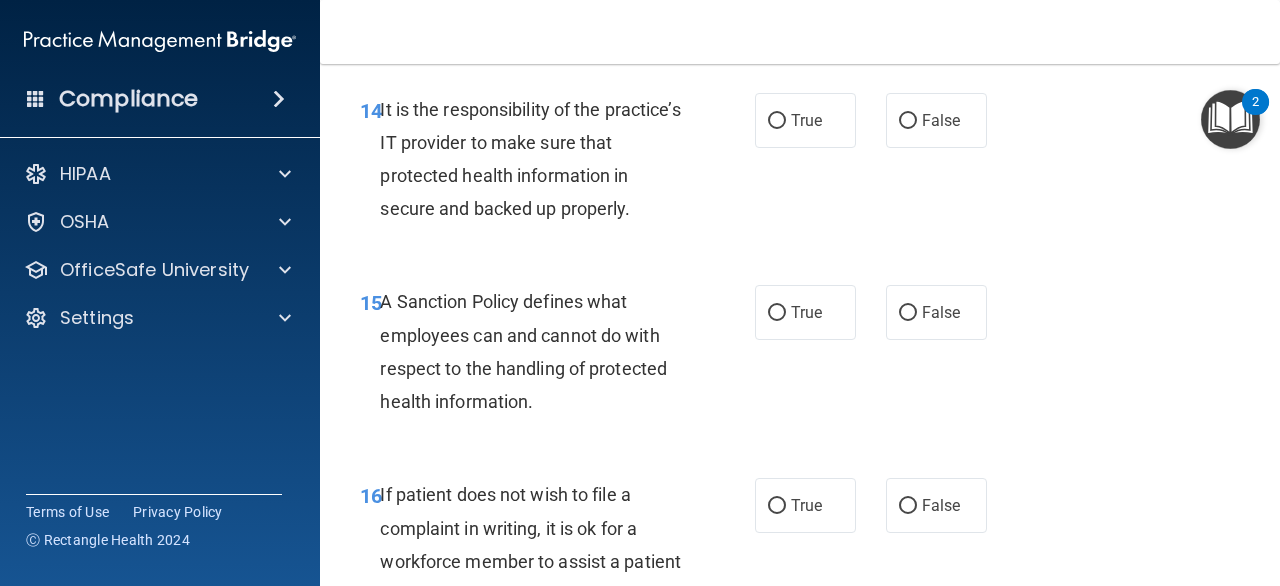 scroll, scrollTop: 3338, scrollLeft: 0, axis: vertical 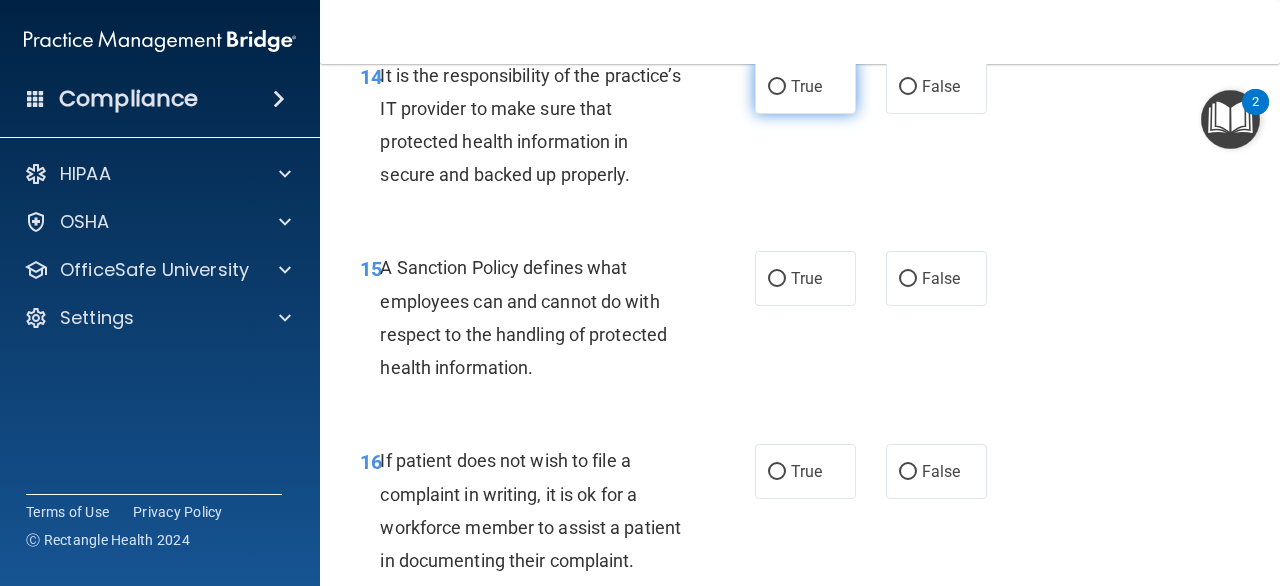 click on "True" at bounding box center (806, 86) 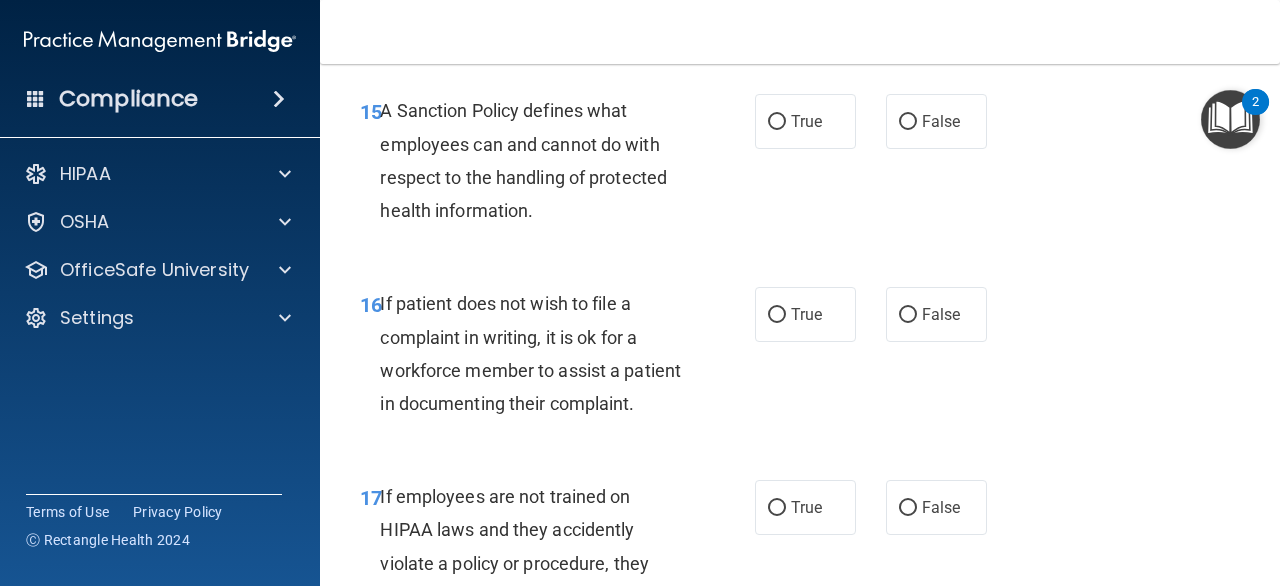 scroll, scrollTop: 3496, scrollLeft: 0, axis: vertical 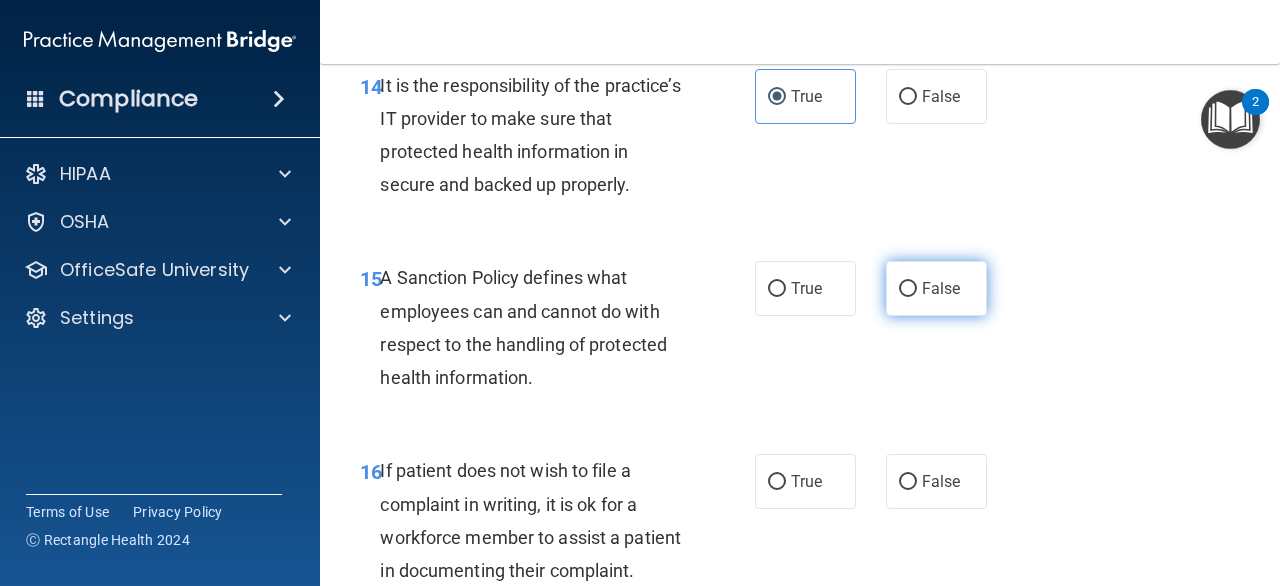 click on "False" at bounding box center (941, 288) 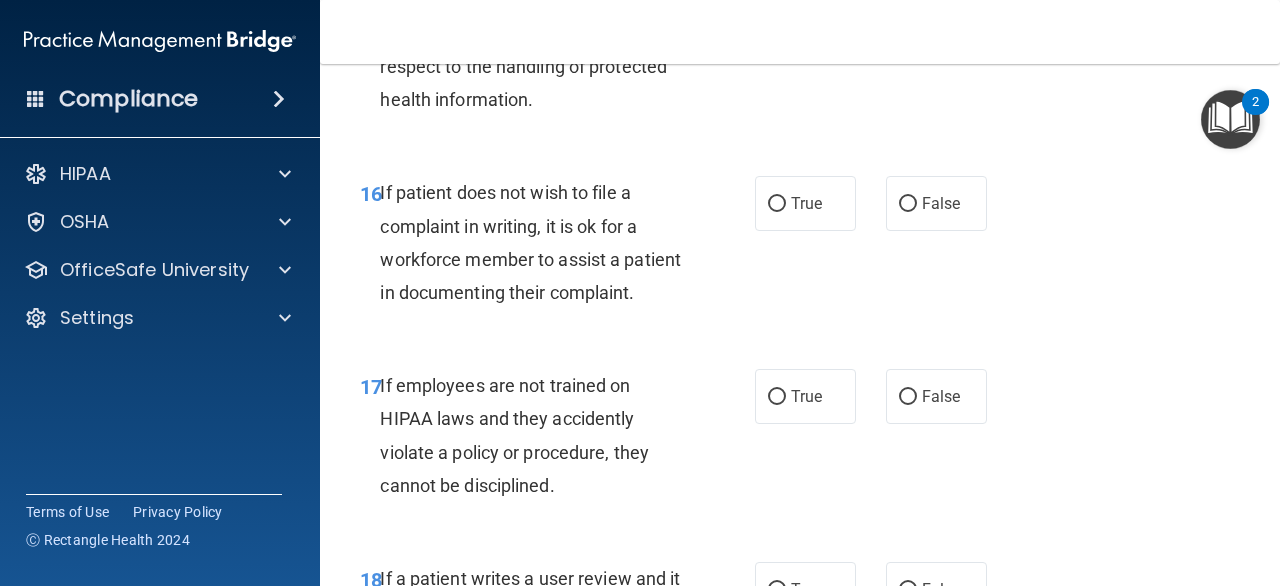 scroll, scrollTop: 3607, scrollLeft: 0, axis: vertical 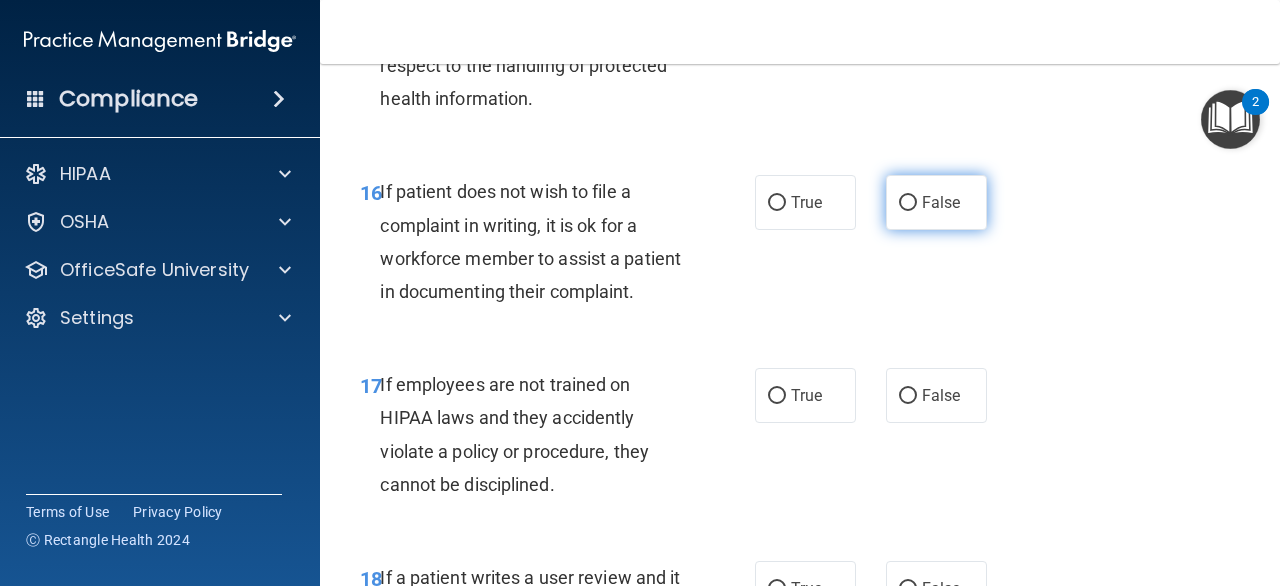 click on "False" at bounding box center [936, 202] 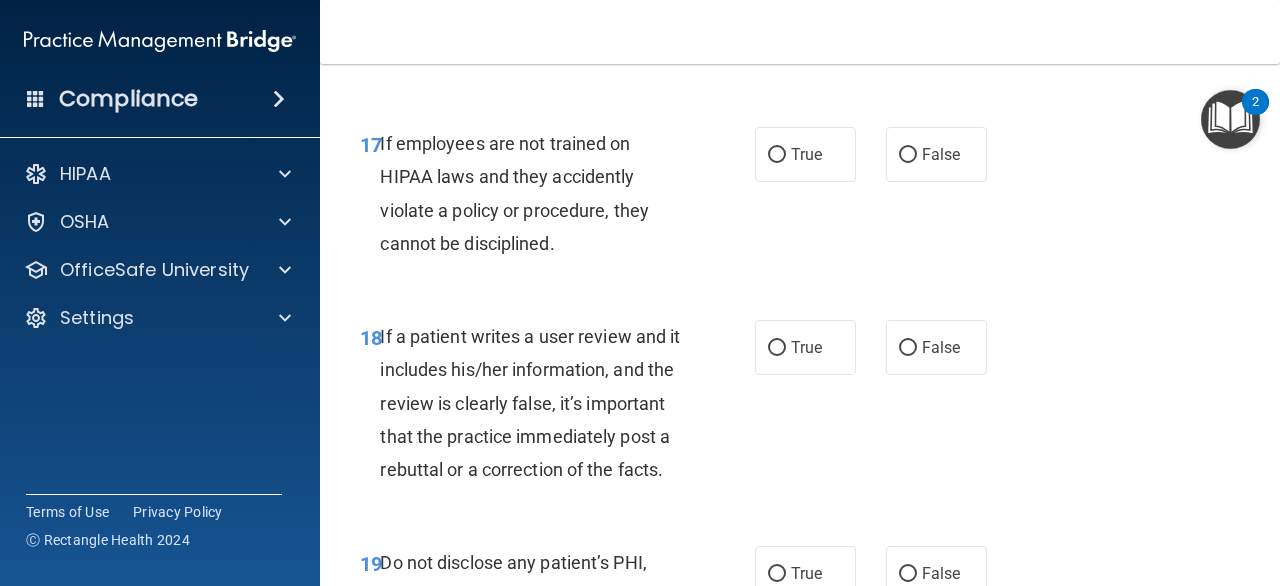 scroll, scrollTop: 3848, scrollLeft: 0, axis: vertical 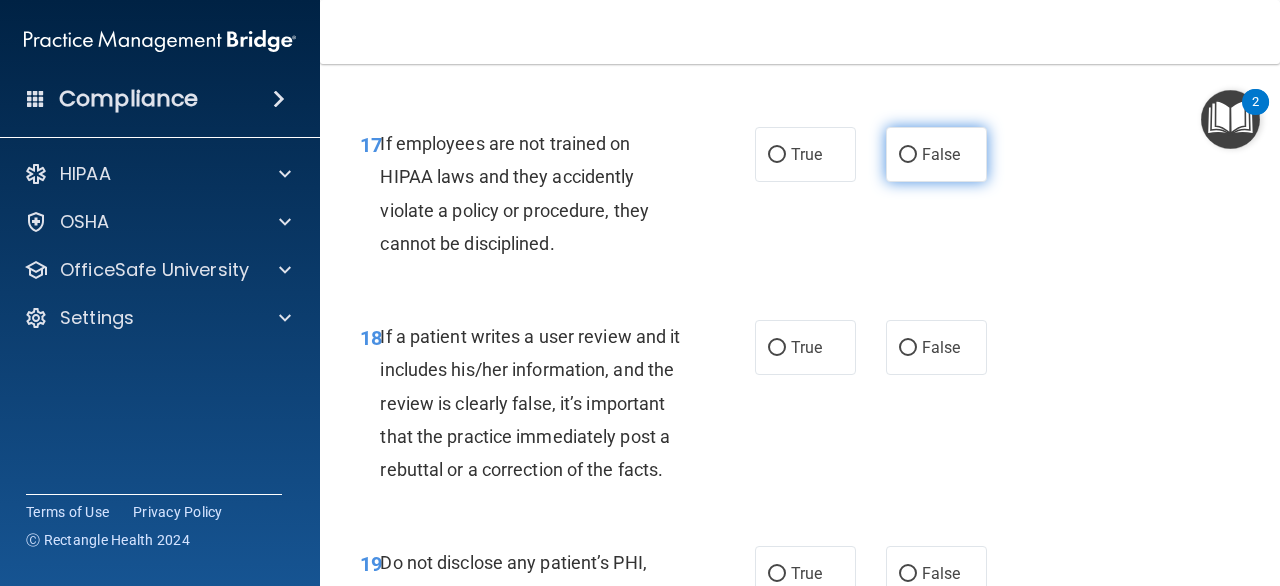 click on "False" at bounding box center (936, 154) 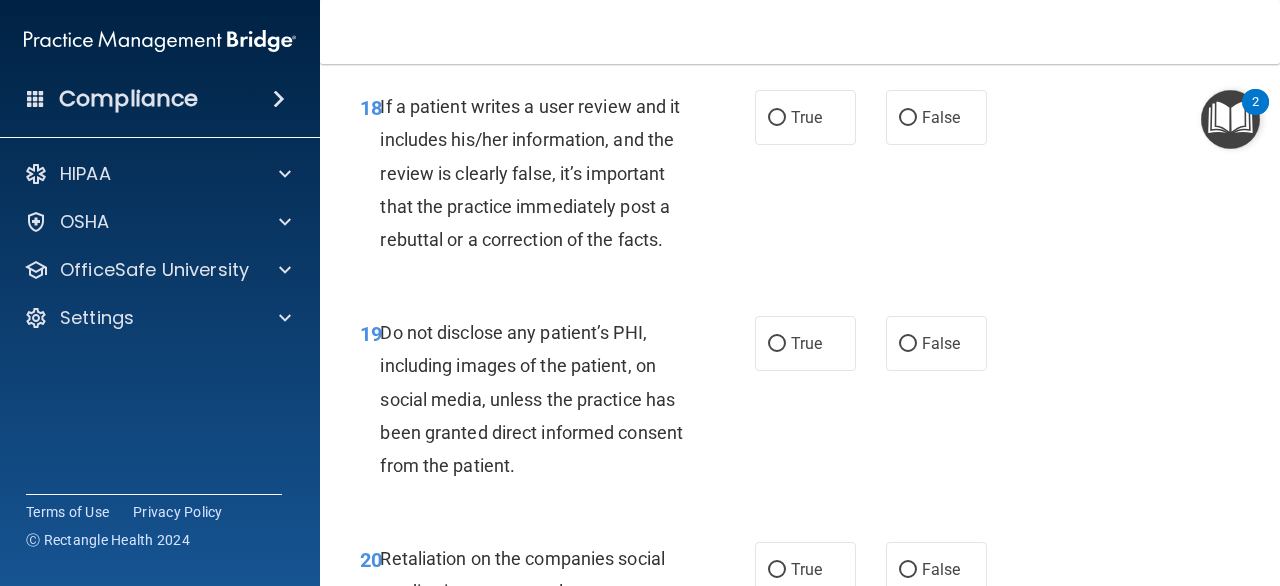 scroll, scrollTop: 4076, scrollLeft: 0, axis: vertical 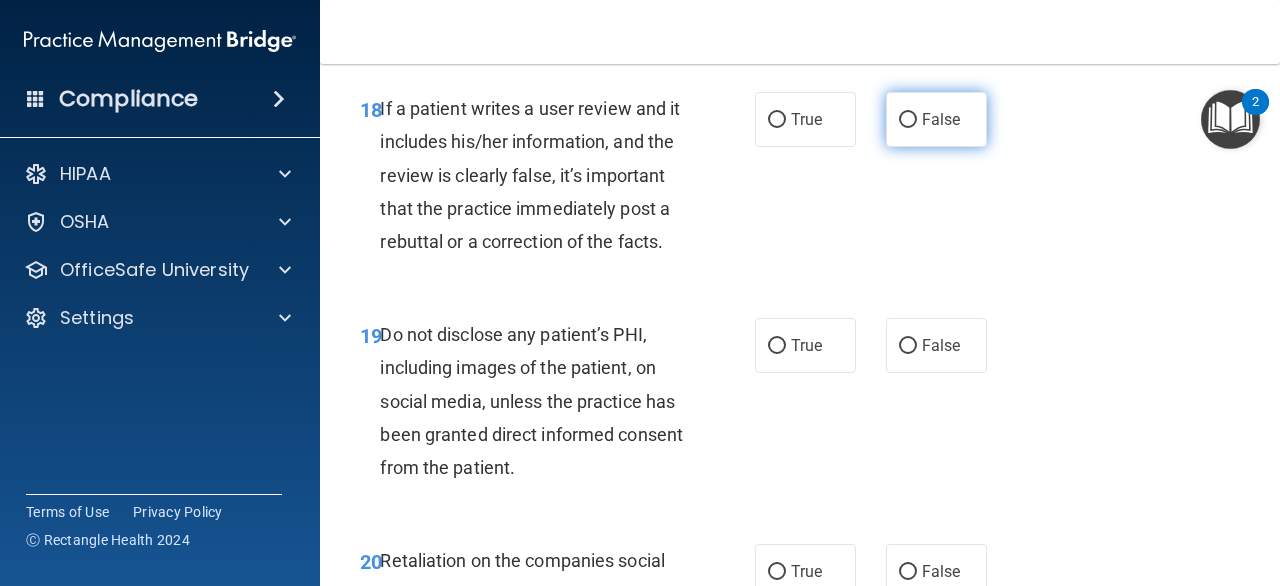 click on "False" at bounding box center (941, 119) 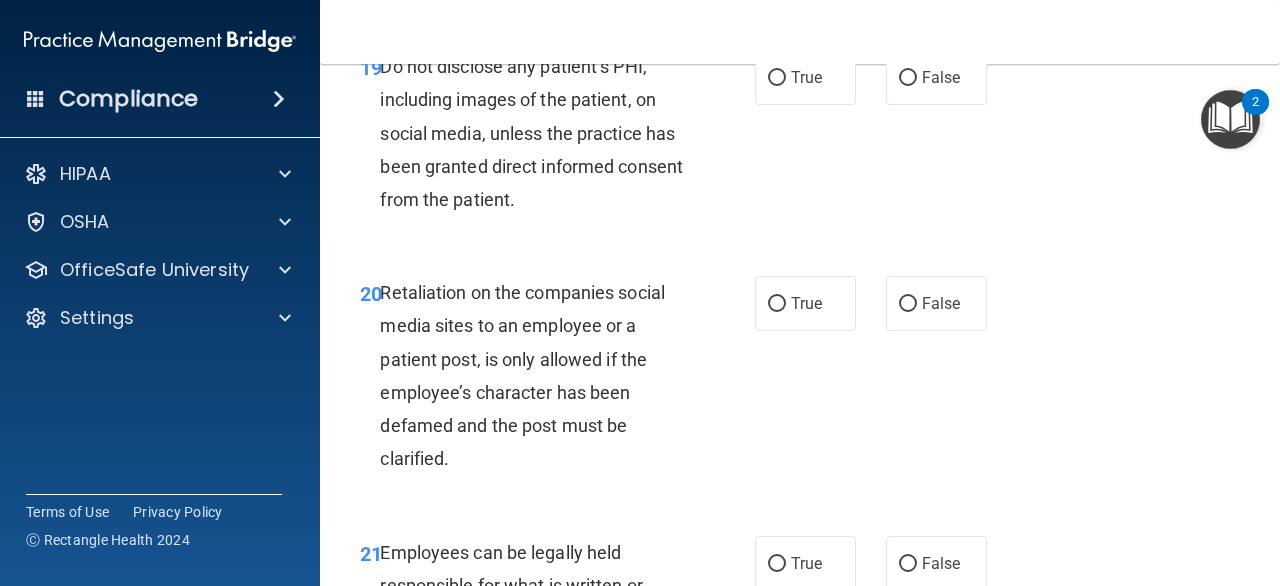 scroll, scrollTop: 4344, scrollLeft: 0, axis: vertical 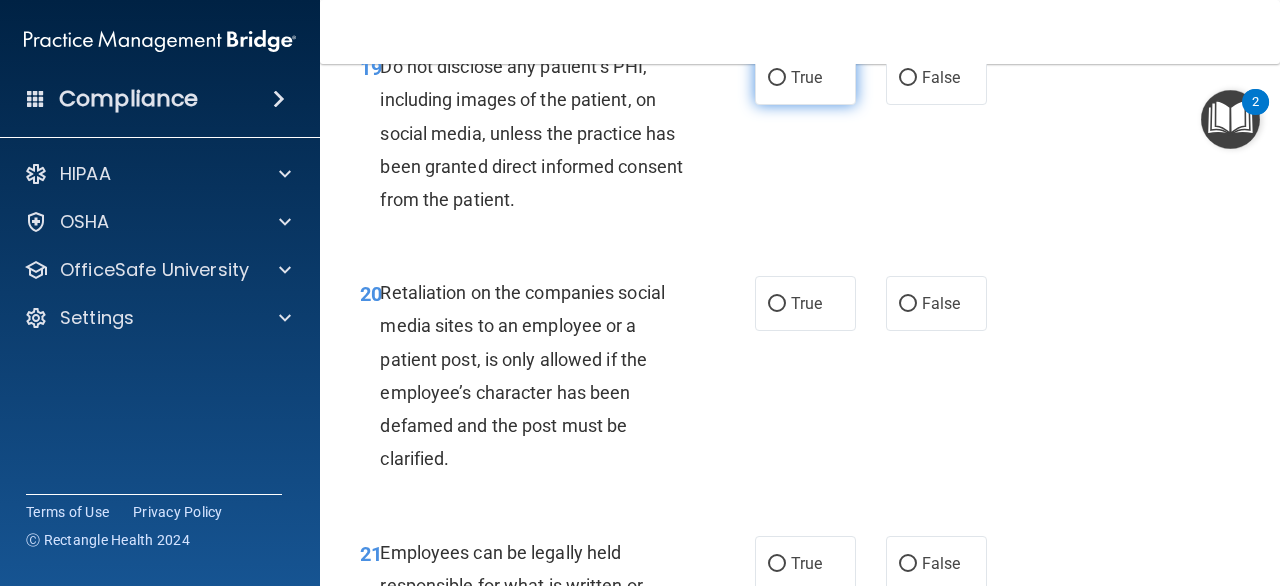click on "True" at bounding box center [805, 77] 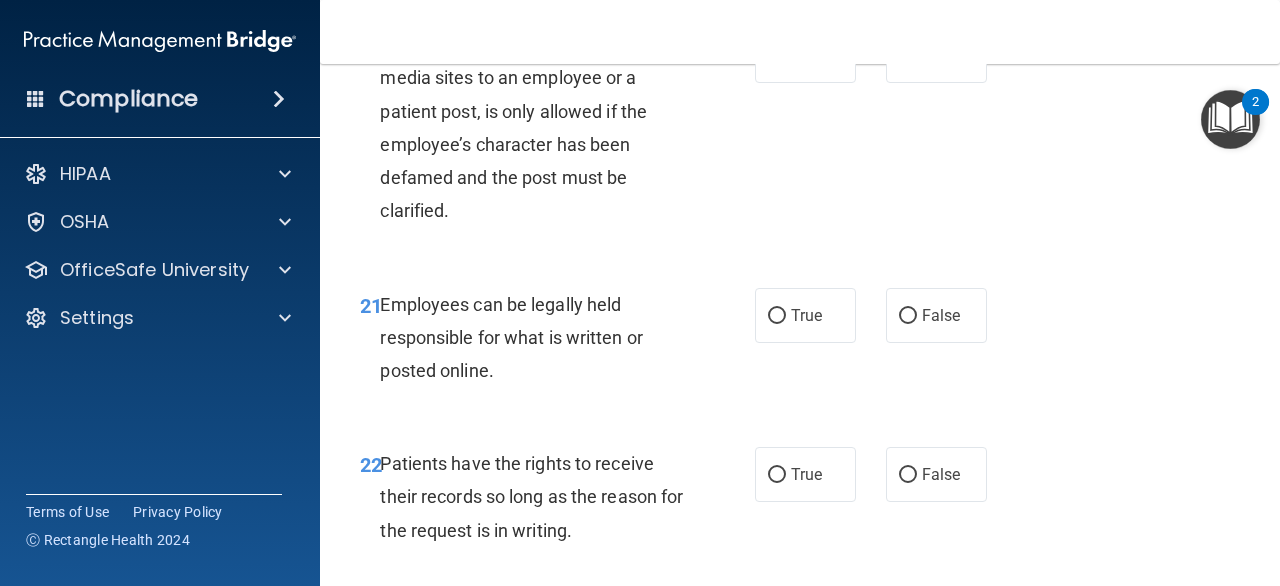 scroll, scrollTop: 4594, scrollLeft: 0, axis: vertical 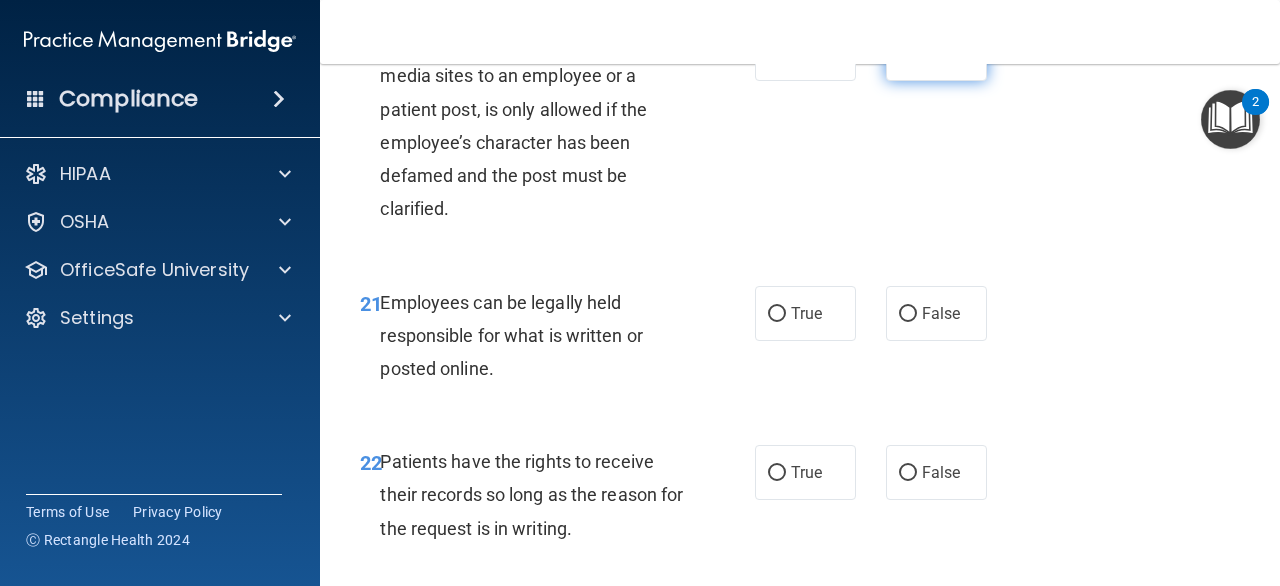 click on "False" at bounding box center (936, 53) 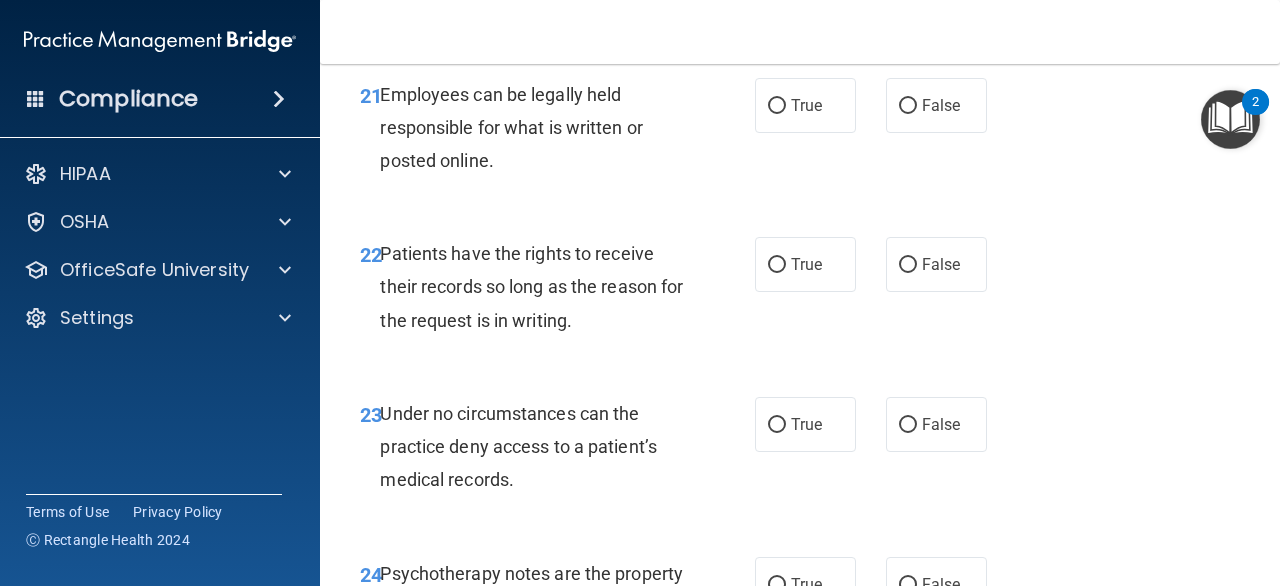 scroll, scrollTop: 4803, scrollLeft: 0, axis: vertical 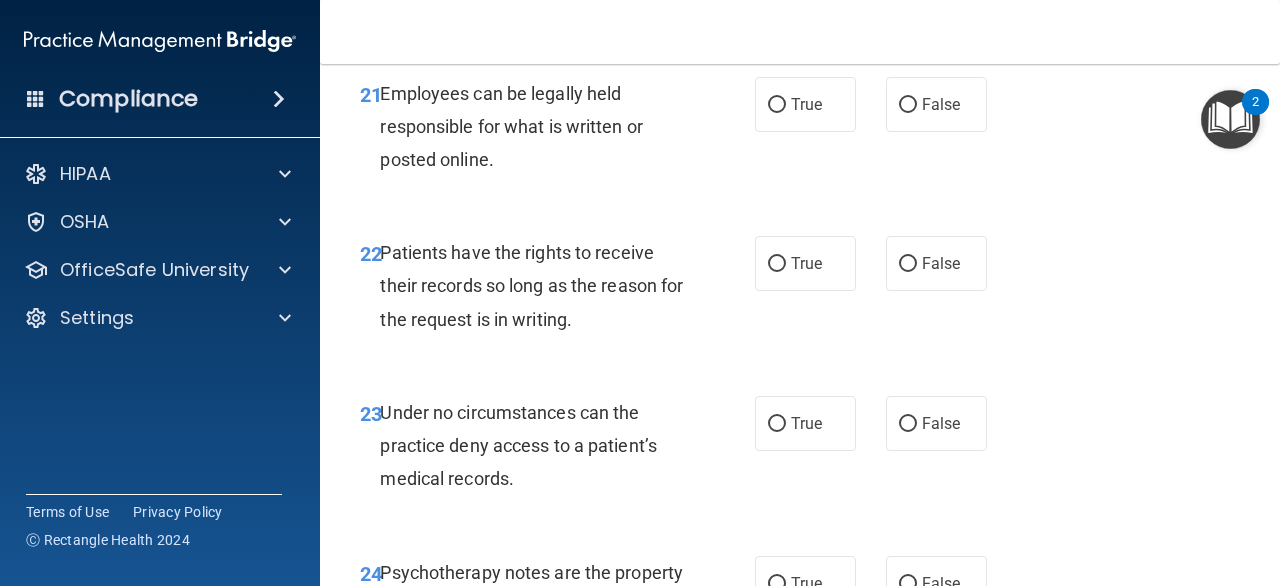 click on "21       Employees can be legally held responsible for what is written or posted online.                 True           False" at bounding box center (800, 132) 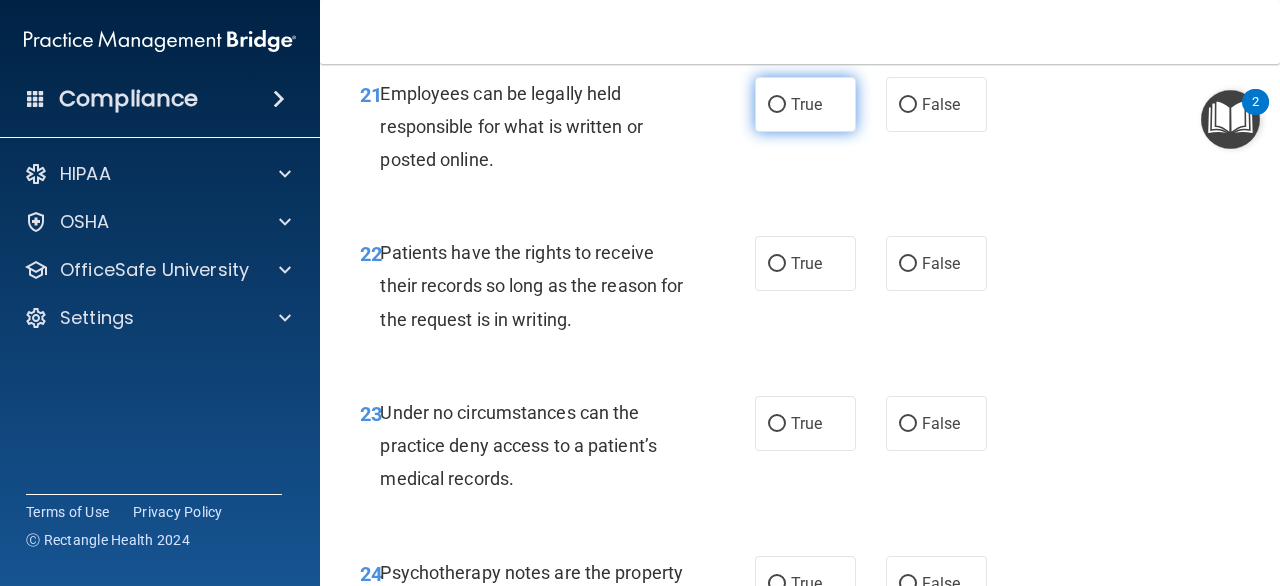 click on "True" at bounding box center [805, 104] 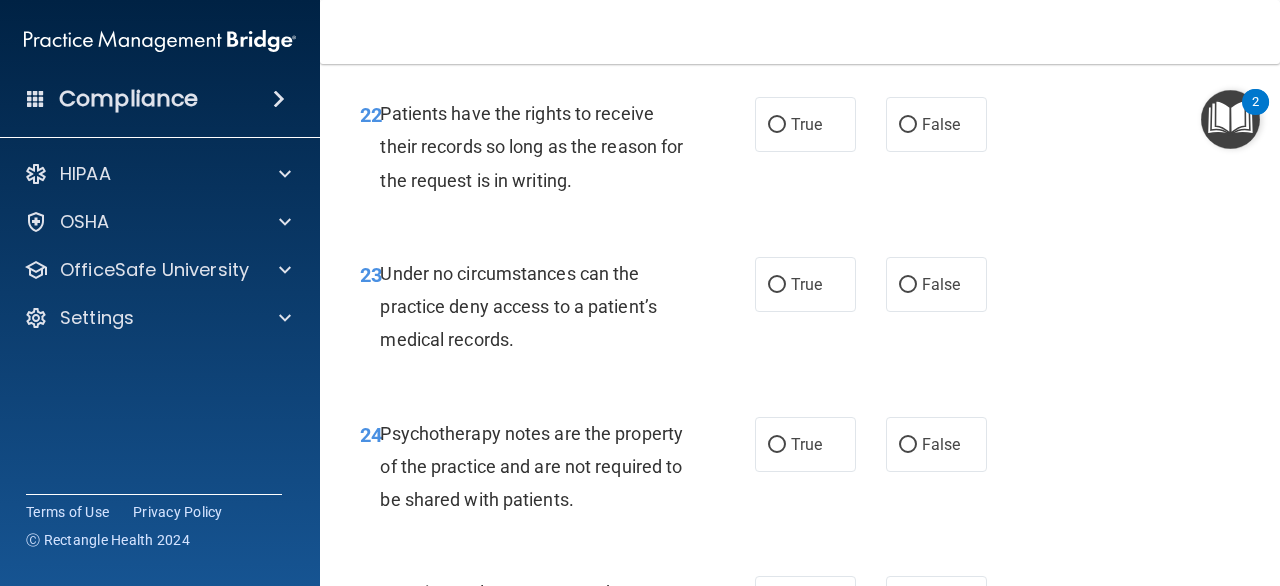 scroll, scrollTop: 4951, scrollLeft: 0, axis: vertical 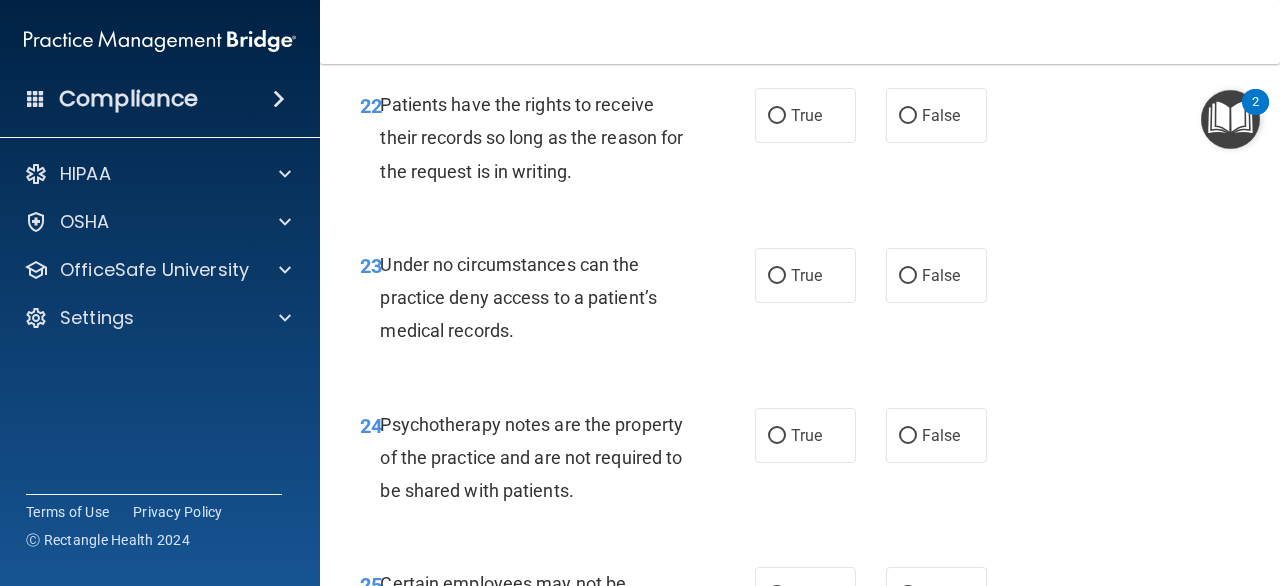 click on "False" at bounding box center [936, -44] 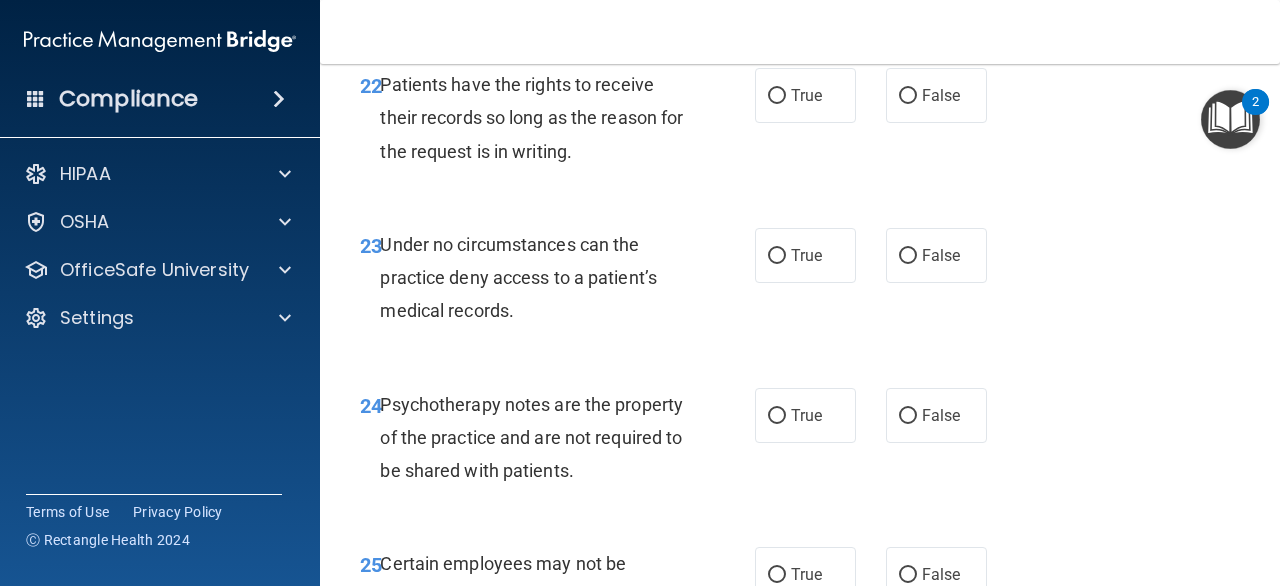 scroll, scrollTop: 4972, scrollLeft: 0, axis: vertical 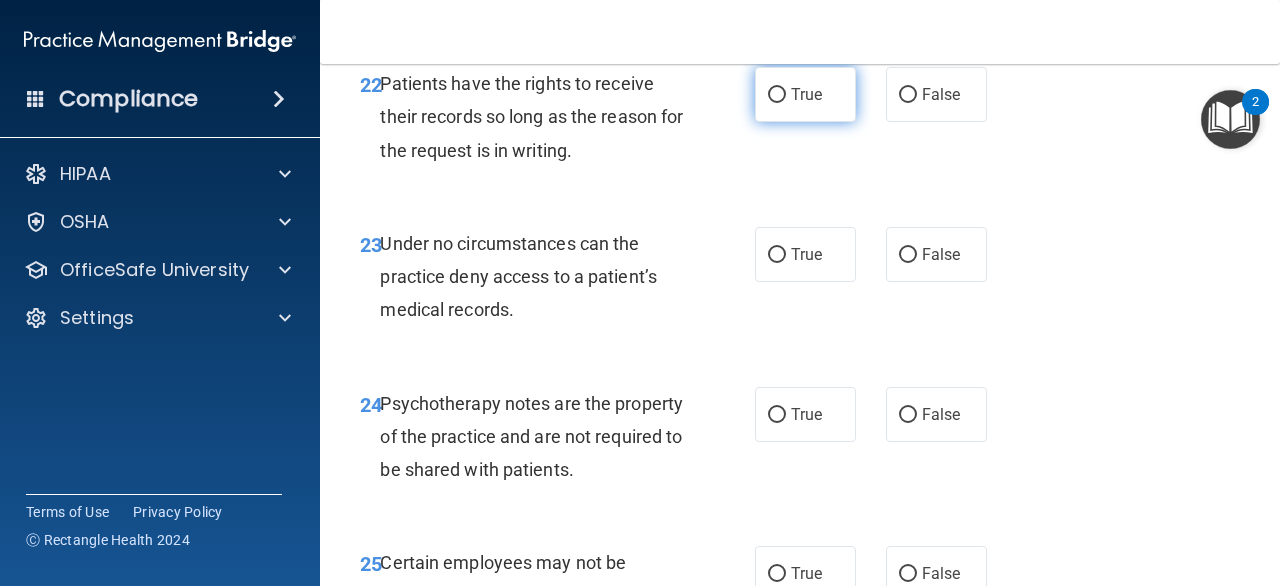 click on "True" at bounding box center (805, 94) 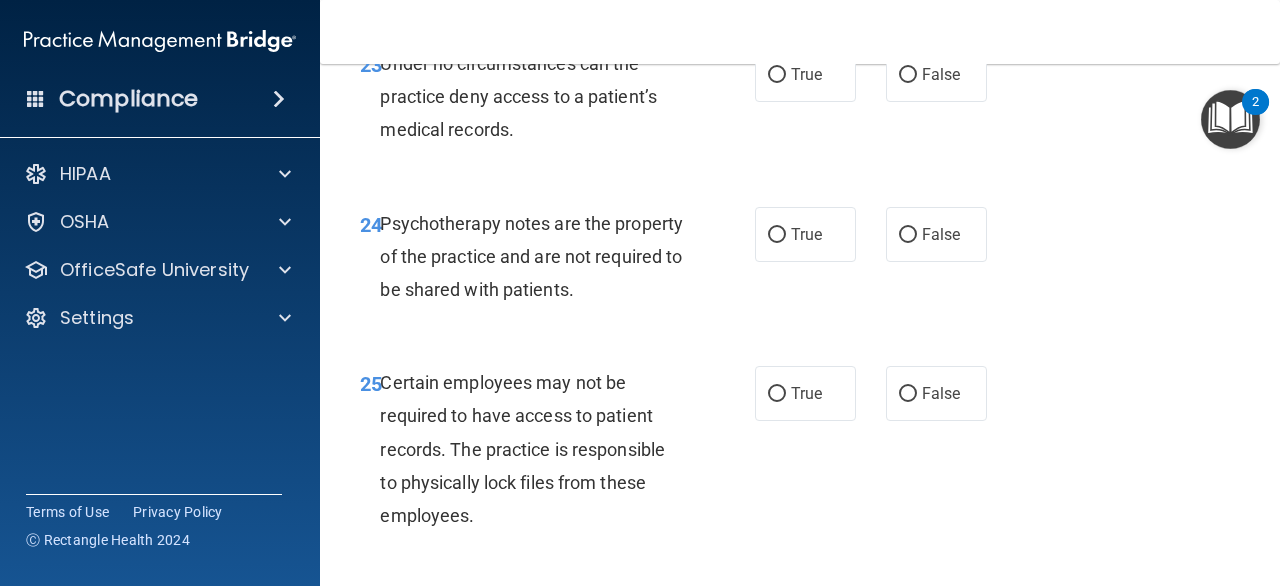 scroll, scrollTop: 5100, scrollLeft: 0, axis: vertical 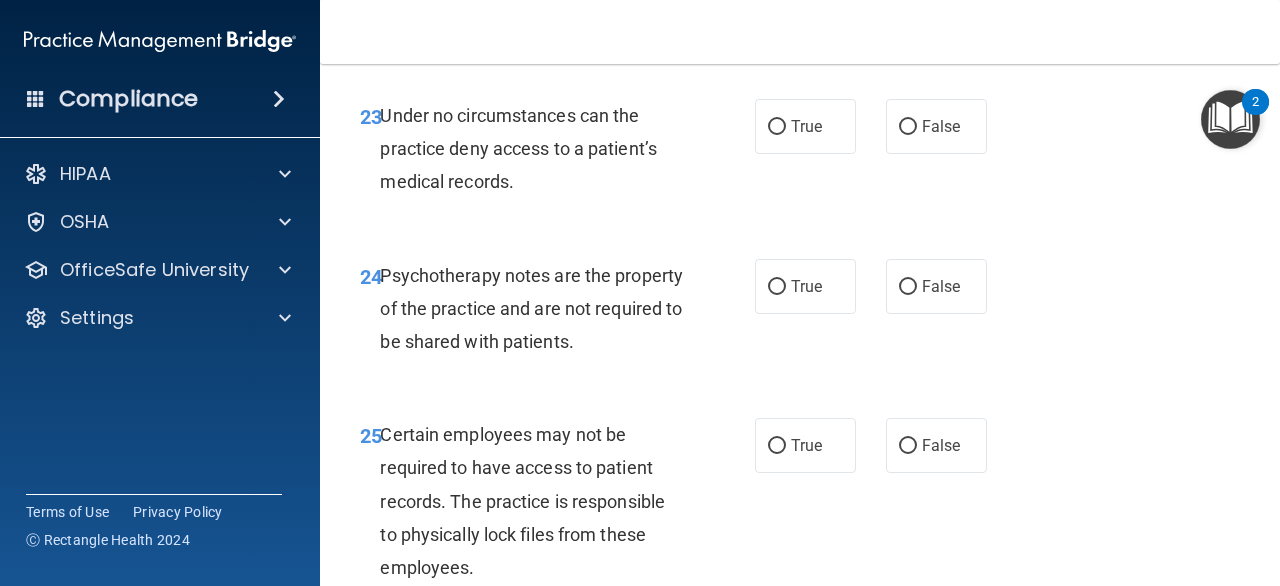 click on "False" at bounding box center [936, -34] 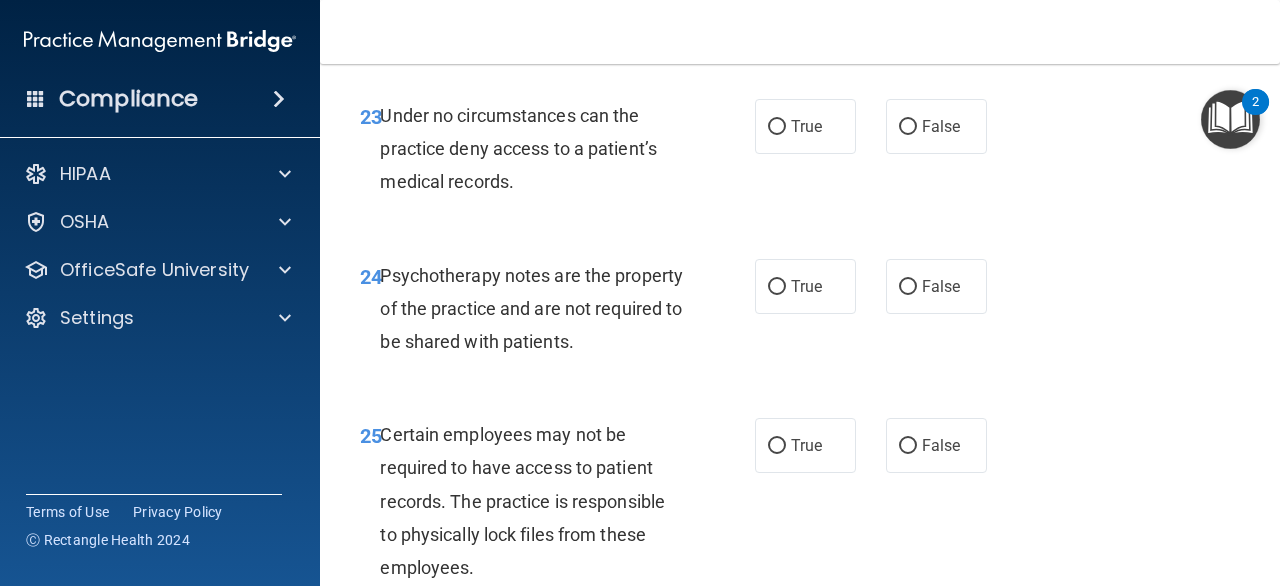 radio on "false" 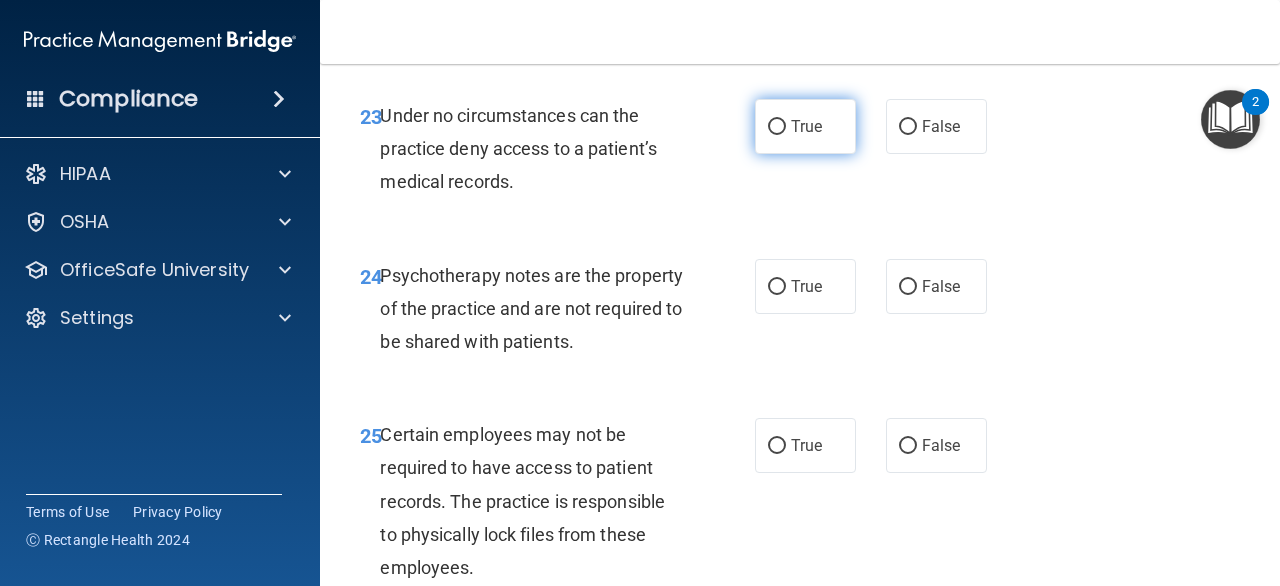 click on "True" at bounding box center [806, 126] 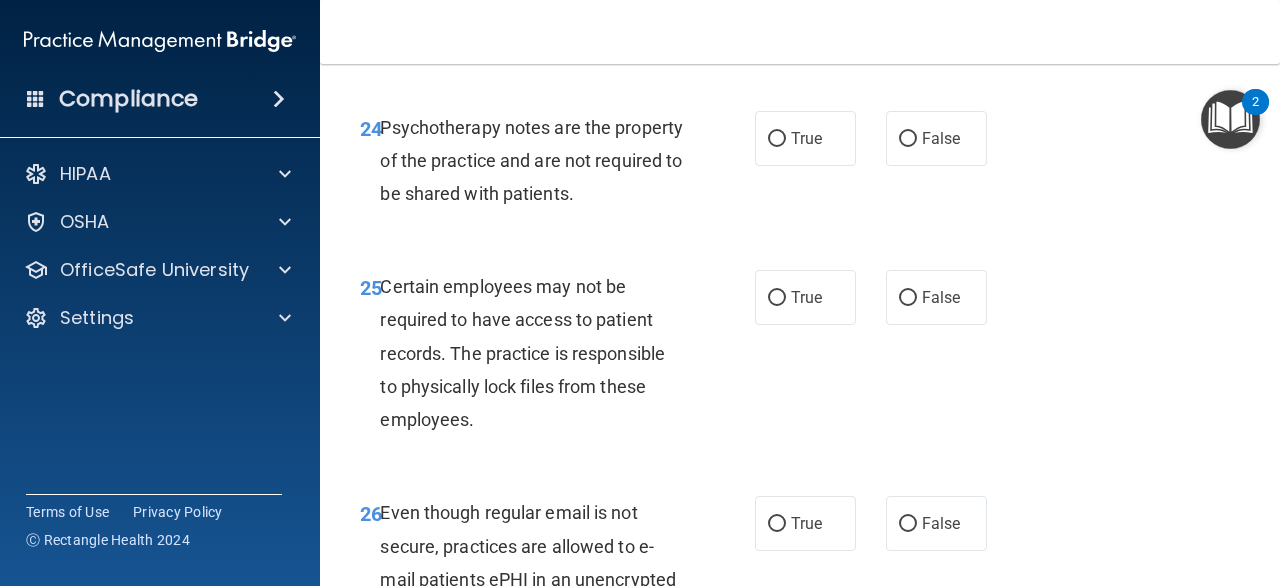 scroll, scrollTop: 5292, scrollLeft: 0, axis: vertical 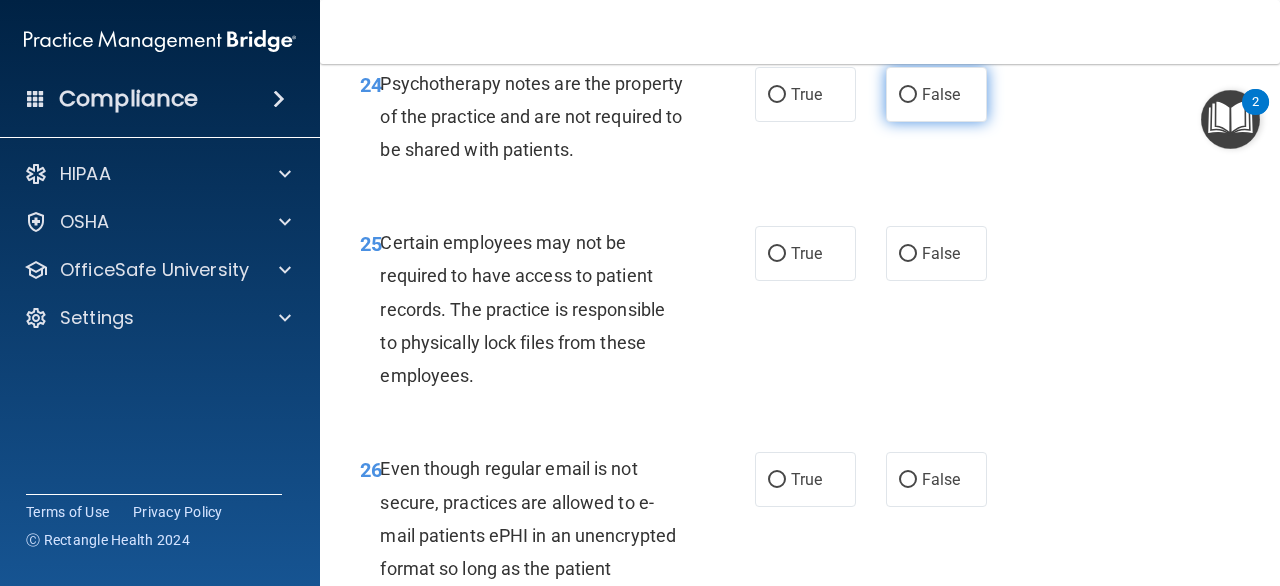 click on "False" at bounding box center (941, 94) 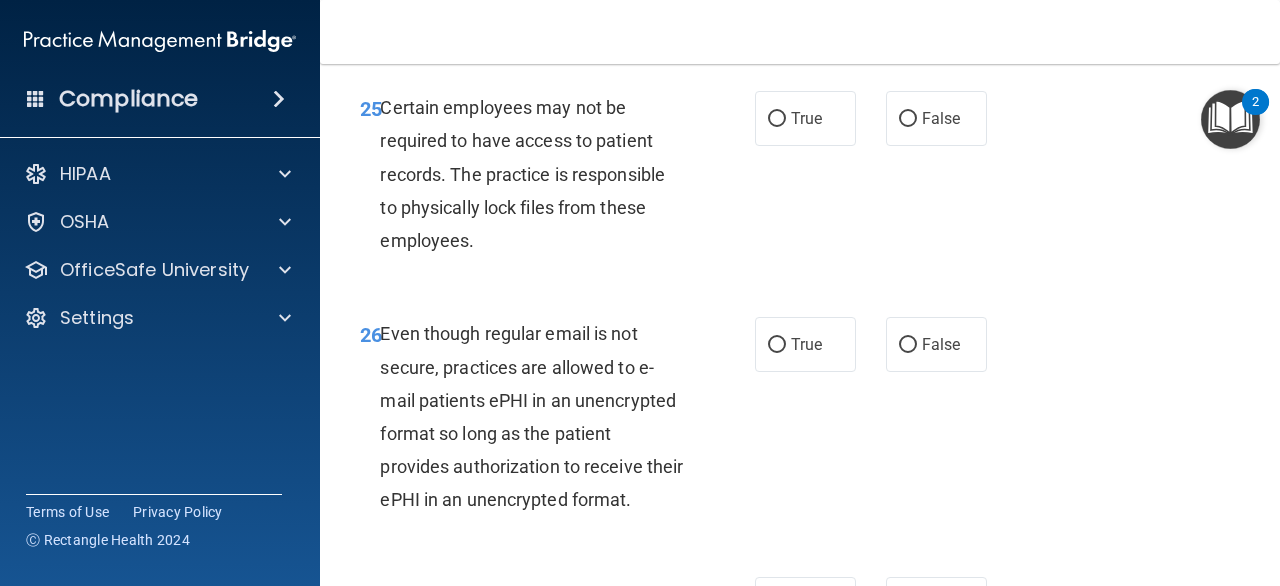 scroll, scrollTop: 5426, scrollLeft: 0, axis: vertical 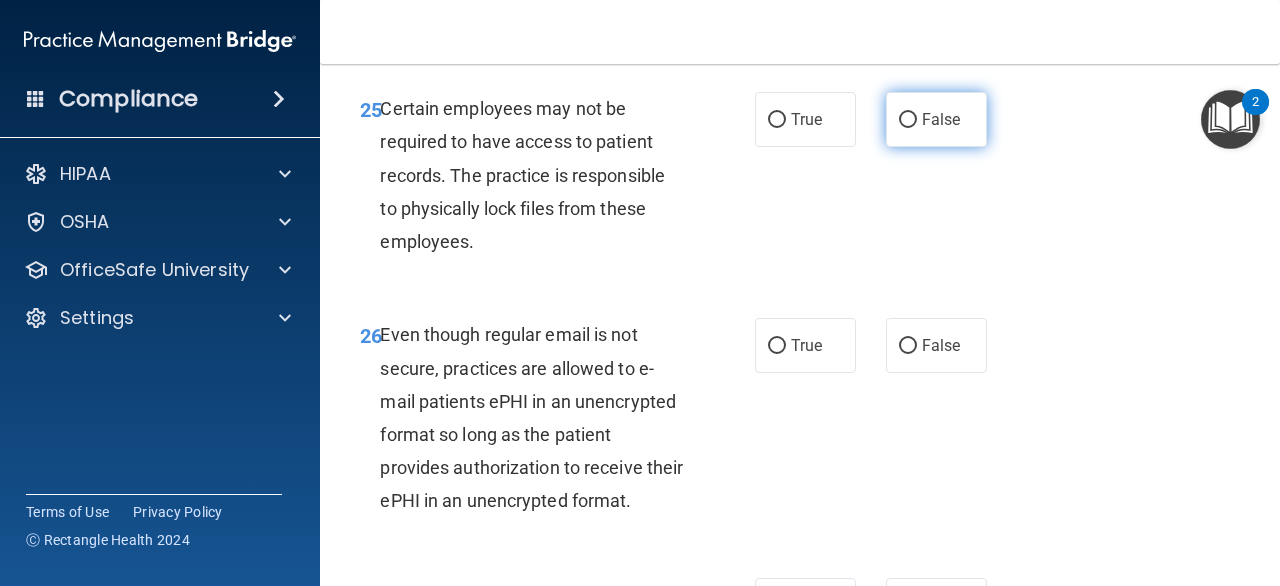 click on "False" at bounding box center (936, 119) 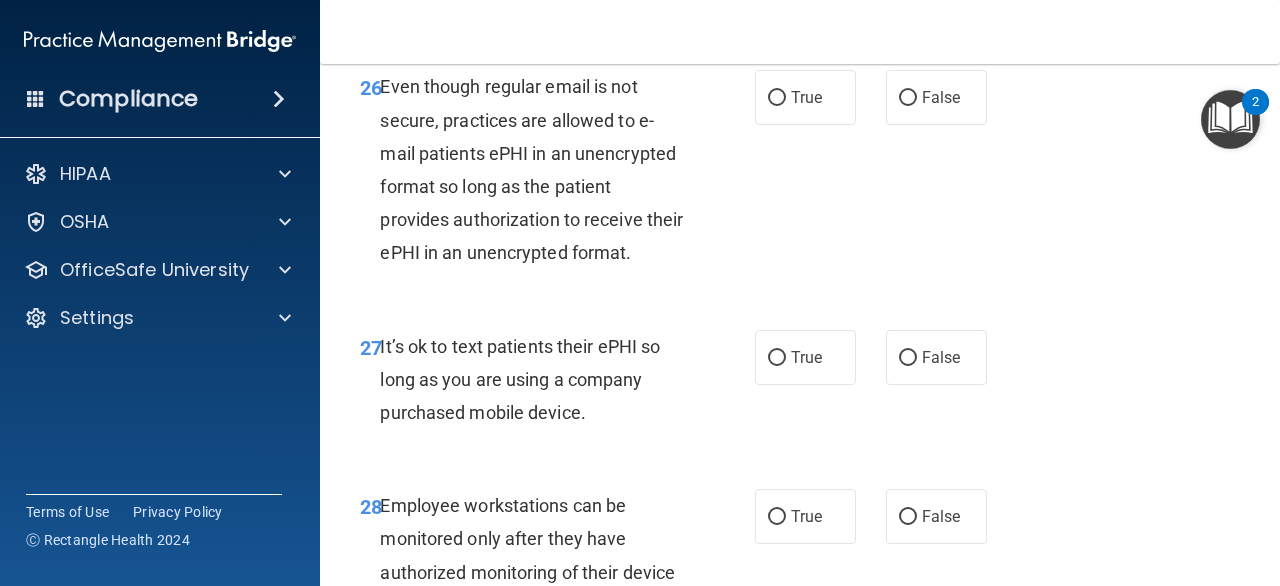 scroll, scrollTop: 5676, scrollLeft: 0, axis: vertical 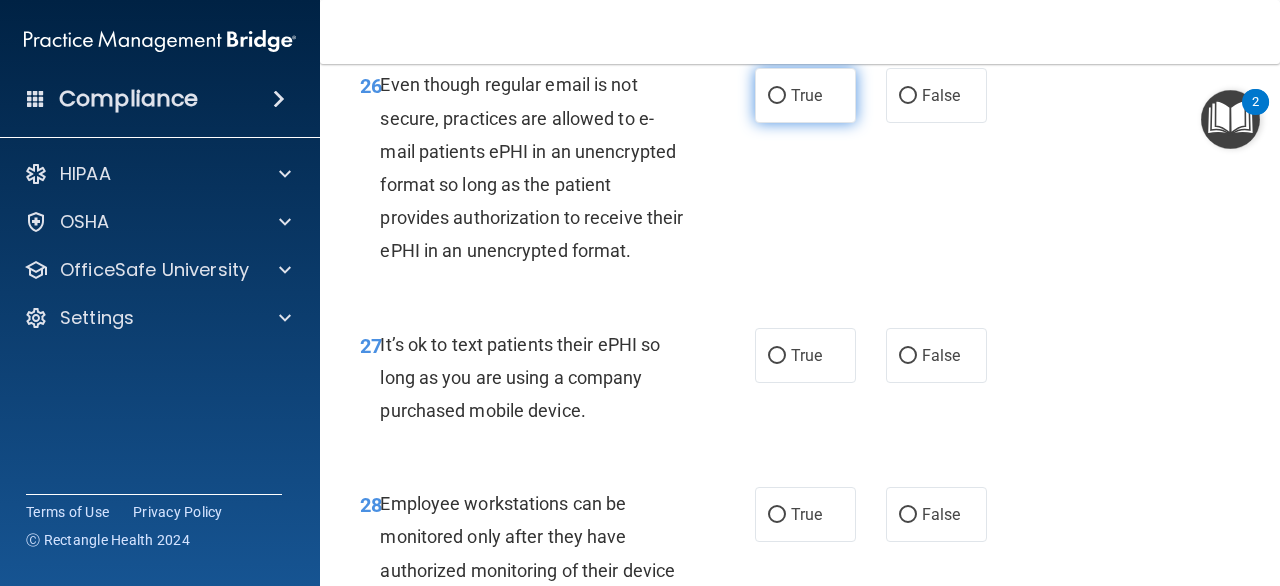 click on "True" at bounding box center [805, 95] 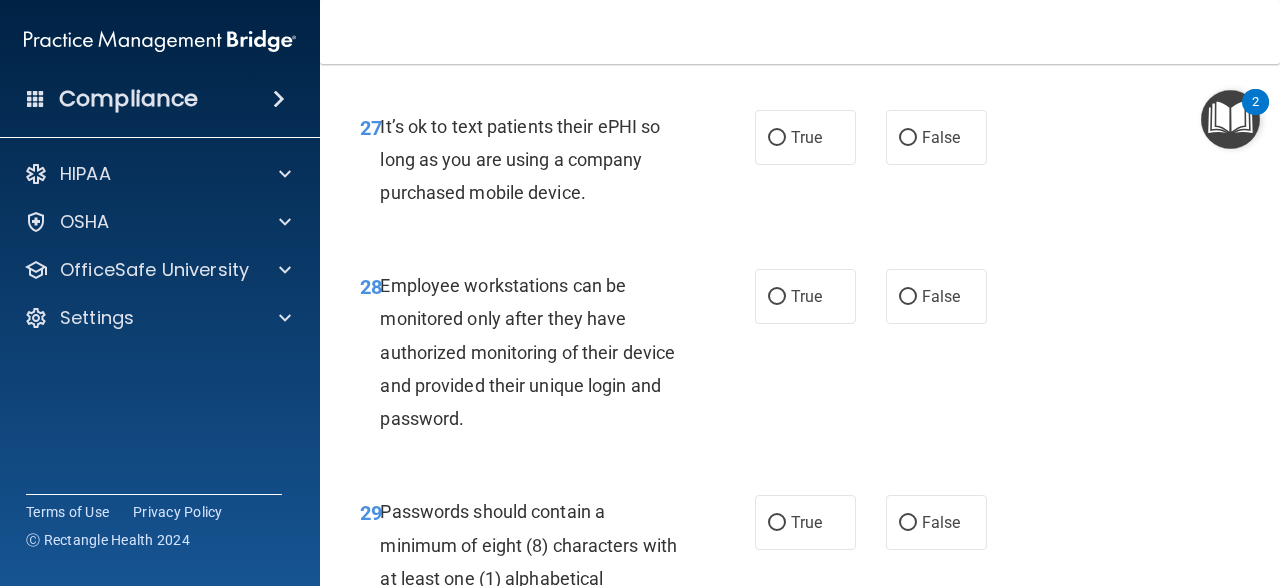 scroll, scrollTop: 5906, scrollLeft: 0, axis: vertical 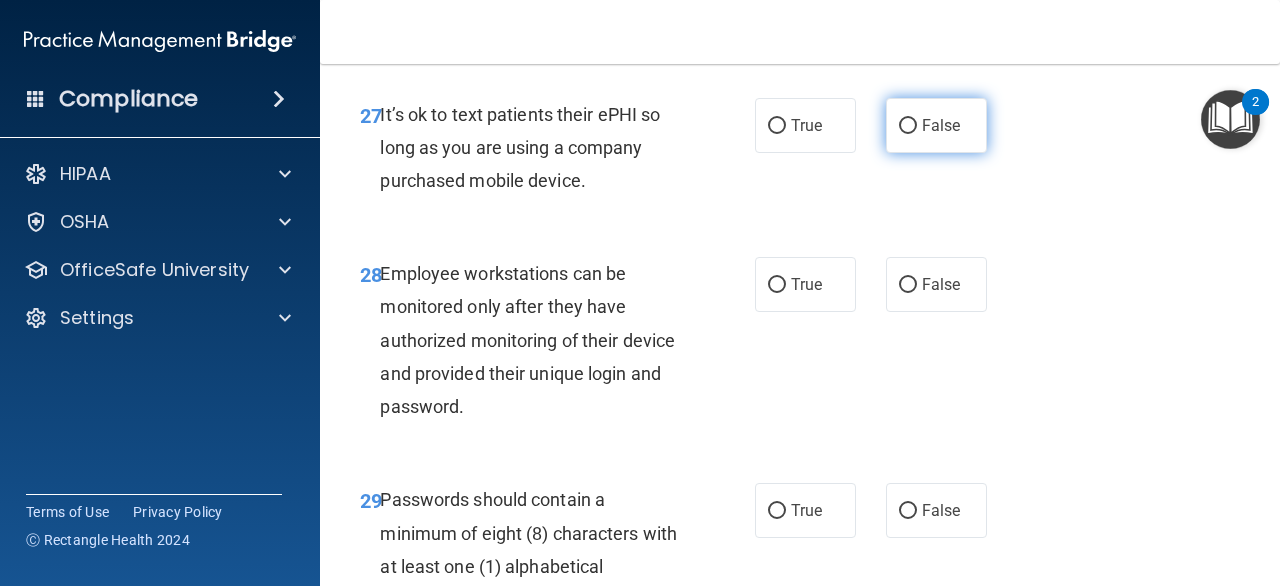 click on "False" at bounding box center [936, 125] 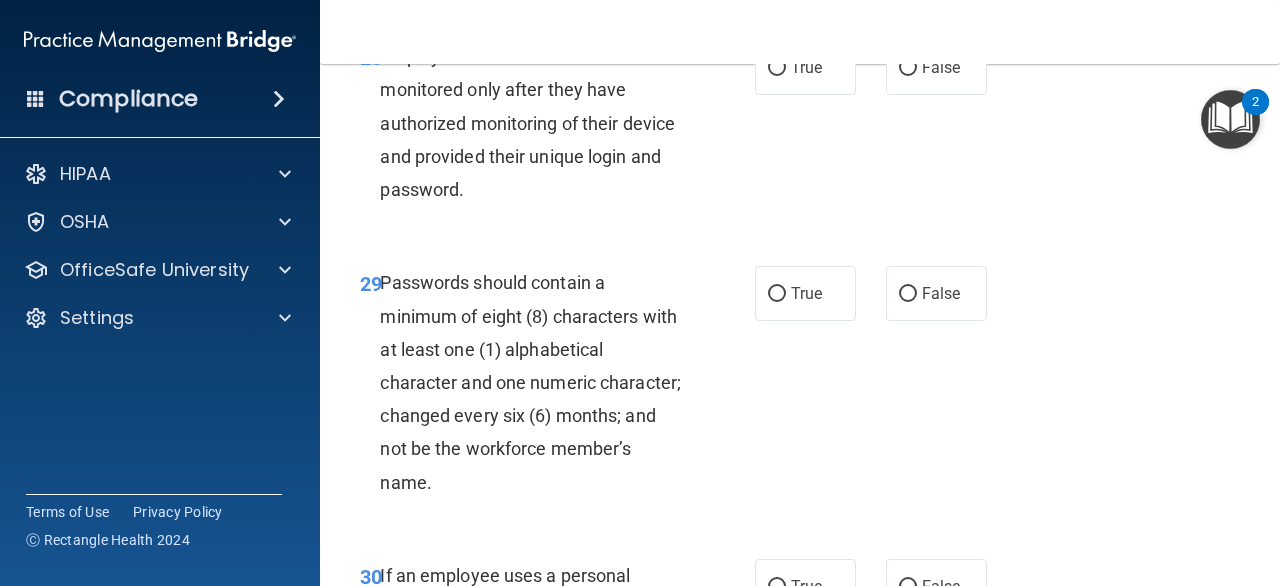 scroll, scrollTop: 6126, scrollLeft: 0, axis: vertical 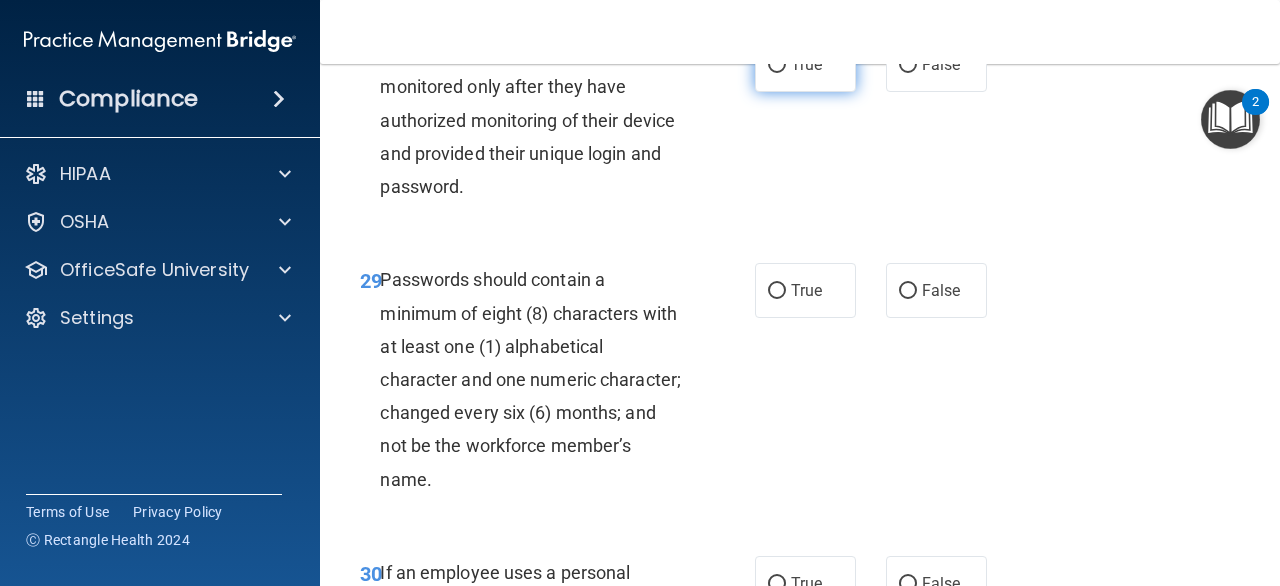 click on "True" at bounding box center (805, 64) 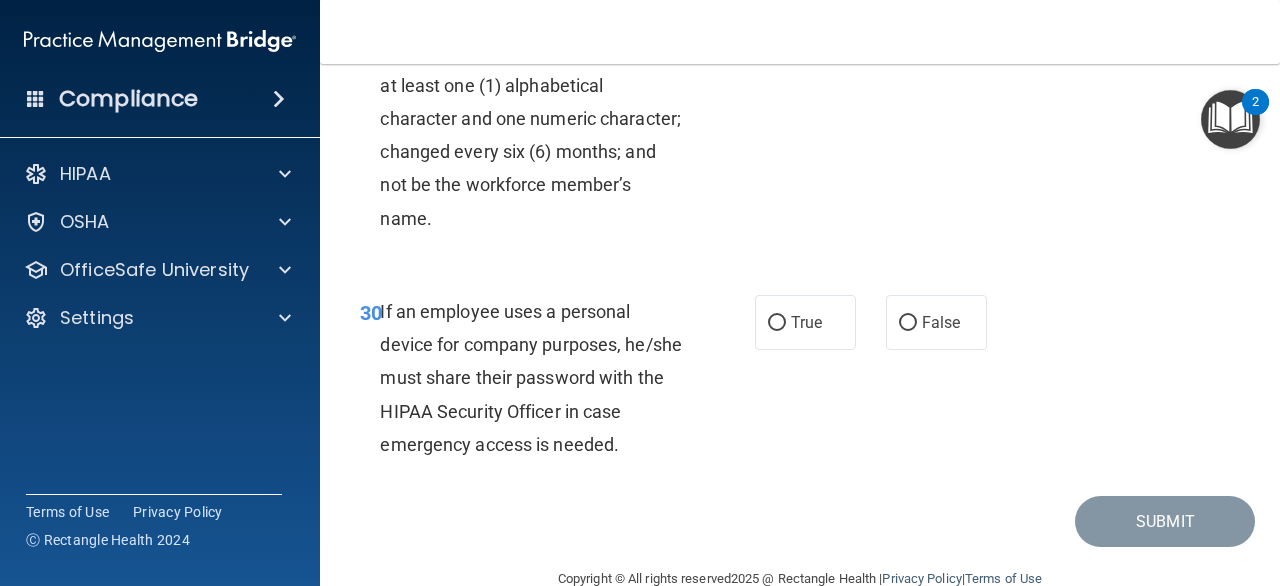 scroll, scrollTop: 6391, scrollLeft: 0, axis: vertical 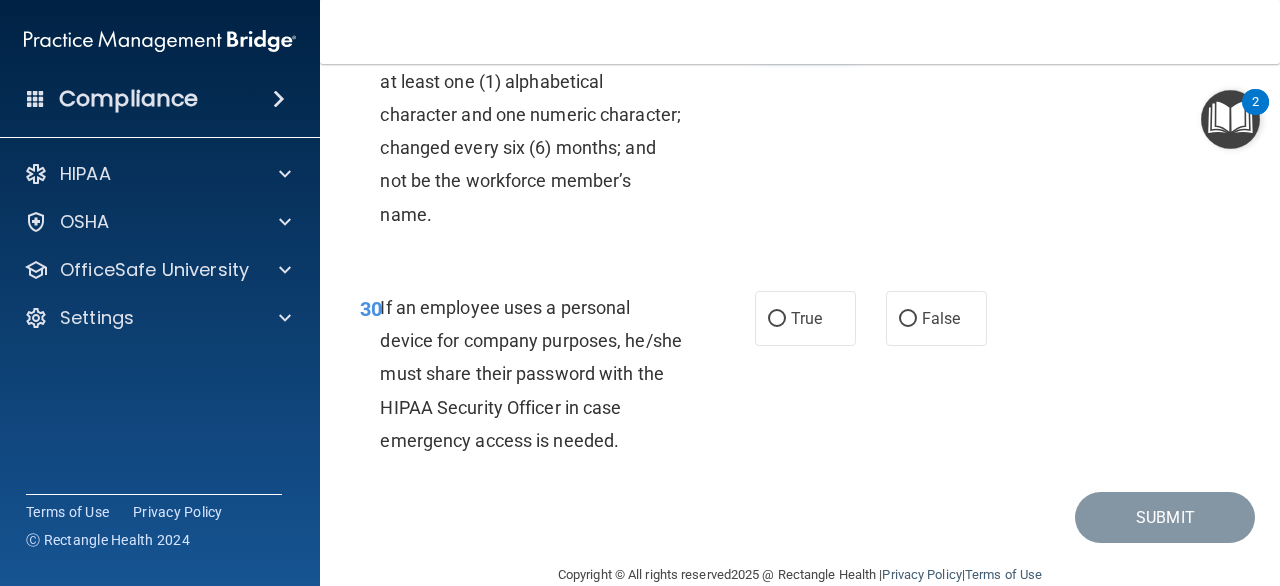 click on "True" at bounding box center (806, 25) 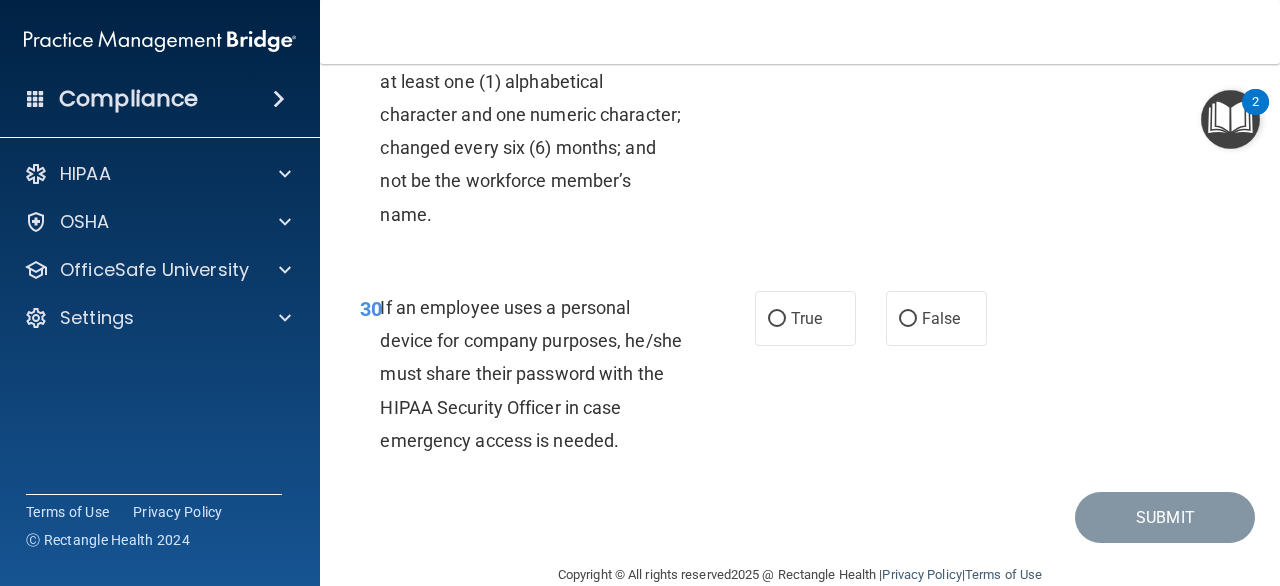 scroll, scrollTop: 6561, scrollLeft: 0, axis: vertical 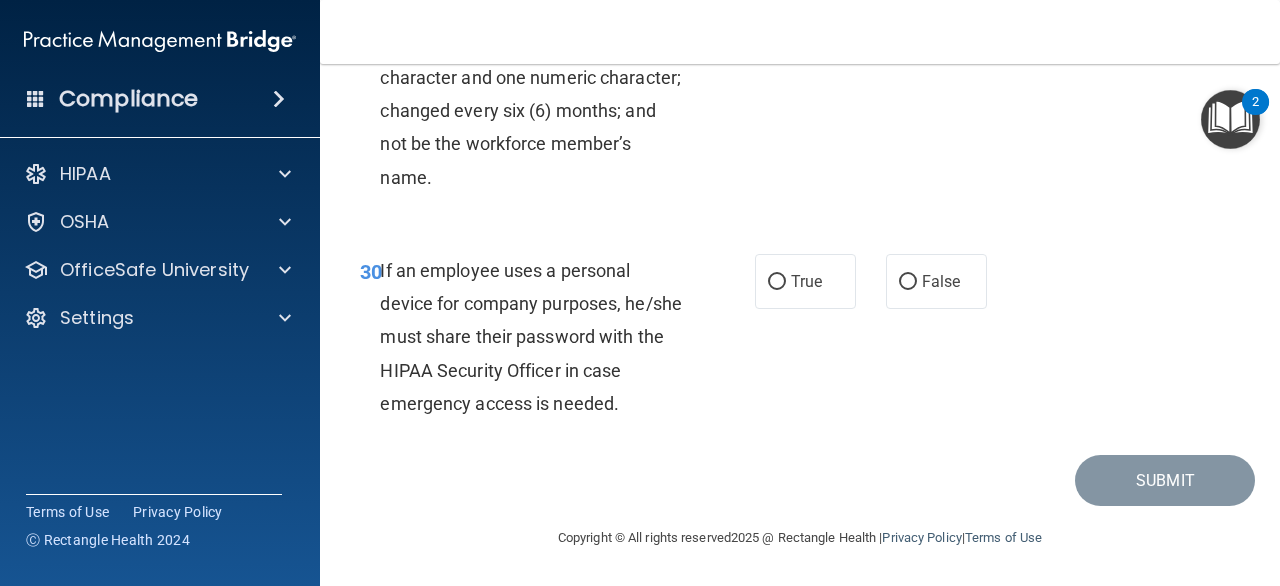 click on "30       If an employee uses a personal device for company purposes, he/she must share their password with the HIPAA Security Officer in case emergency access is needed.                 True           False" at bounding box center (800, 342) 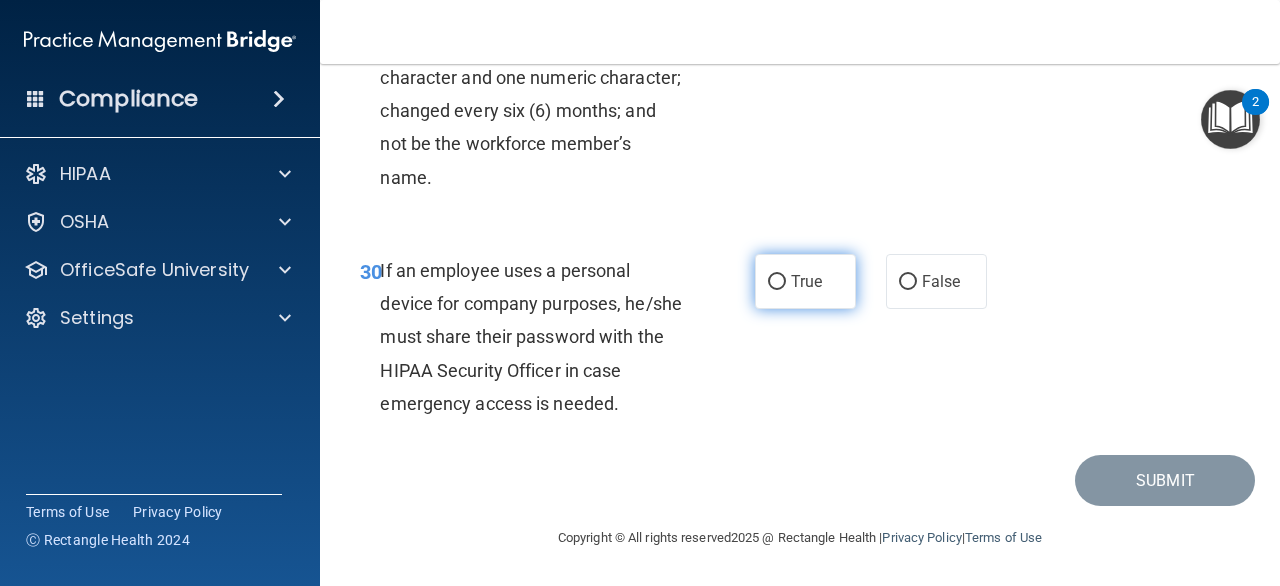 click on "True" at bounding box center (805, 281) 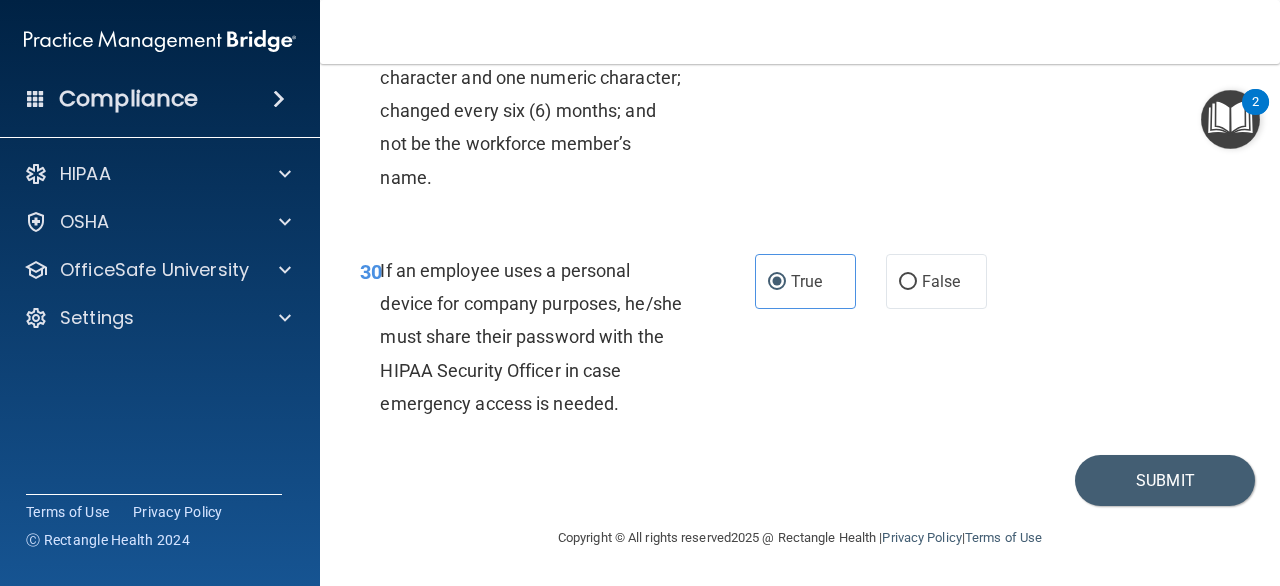 scroll, scrollTop: 6525, scrollLeft: 0, axis: vertical 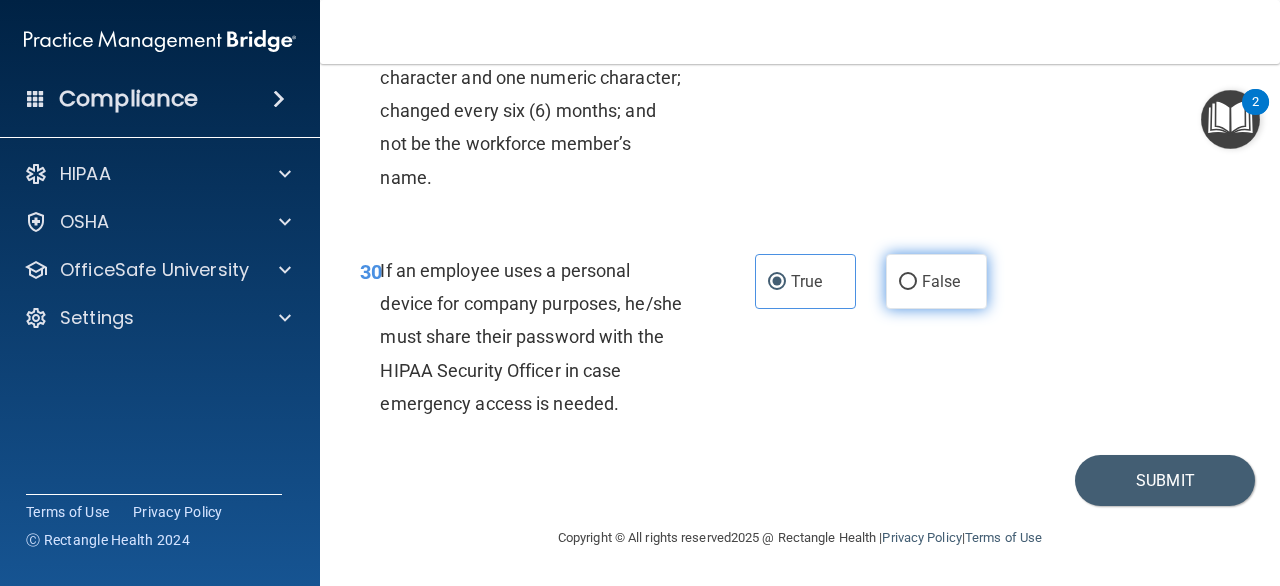 click on "False" at bounding box center (908, 282) 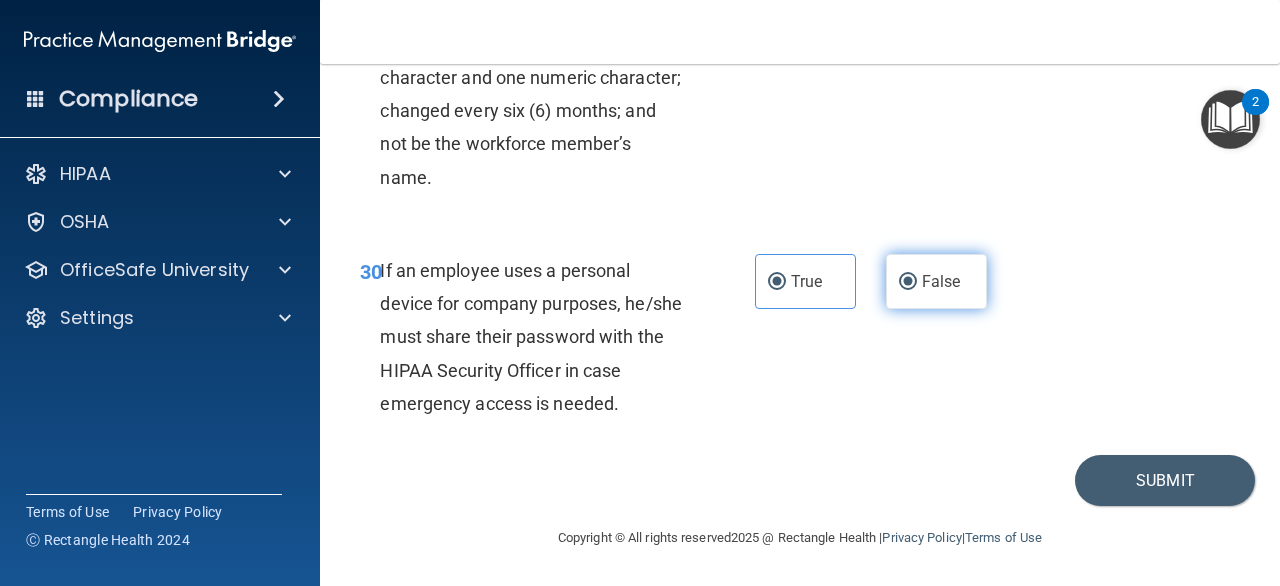 radio on "false" 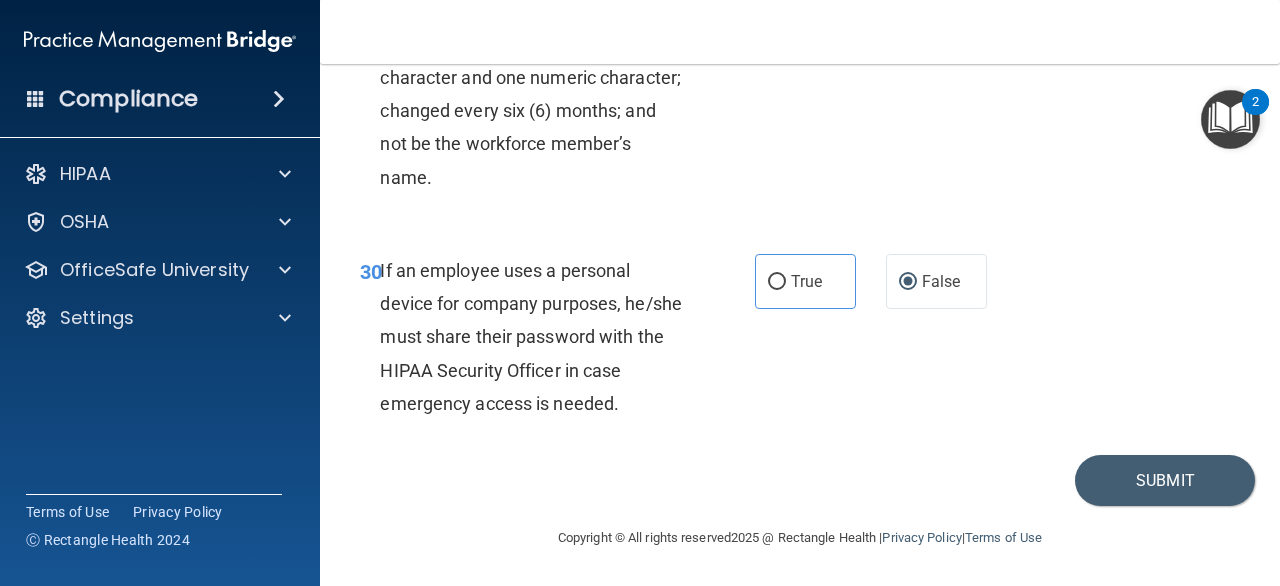 scroll, scrollTop: 6490, scrollLeft: 0, axis: vertical 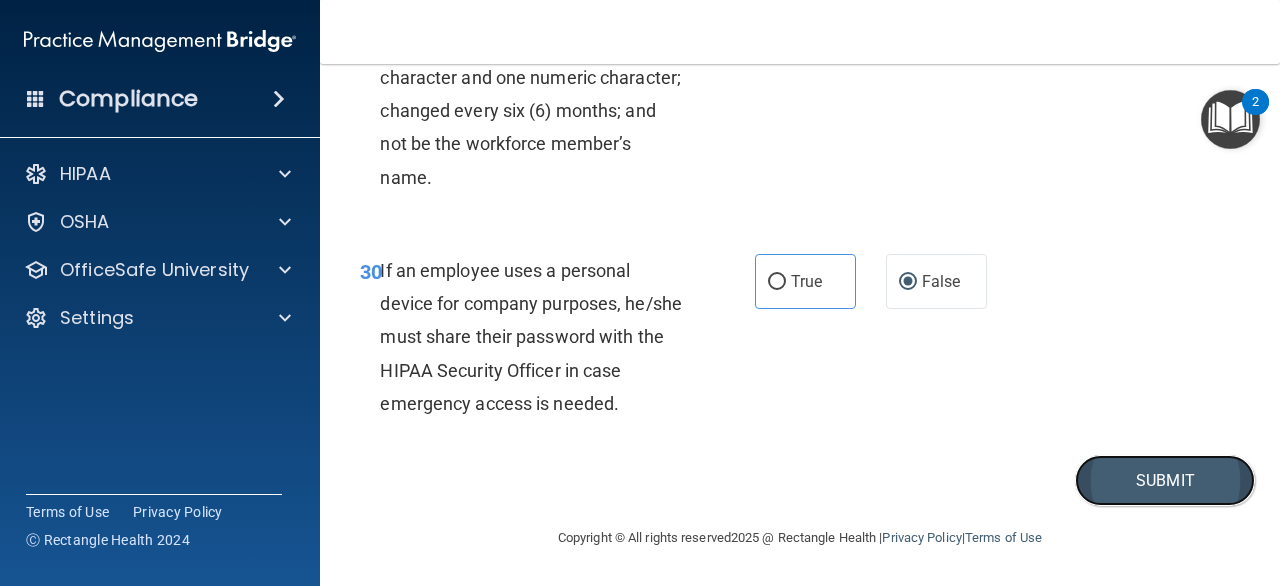click on "Submit" at bounding box center (1165, 480) 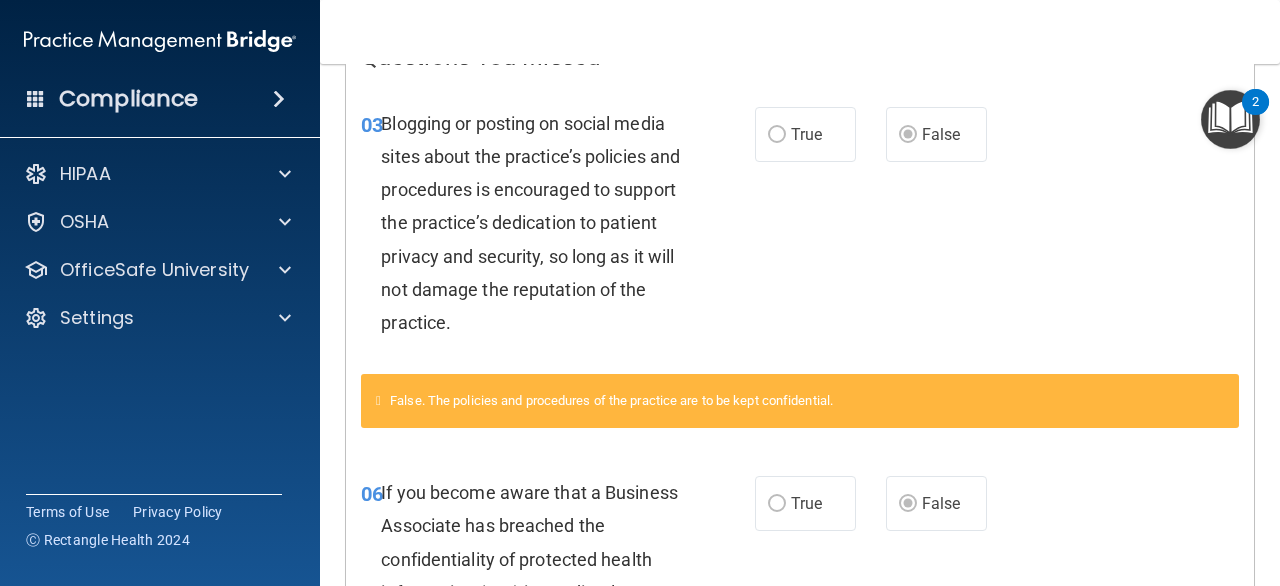 scroll, scrollTop: 0, scrollLeft: 0, axis: both 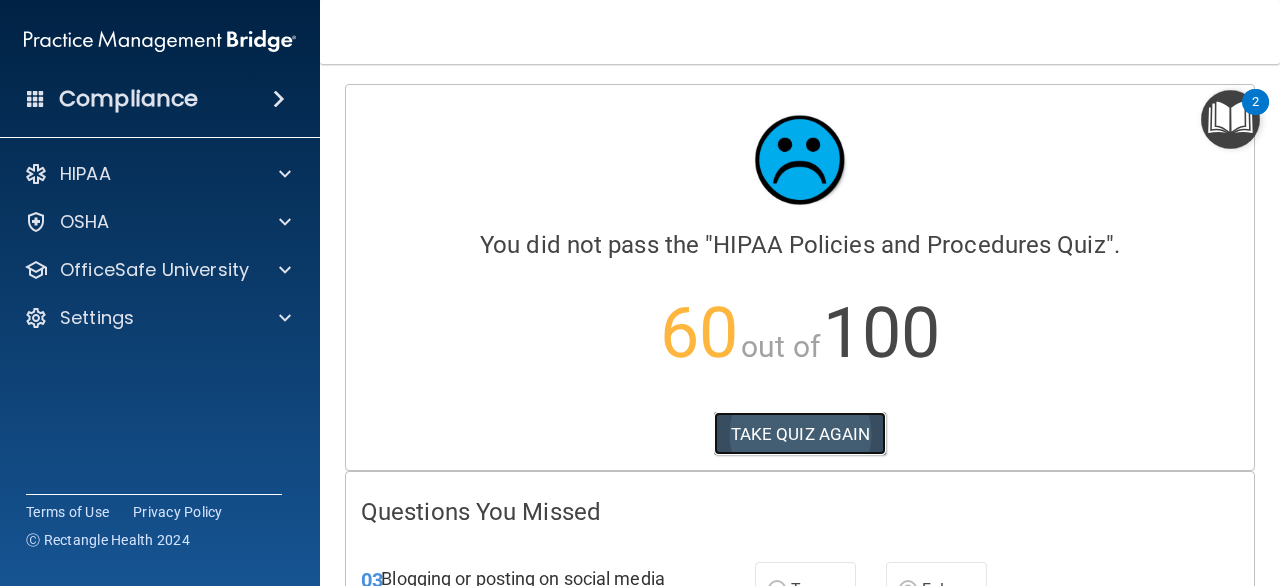 click on "TAKE QUIZ AGAIN" at bounding box center [800, 434] 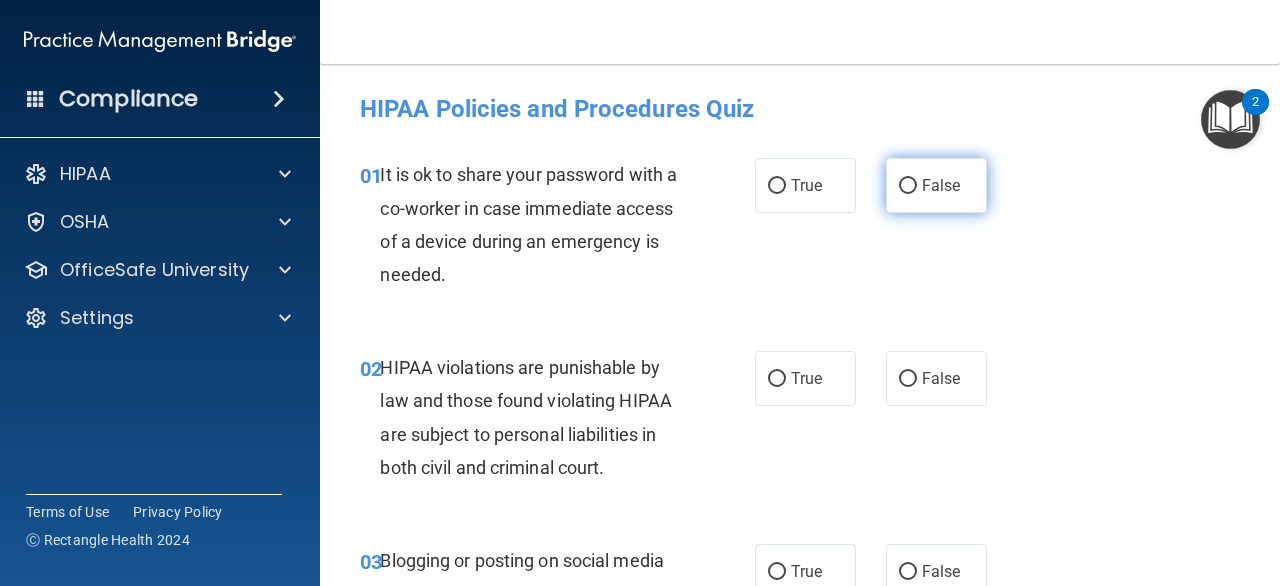 click on "False" at bounding box center [908, 186] 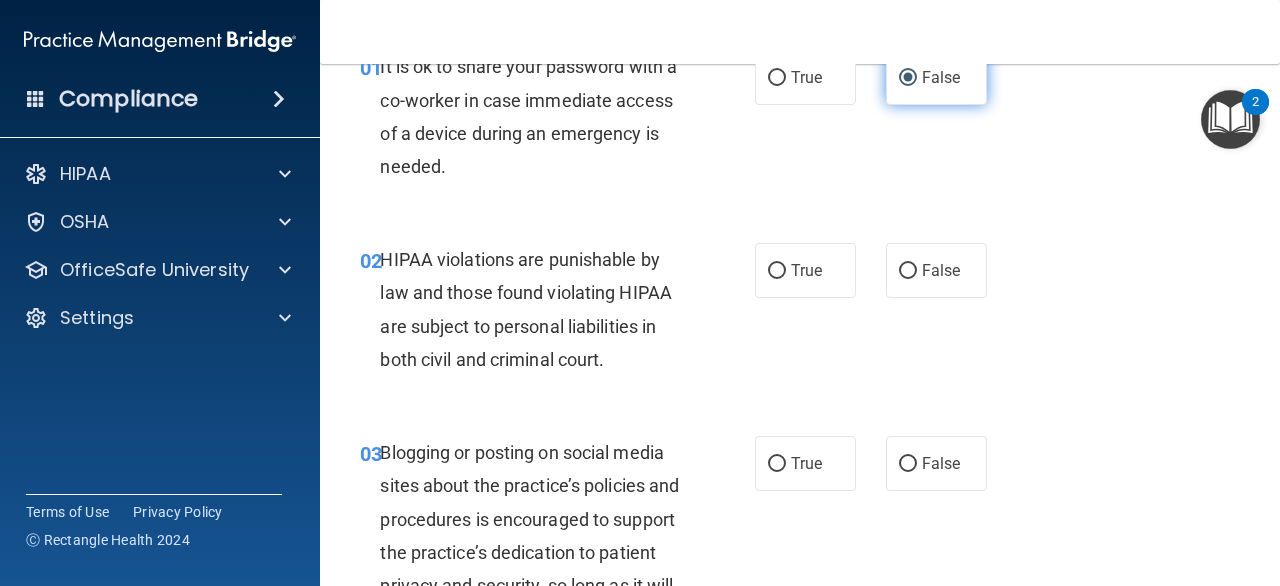 scroll, scrollTop: 132, scrollLeft: 0, axis: vertical 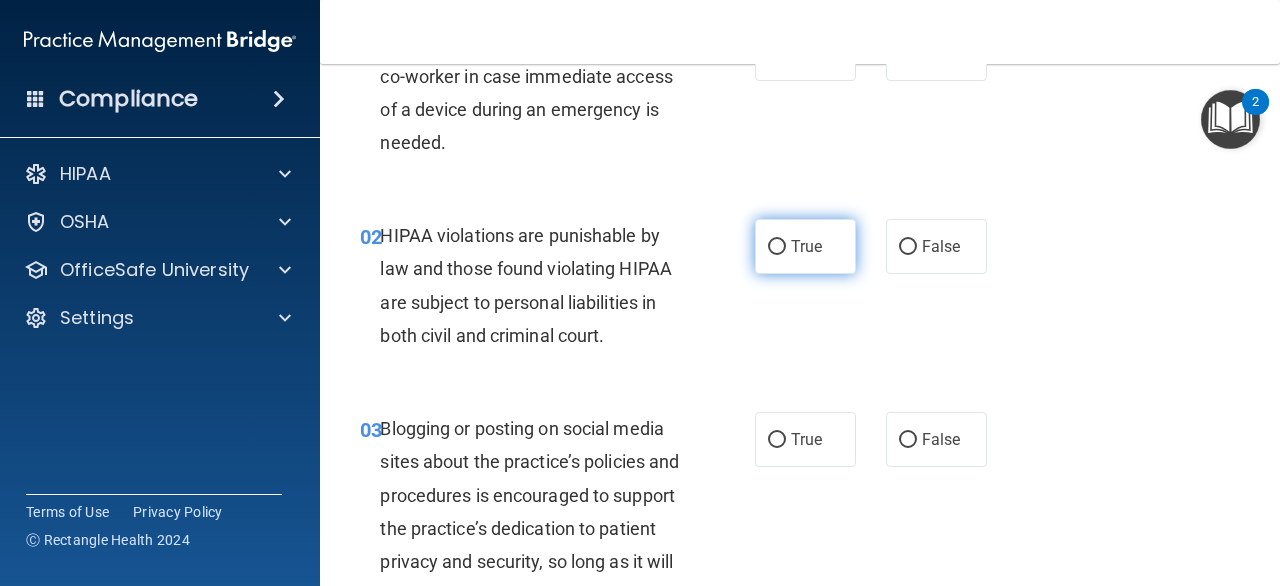 click on "True" at bounding box center [806, 246] 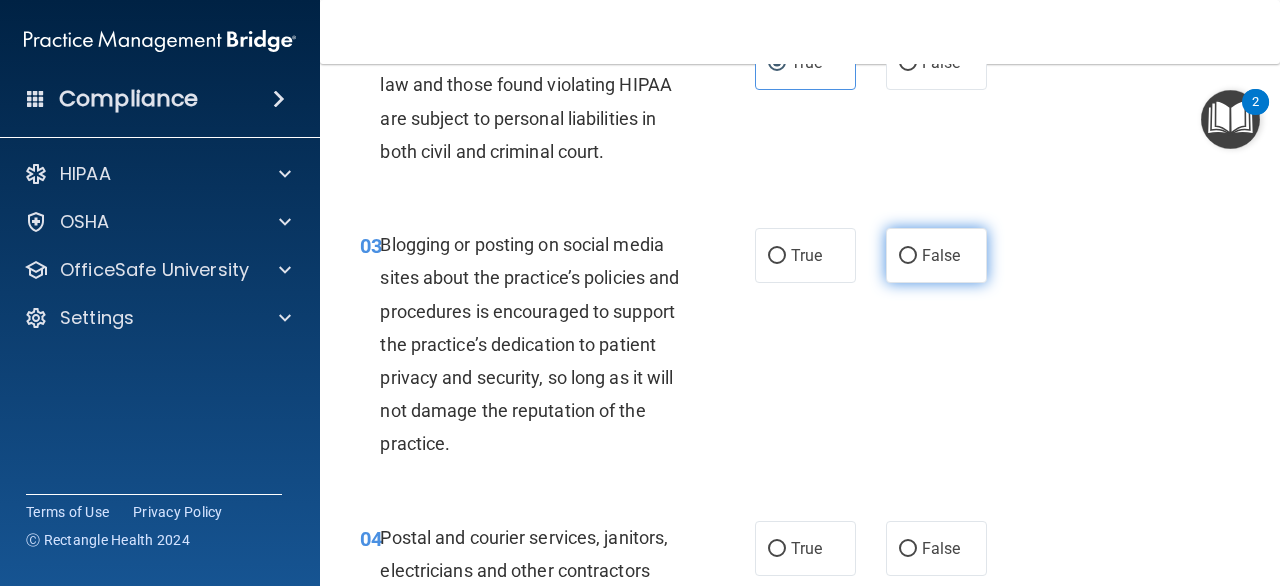 click on "False" at bounding box center [936, 255] 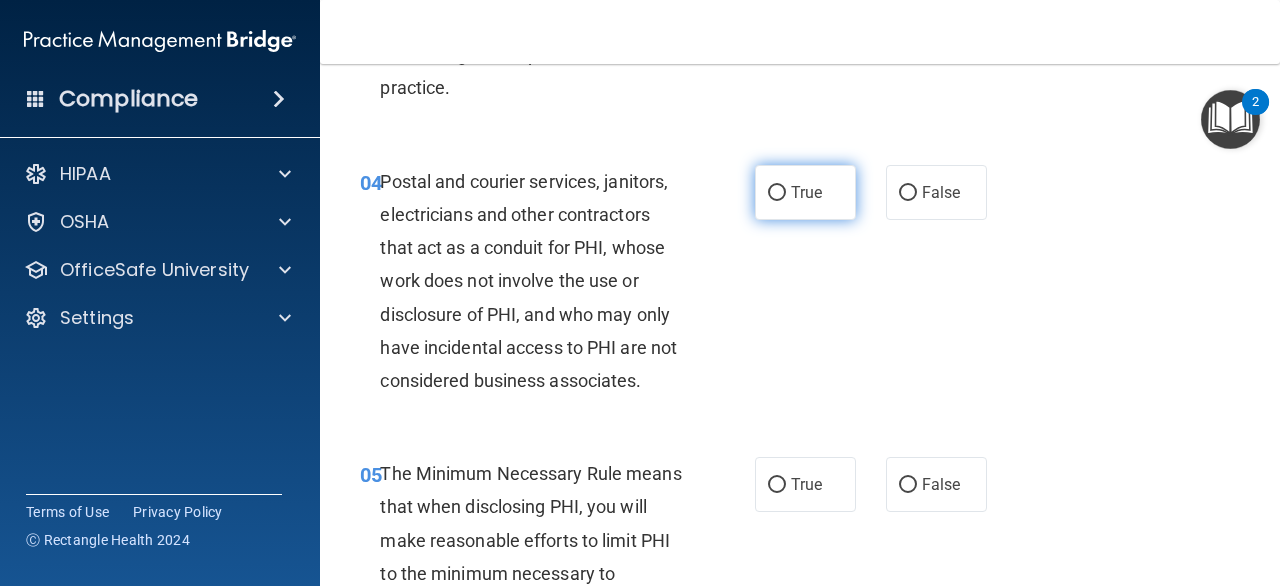 scroll, scrollTop: 674, scrollLeft: 0, axis: vertical 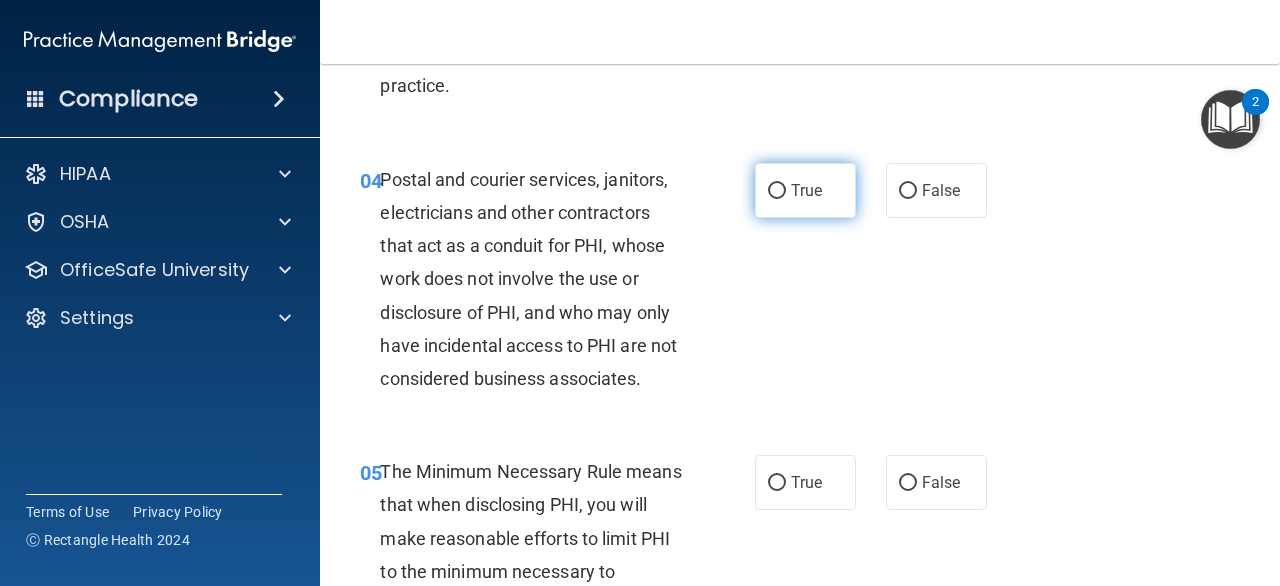 click on "True" at bounding box center [805, 190] 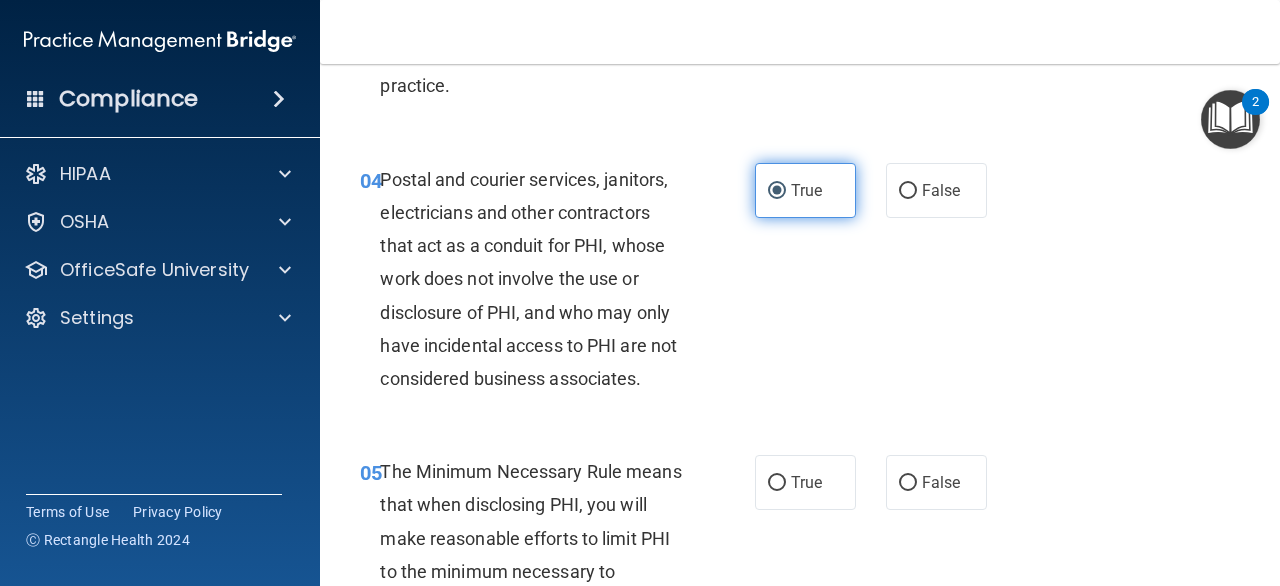 click on "True" at bounding box center [806, 190] 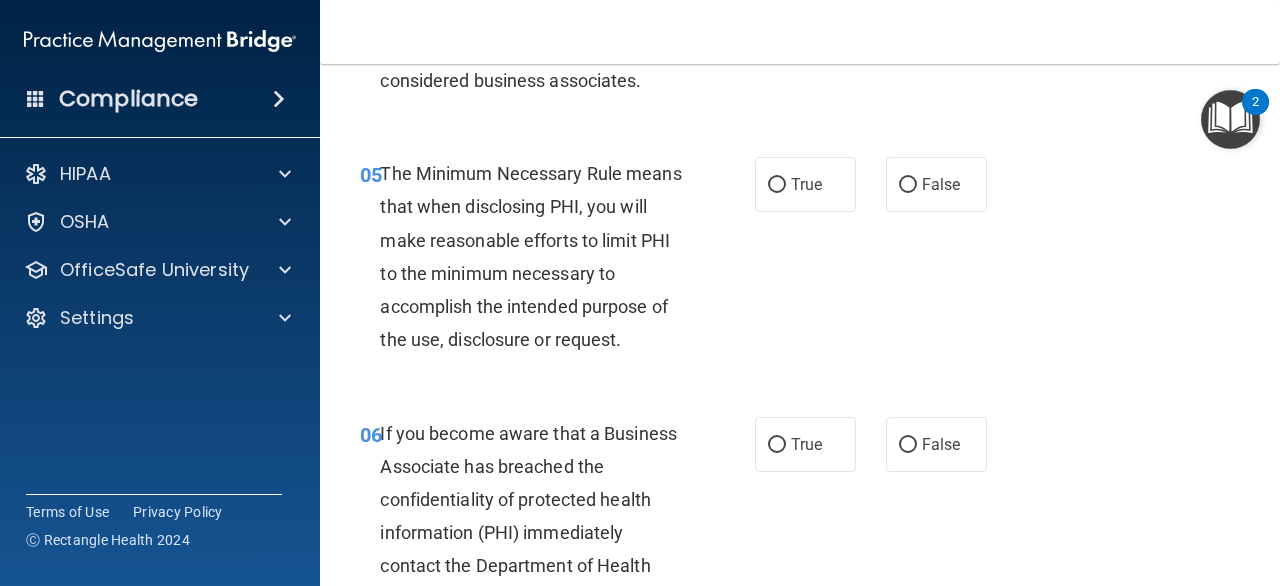 scroll, scrollTop: 974, scrollLeft: 0, axis: vertical 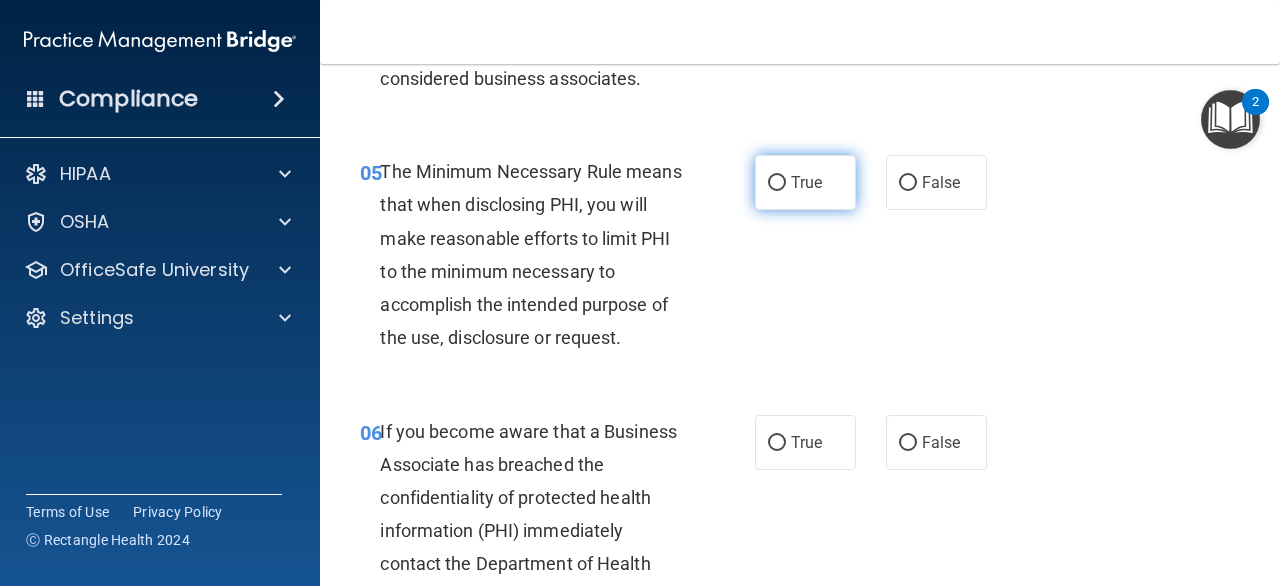 click on "True" at bounding box center [805, 182] 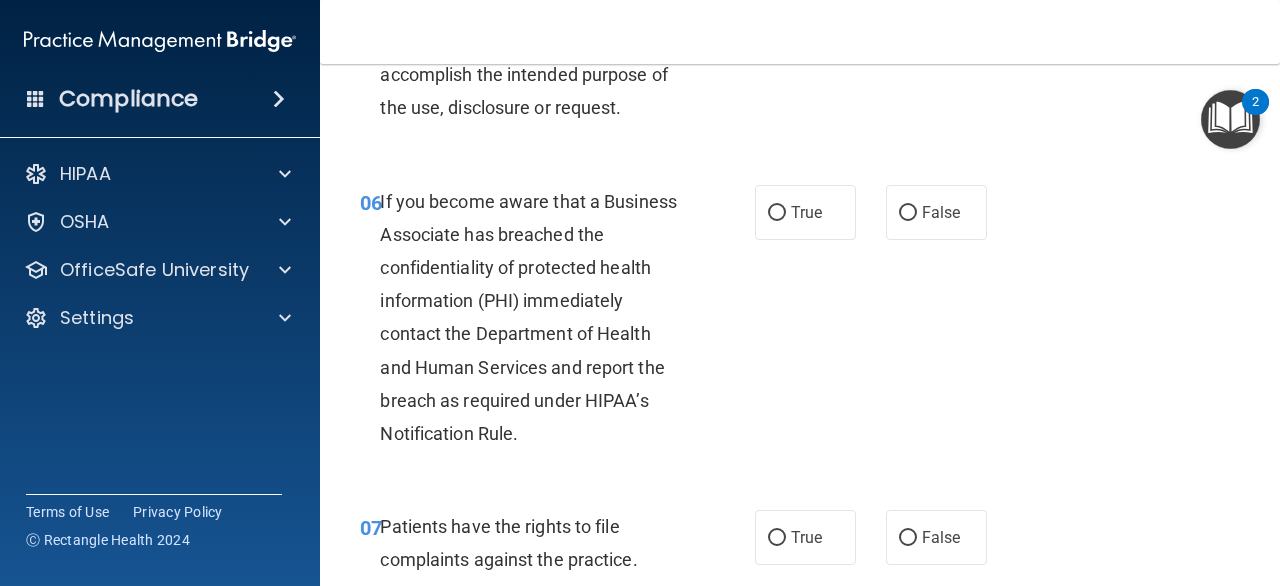 scroll, scrollTop: 1204, scrollLeft: 0, axis: vertical 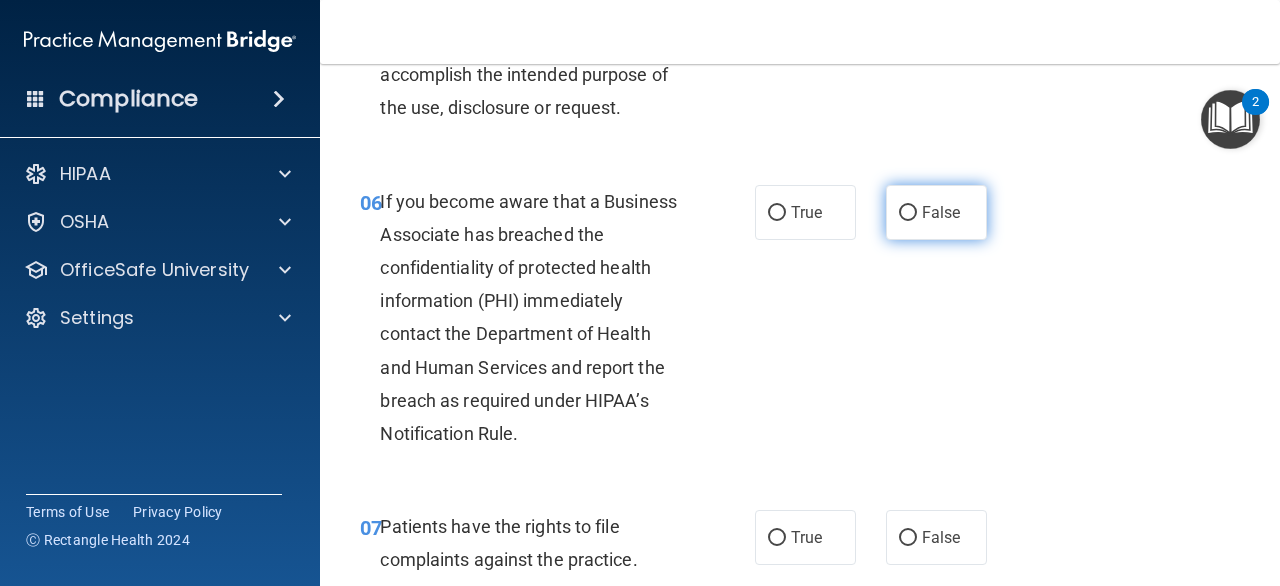 click on "False" at bounding box center [908, 213] 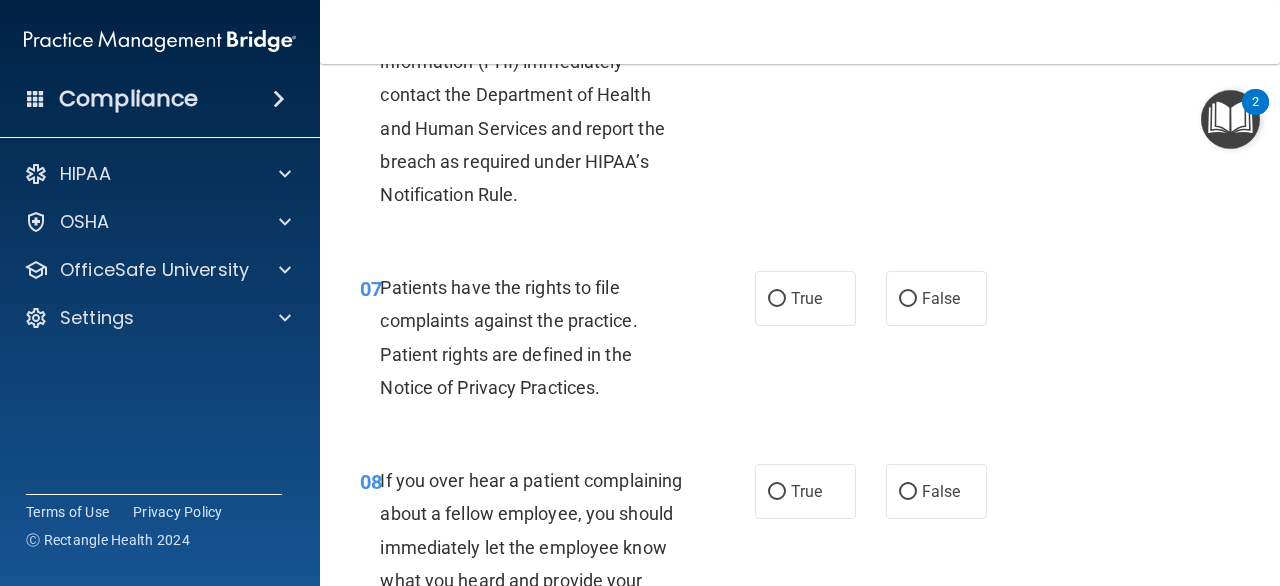 scroll, scrollTop: 1522, scrollLeft: 0, axis: vertical 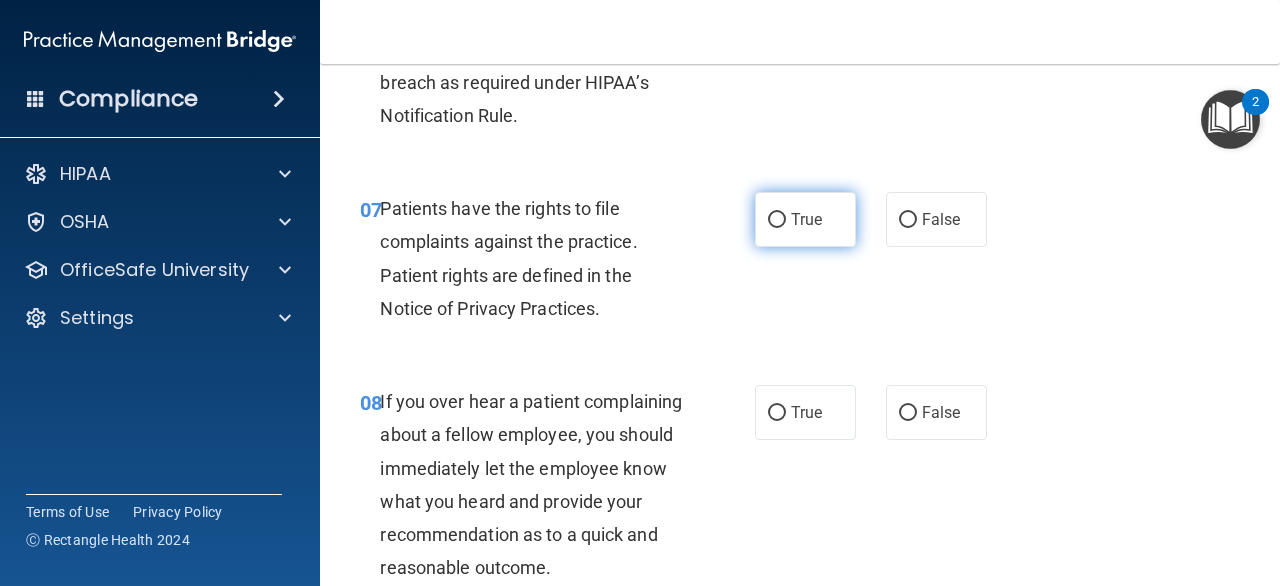 click on "True" at bounding box center [777, 220] 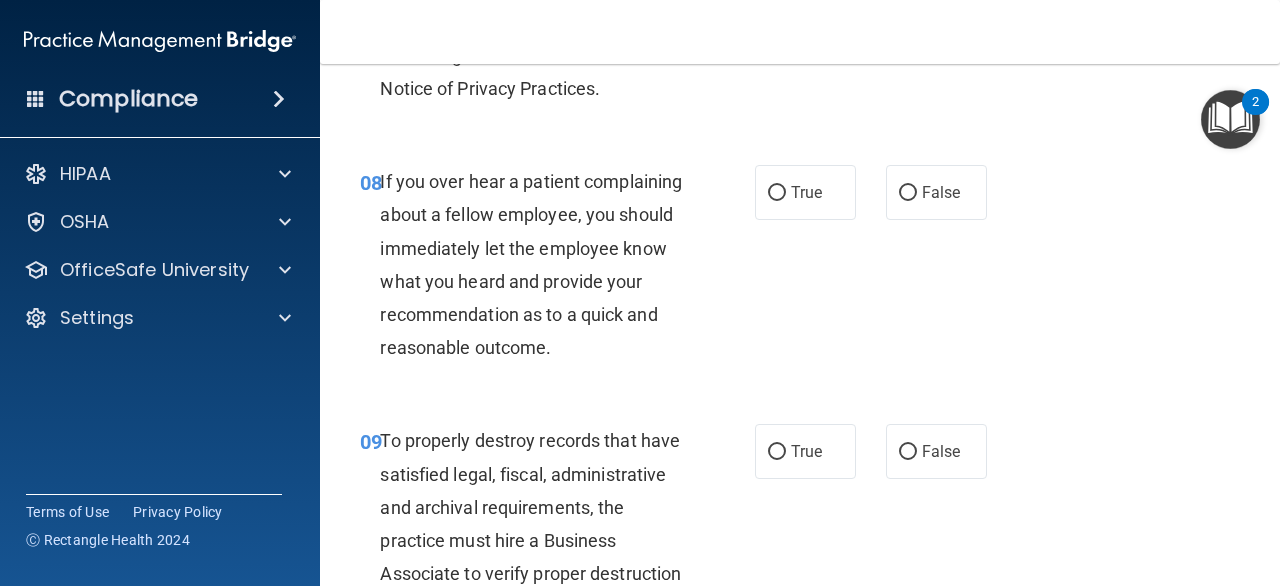 scroll, scrollTop: 1746, scrollLeft: 0, axis: vertical 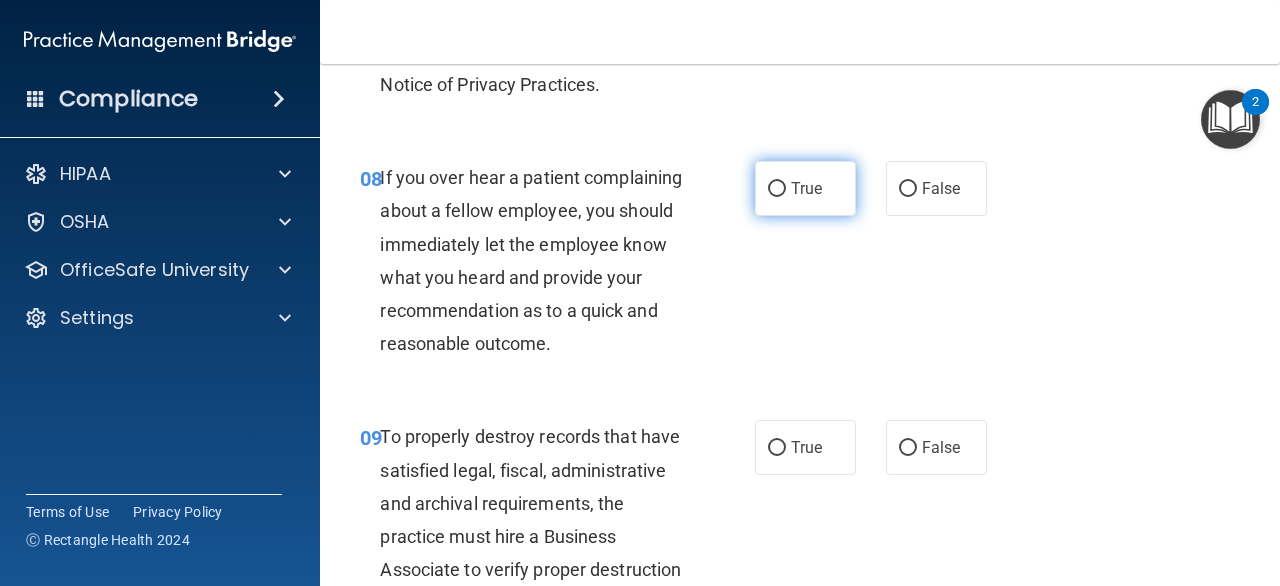click on "True" at bounding box center [806, 188] 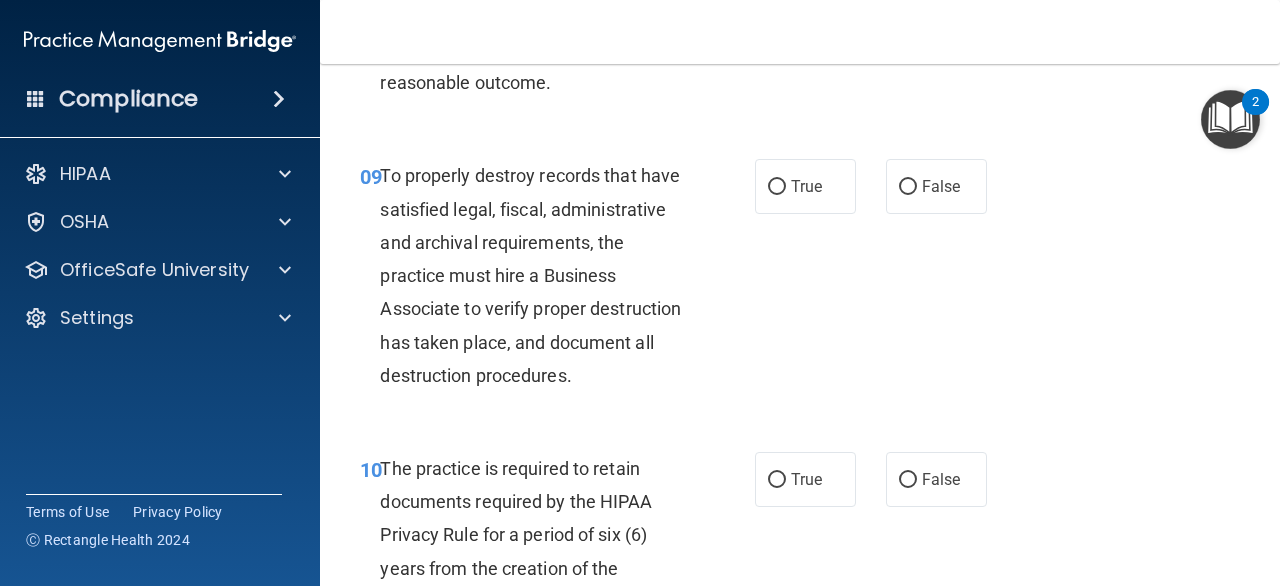 scroll, scrollTop: 2006, scrollLeft: 0, axis: vertical 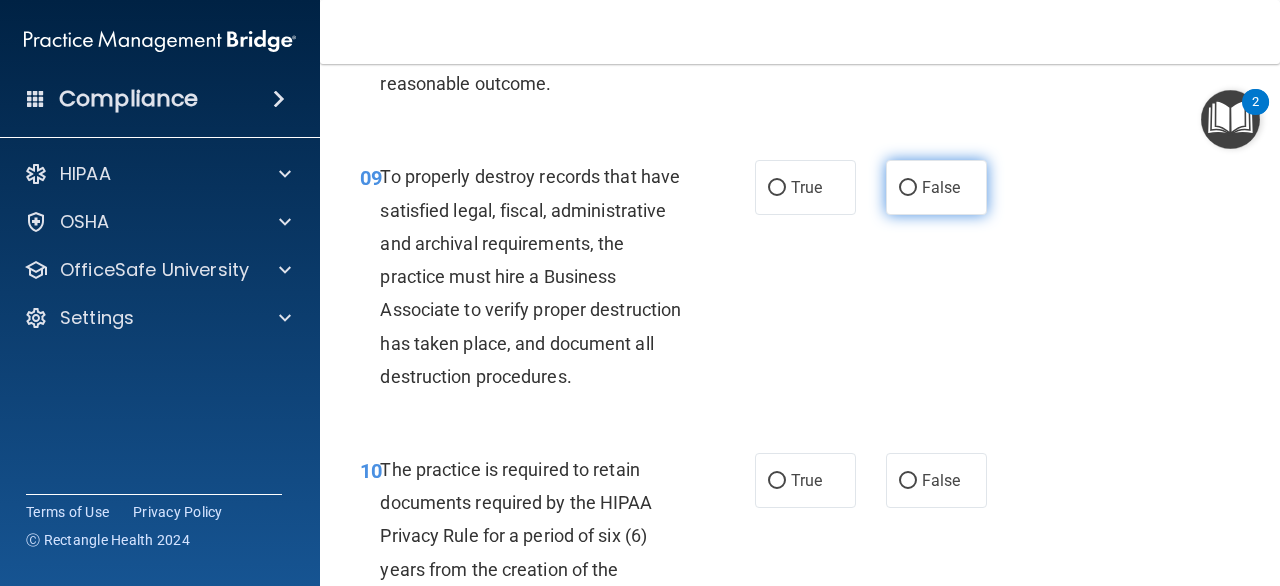 click on "False" at bounding box center (941, 187) 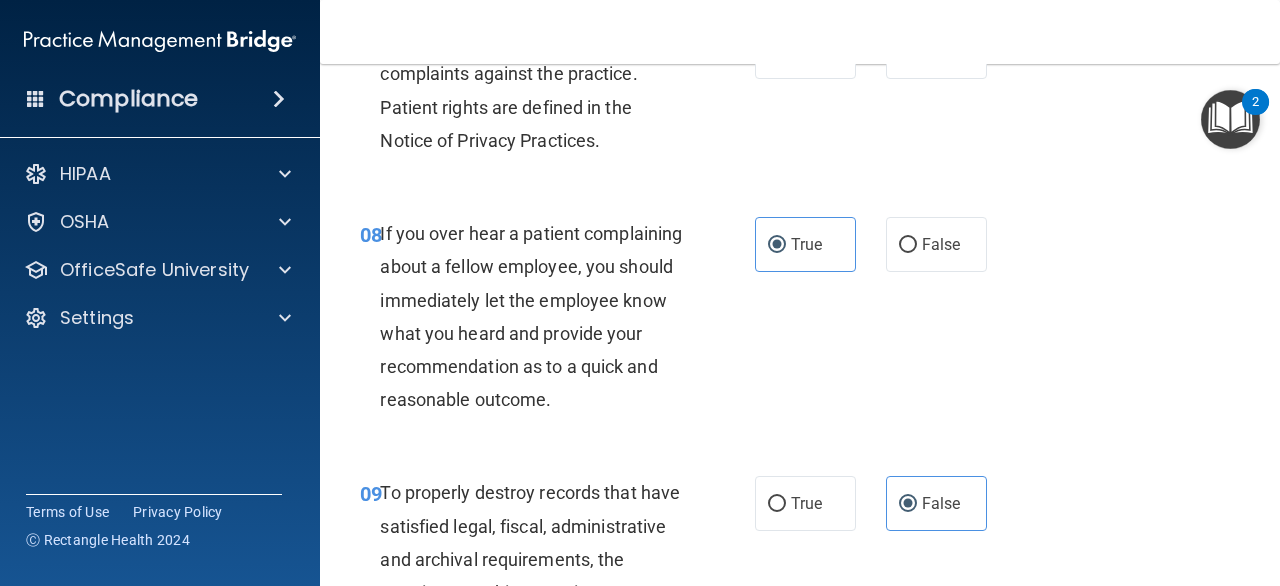 scroll, scrollTop: 1690, scrollLeft: 0, axis: vertical 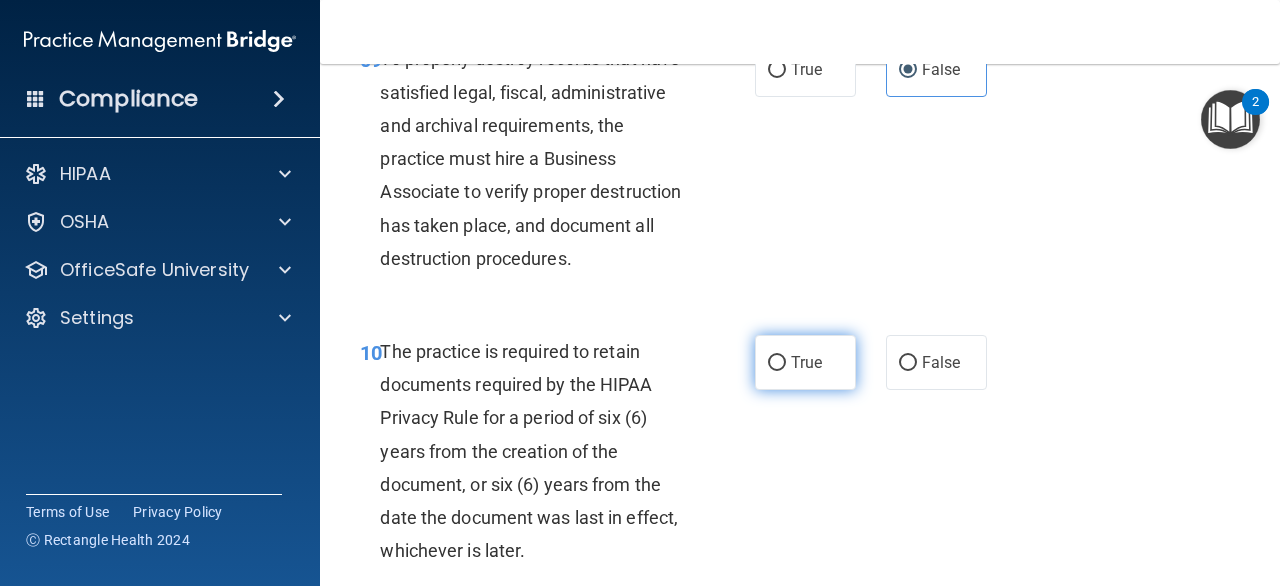 click on "True" at bounding box center (806, 362) 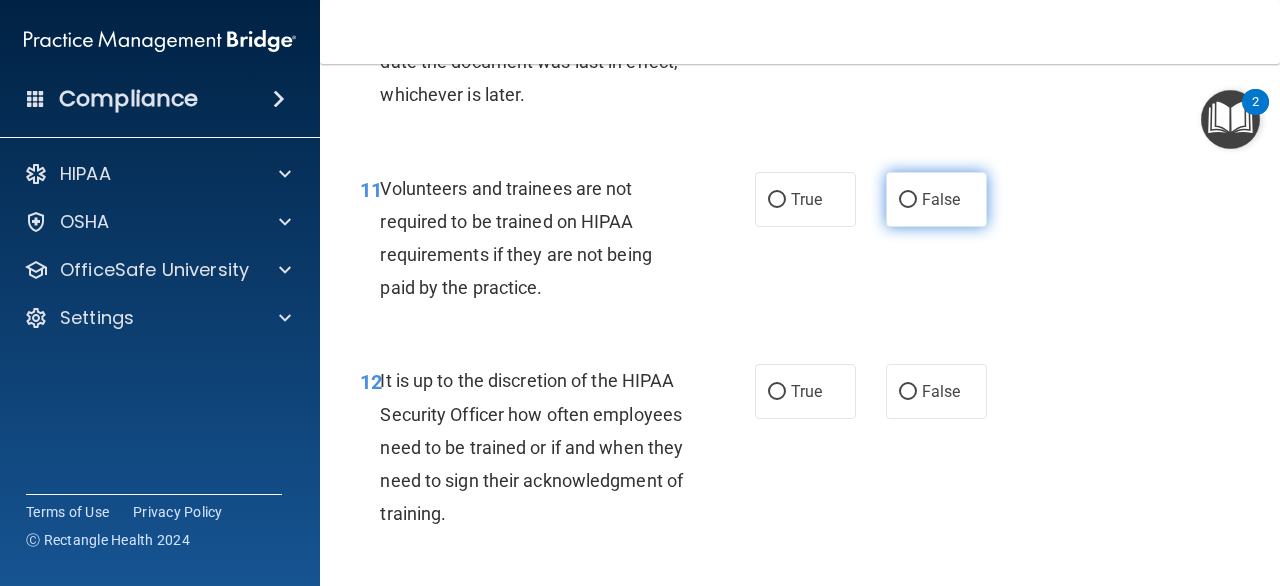 click on "False" at bounding box center [936, 199] 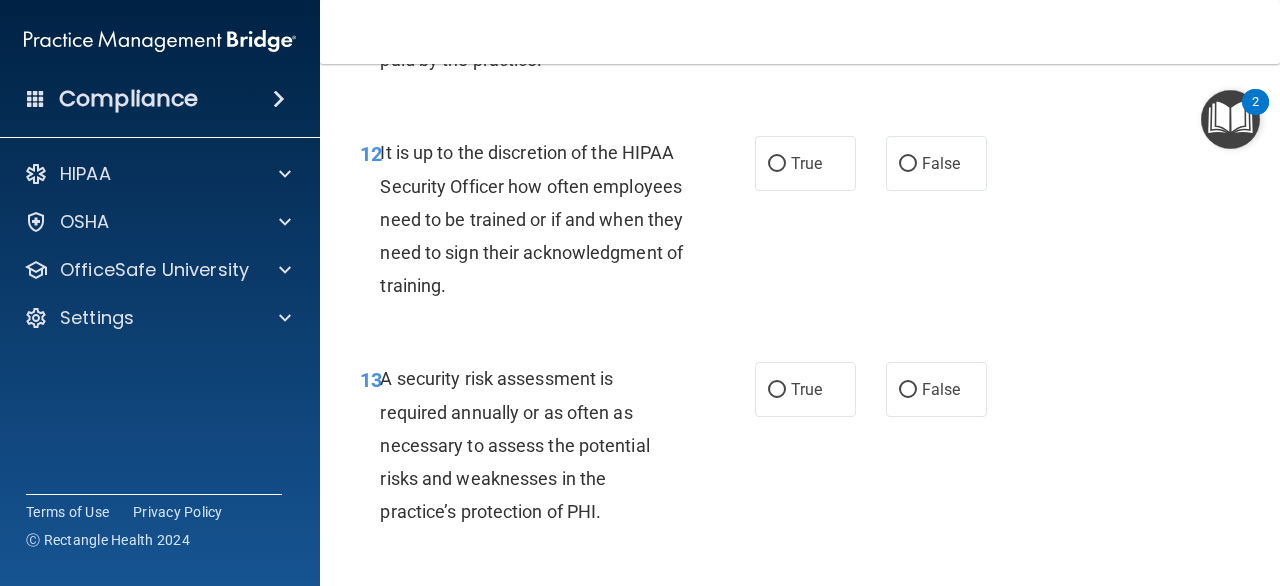 scroll, scrollTop: 2812, scrollLeft: 0, axis: vertical 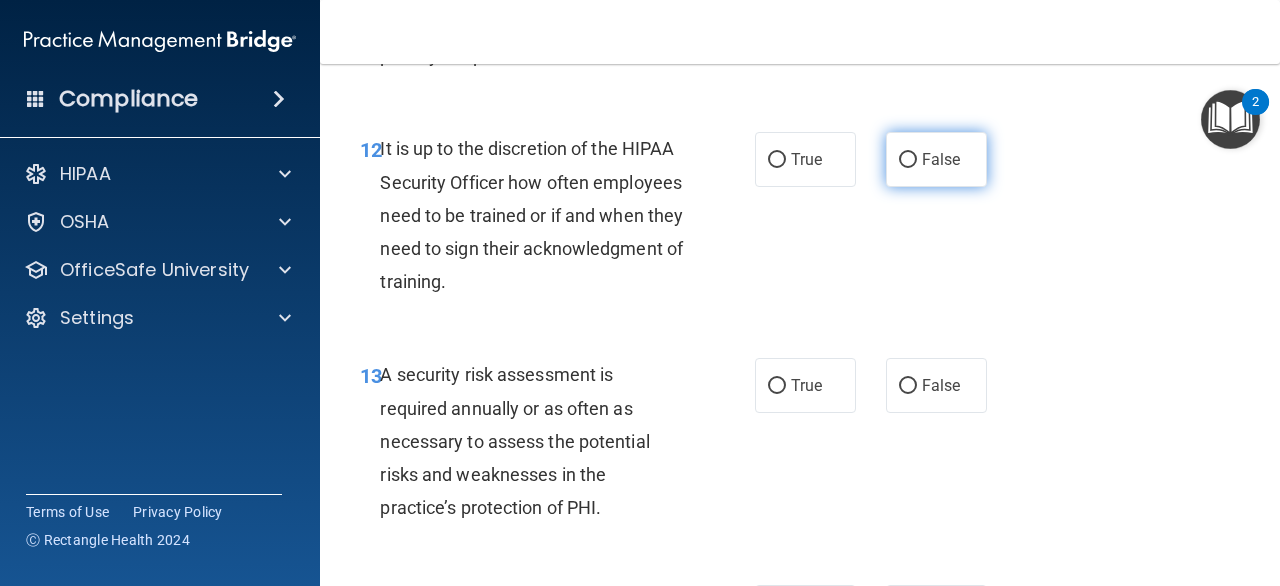 click on "False" at bounding box center [936, 159] 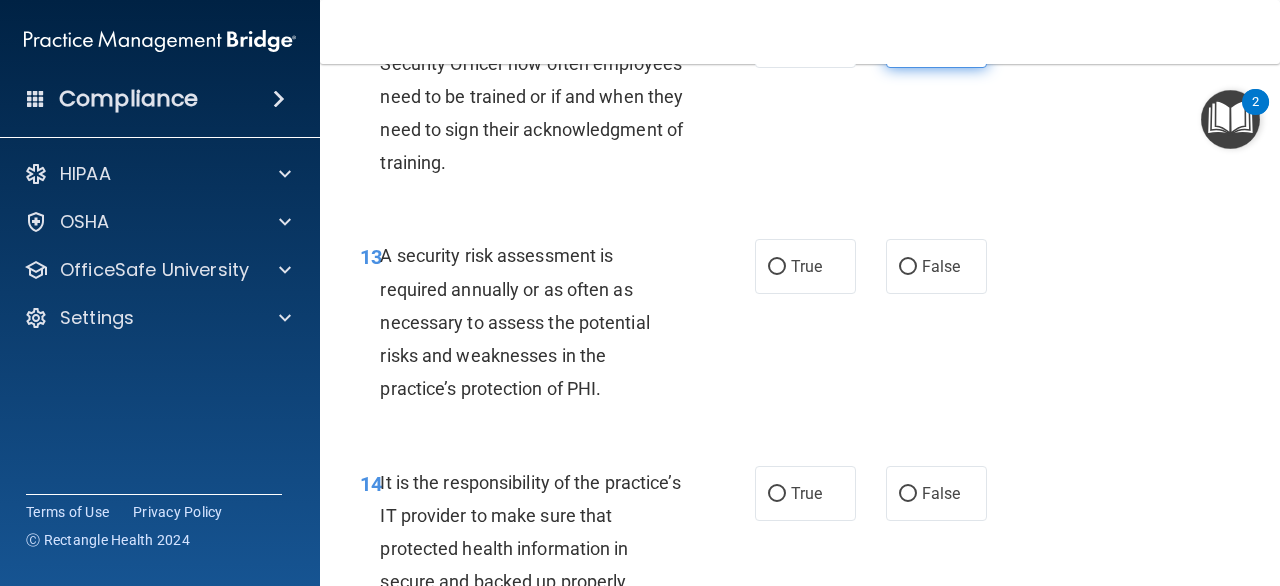 scroll, scrollTop: 2936, scrollLeft: 0, axis: vertical 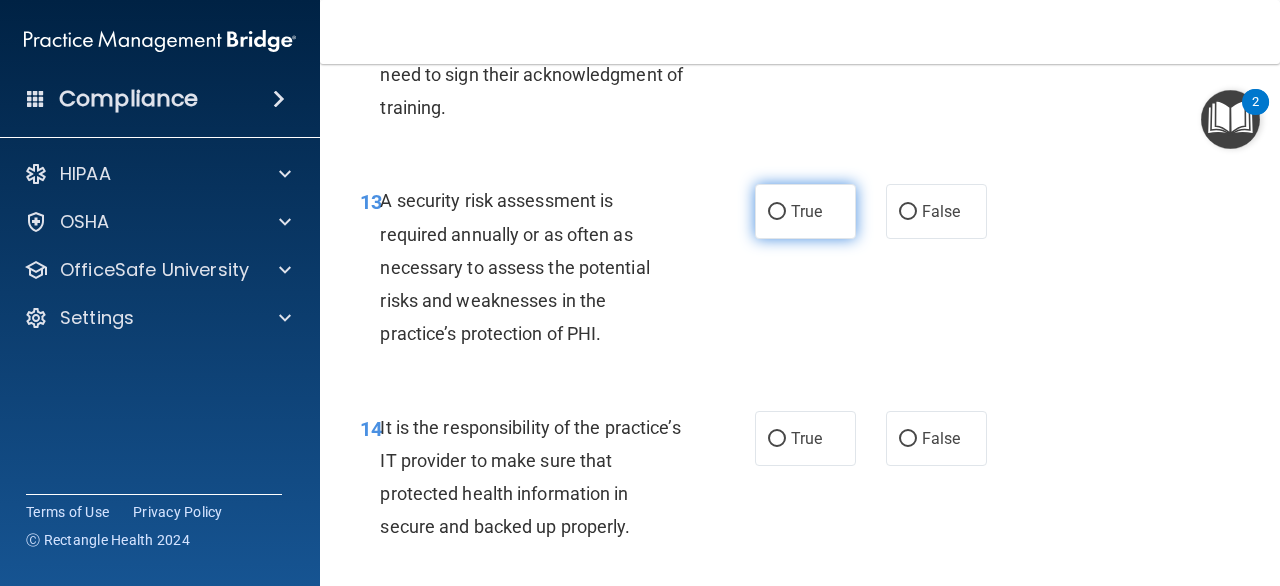 click on "True" at bounding box center (805, 211) 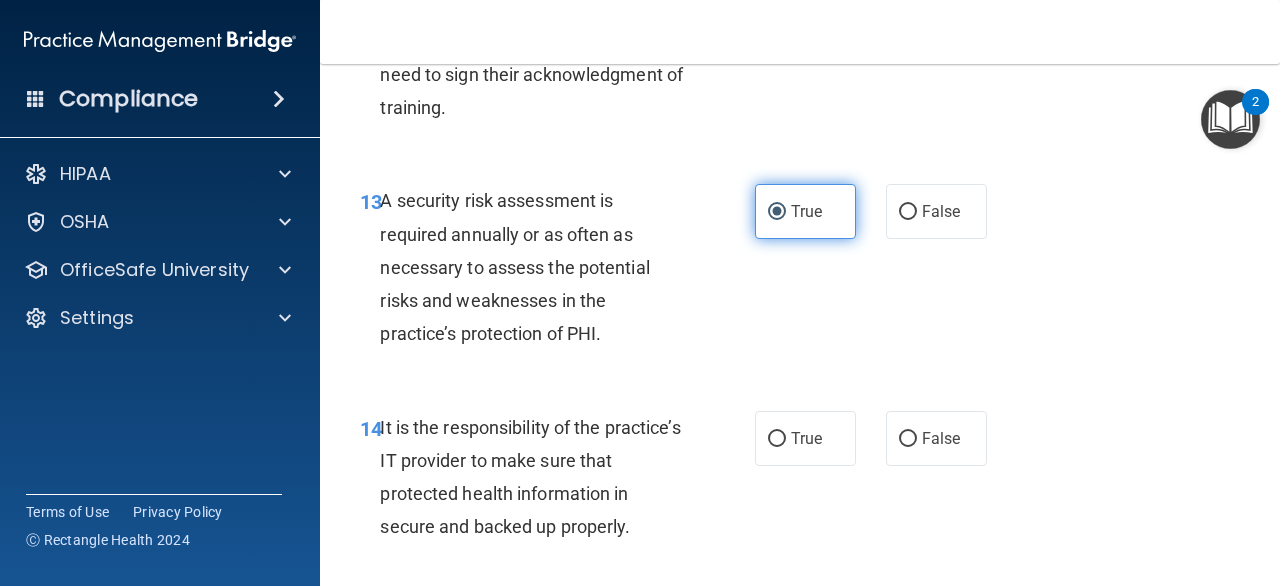 scroll, scrollTop: 3112, scrollLeft: 0, axis: vertical 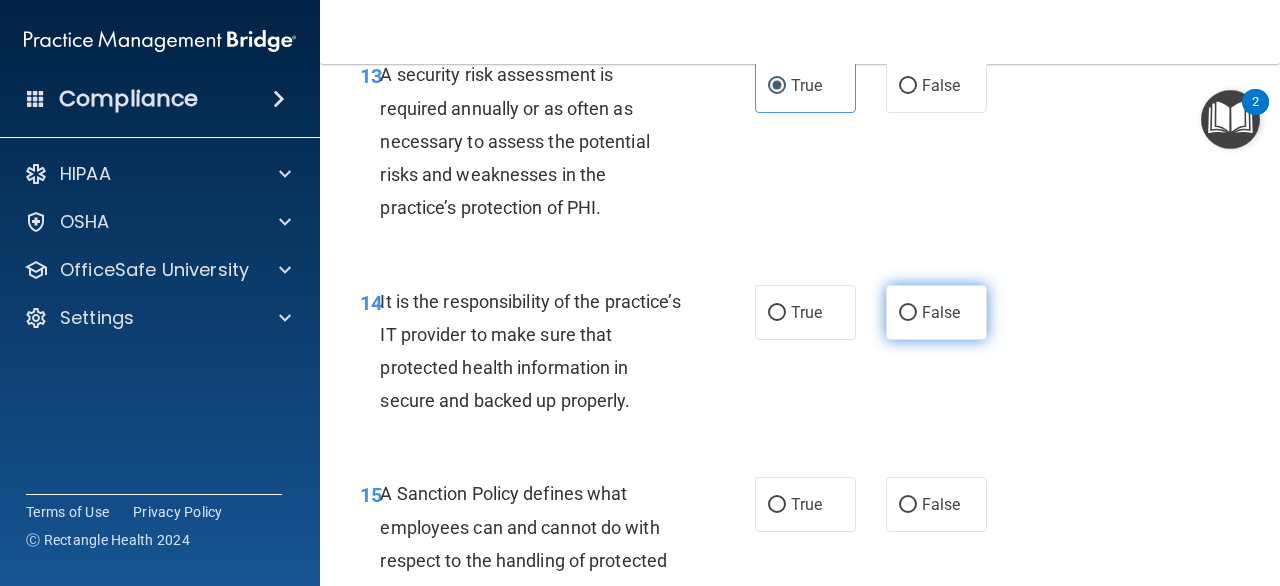 click on "False" at bounding box center [936, 312] 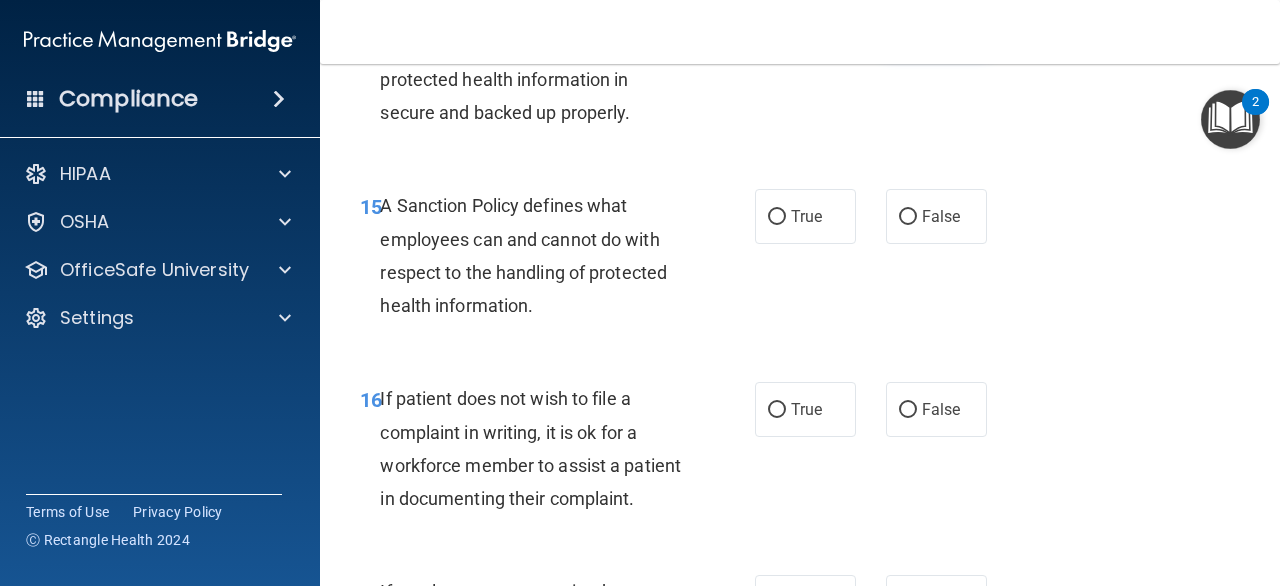 scroll, scrollTop: 3410, scrollLeft: 0, axis: vertical 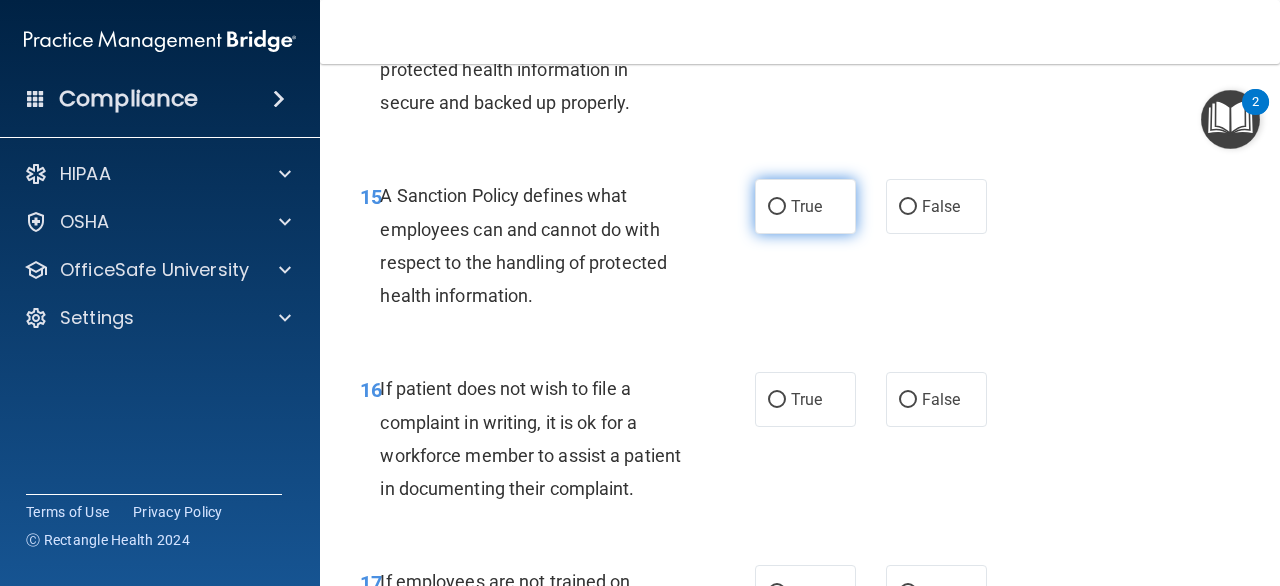 click on "True" at bounding box center [805, 206] 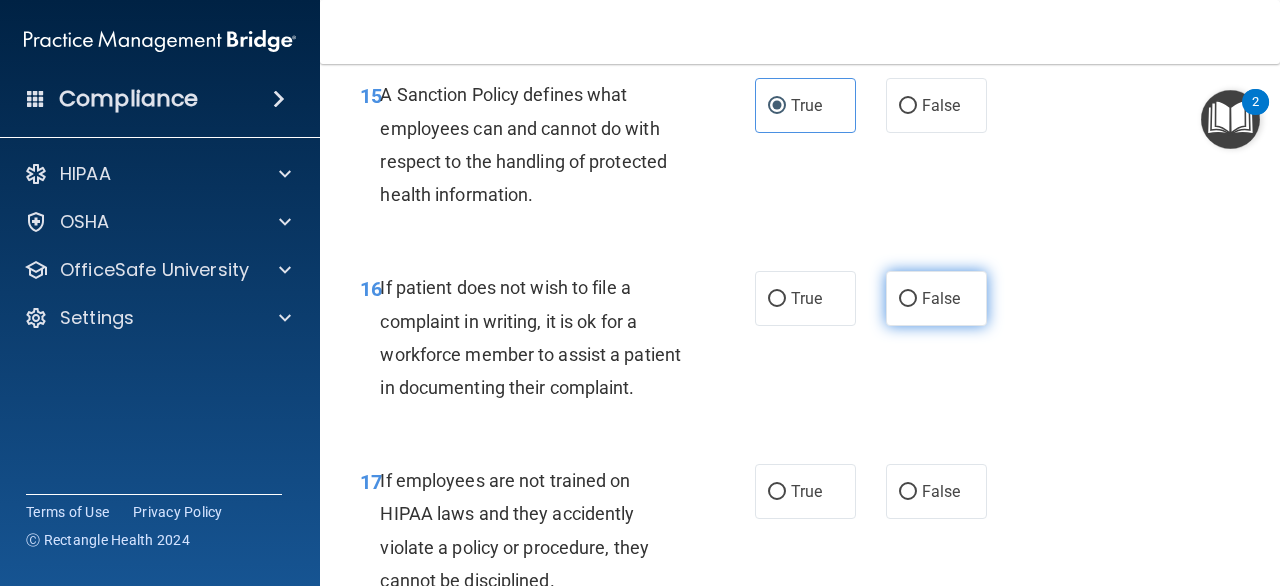 click on "False" at bounding box center (941, 298) 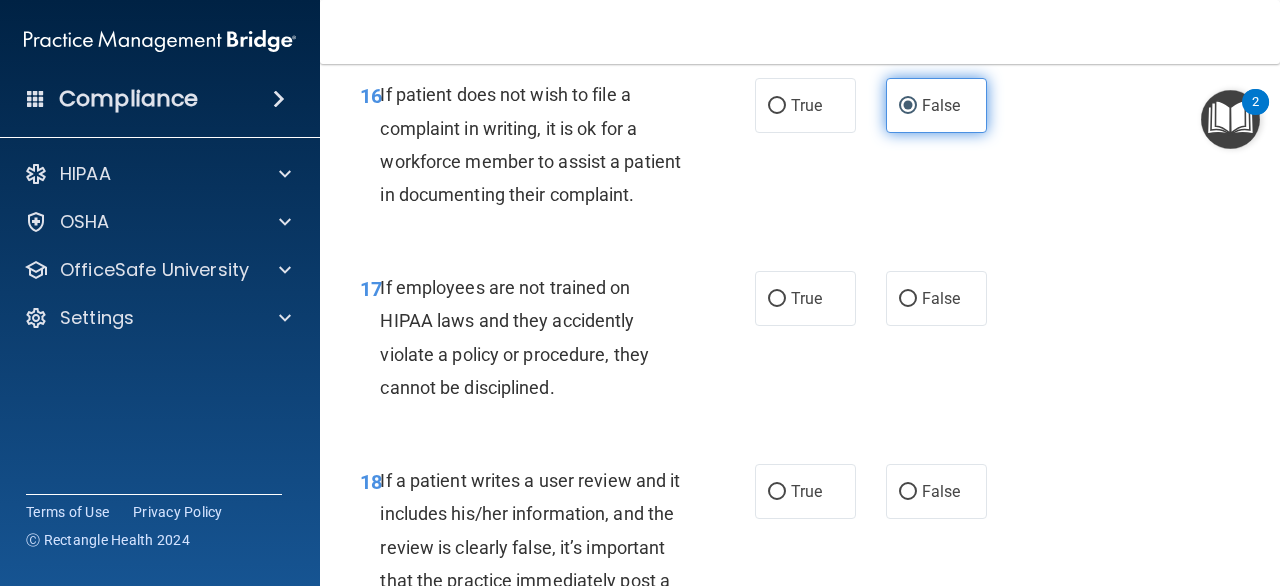 scroll, scrollTop: 3706, scrollLeft: 0, axis: vertical 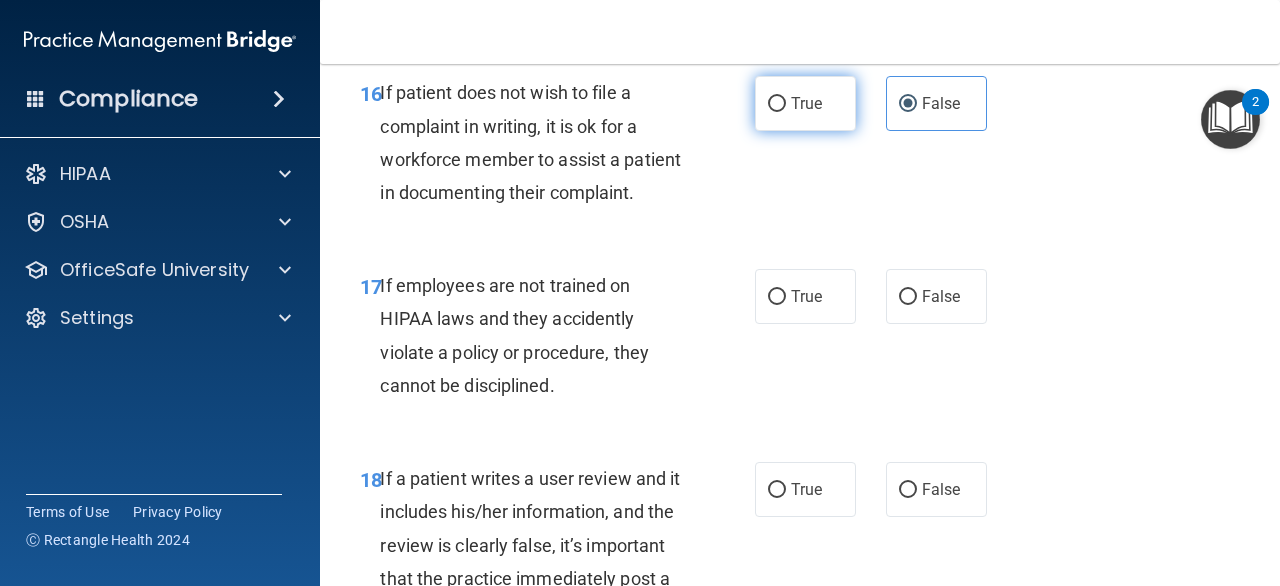 click on "True" at bounding box center [805, 103] 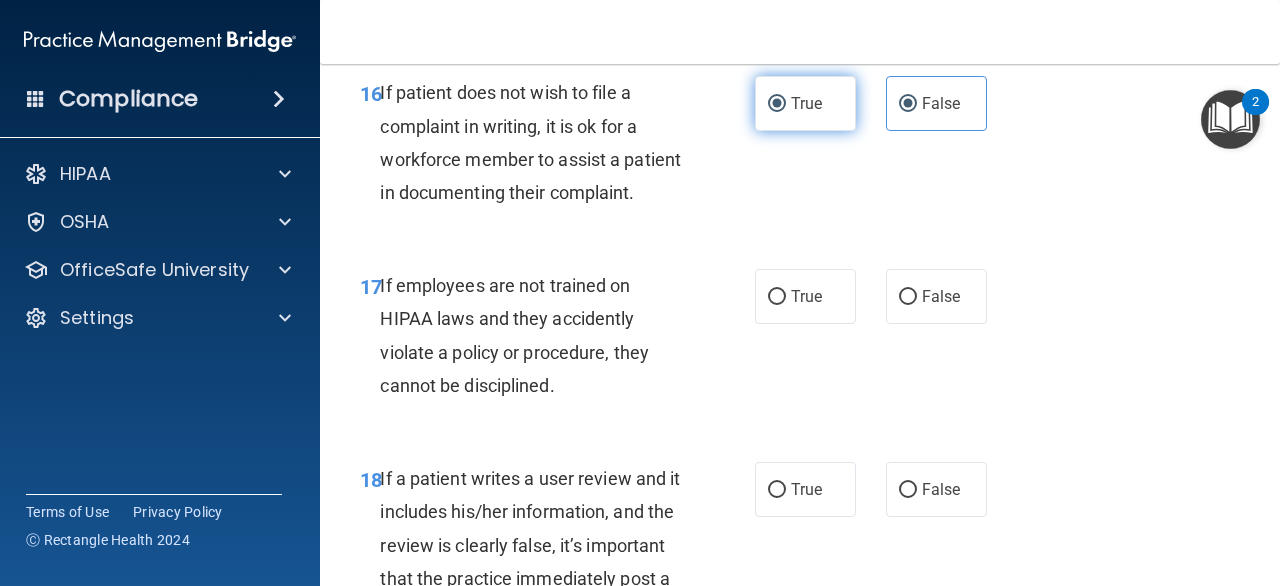 radio on "false" 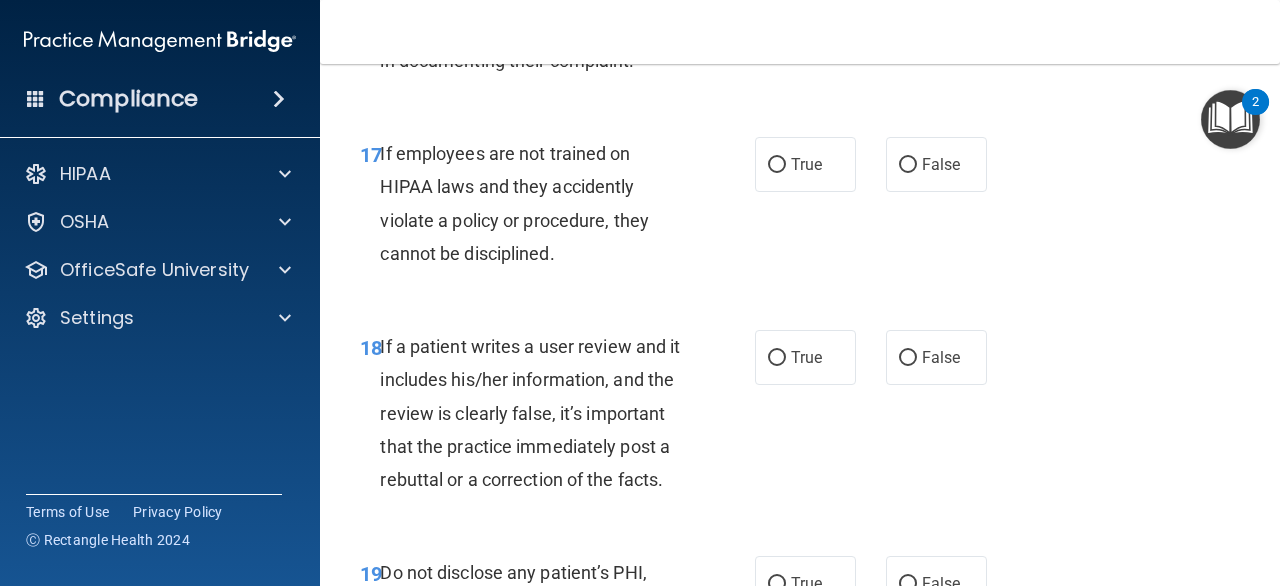 scroll, scrollTop: 3842, scrollLeft: 0, axis: vertical 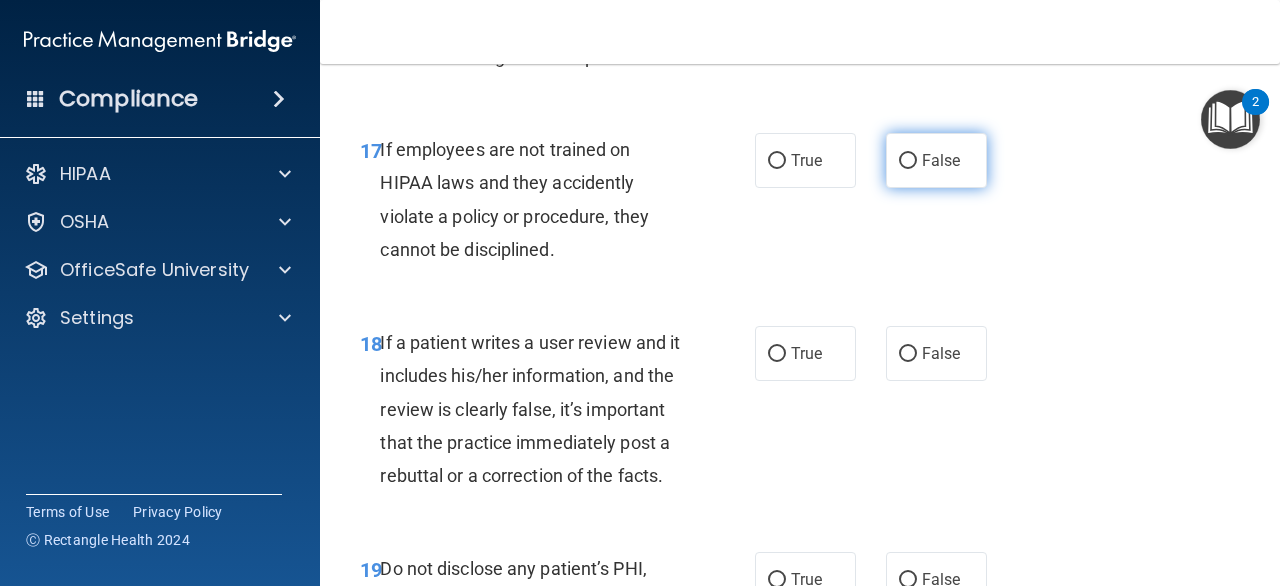 click on "False" at bounding box center [941, 160] 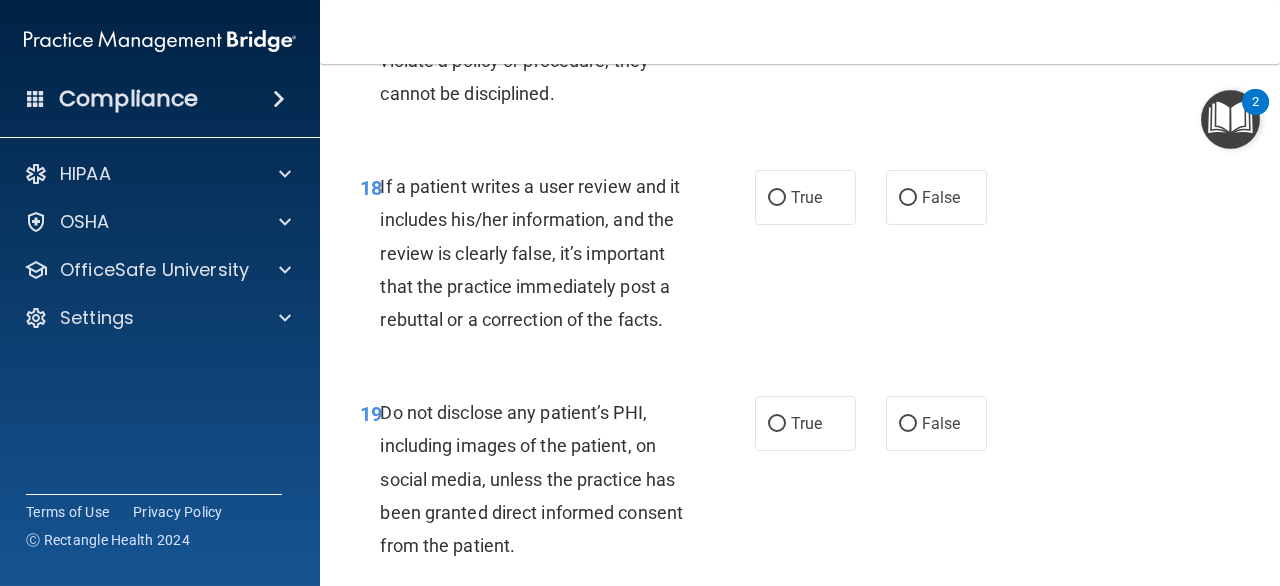 scroll, scrollTop: 4034, scrollLeft: 0, axis: vertical 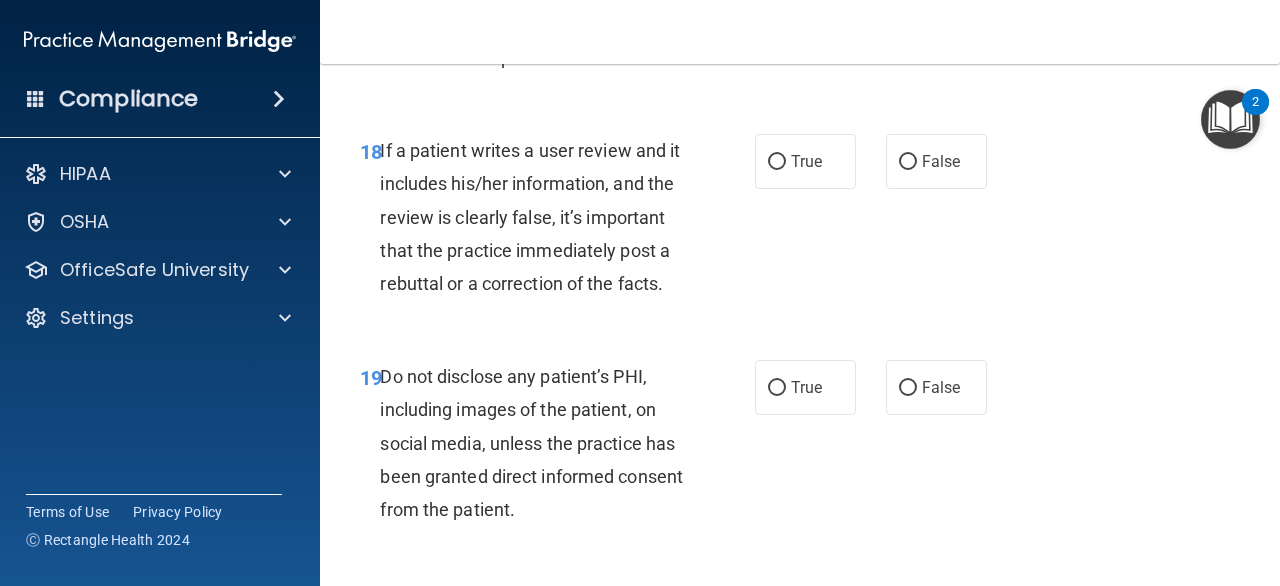 click on "False" at bounding box center (941, 161) 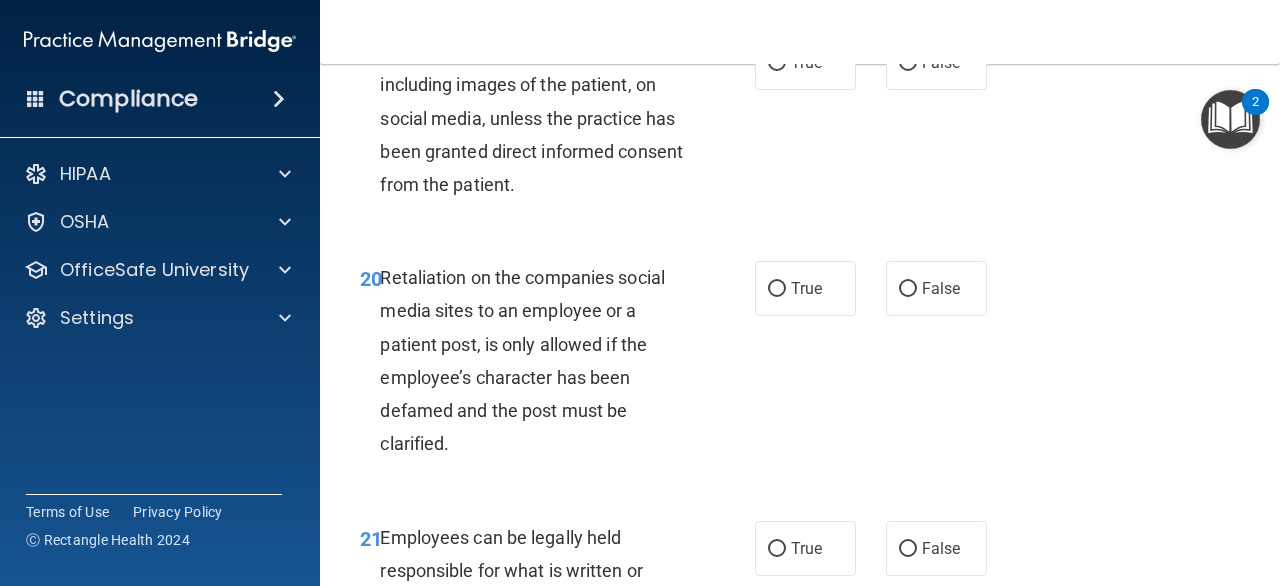 scroll, scrollTop: 4360, scrollLeft: 0, axis: vertical 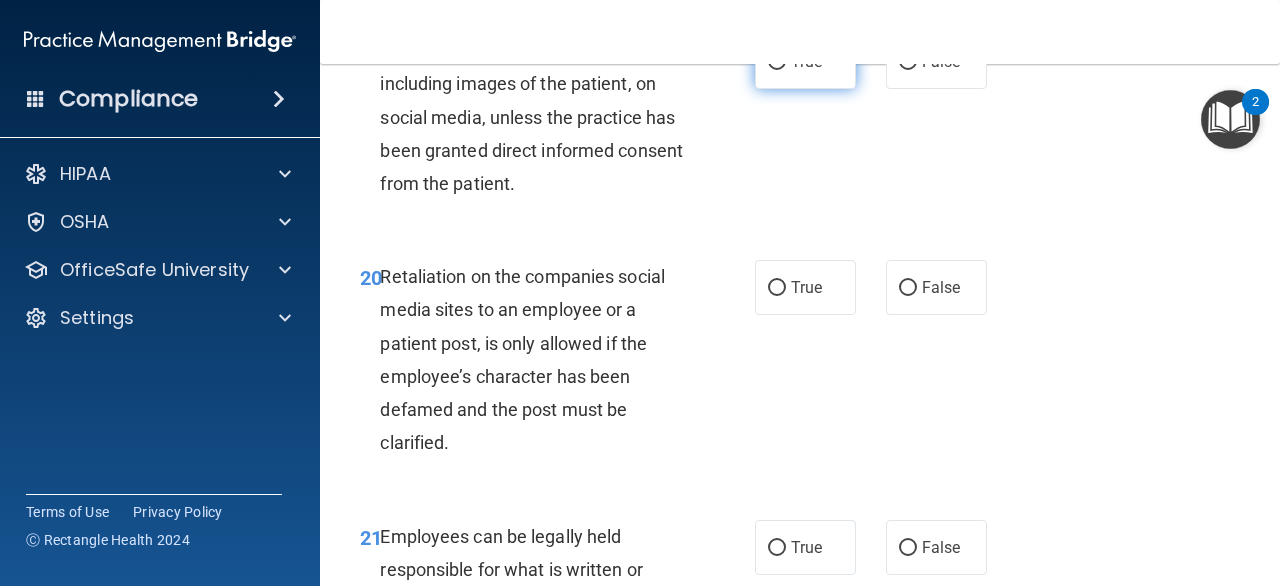 click on "True" at bounding box center [806, 61] 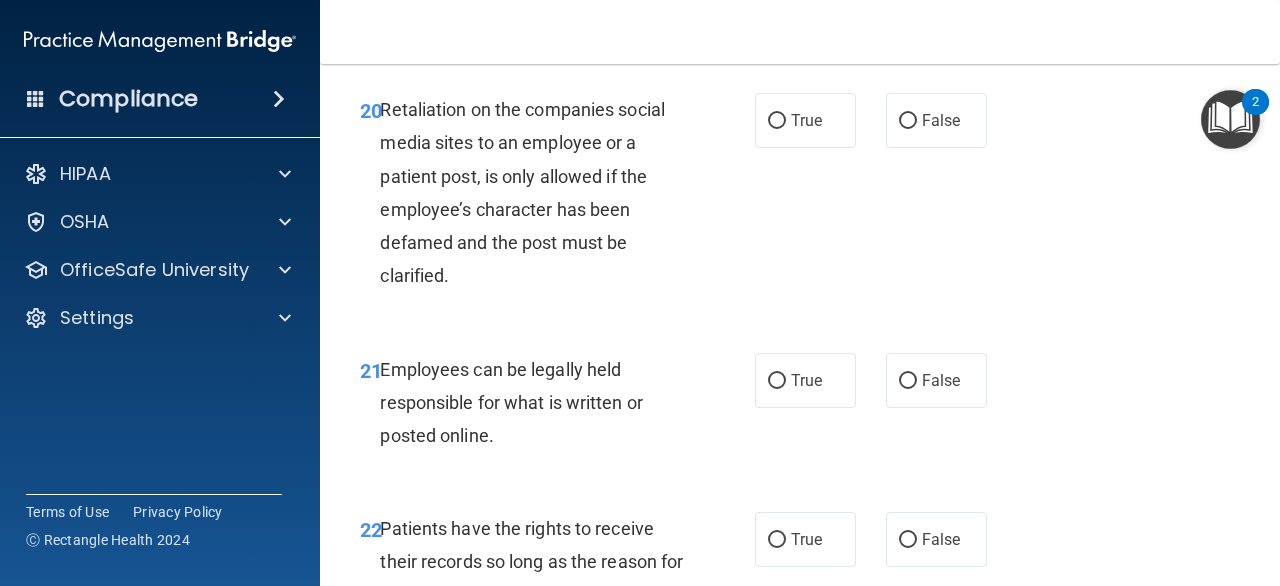 scroll, scrollTop: 4540, scrollLeft: 0, axis: vertical 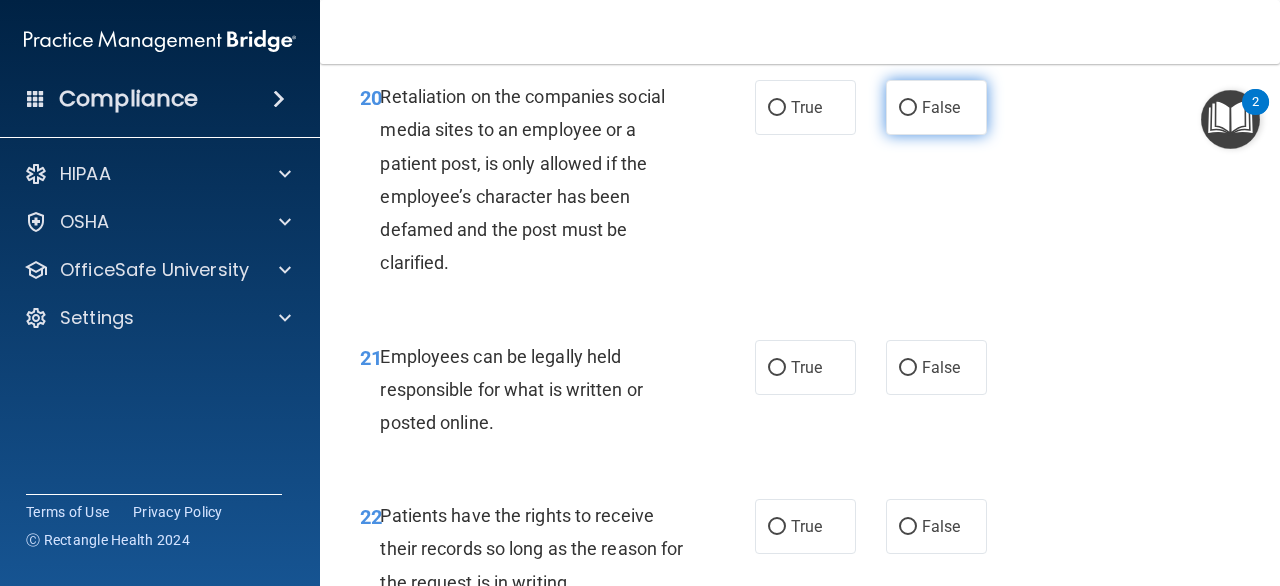 click on "False" at bounding box center [941, 107] 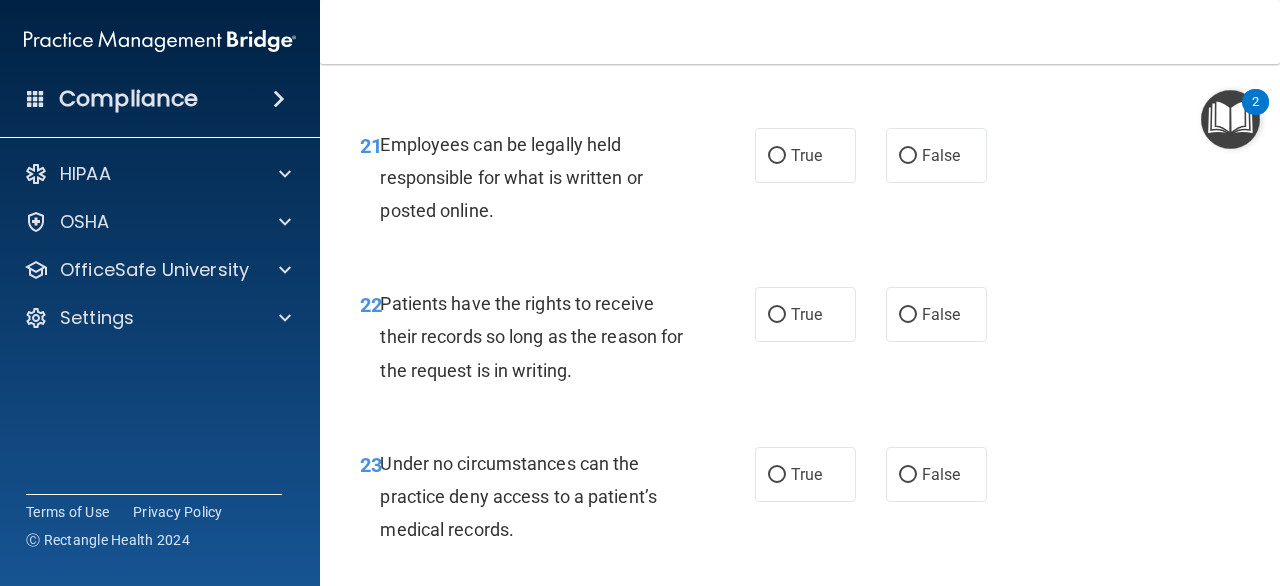 scroll, scrollTop: 4804, scrollLeft: 0, axis: vertical 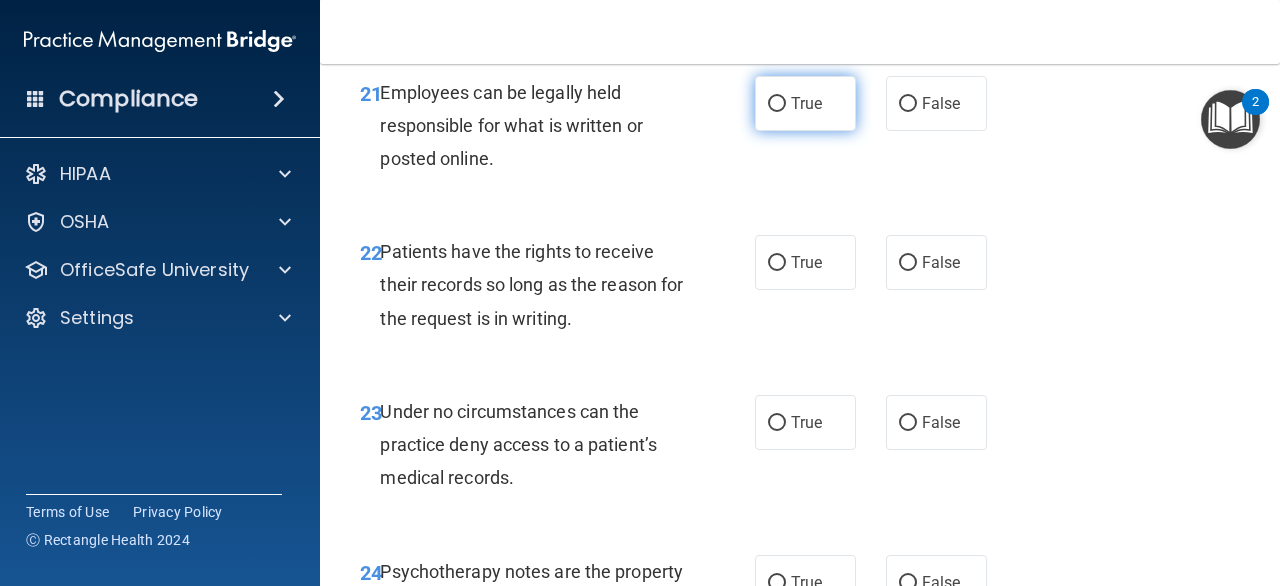 click on "True" at bounding box center (805, 103) 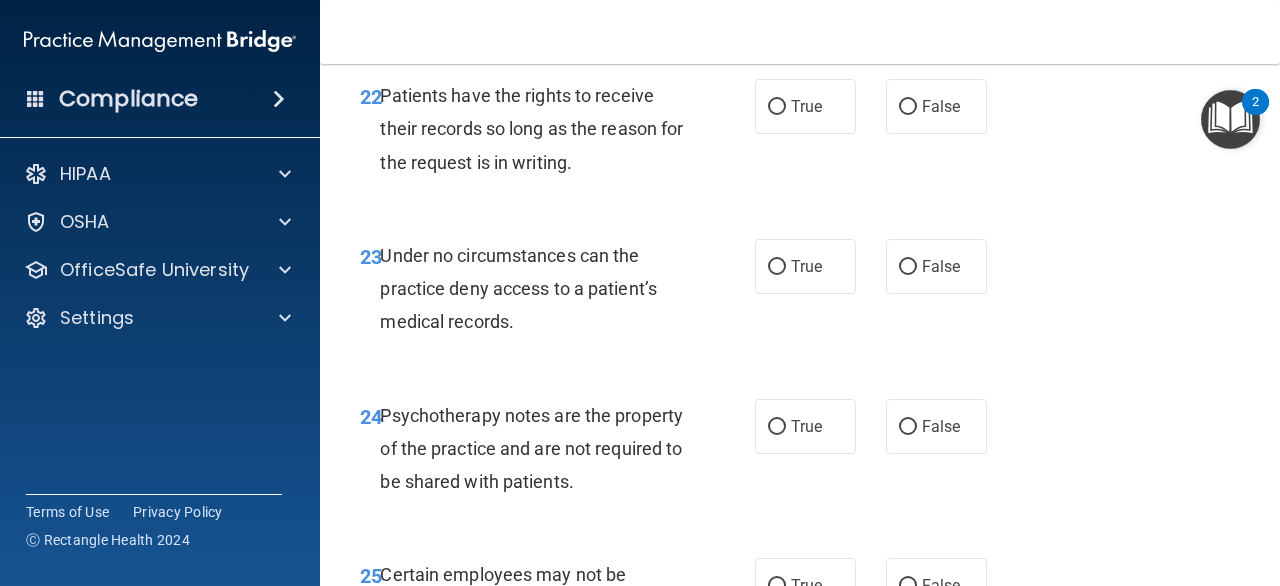 scroll, scrollTop: 4972, scrollLeft: 0, axis: vertical 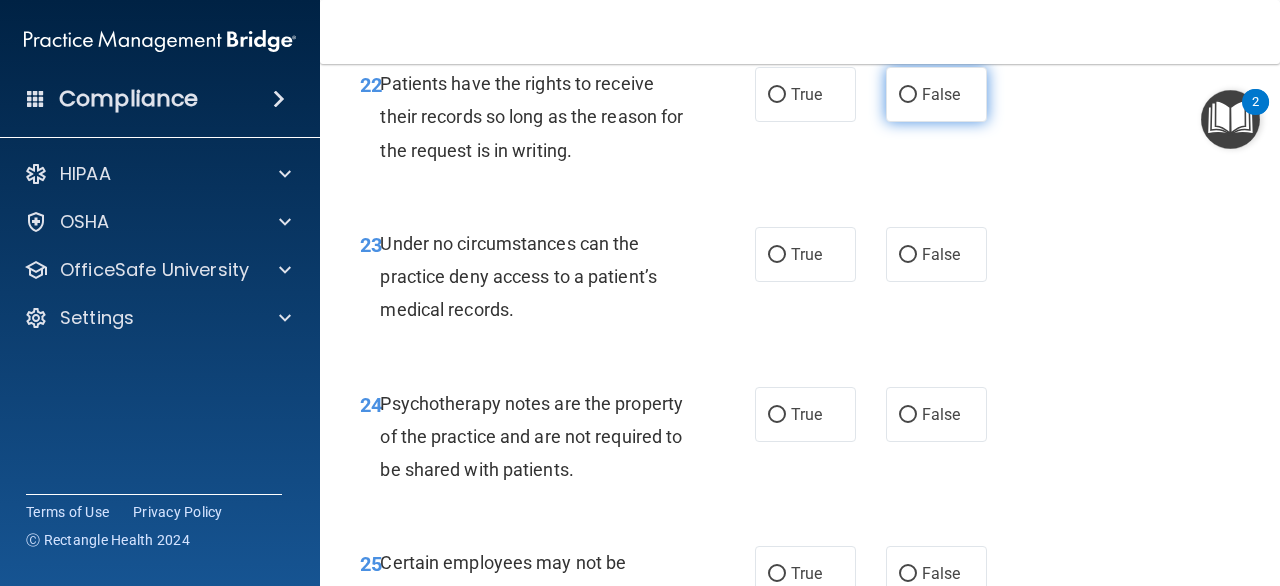 click on "False" at bounding box center (941, 94) 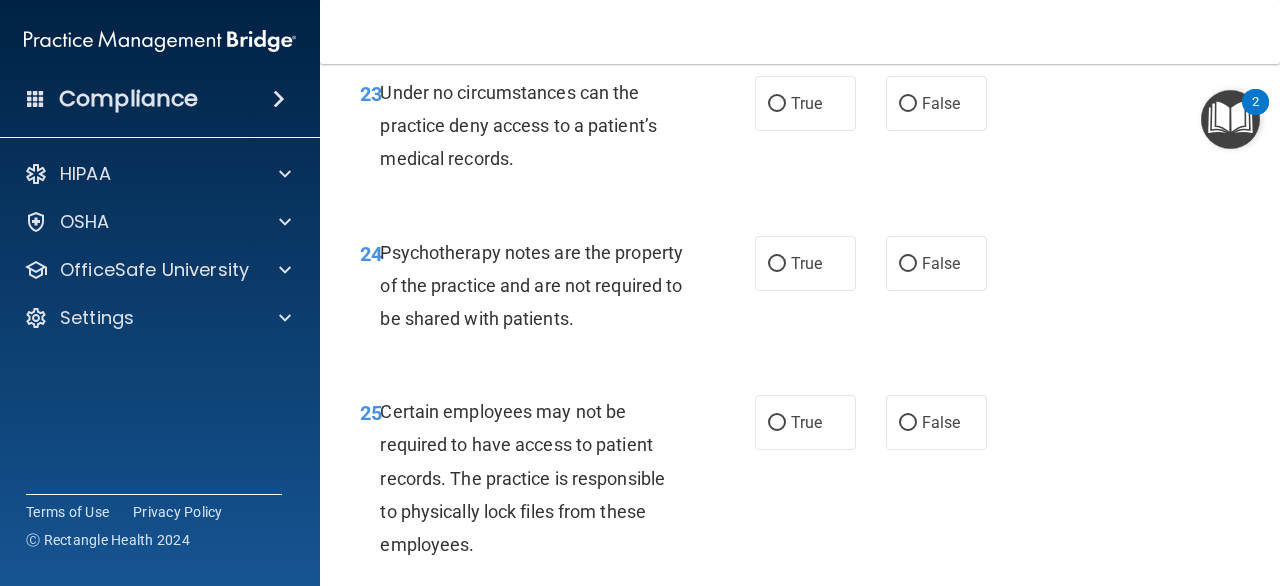scroll, scrollTop: 5124, scrollLeft: 0, axis: vertical 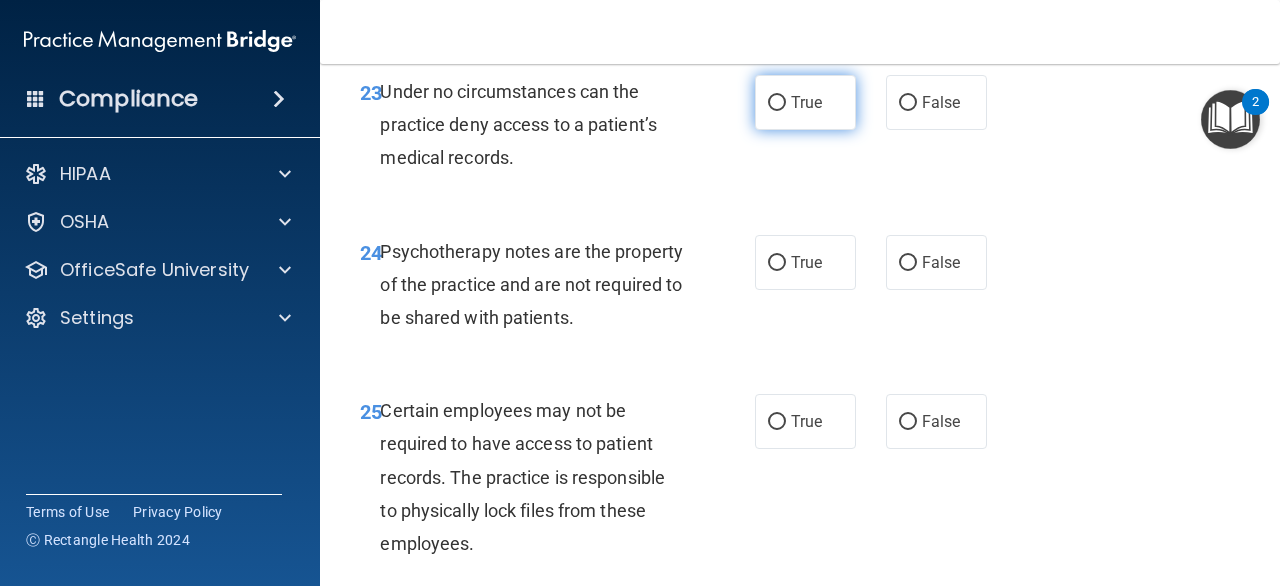 click on "True" at bounding box center [805, 102] 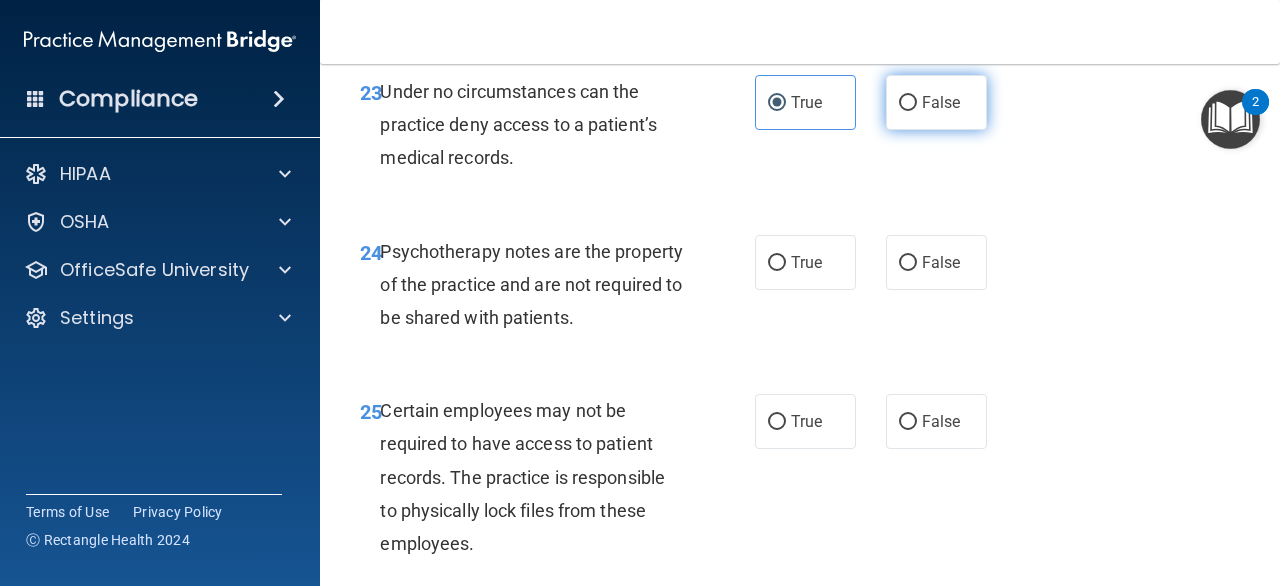click on "False" at bounding box center (936, 102) 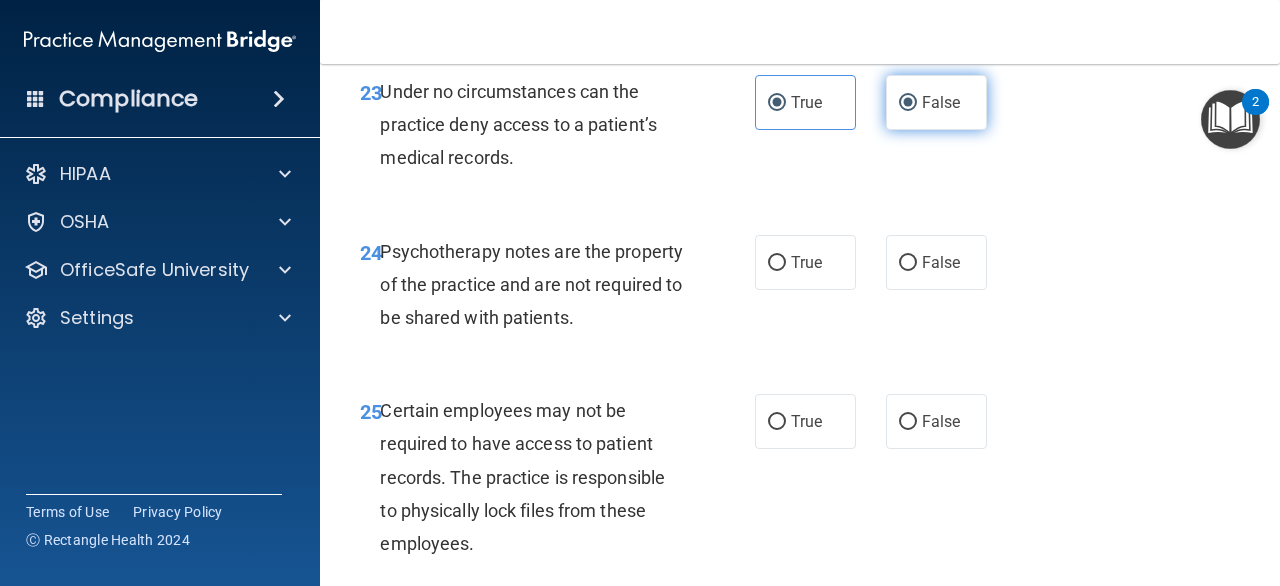 radio on "false" 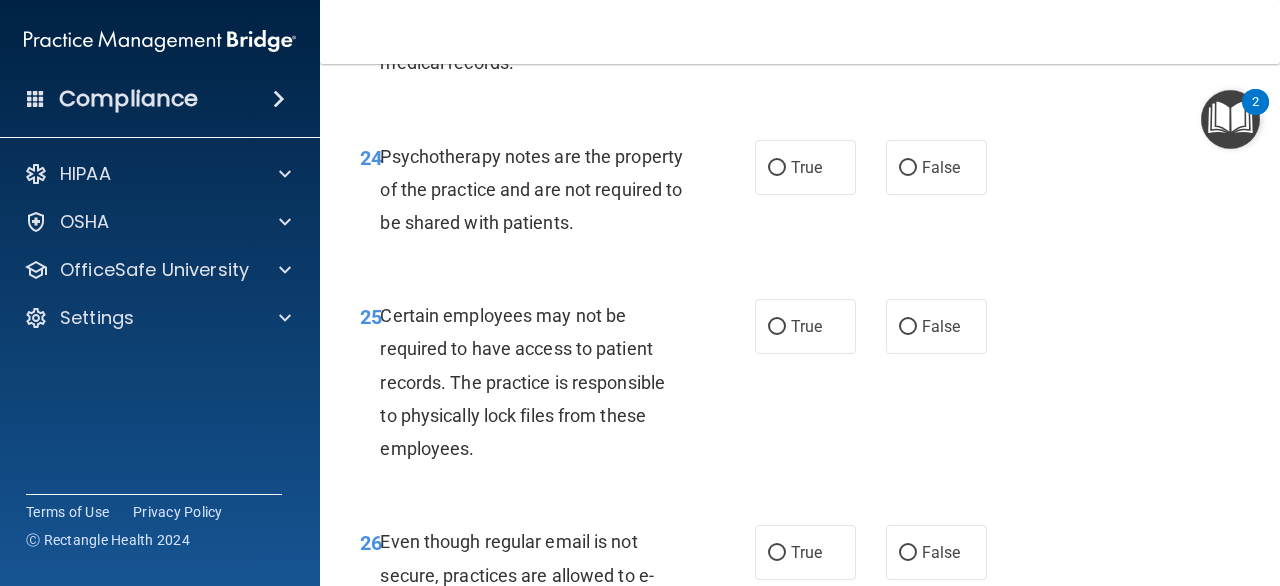 scroll, scrollTop: 5315, scrollLeft: 0, axis: vertical 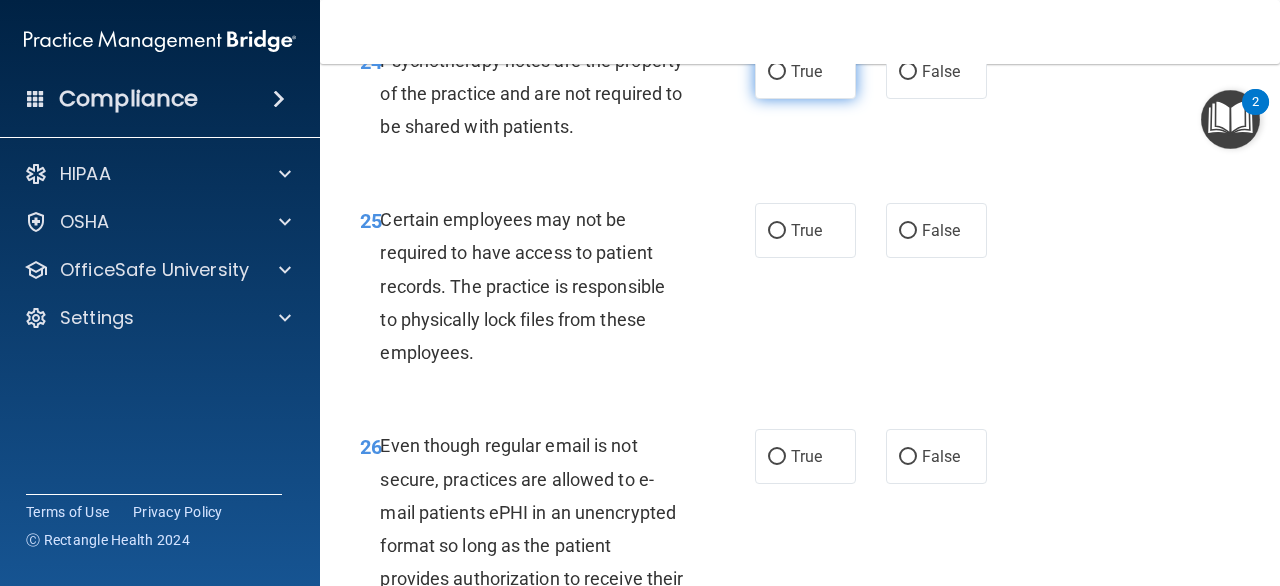click on "True" at bounding box center (805, 71) 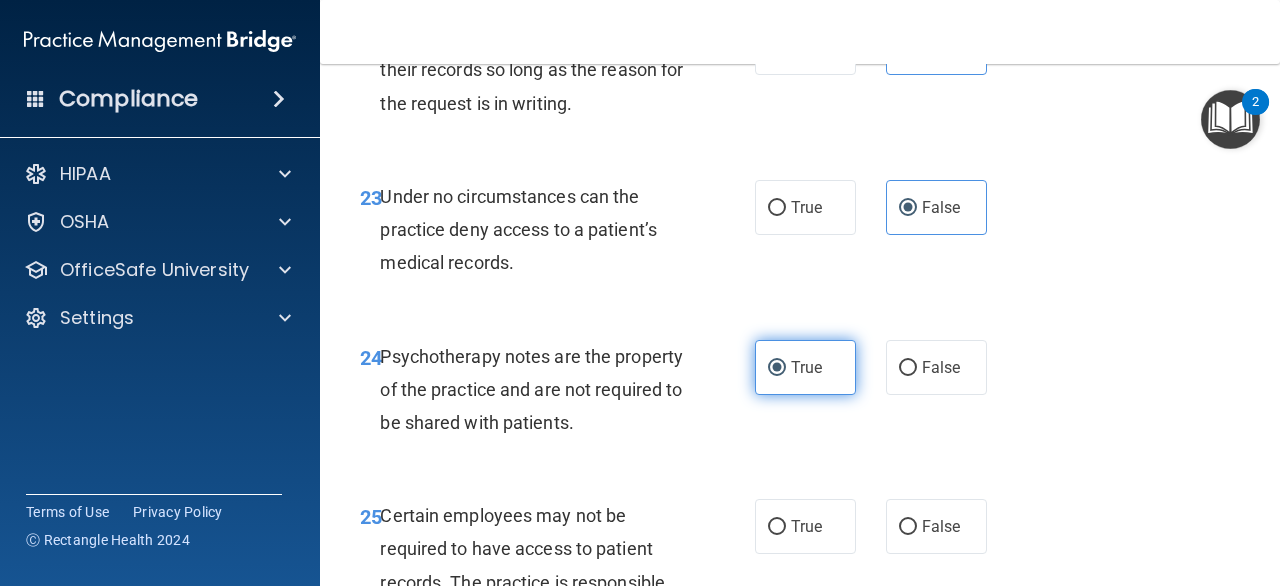 scroll, scrollTop: 5019, scrollLeft: 0, axis: vertical 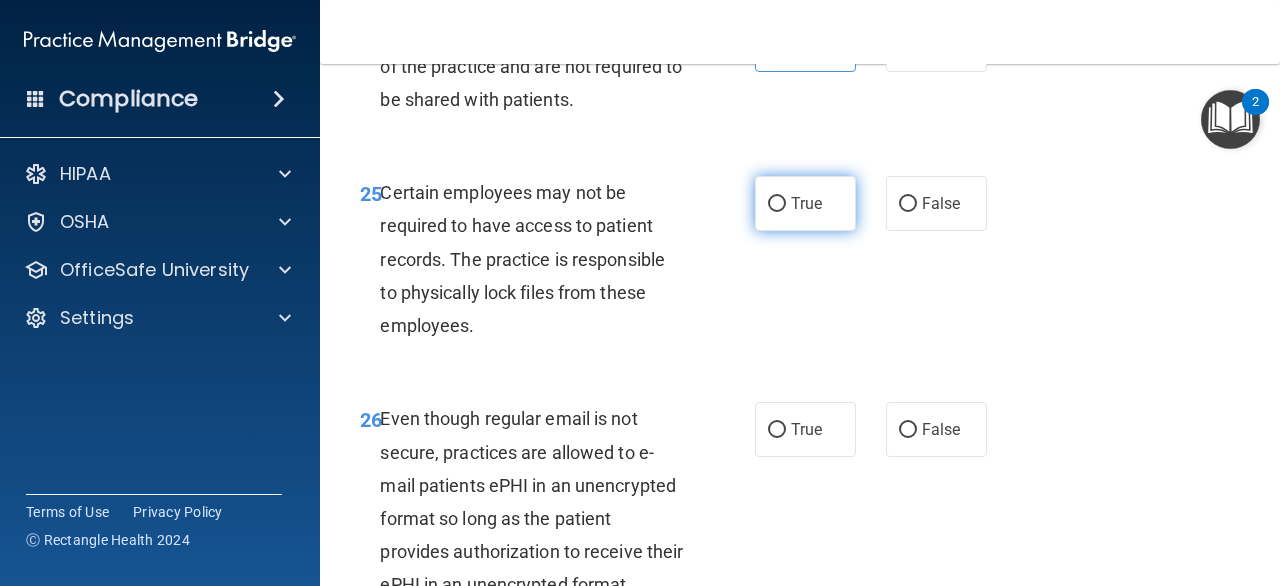 click on "True" at bounding box center [805, 203] 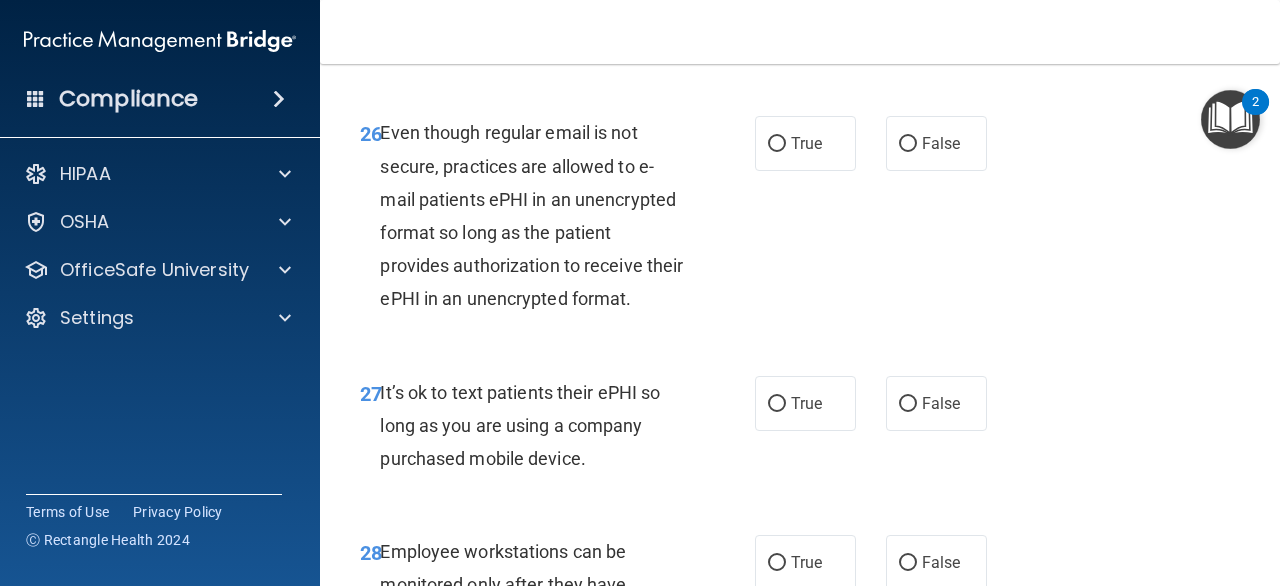 scroll, scrollTop: 5631, scrollLeft: 0, axis: vertical 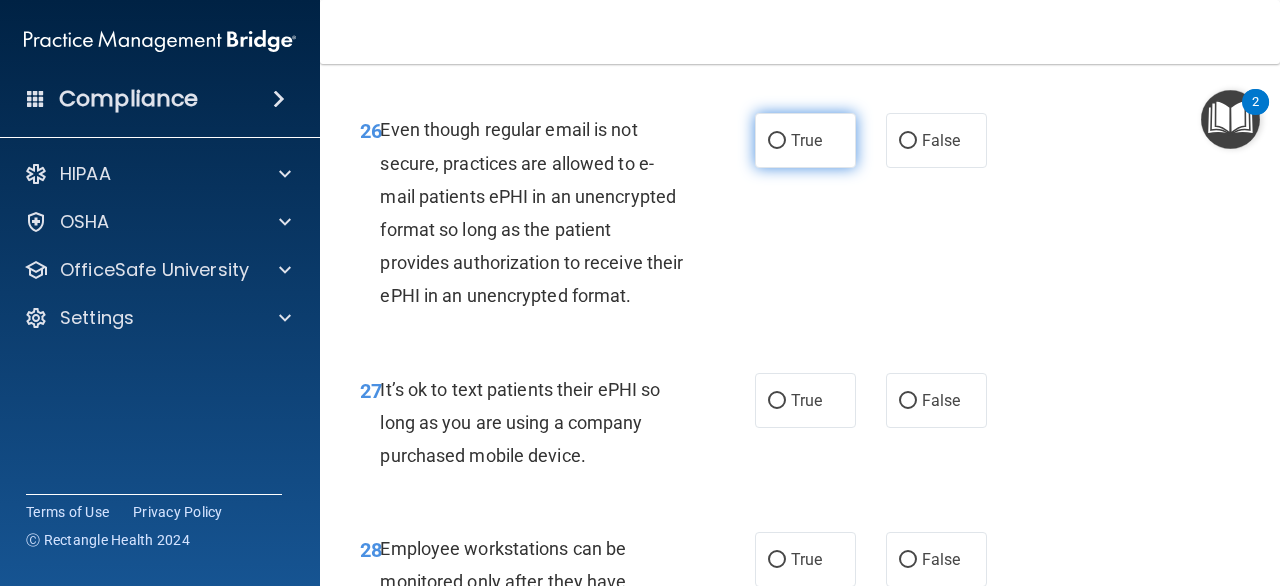 click on "True" at bounding box center (806, 140) 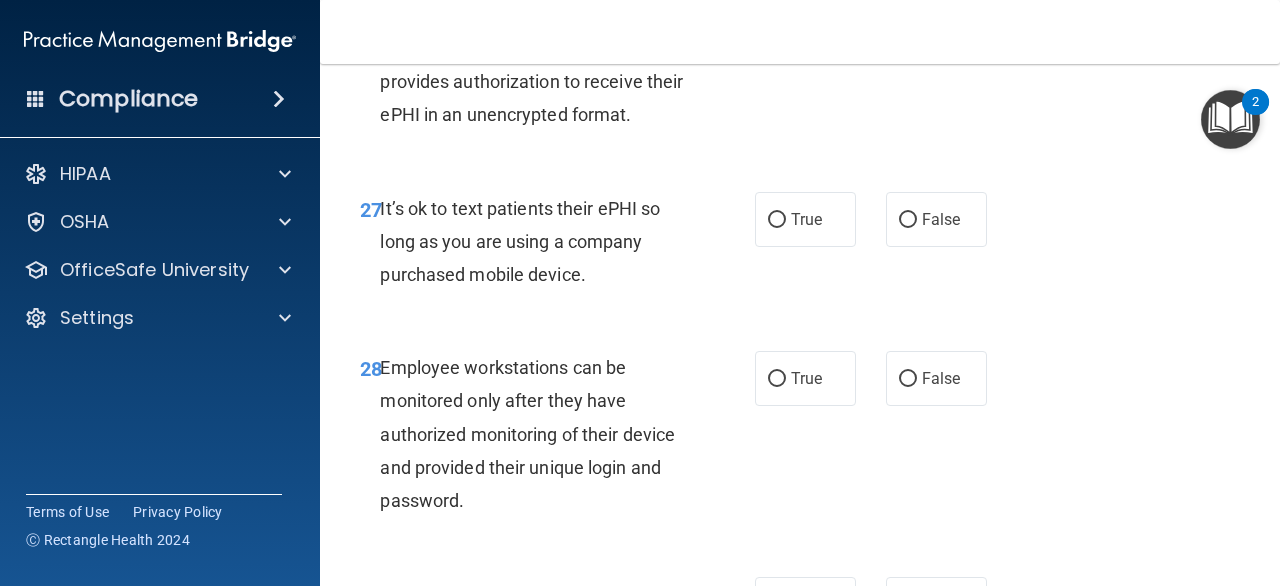 scroll, scrollTop: 5827, scrollLeft: 0, axis: vertical 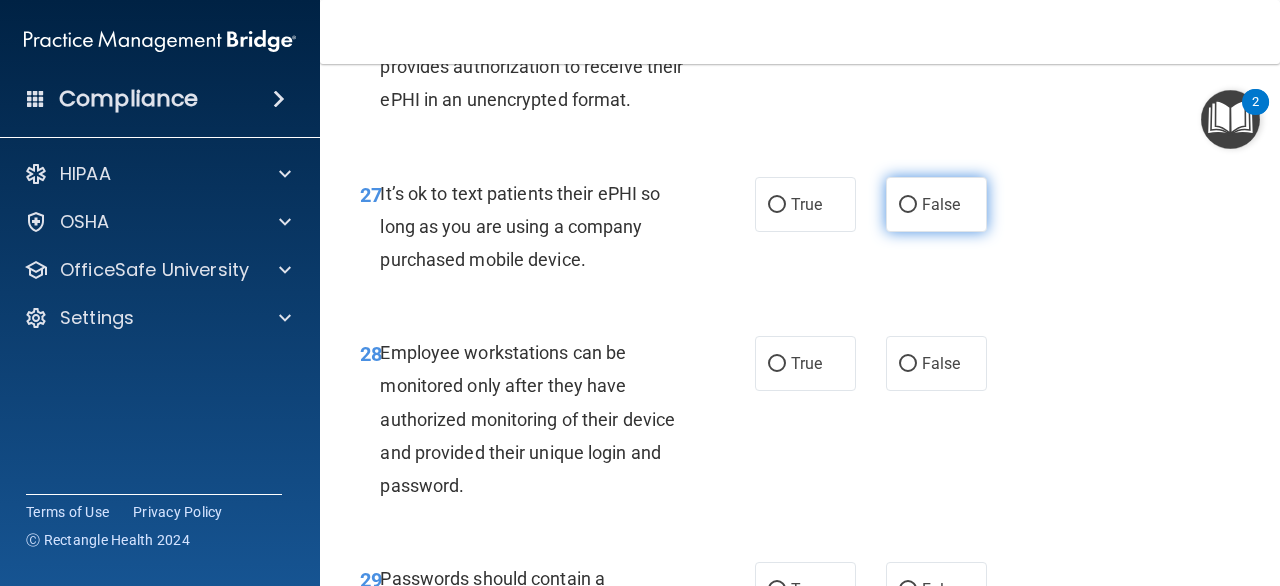 click on "False" at bounding box center [936, 204] 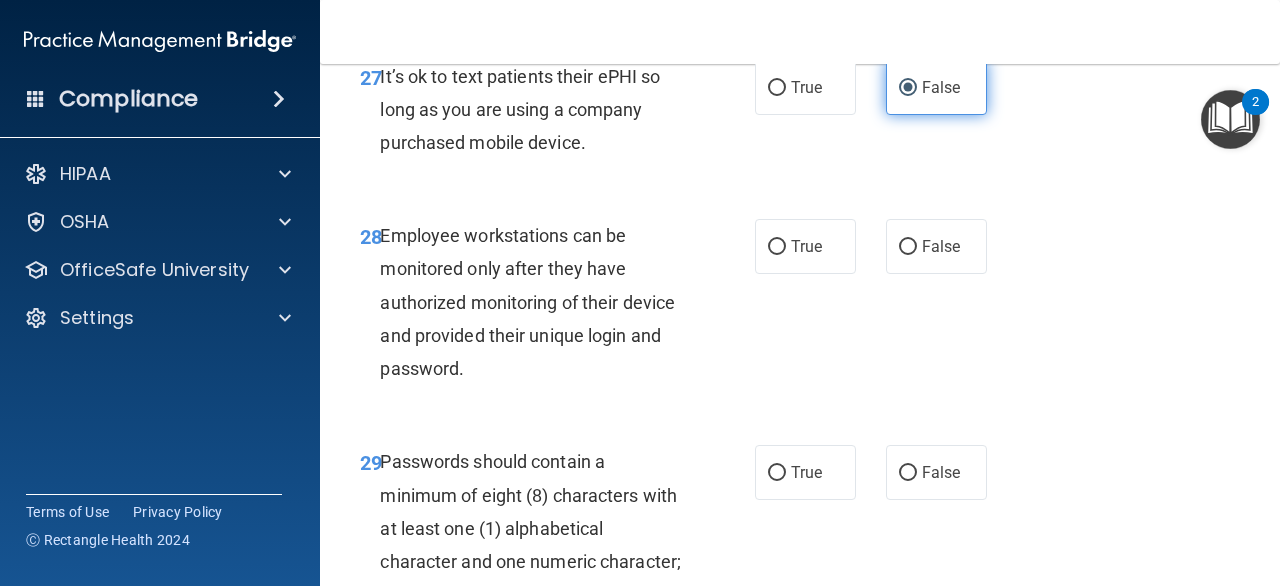 click on "False" at bounding box center [936, 246] 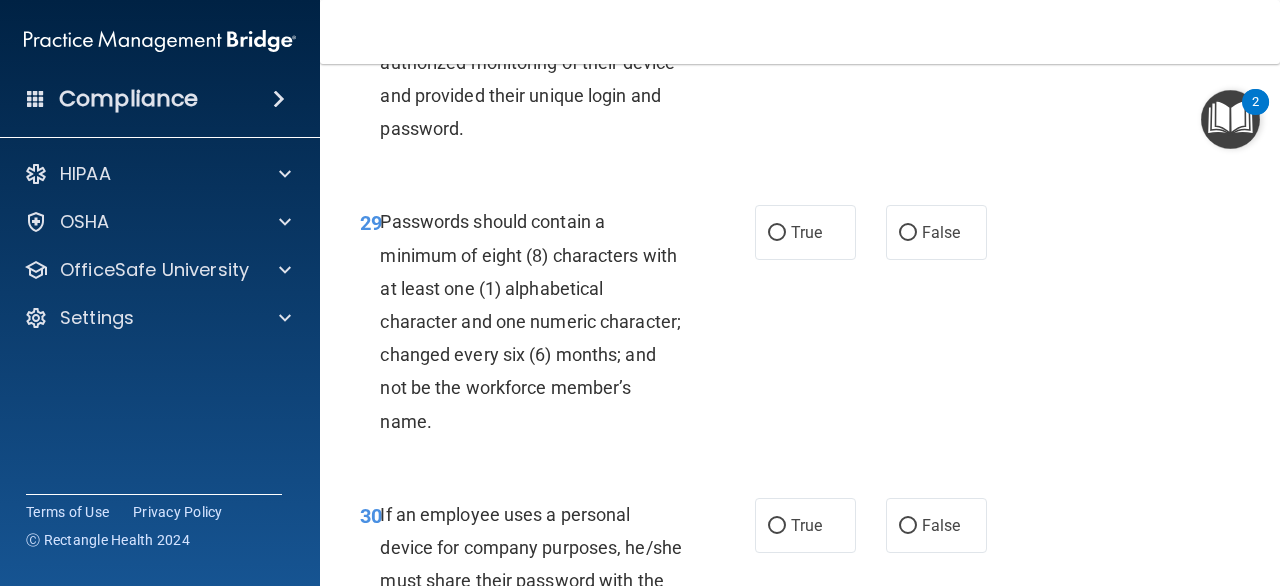 scroll, scrollTop: 6212, scrollLeft: 0, axis: vertical 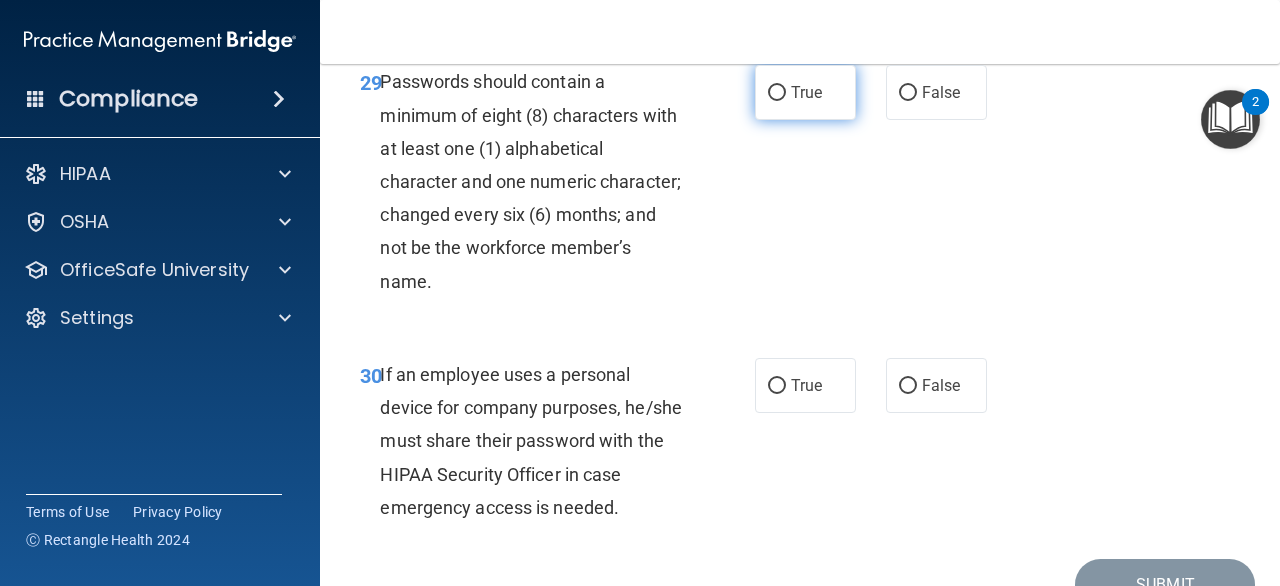 click on "True" at bounding box center [806, 92] 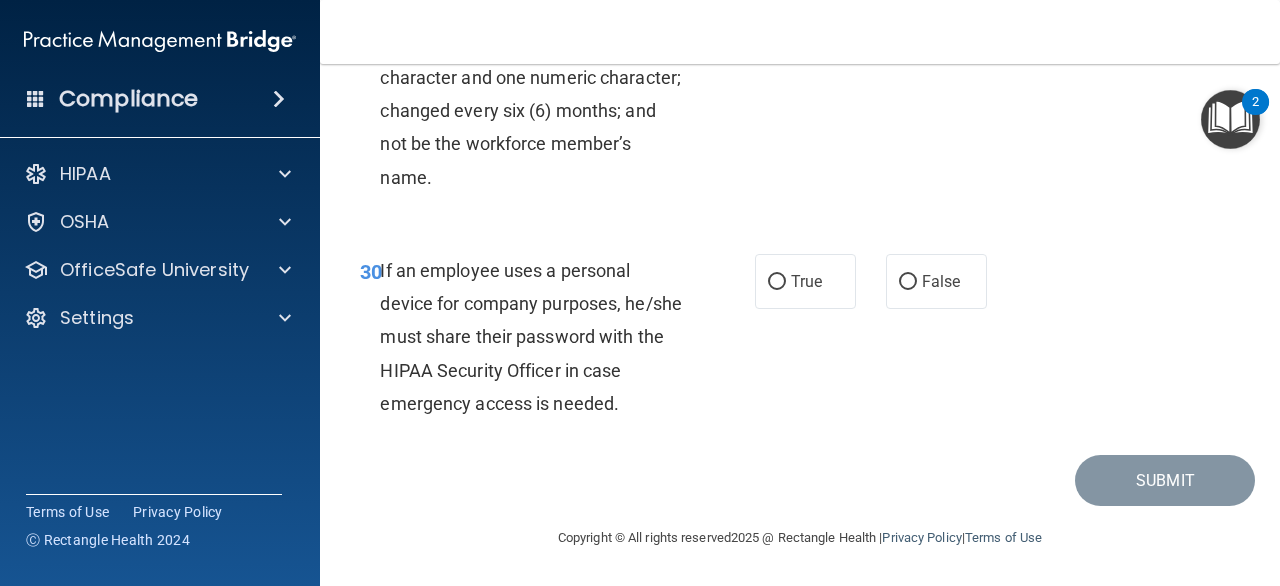scroll, scrollTop: 6561, scrollLeft: 0, axis: vertical 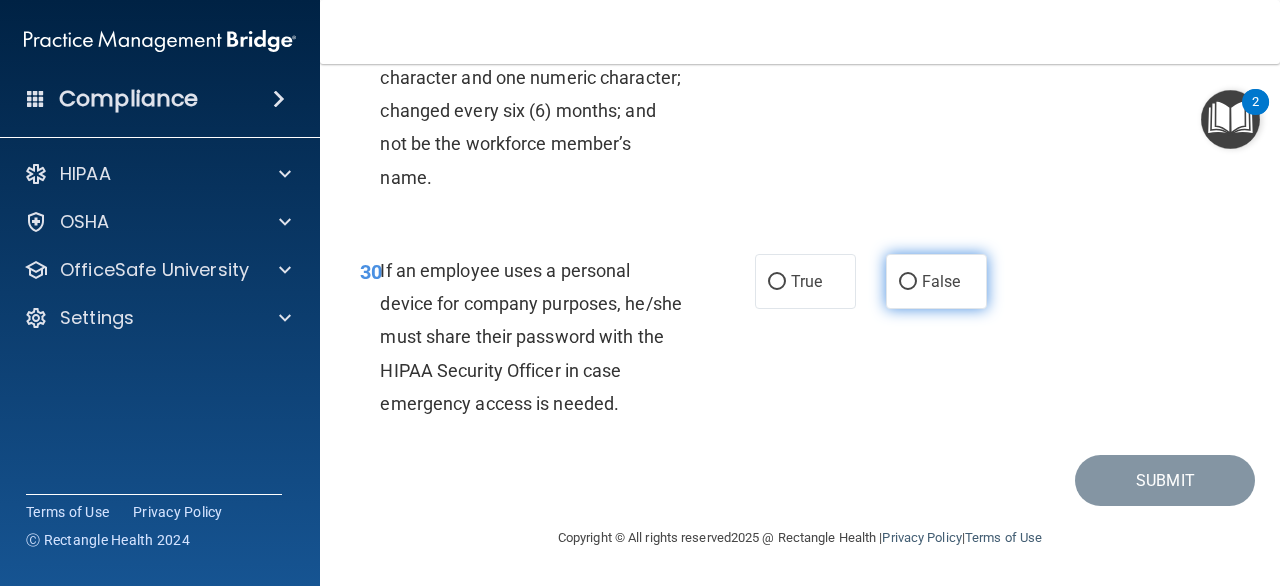 click on "False" at bounding box center [941, 281] 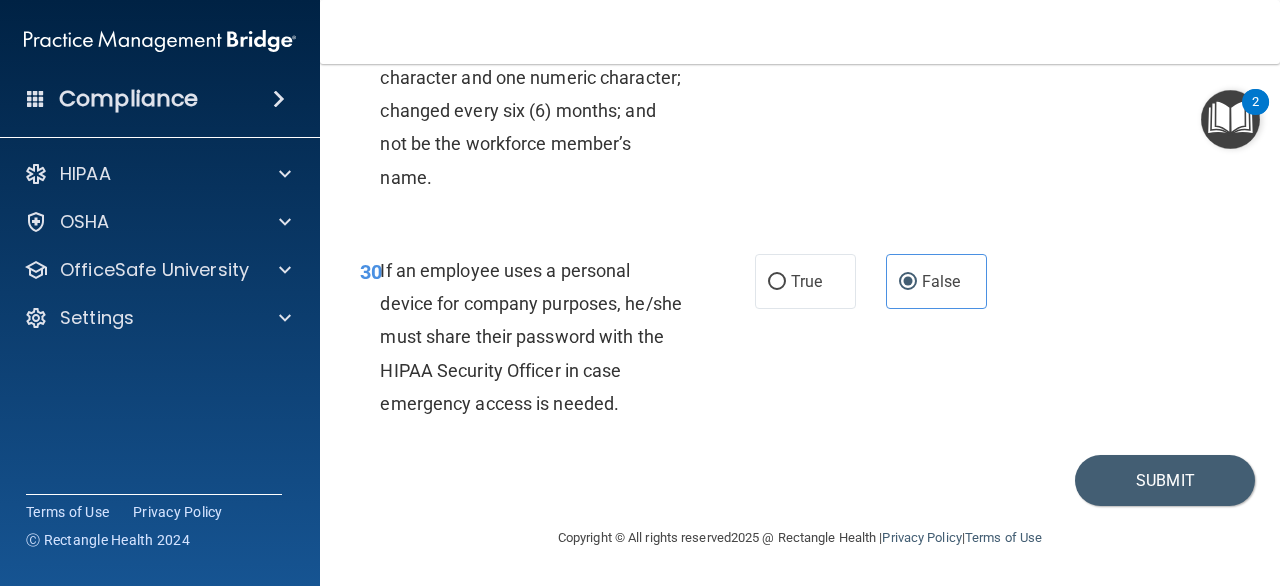 scroll, scrollTop: 6484, scrollLeft: 0, axis: vertical 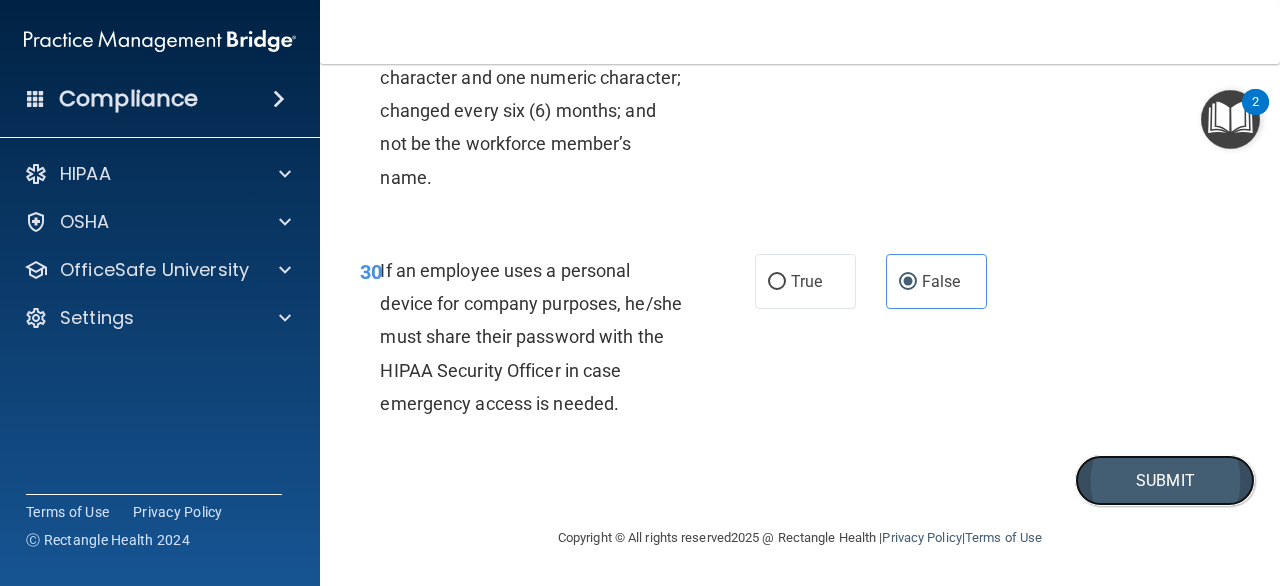 click on "Submit" at bounding box center [1165, 480] 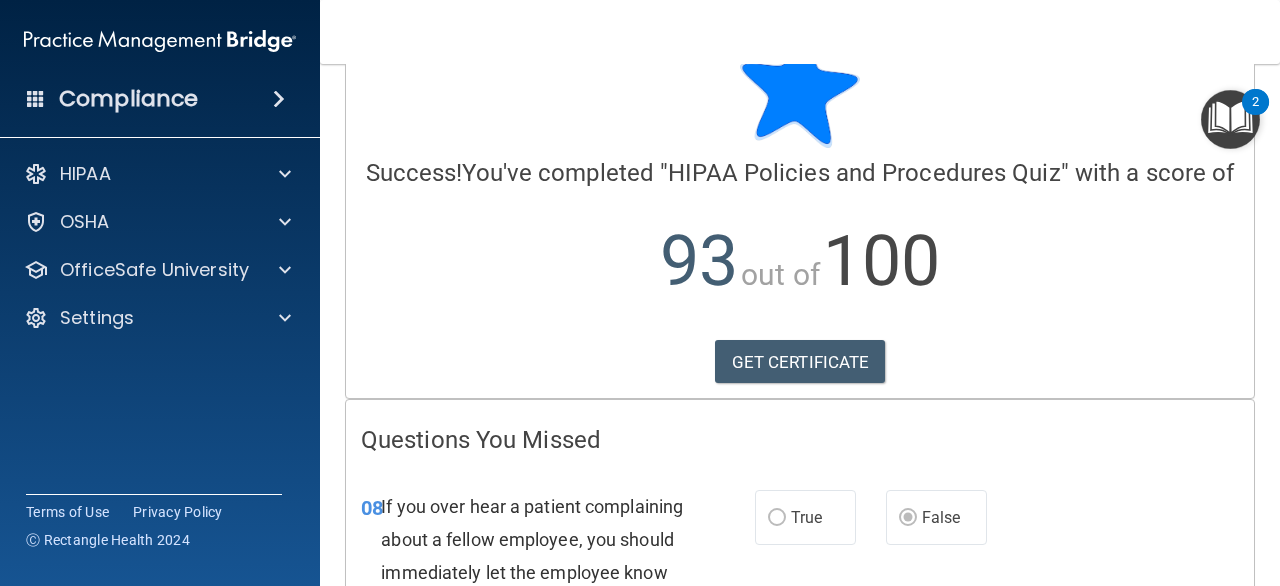 scroll, scrollTop: 0, scrollLeft: 0, axis: both 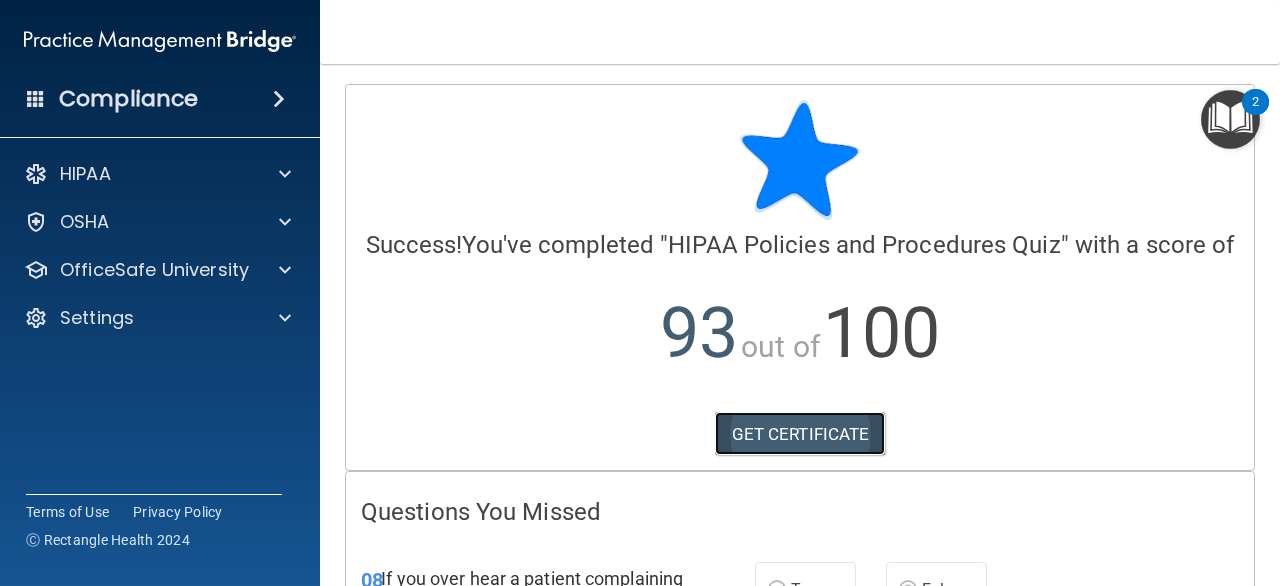 click on "GET CERTIFICATE" at bounding box center [800, 434] 